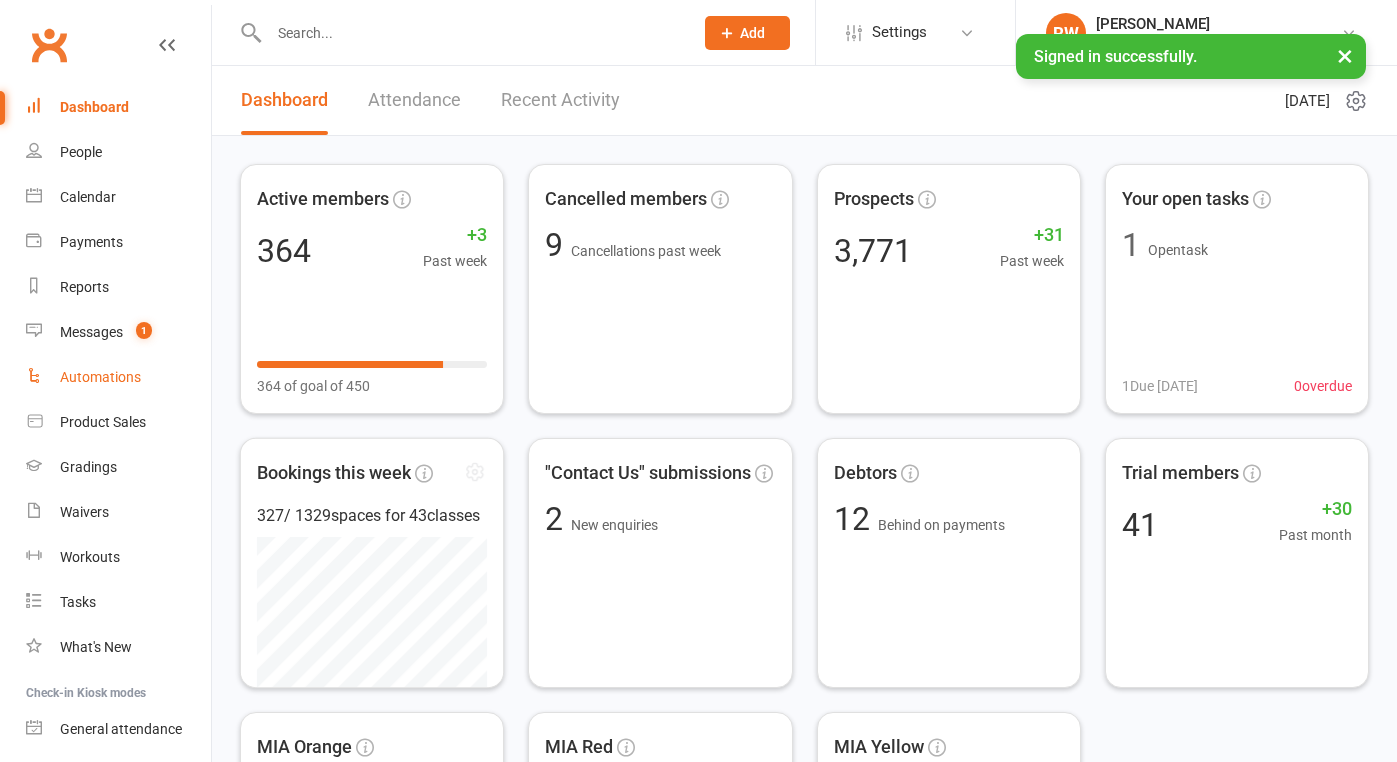 scroll, scrollTop: 0, scrollLeft: 0, axis: both 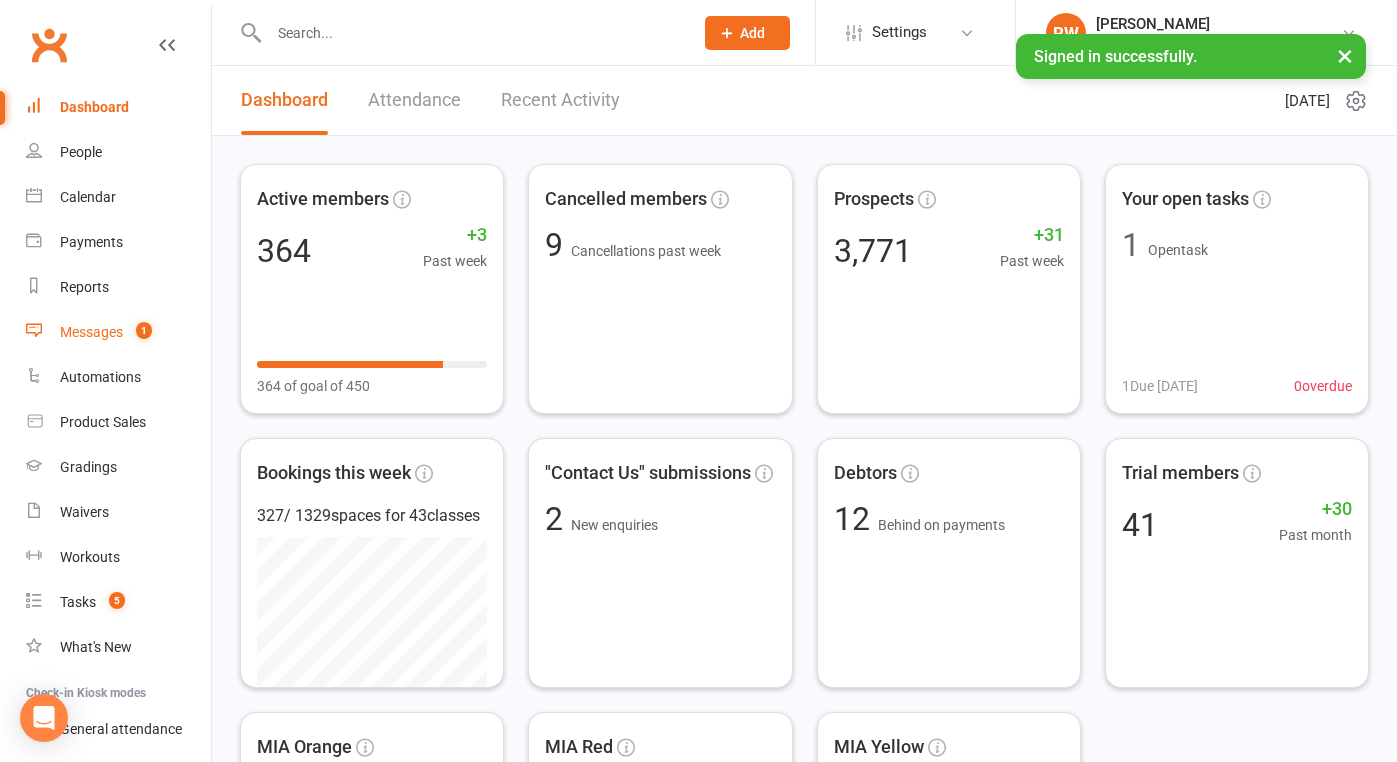 click on "Messages" at bounding box center (91, 332) 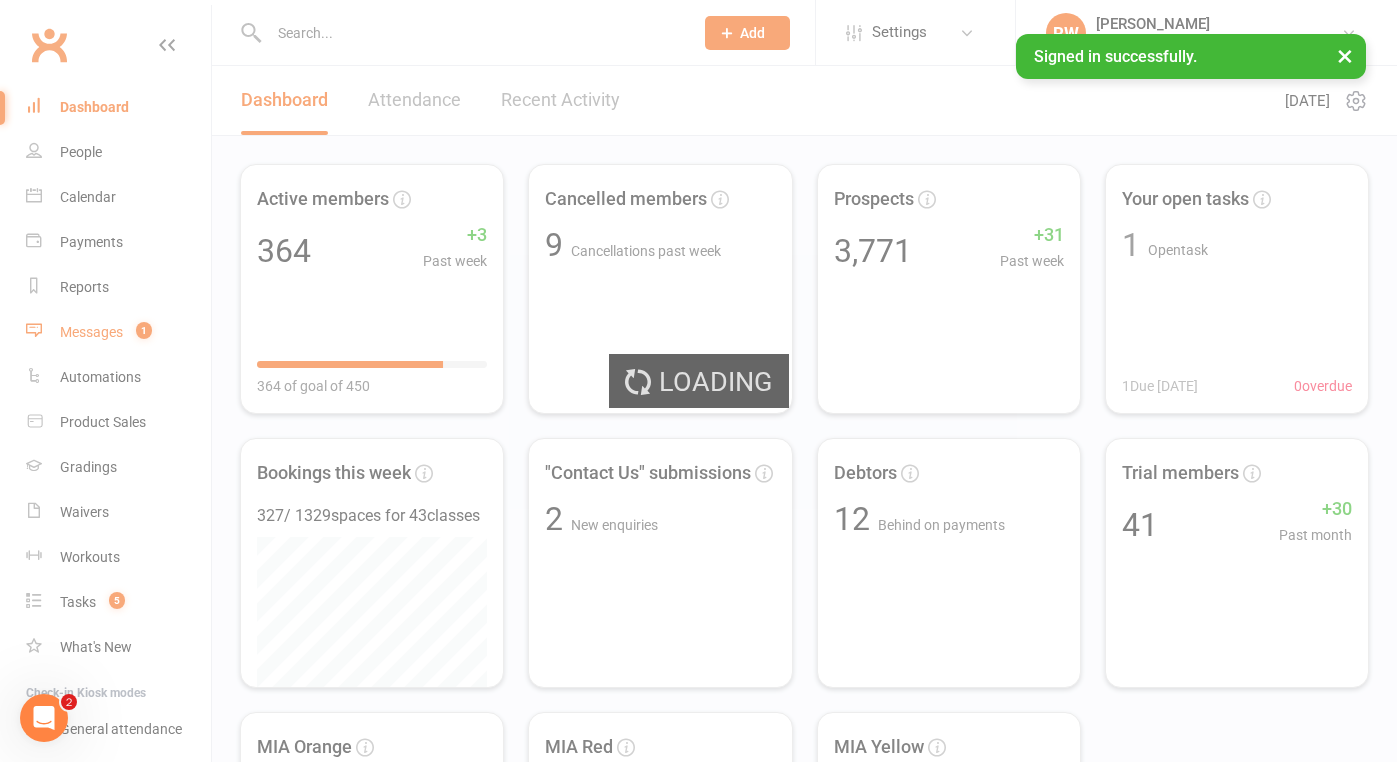 scroll, scrollTop: 0, scrollLeft: 0, axis: both 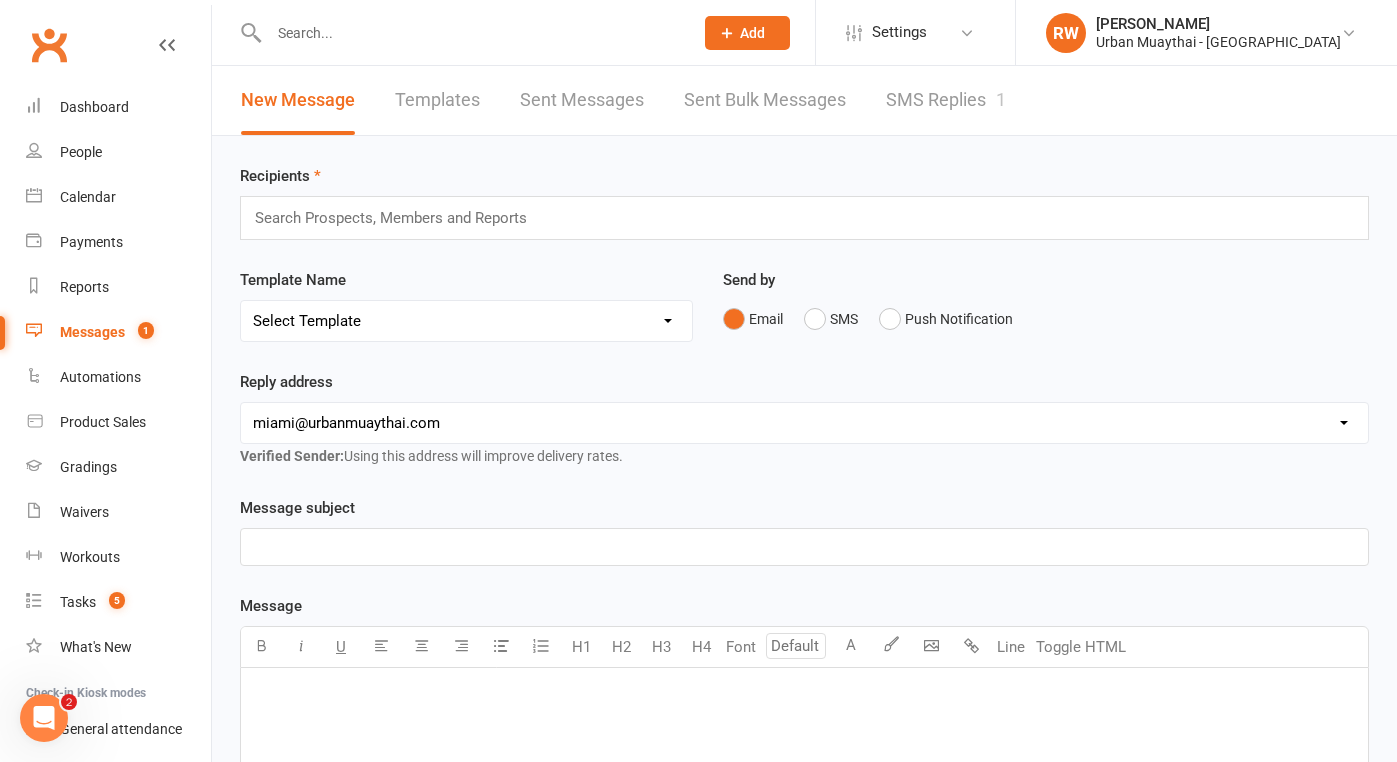 click on "SMS Replies  1" at bounding box center [946, 100] 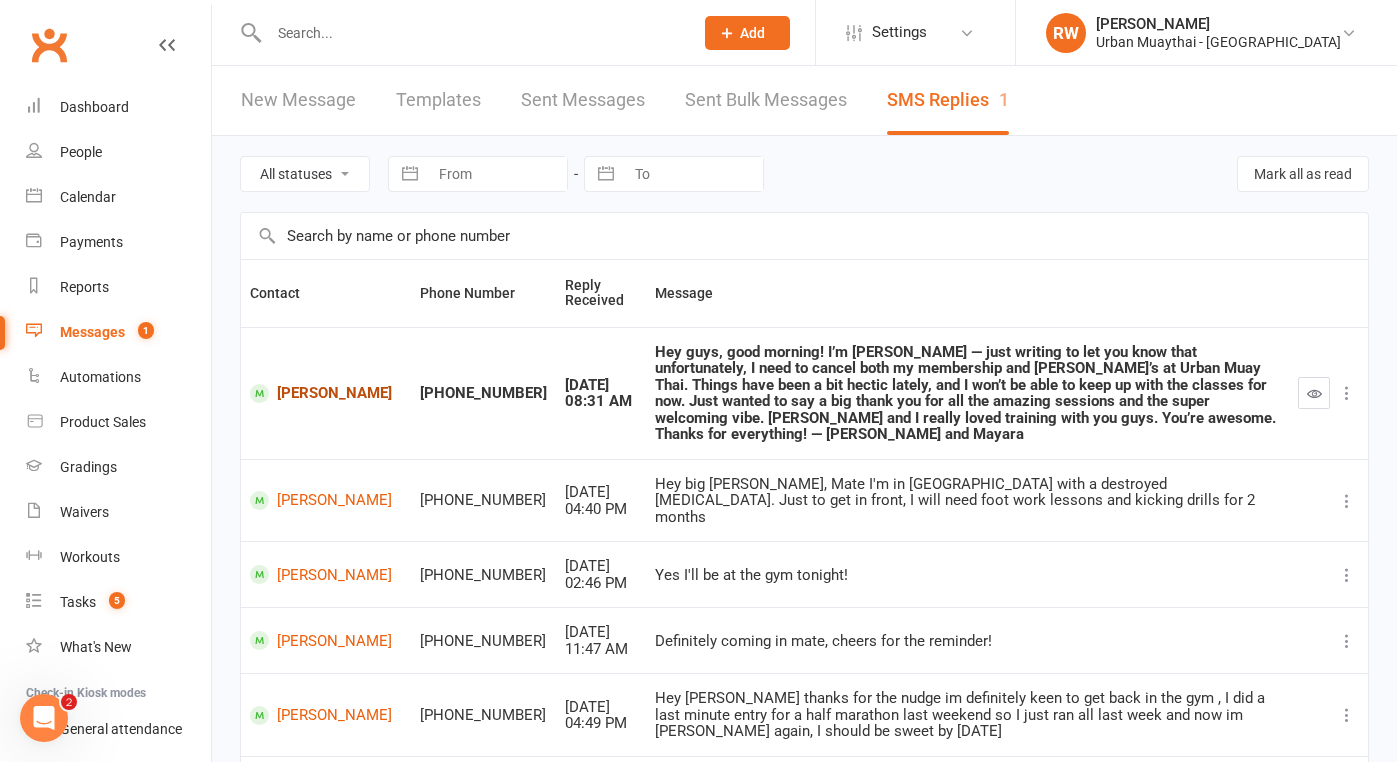 click on "[PERSON_NAME]" at bounding box center [326, 393] 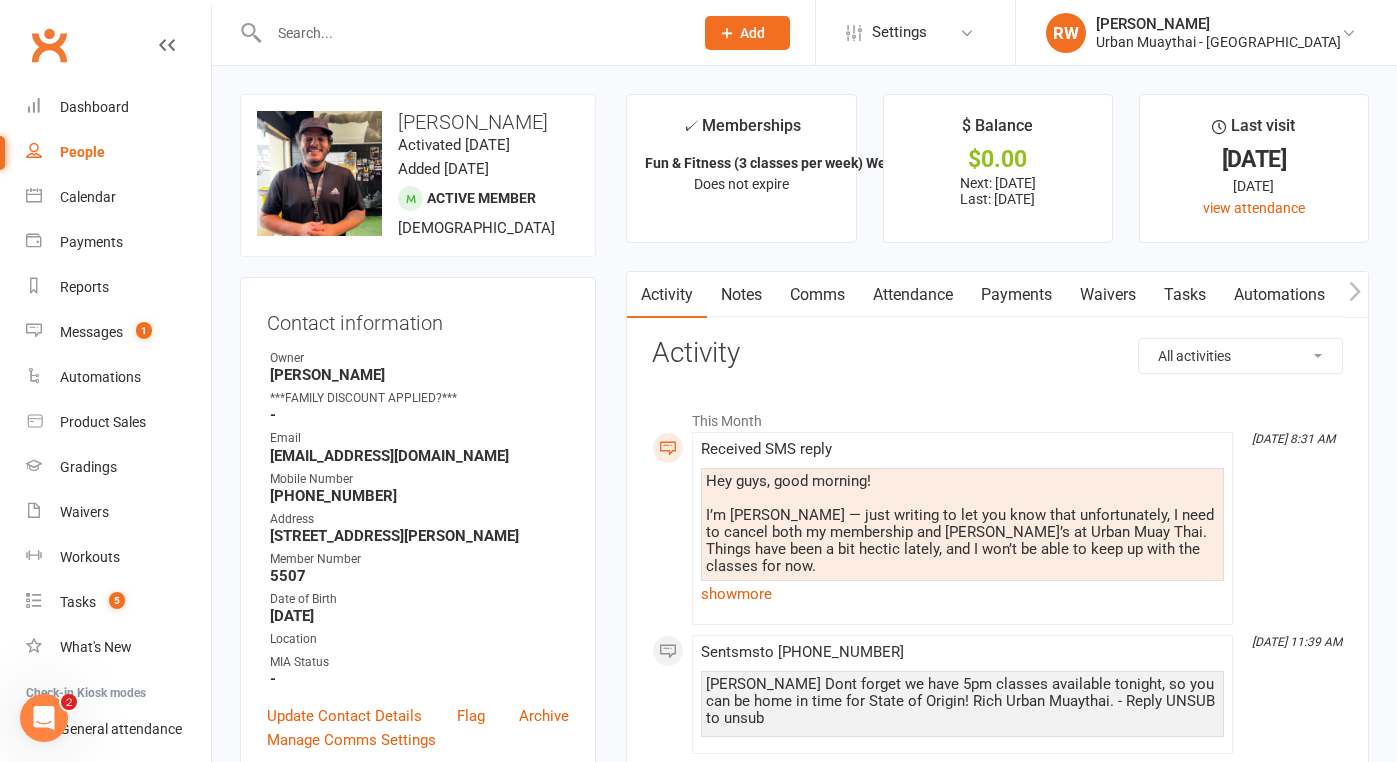 scroll, scrollTop: 0, scrollLeft: 0, axis: both 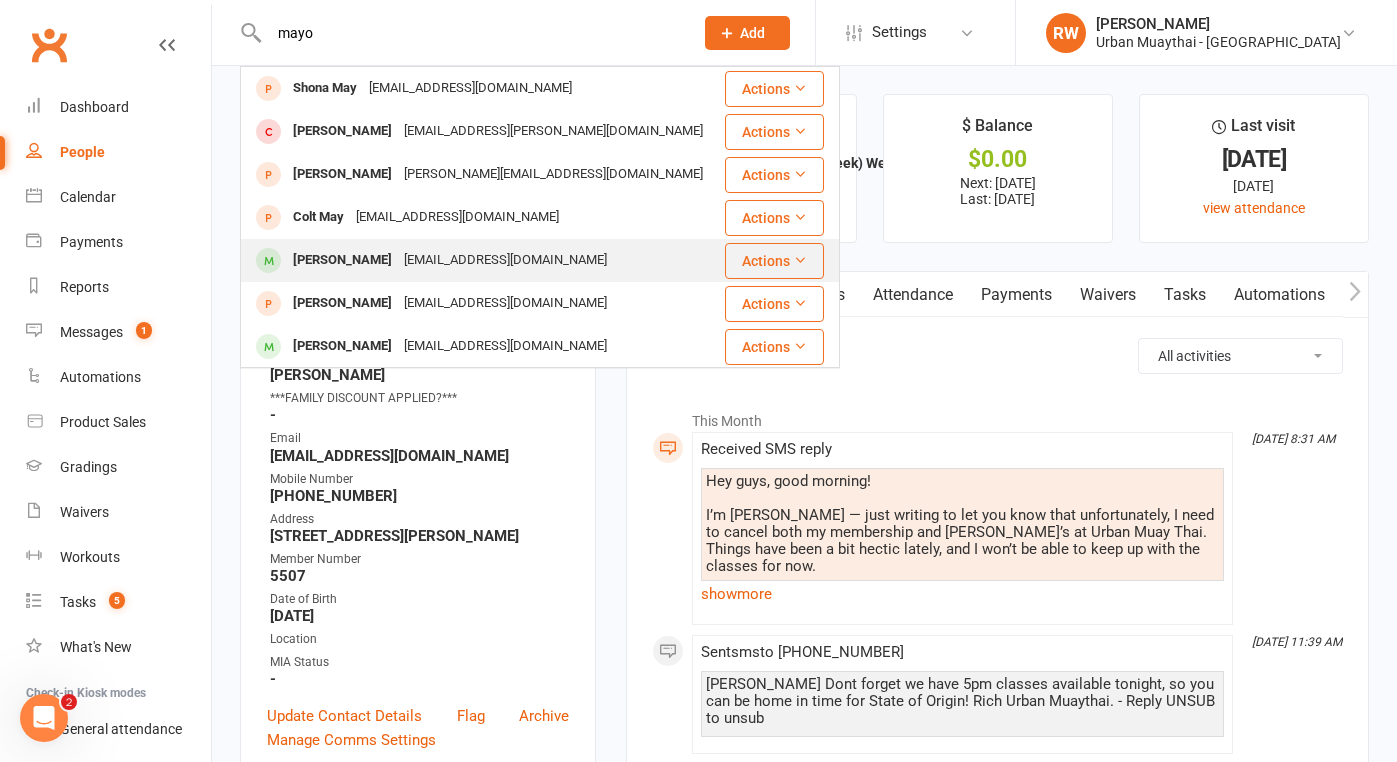 type on "mayo" 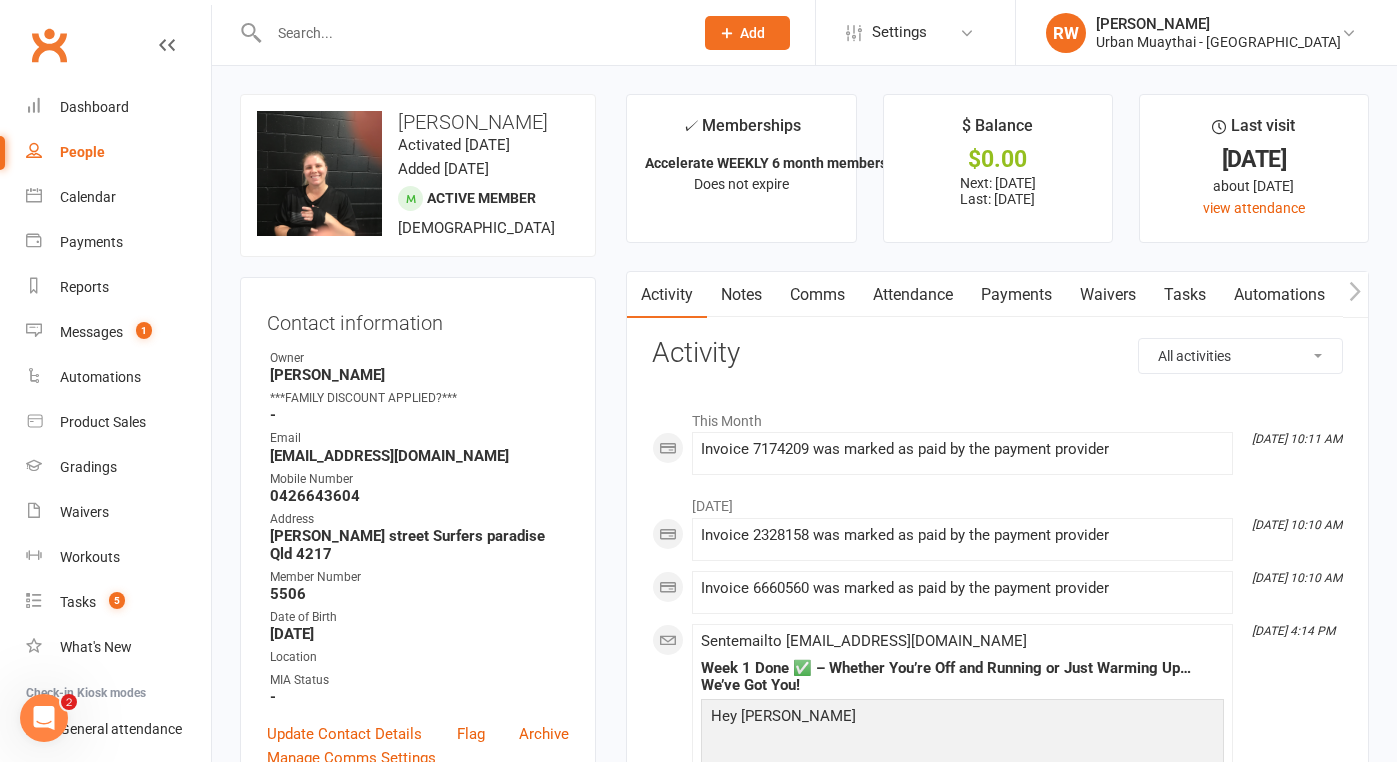 scroll, scrollTop: 0, scrollLeft: 0, axis: both 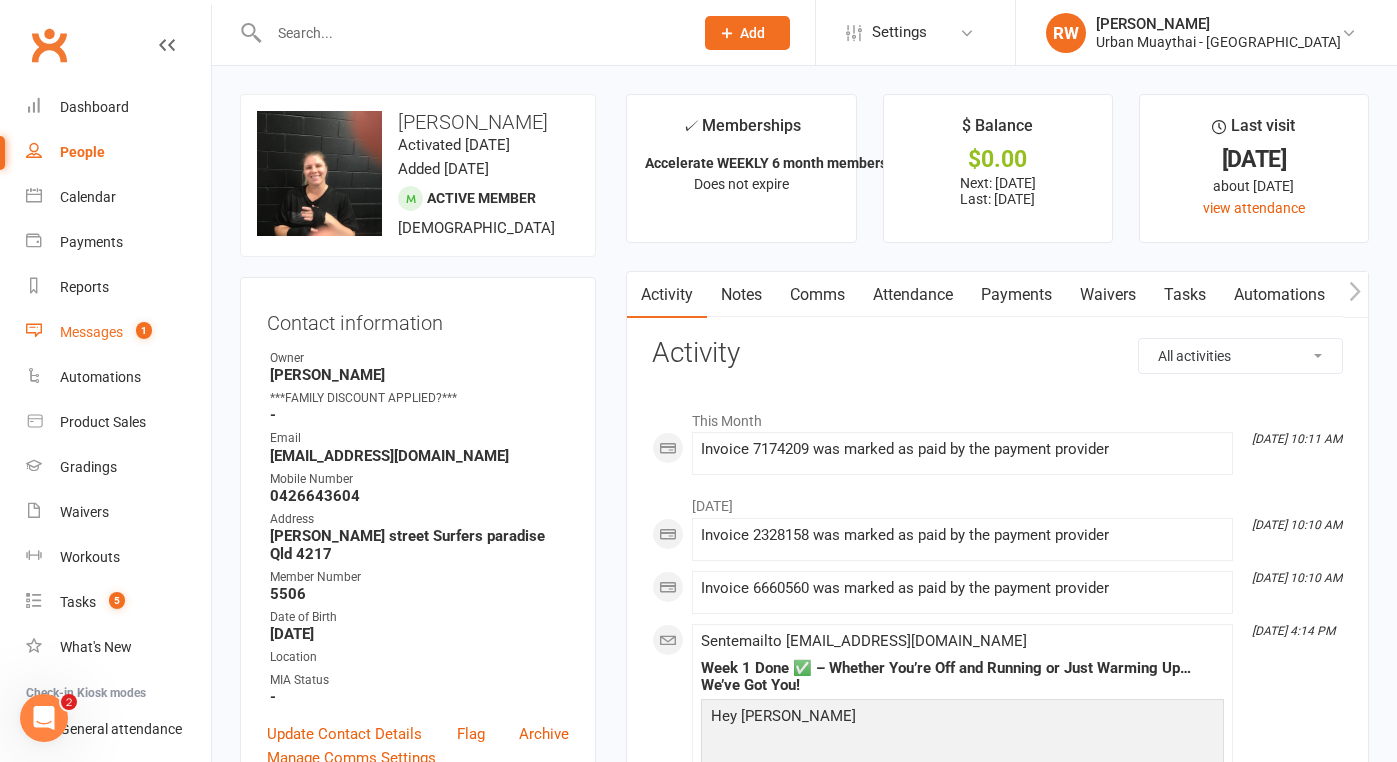 click on "Messages" at bounding box center (91, 332) 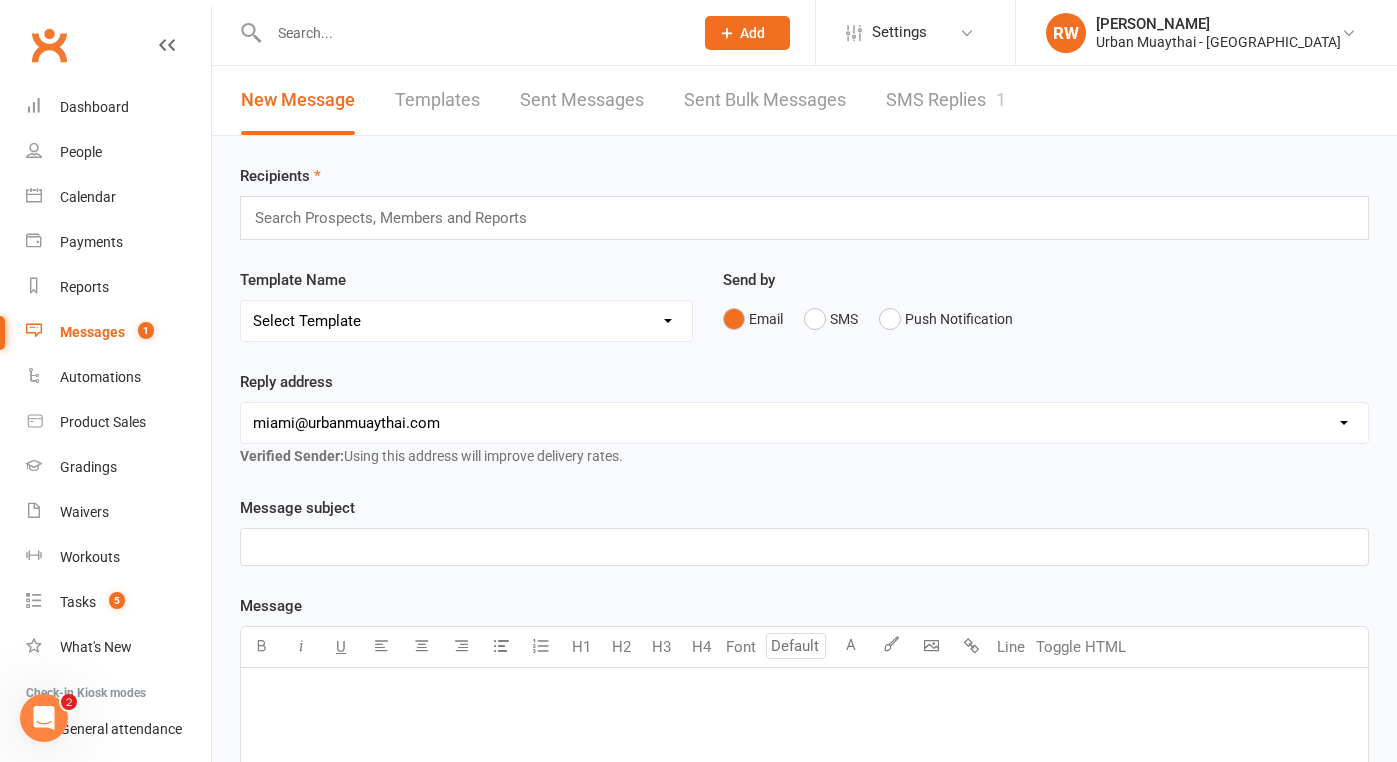 click on "SMS Replies  1" at bounding box center (946, 100) 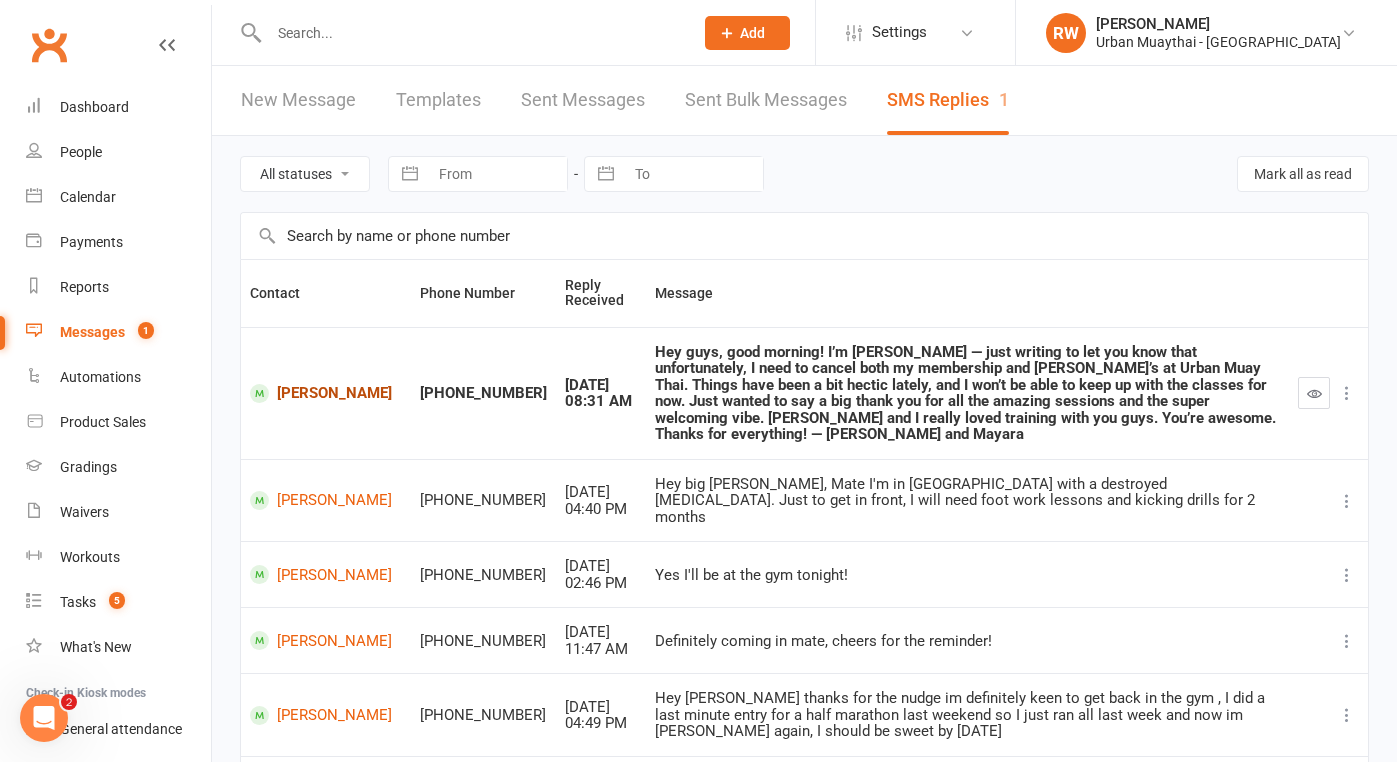 click on "[PERSON_NAME]" at bounding box center (326, 393) 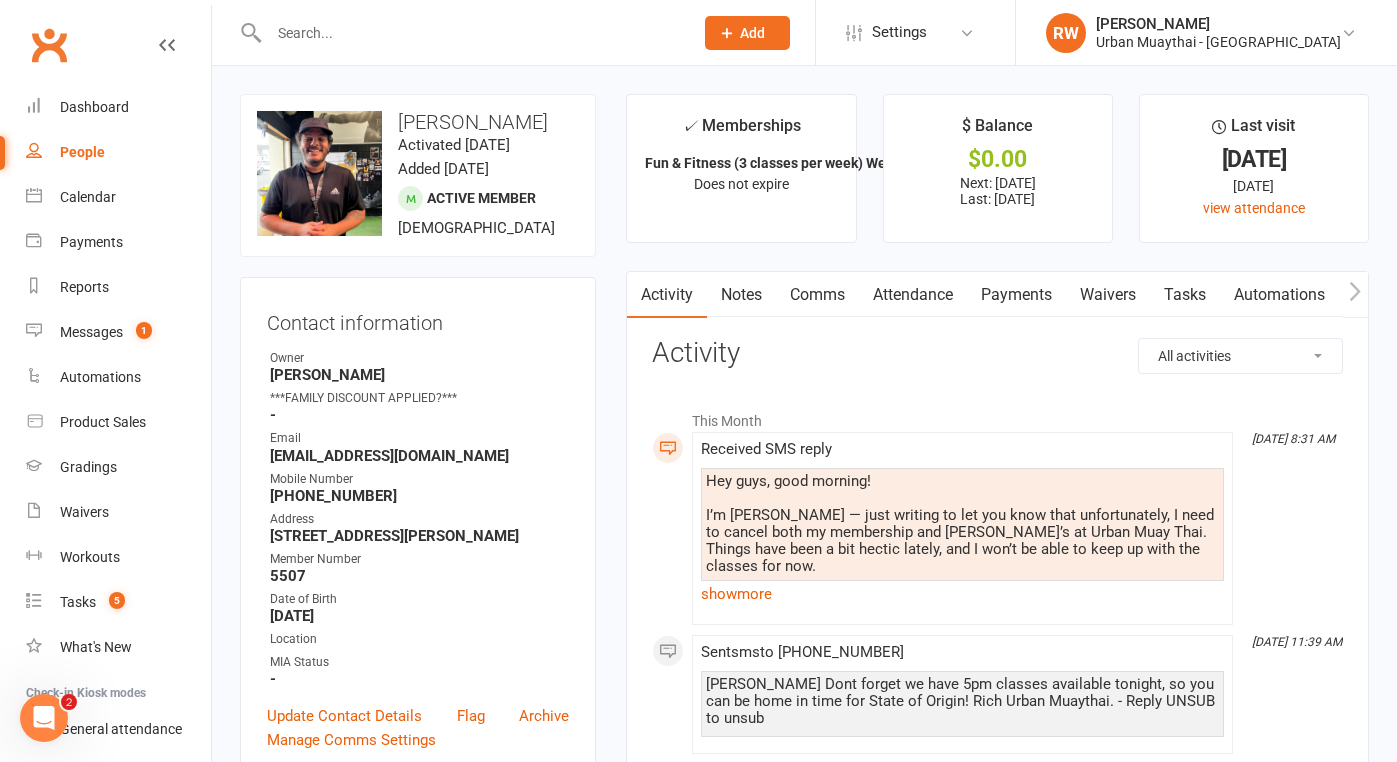 scroll, scrollTop: 0, scrollLeft: 0, axis: both 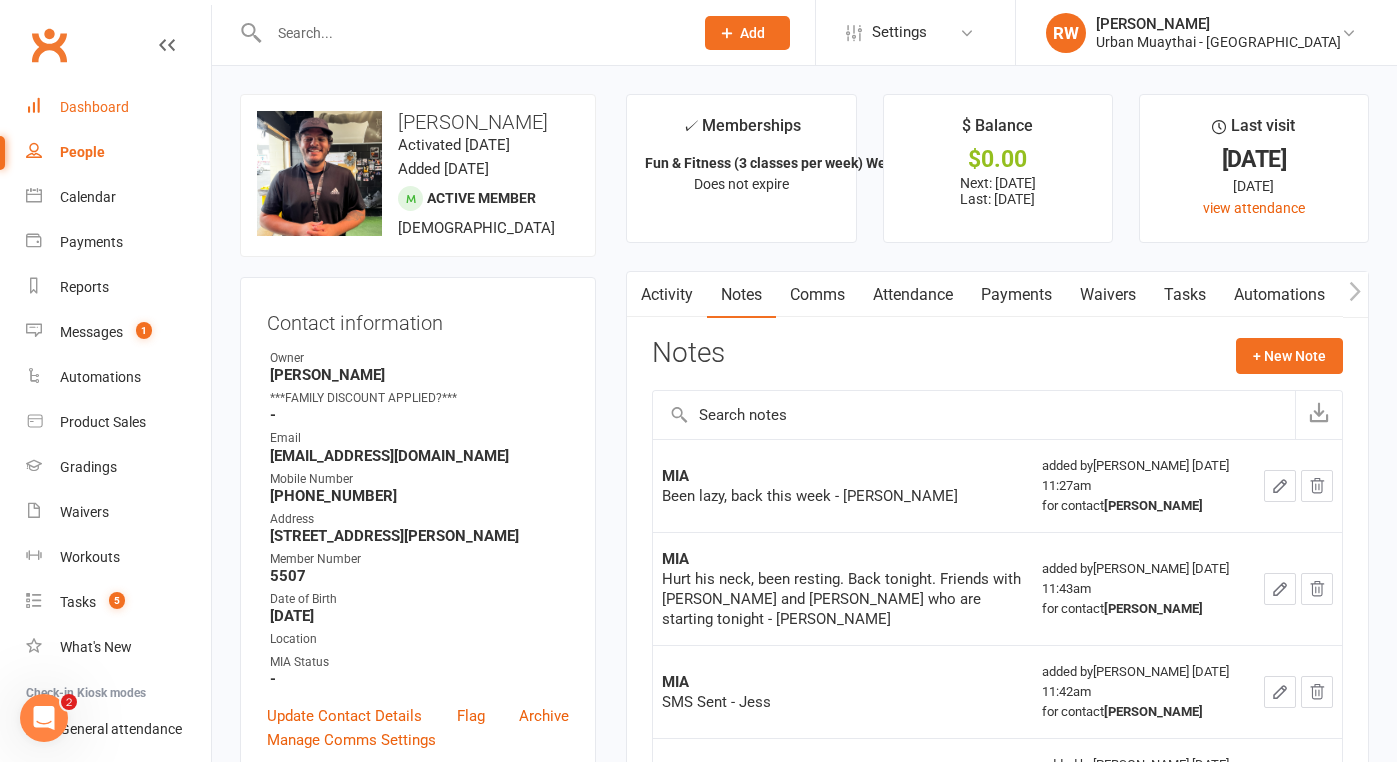 click on "Dashboard" at bounding box center [94, 107] 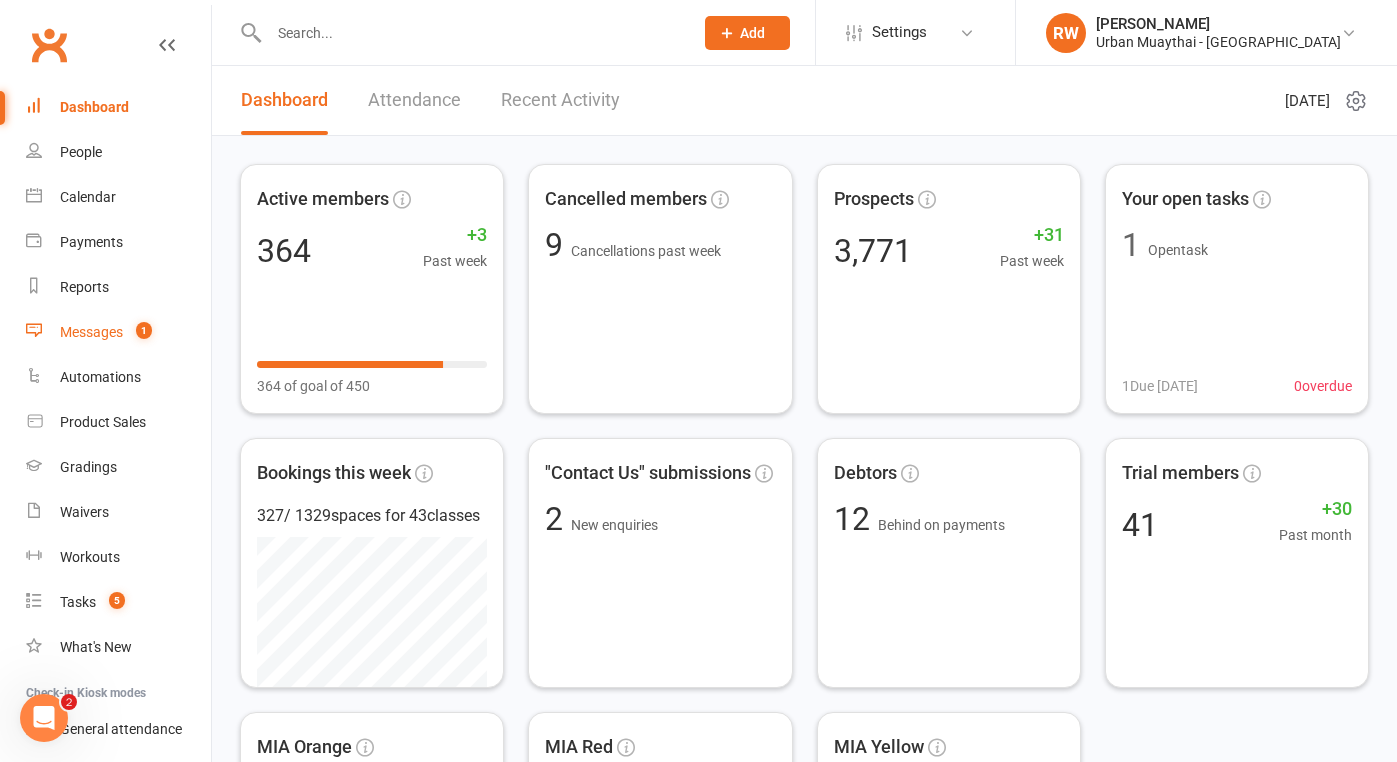 click on "Messages" at bounding box center (91, 332) 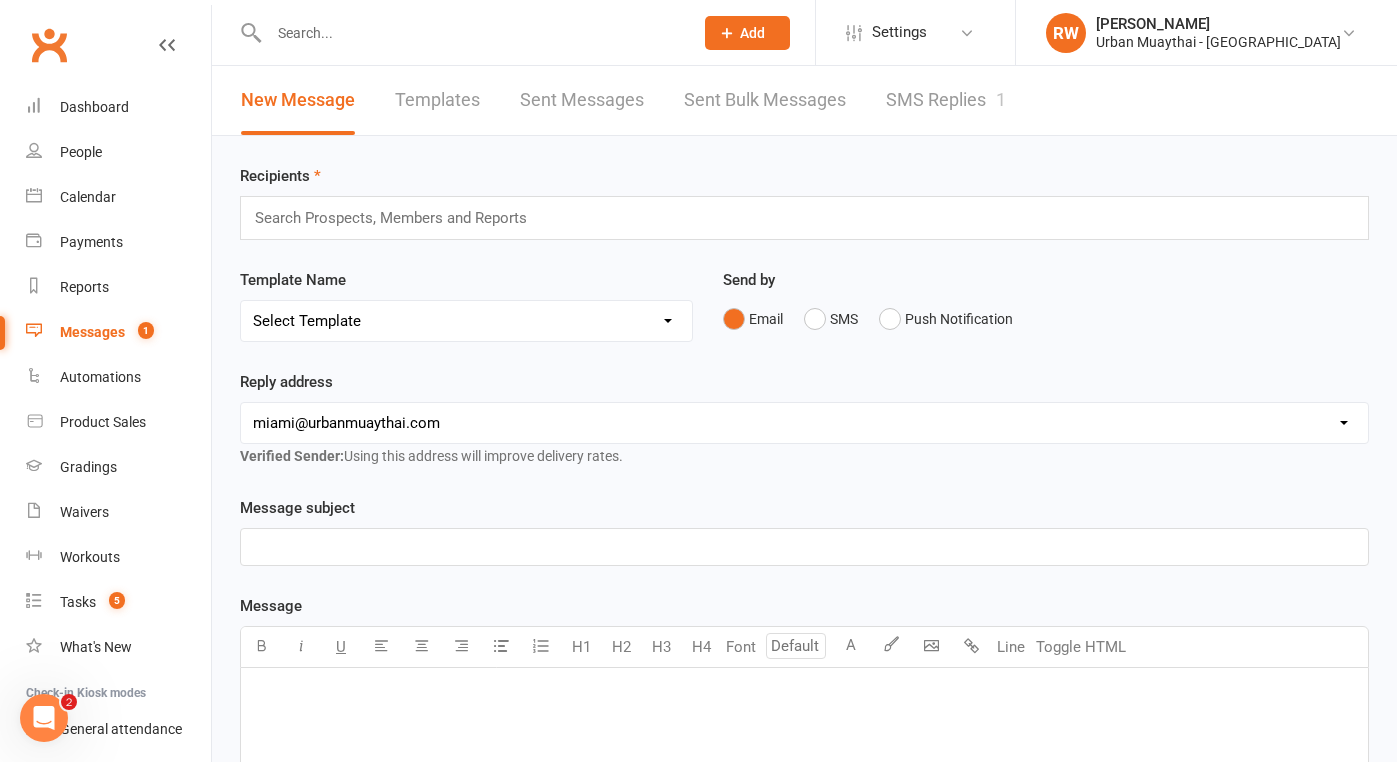 click on "SMS Replies  1" at bounding box center (946, 100) 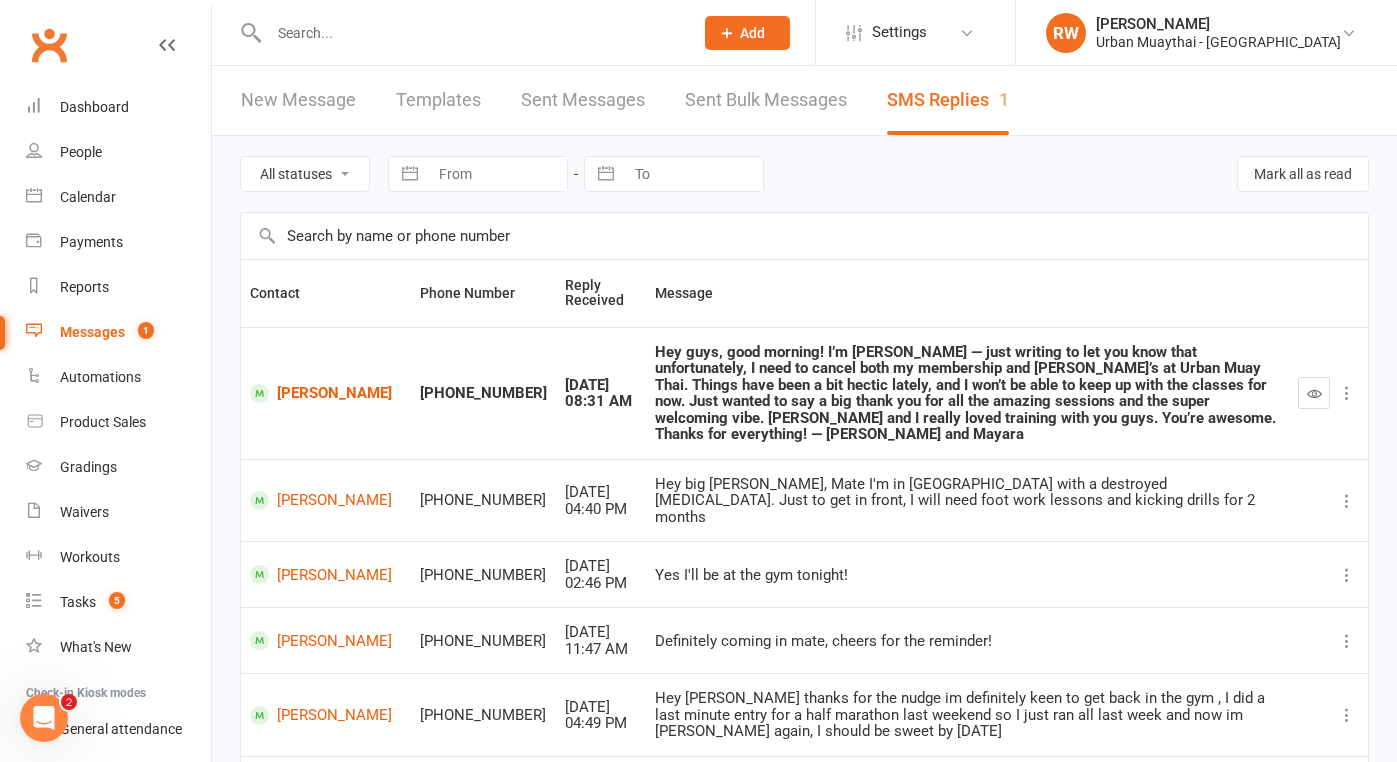 scroll, scrollTop: 0, scrollLeft: 0, axis: both 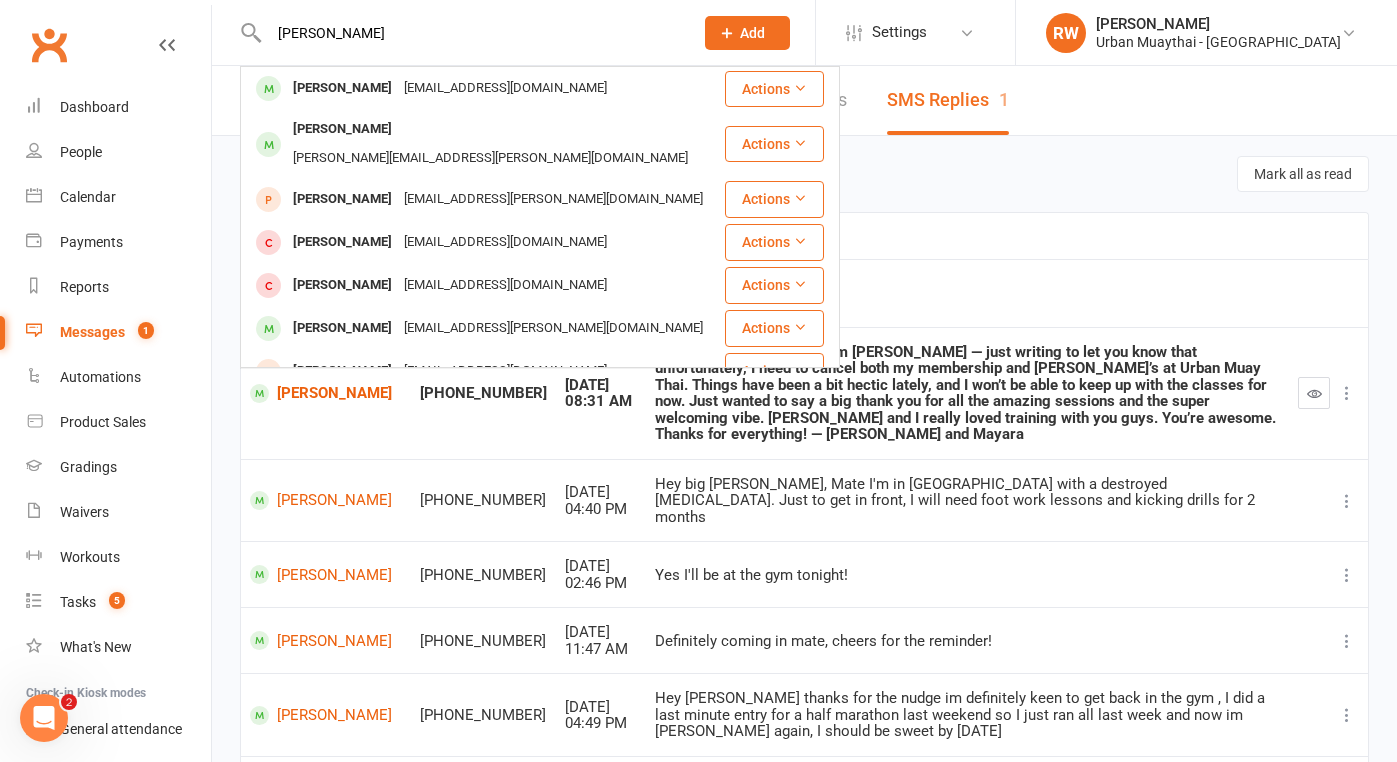 type on "mia Carr" 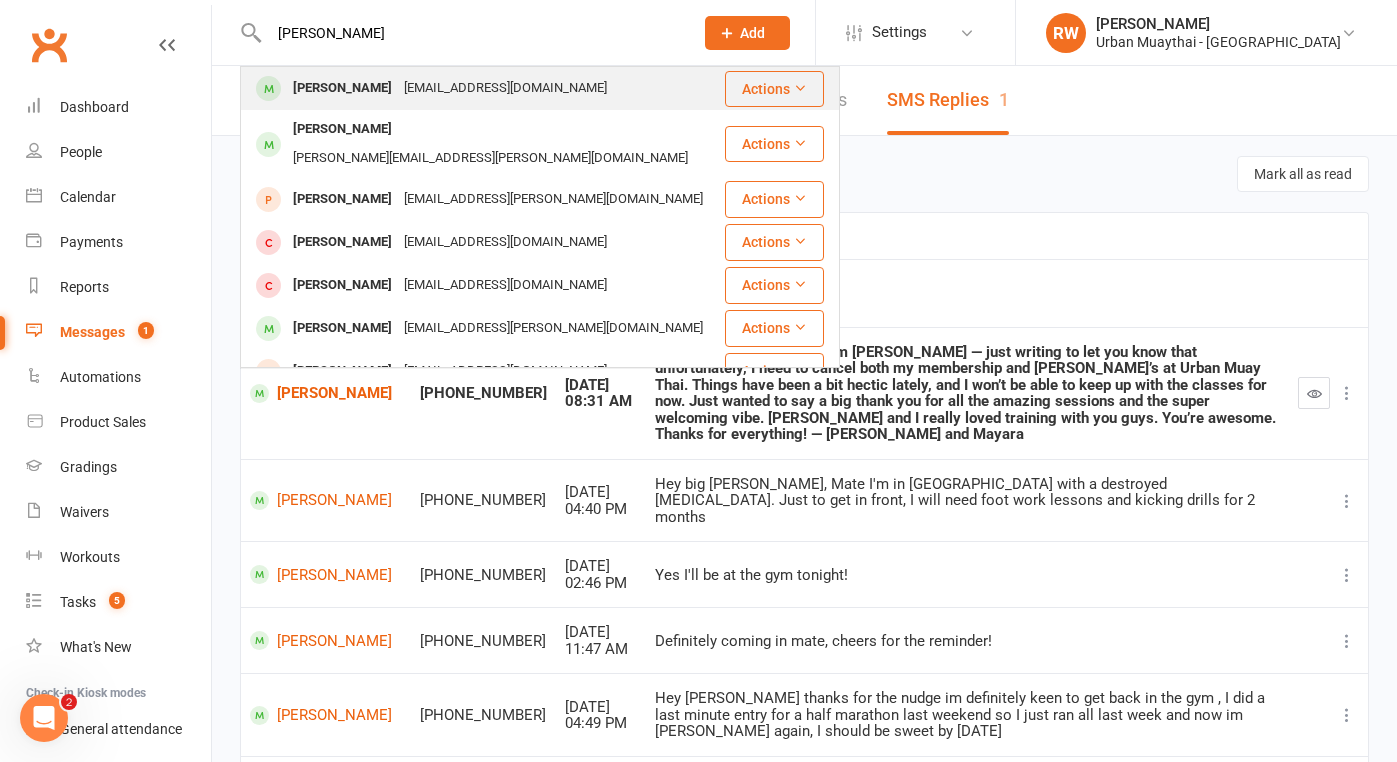 drag, startPoint x: 326, startPoint y: 65, endPoint x: 328, endPoint y: 92, distance: 27.073973 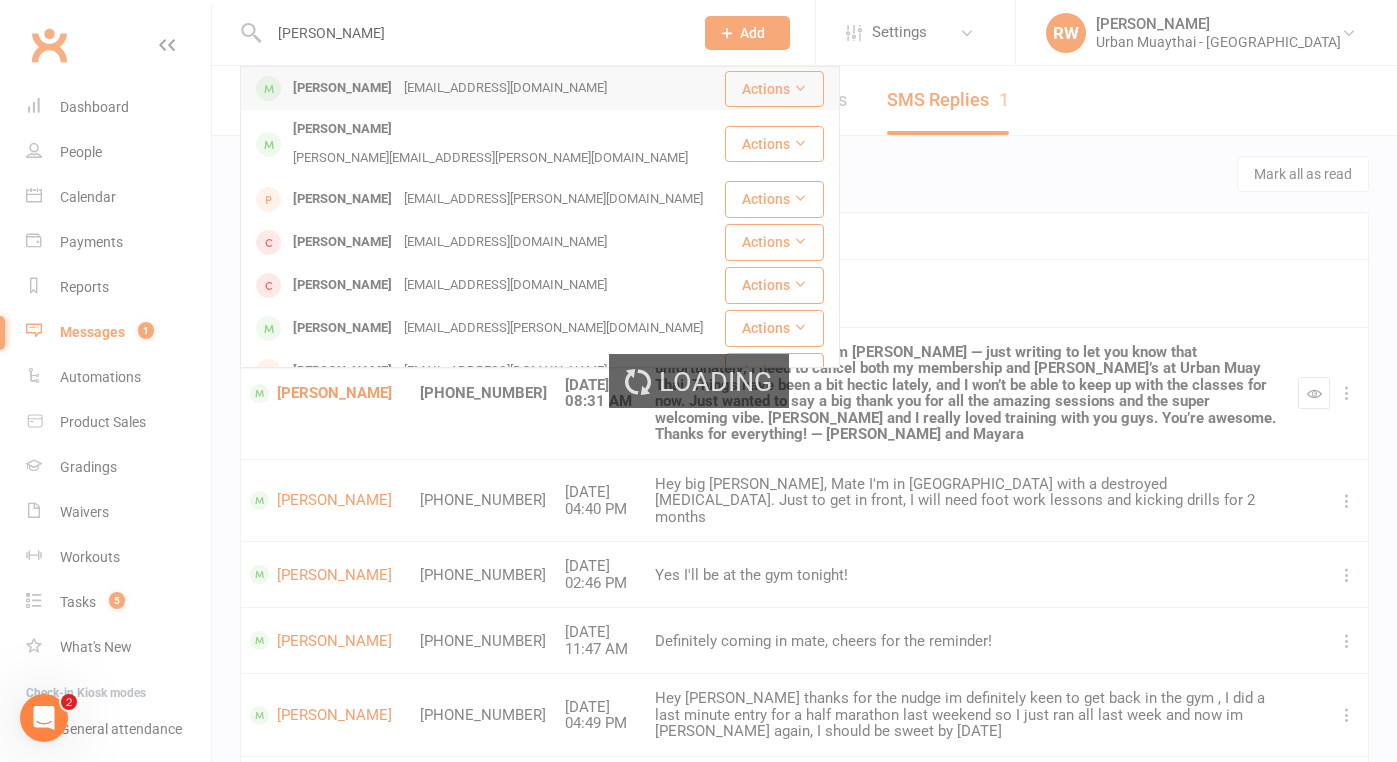 type 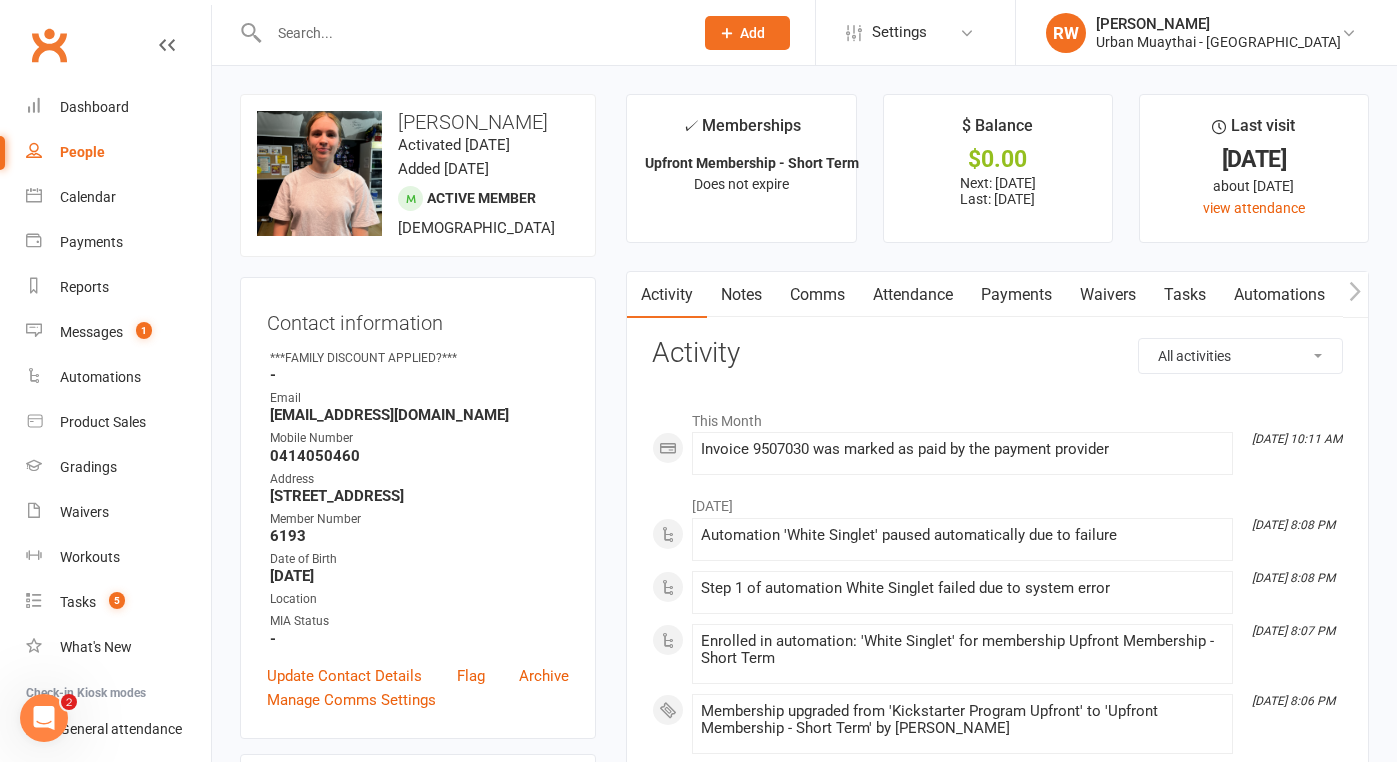 click on "Notes" at bounding box center (741, 295) 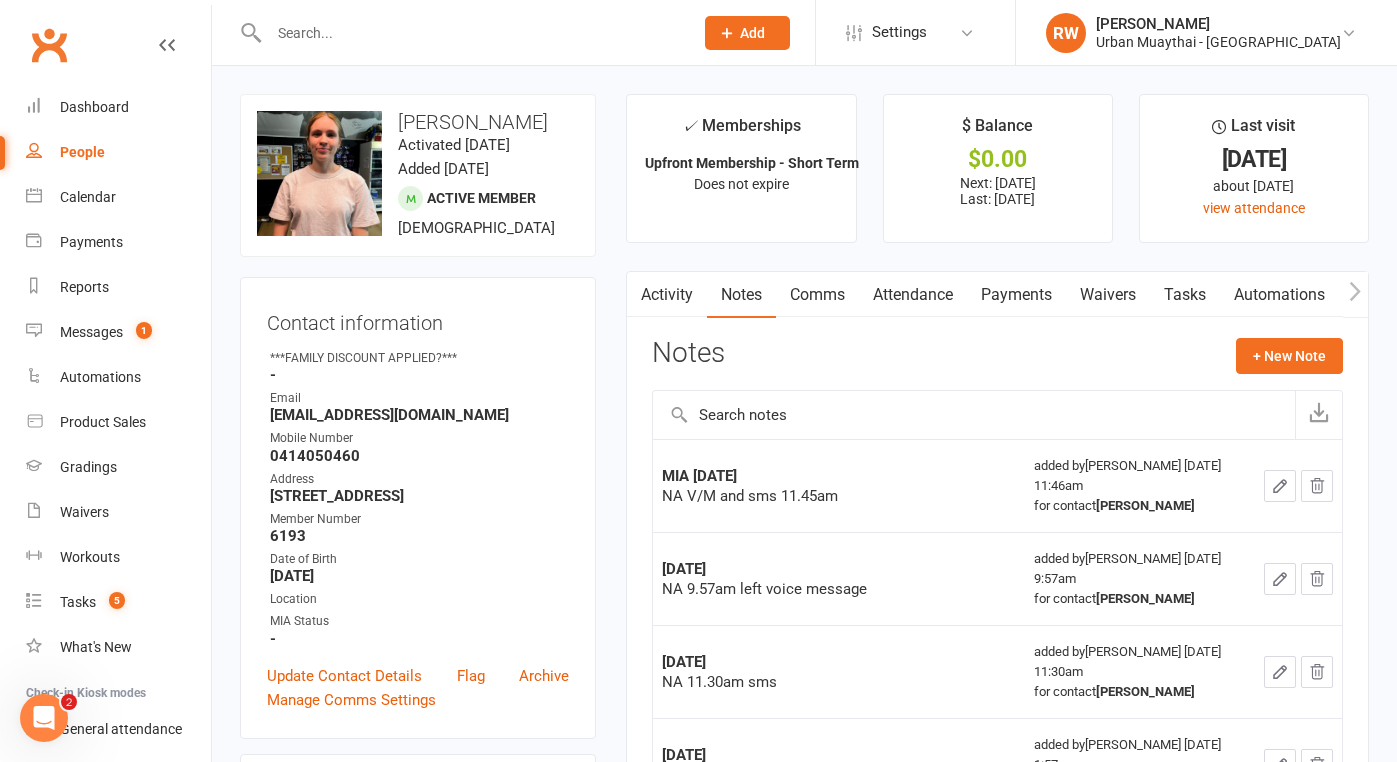 scroll, scrollTop: 0, scrollLeft: 0, axis: both 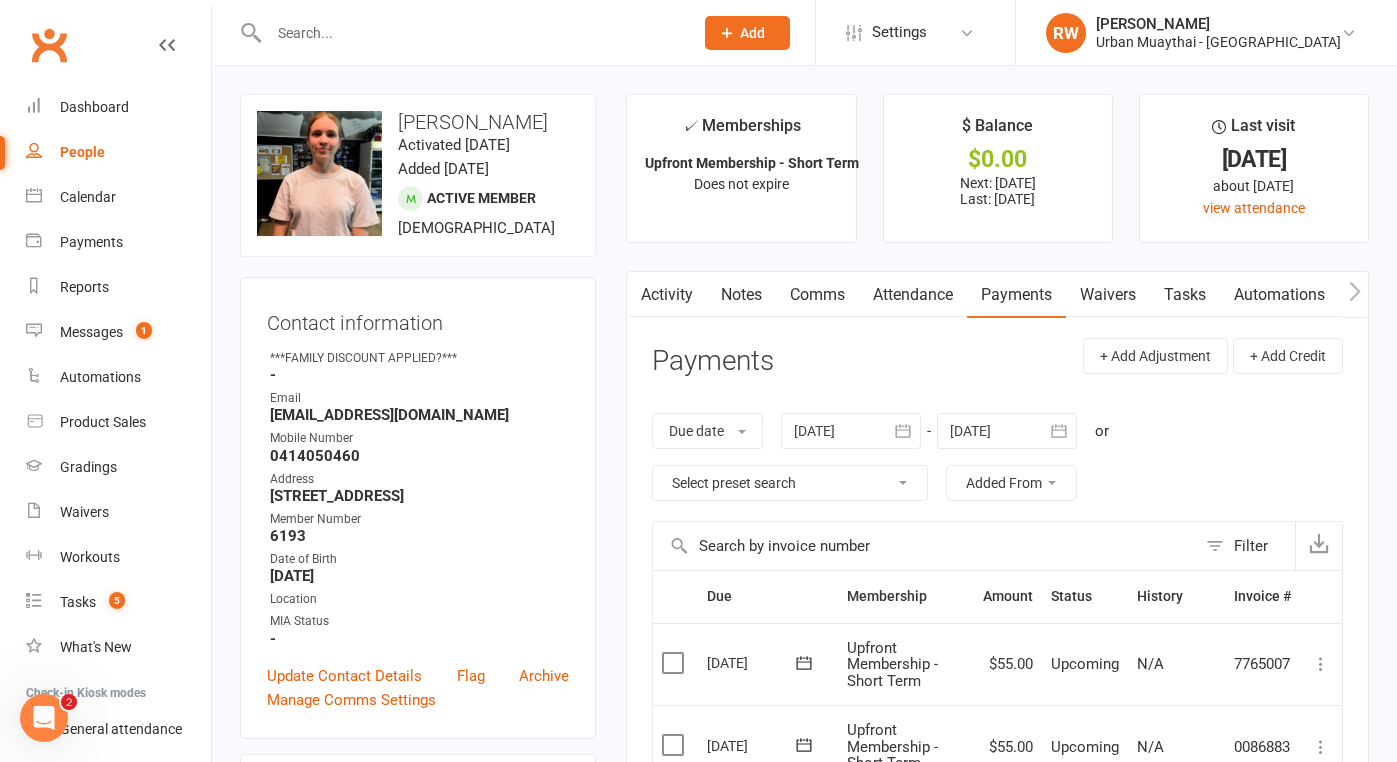 click on "Attendance" at bounding box center (913, 295) 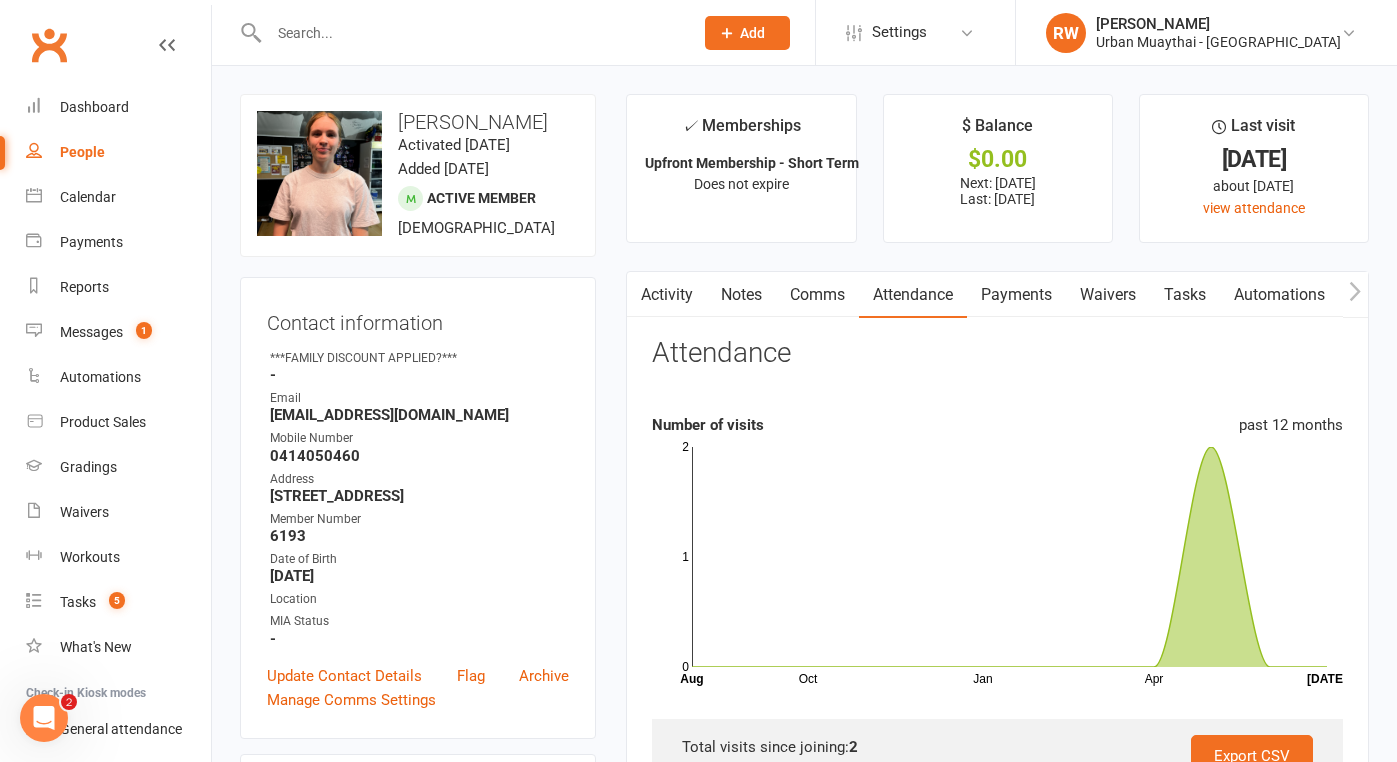 scroll, scrollTop: 0, scrollLeft: 0, axis: both 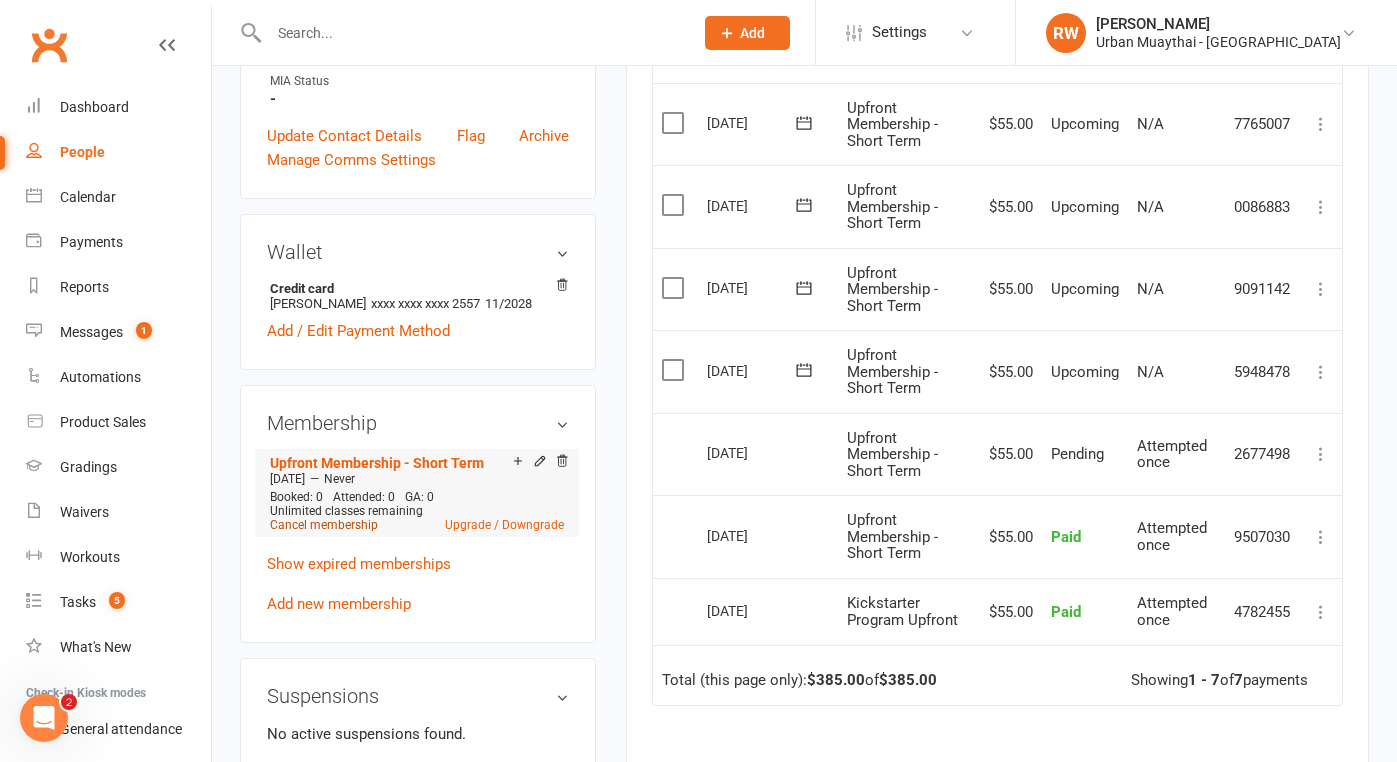 click on "Cancel membership" at bounding box center (324, 525) 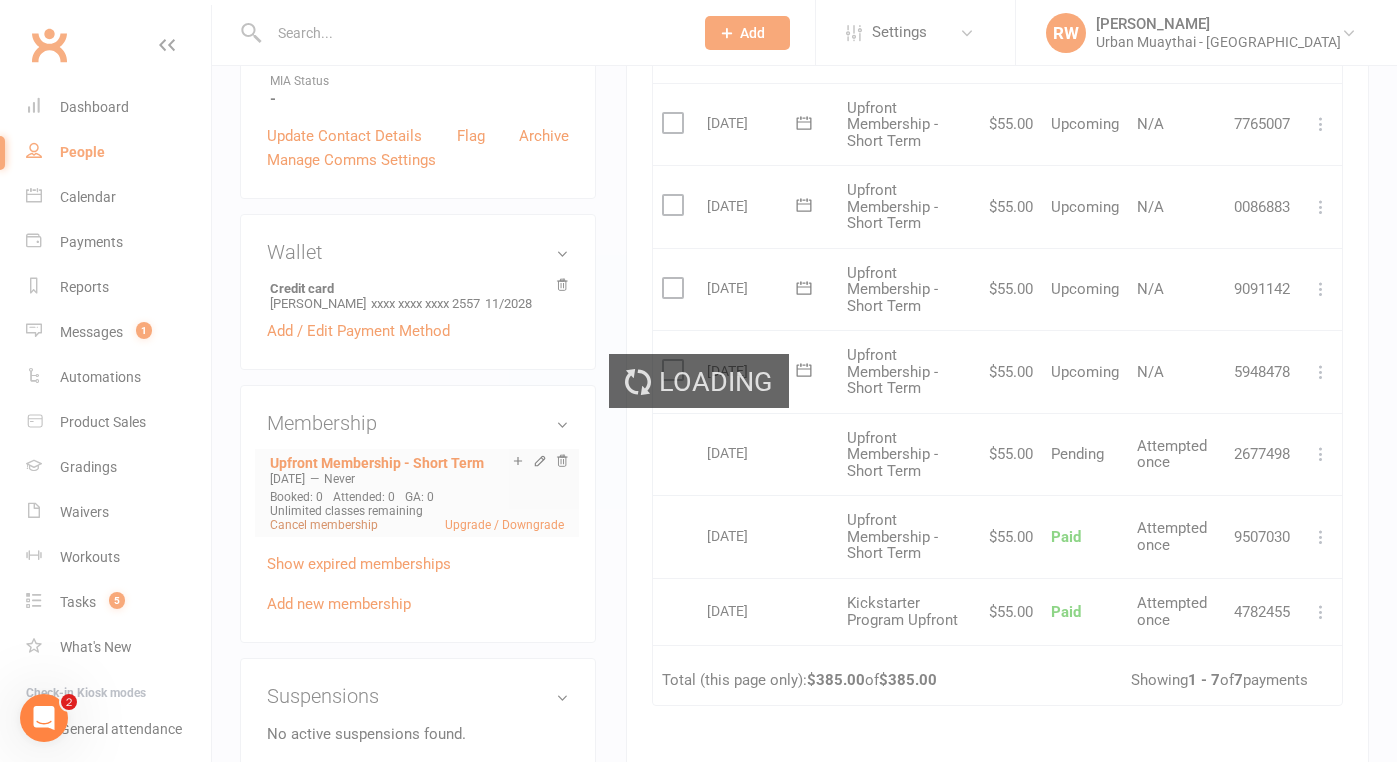 scroll, scrollTop: 0, scrollLeft: 0, axis: both 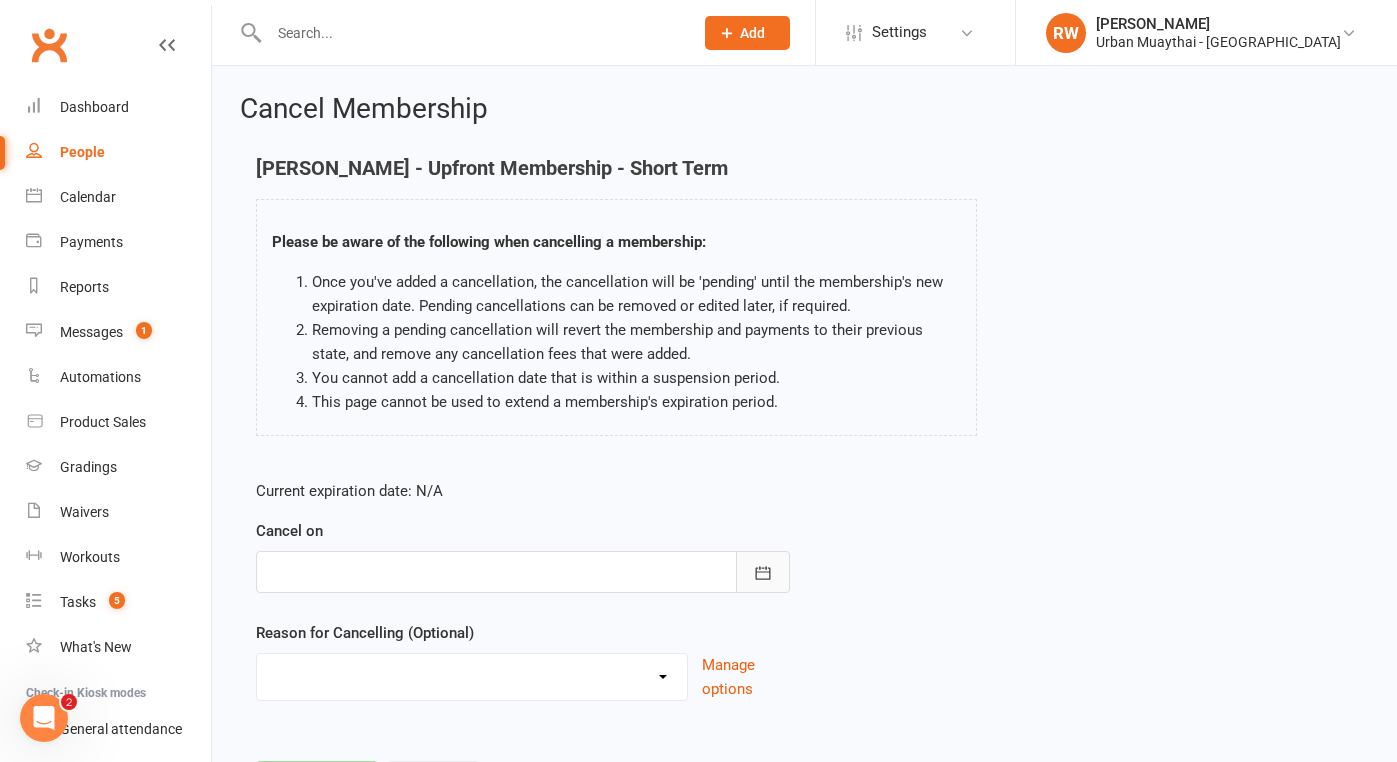 click 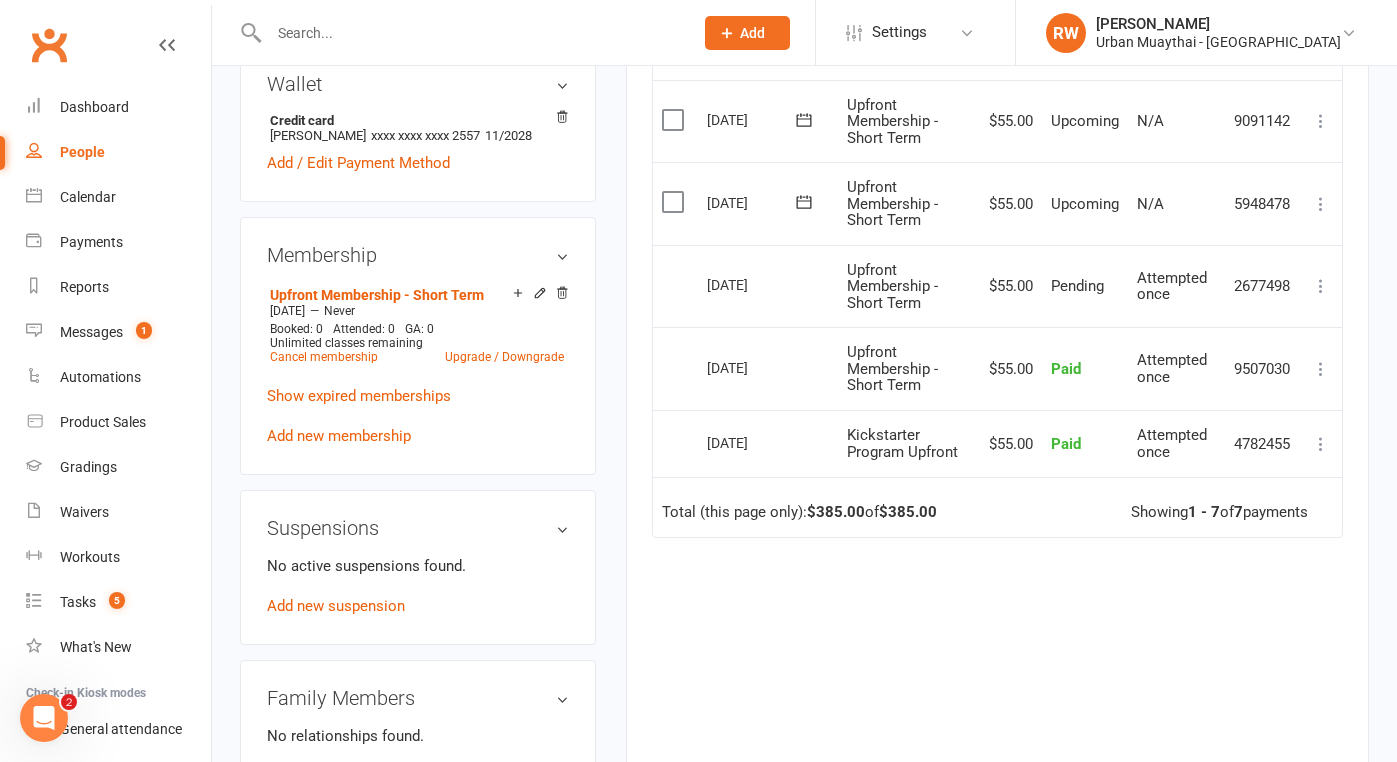 scroll, scrollTop: 706, scrollLeft: 0, axis: vertical 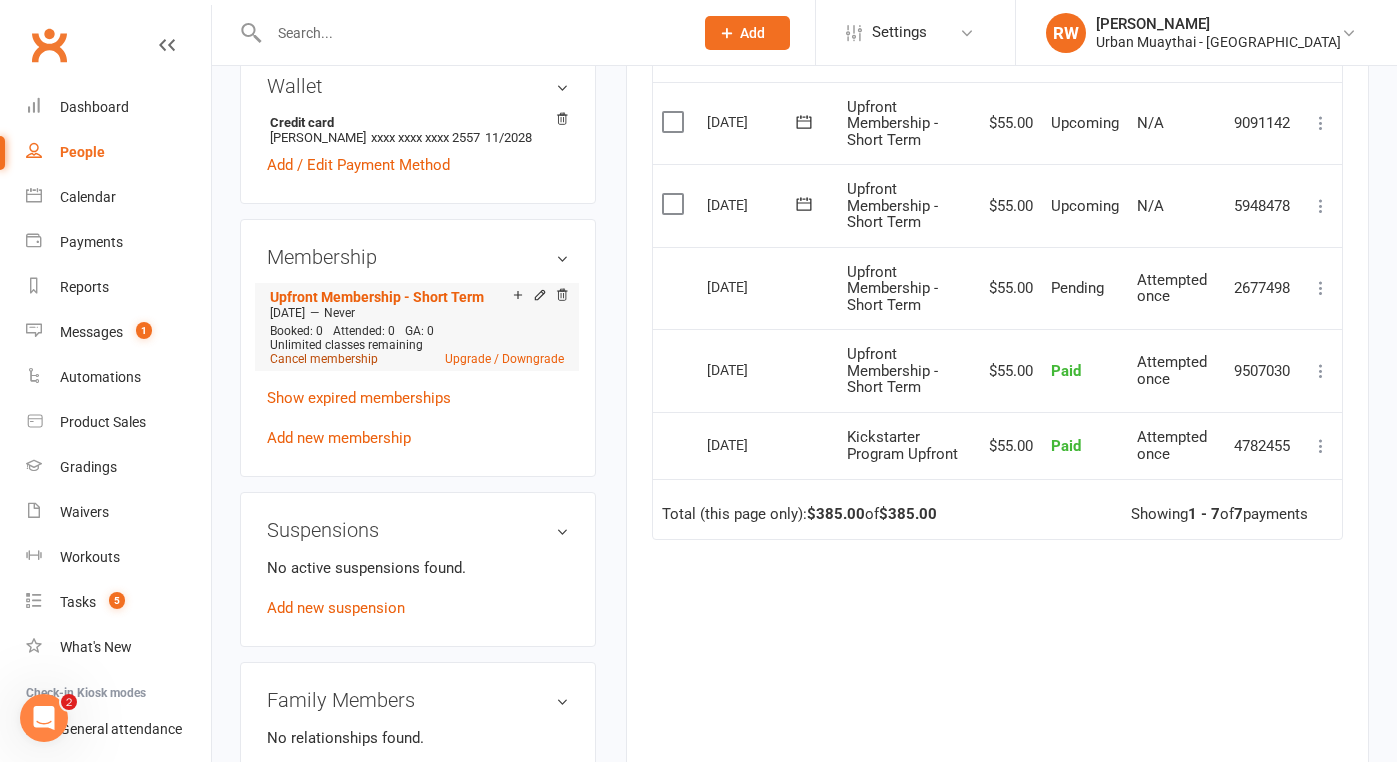 click on "Cancel membership" at bounding box center (324, 359) 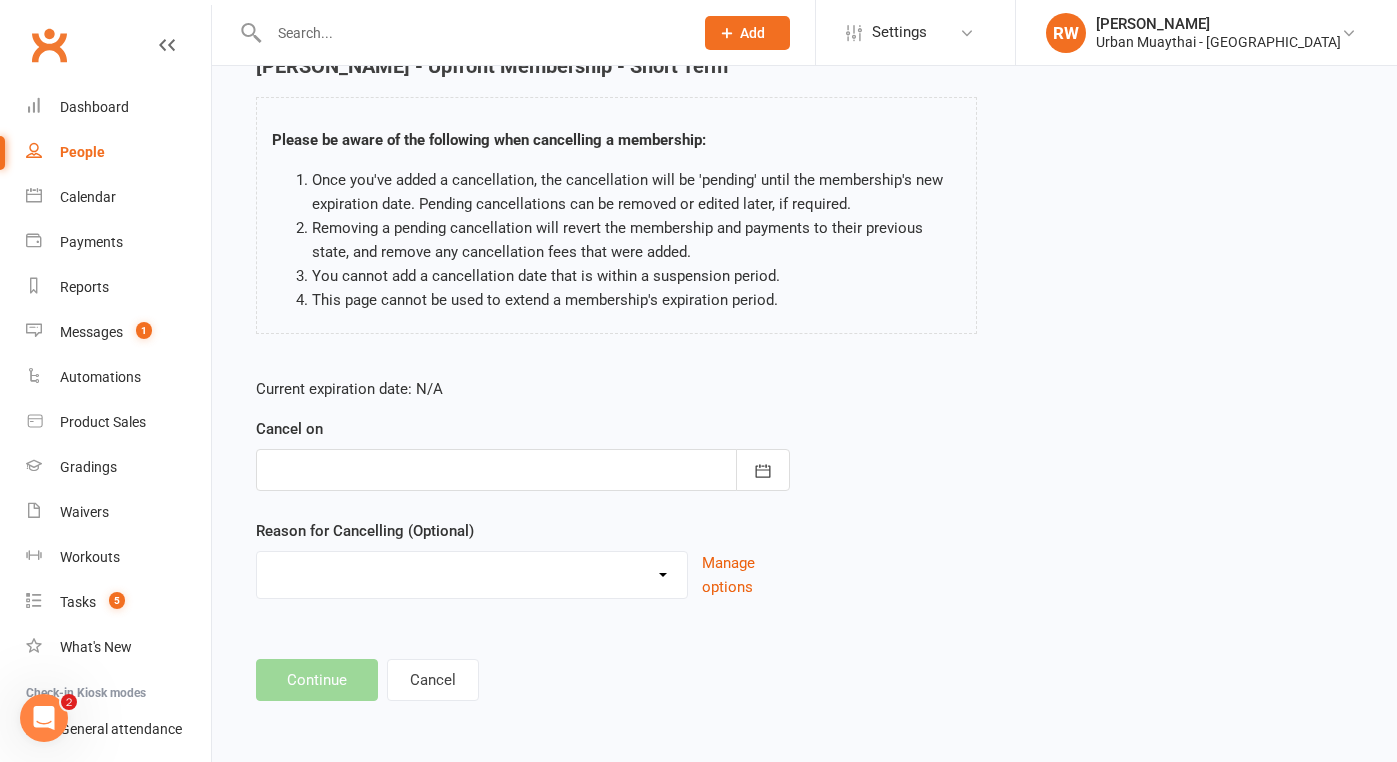 scroll, scrollTop: 0, scrollLeft: 0, axis: both 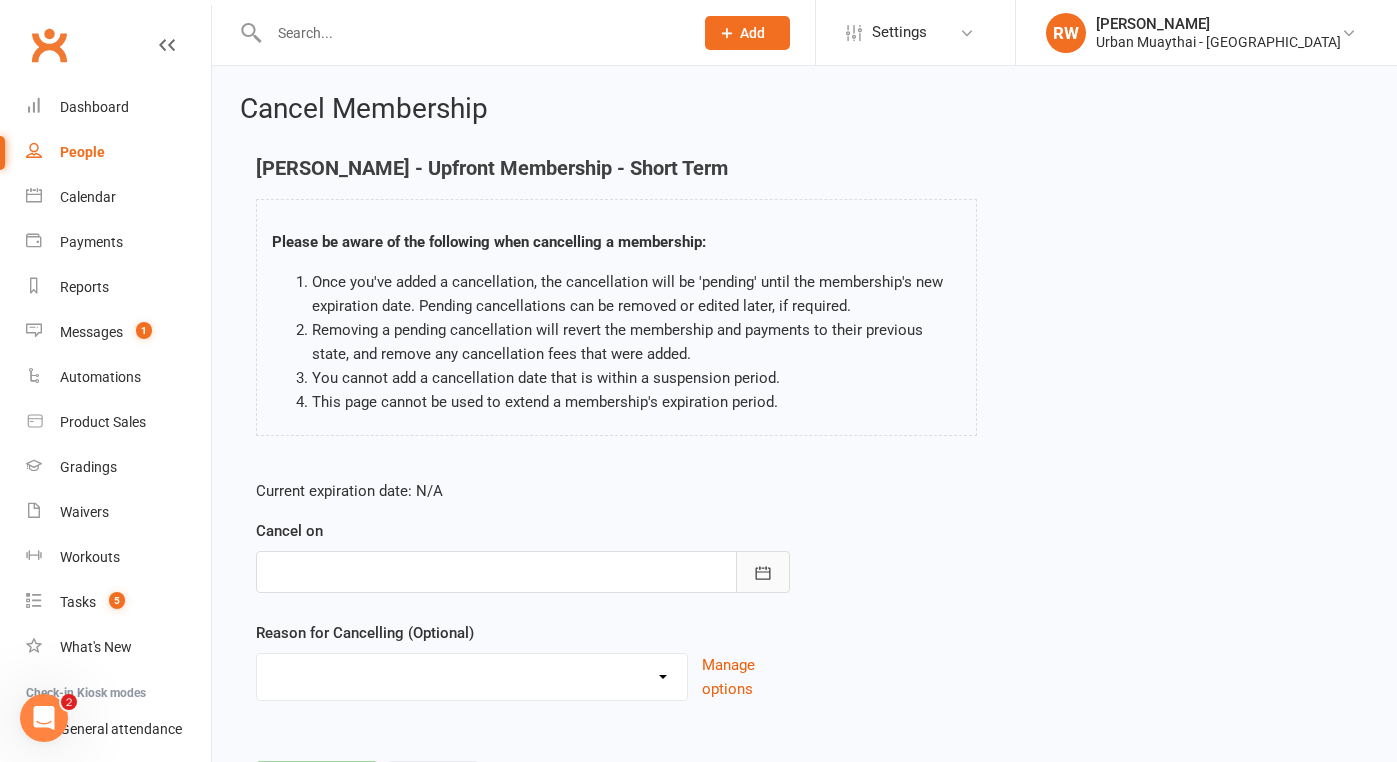 click 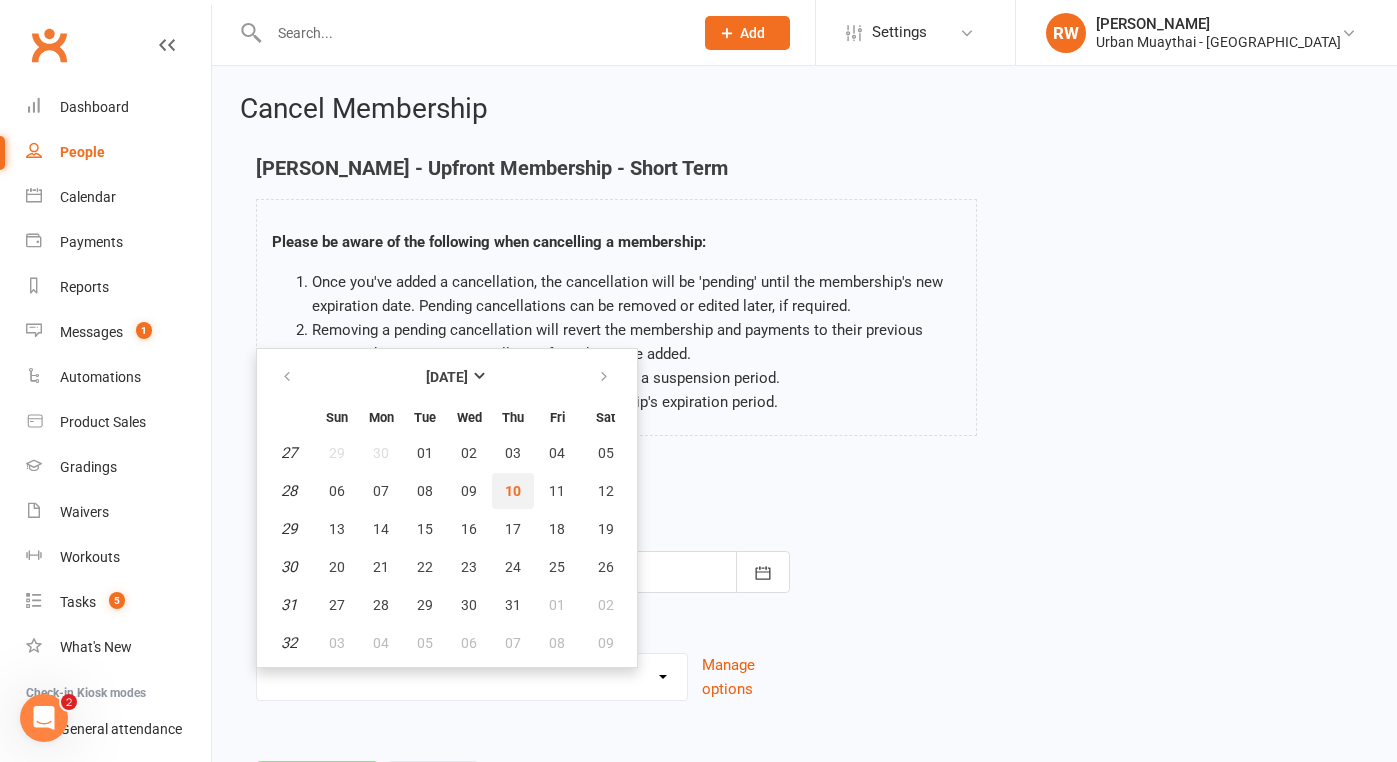 click on "10" at bounding box center [513, 491] 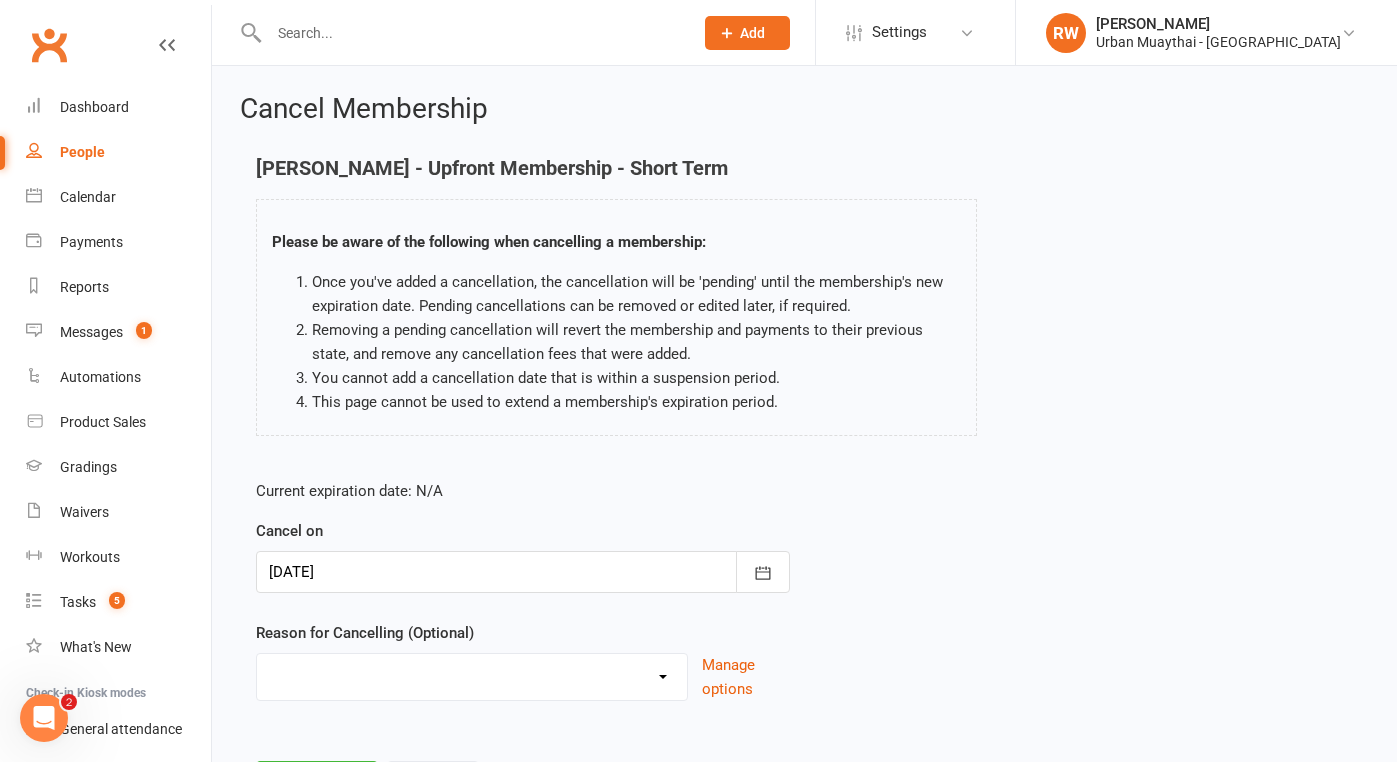 select on "6" 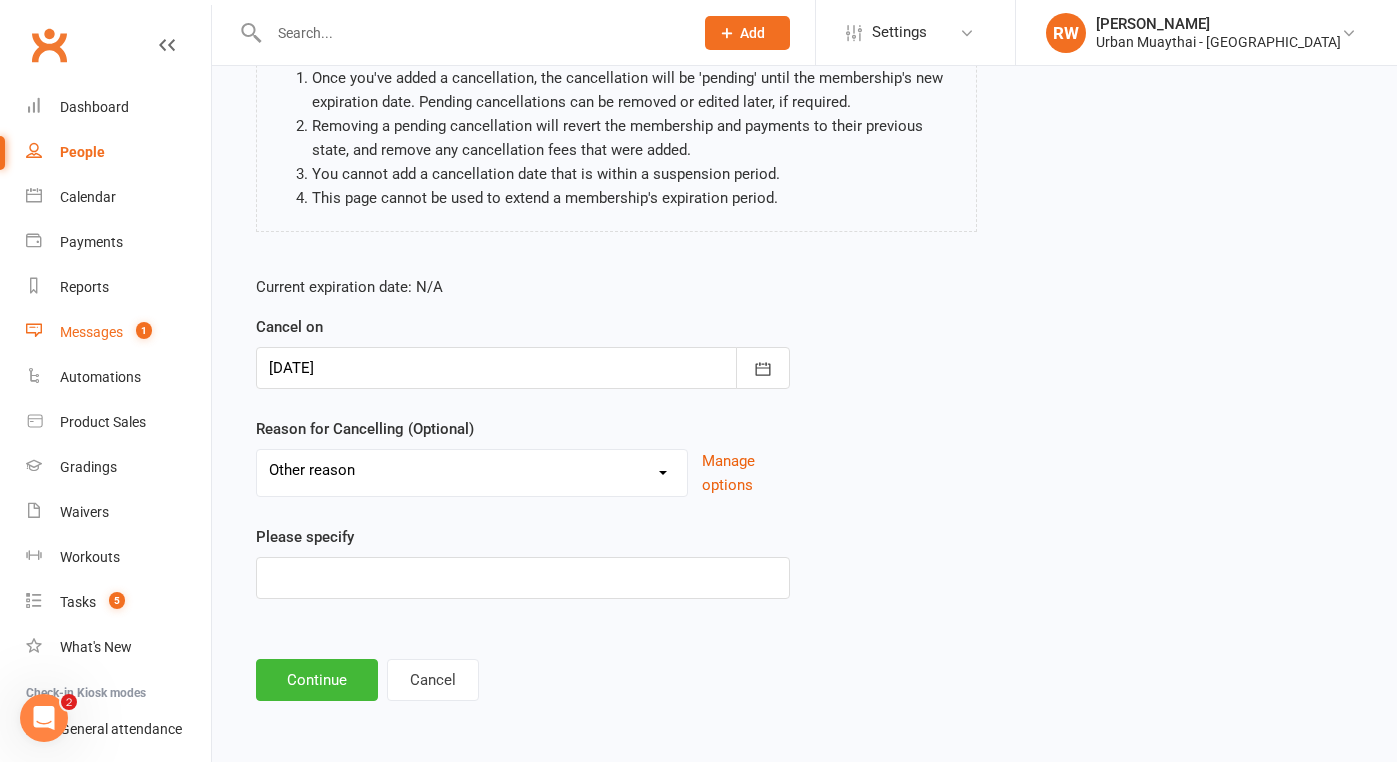 scroll, scrollTop: 220, scrollLeft: 0, axis: vertical 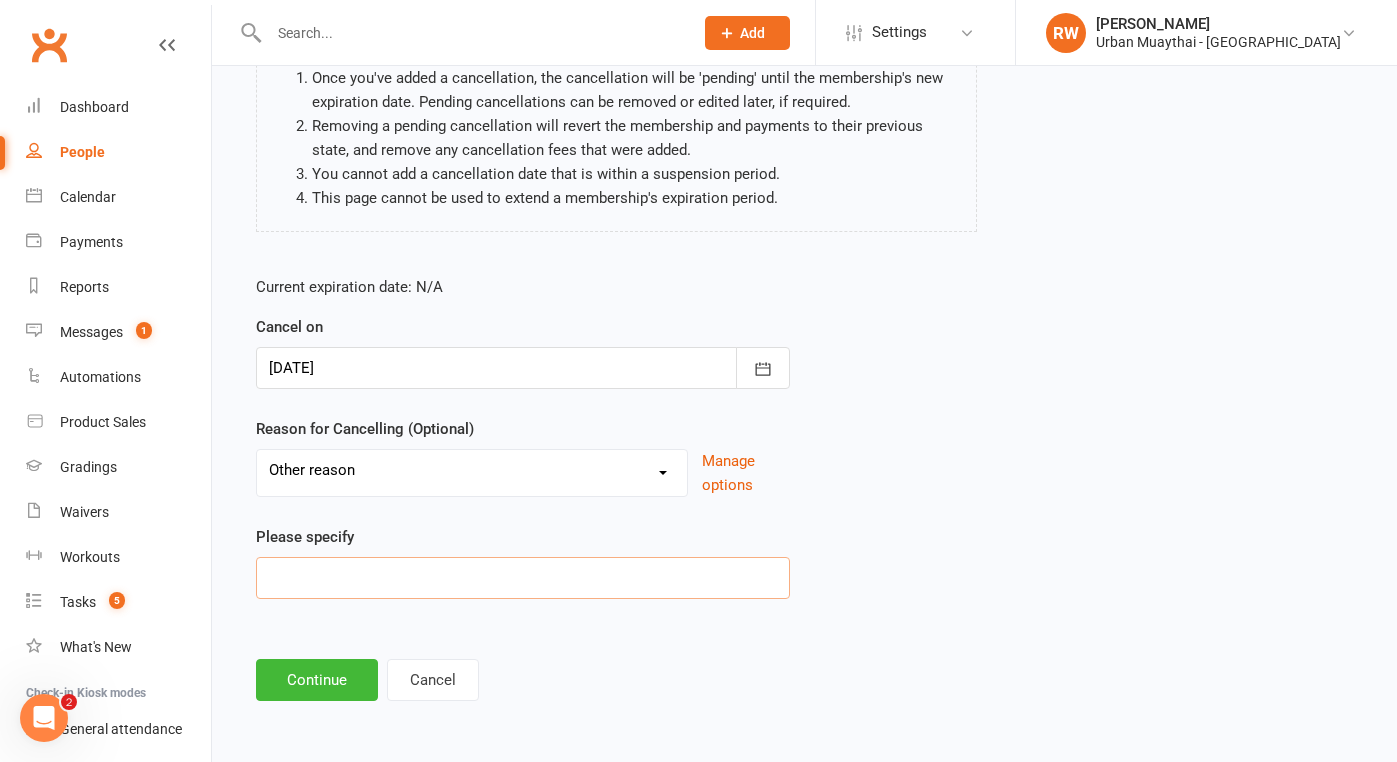 click at bounding box center [523, 578] 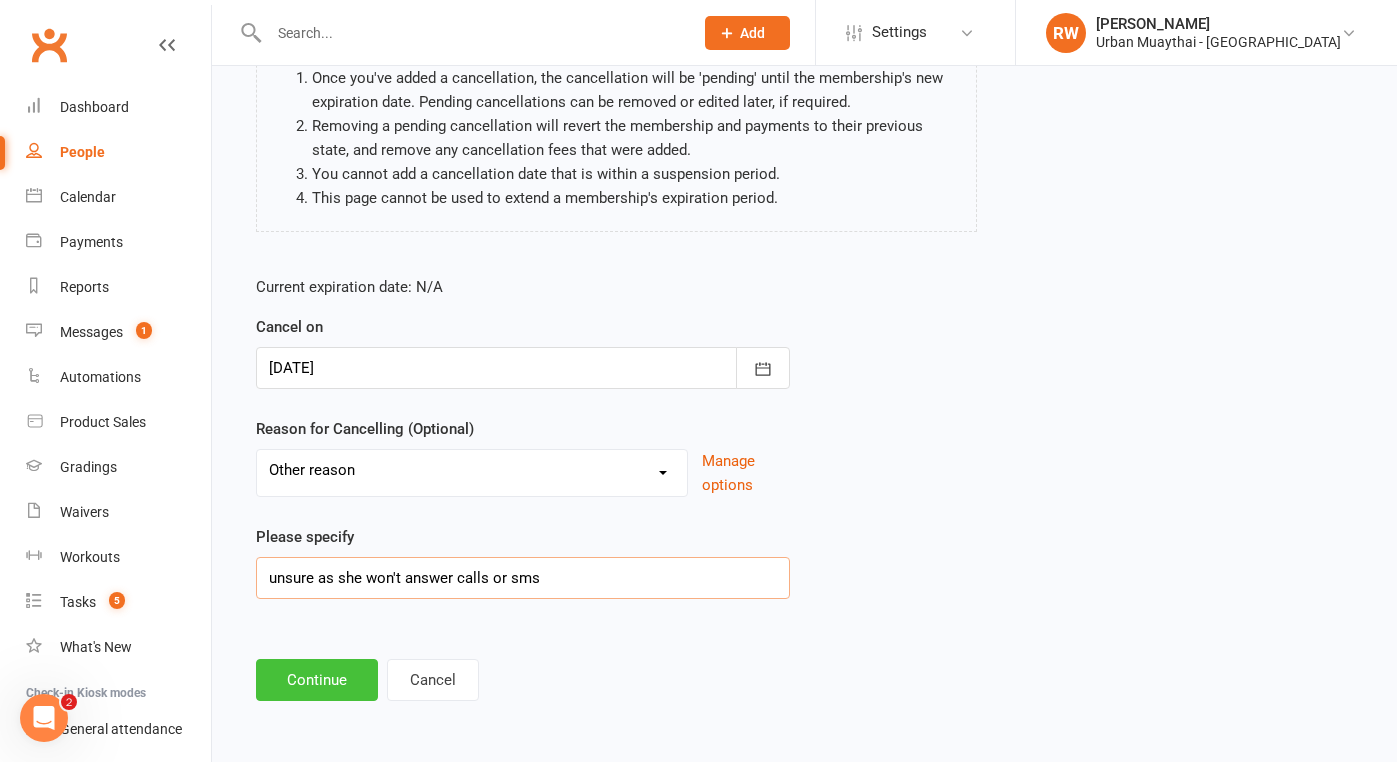 type on "unsure as she won't answer calls or sms" 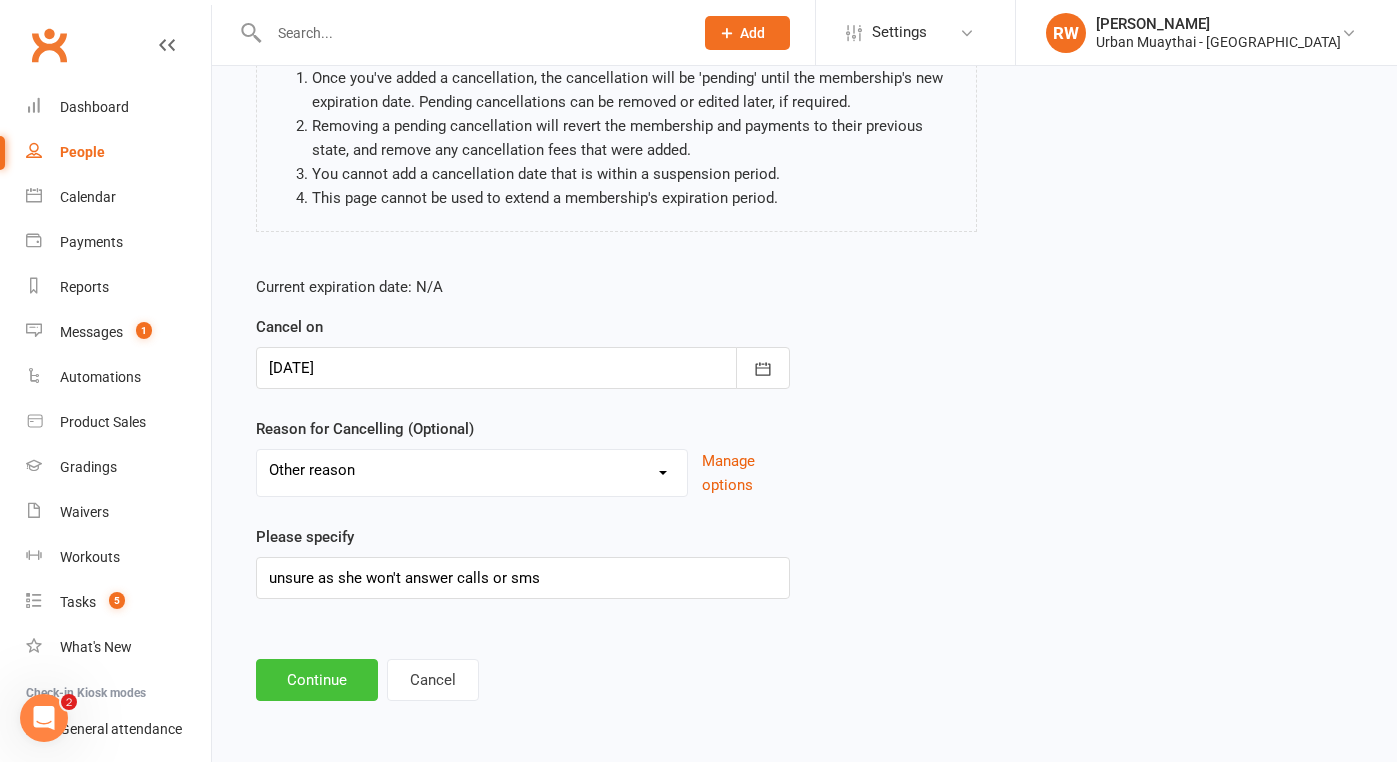 click on "Continue" at bounding box center (317, 680) 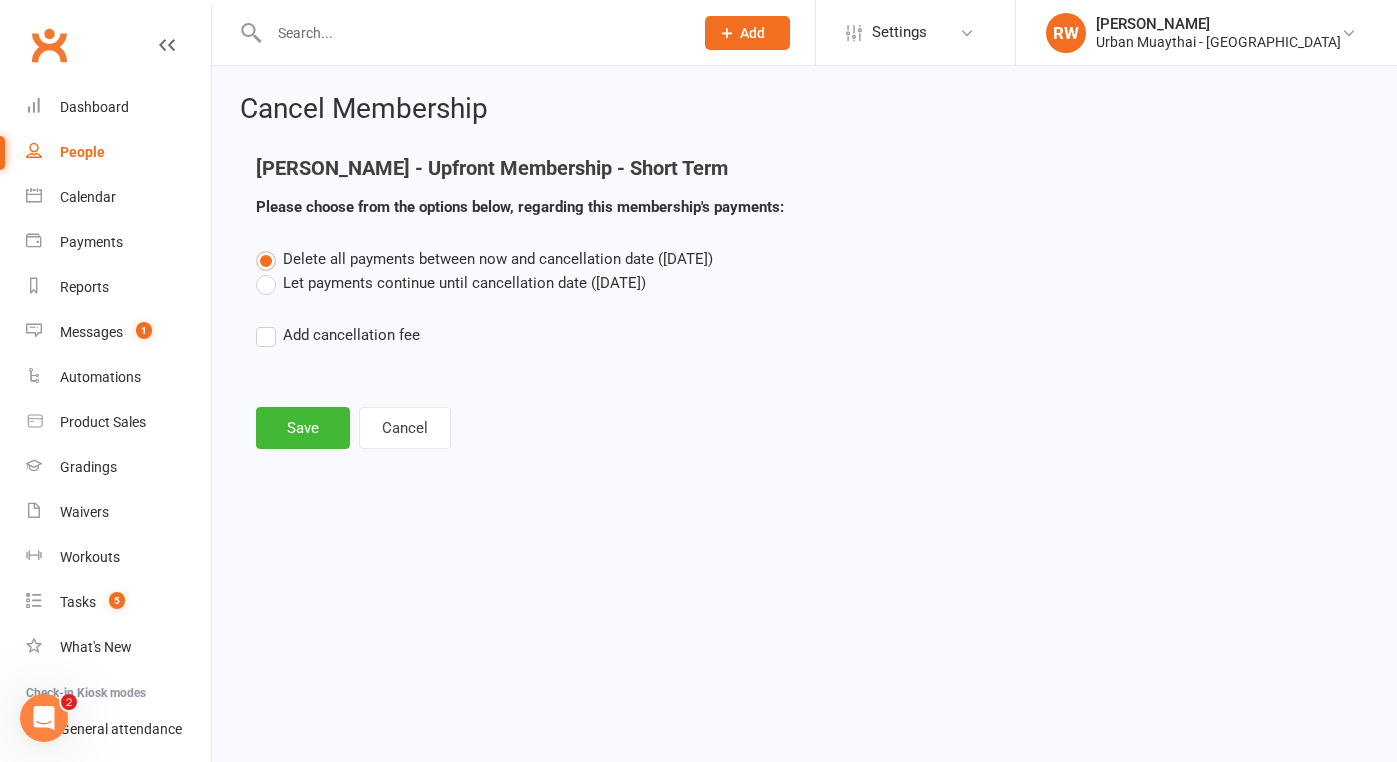 click on "Let payments continue until cancellation date (Jul 10, 2025)" at bounding box center [451, 283] 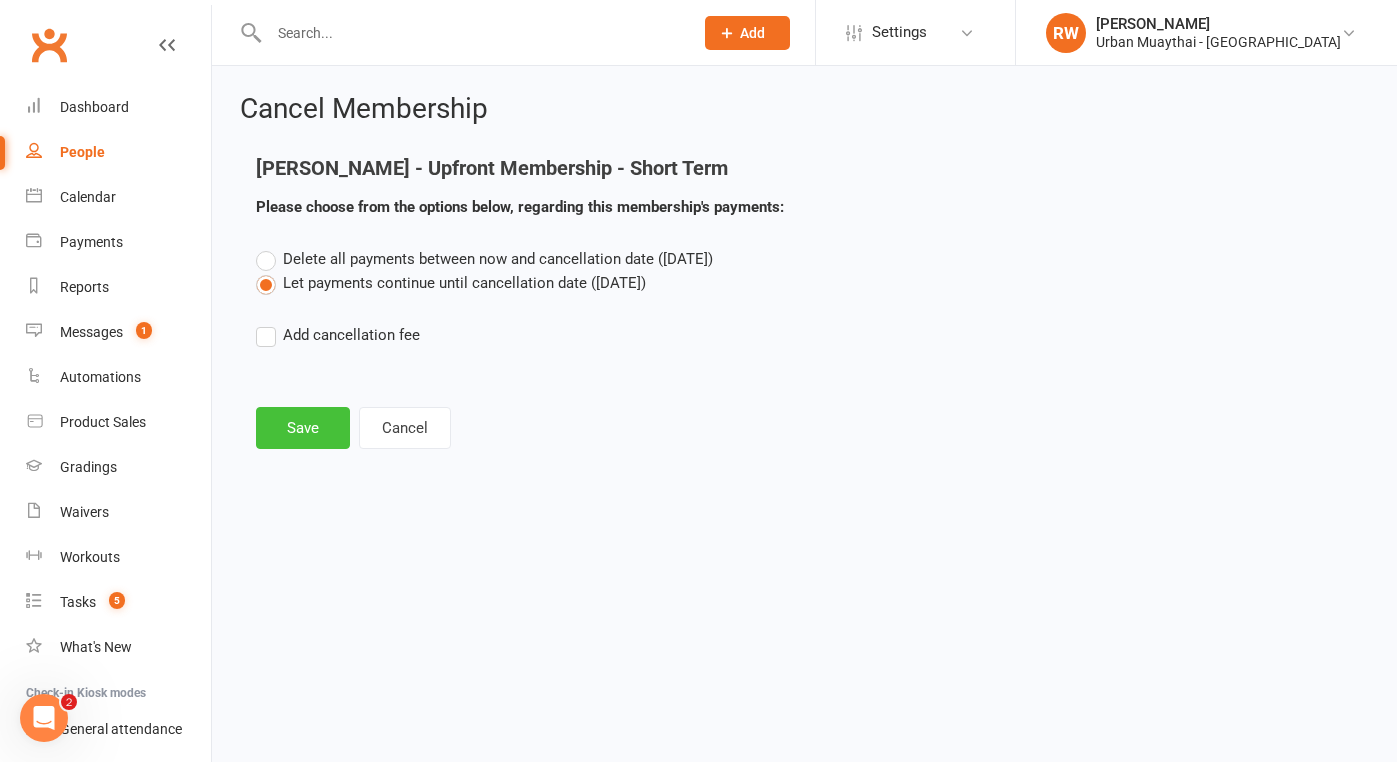 click on "Save" at bounding box center [303, 428] 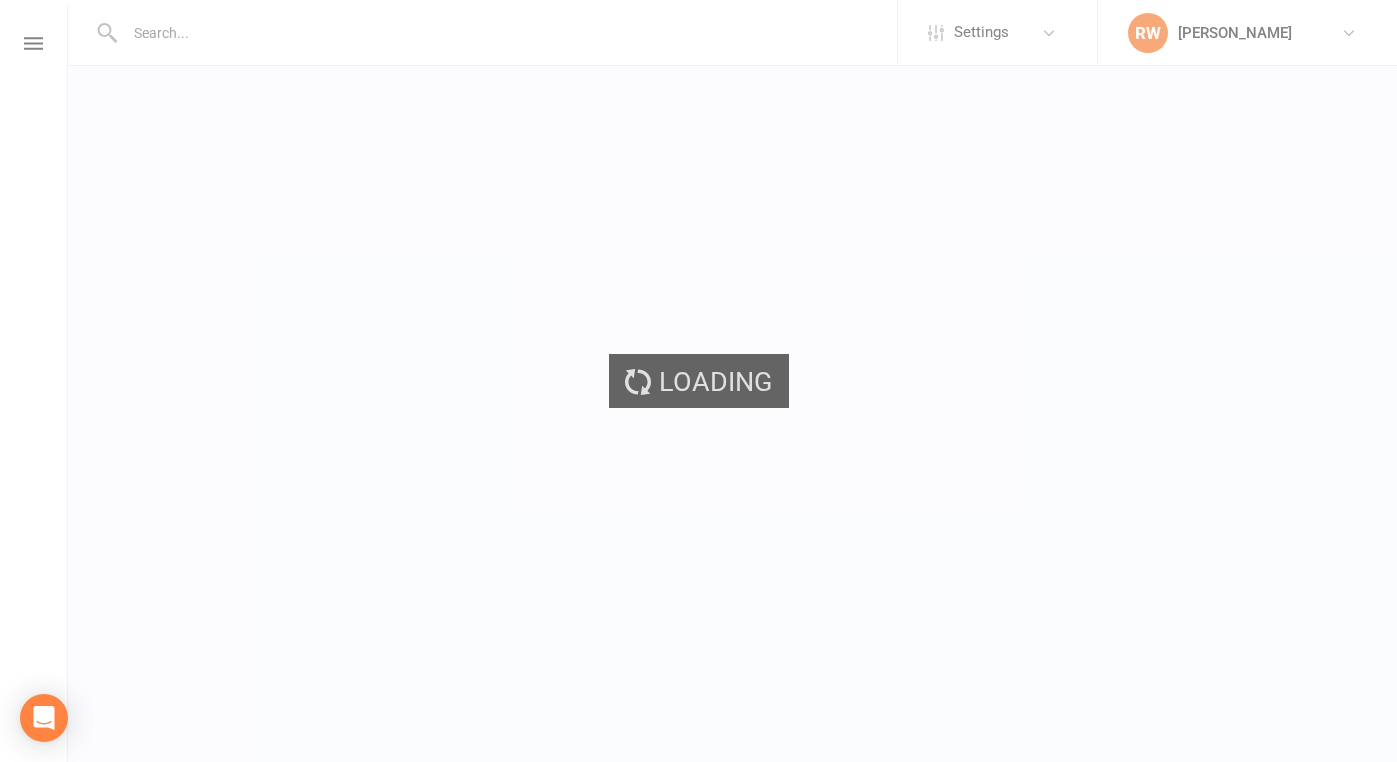 scroll, scrollTop: 0, scrollLeft: 0, axis: both 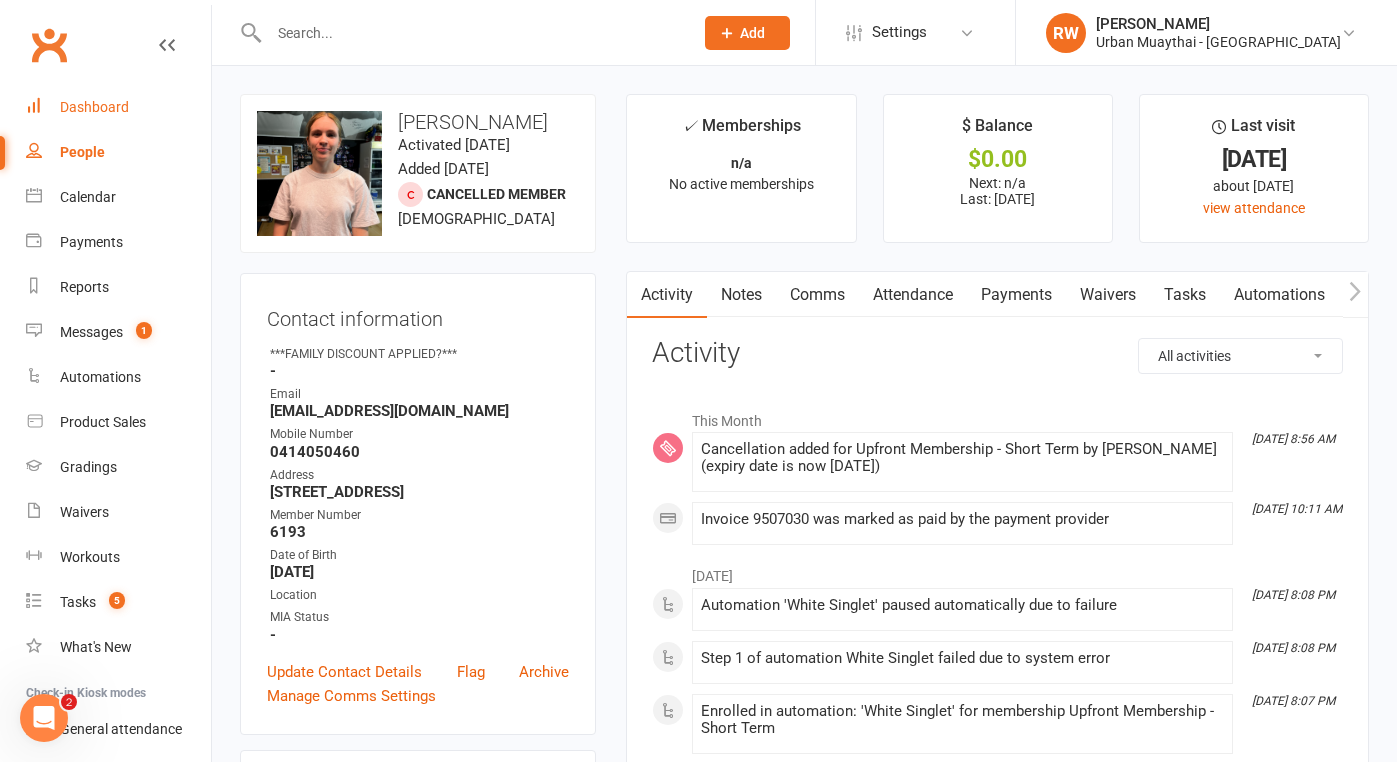 click on "Dashboard" at bounding box center (94, 107) 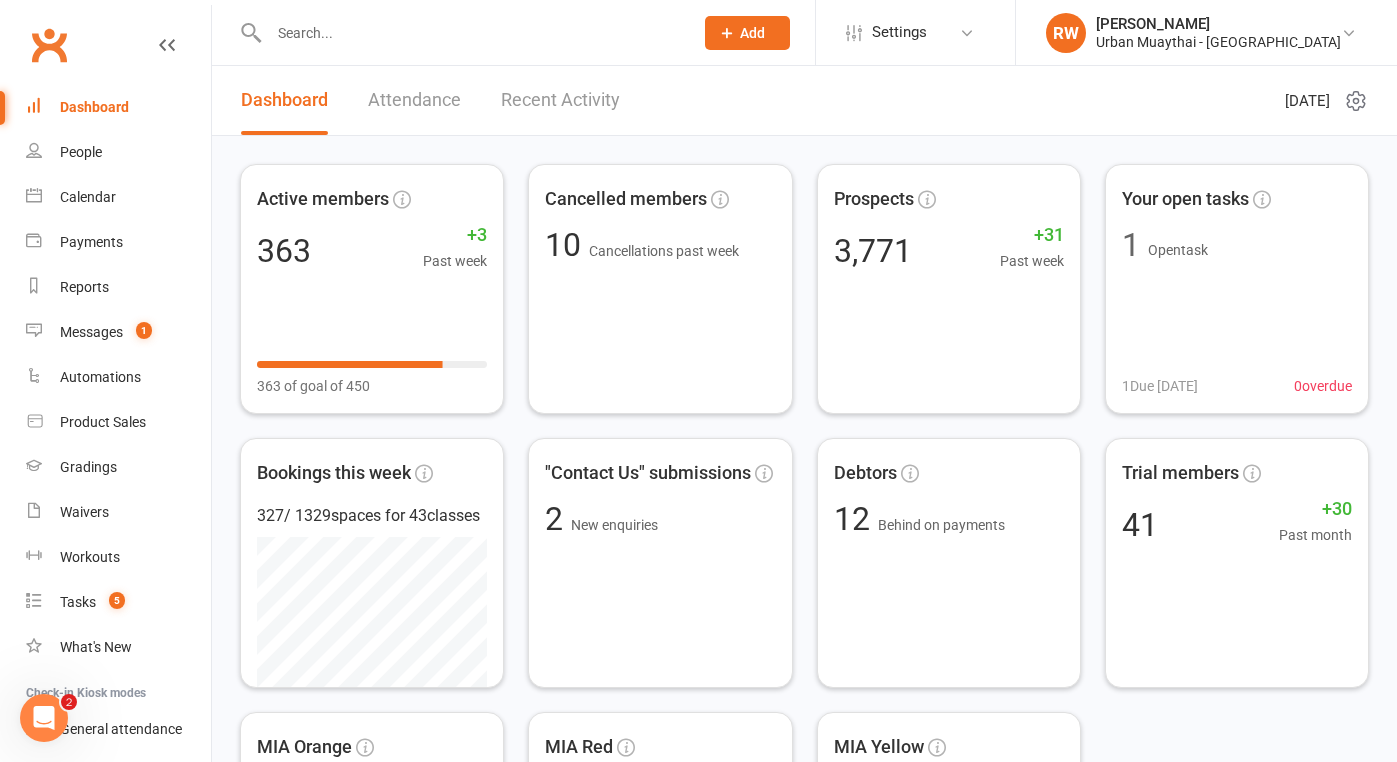 scroll, scrollTop: 0, scrollLeft: 0, axis: both 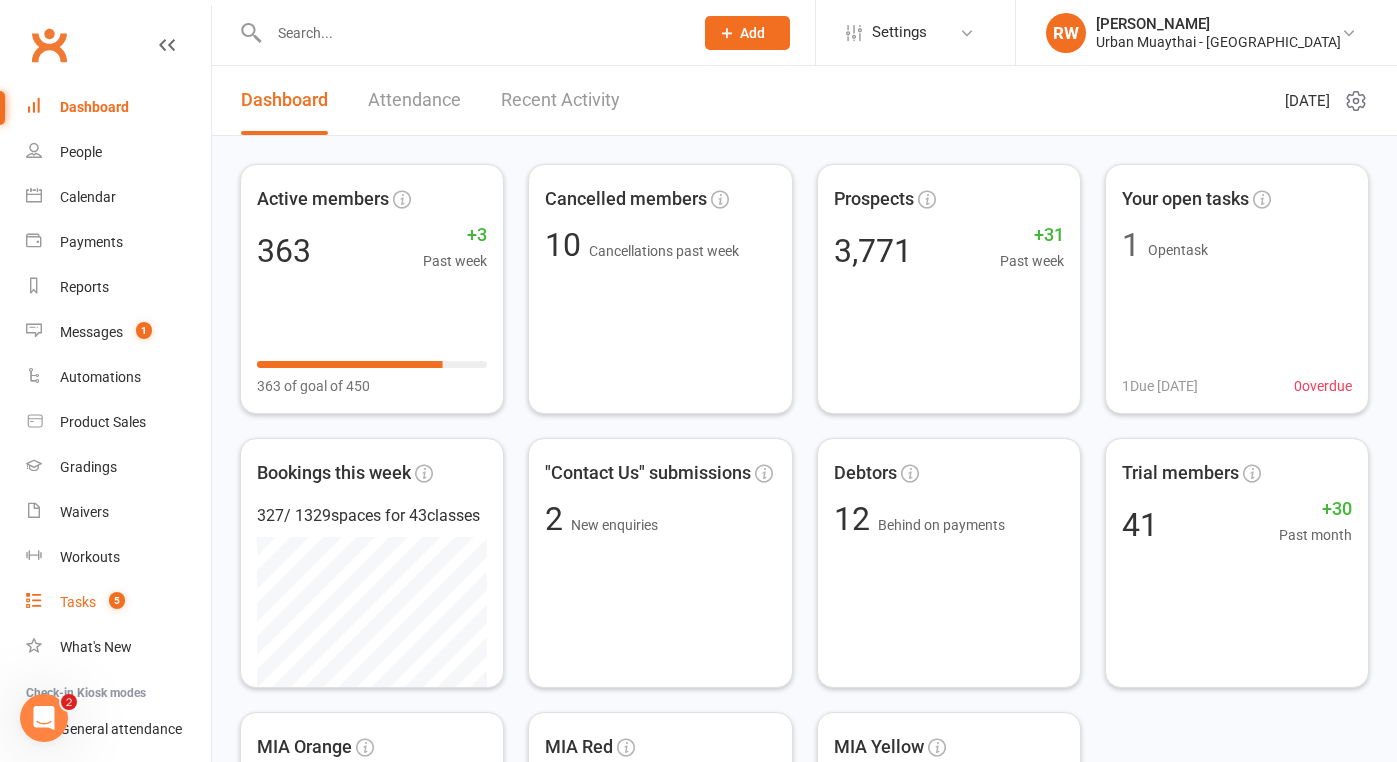 click on "Tasks" at bounding box center [78, 602] 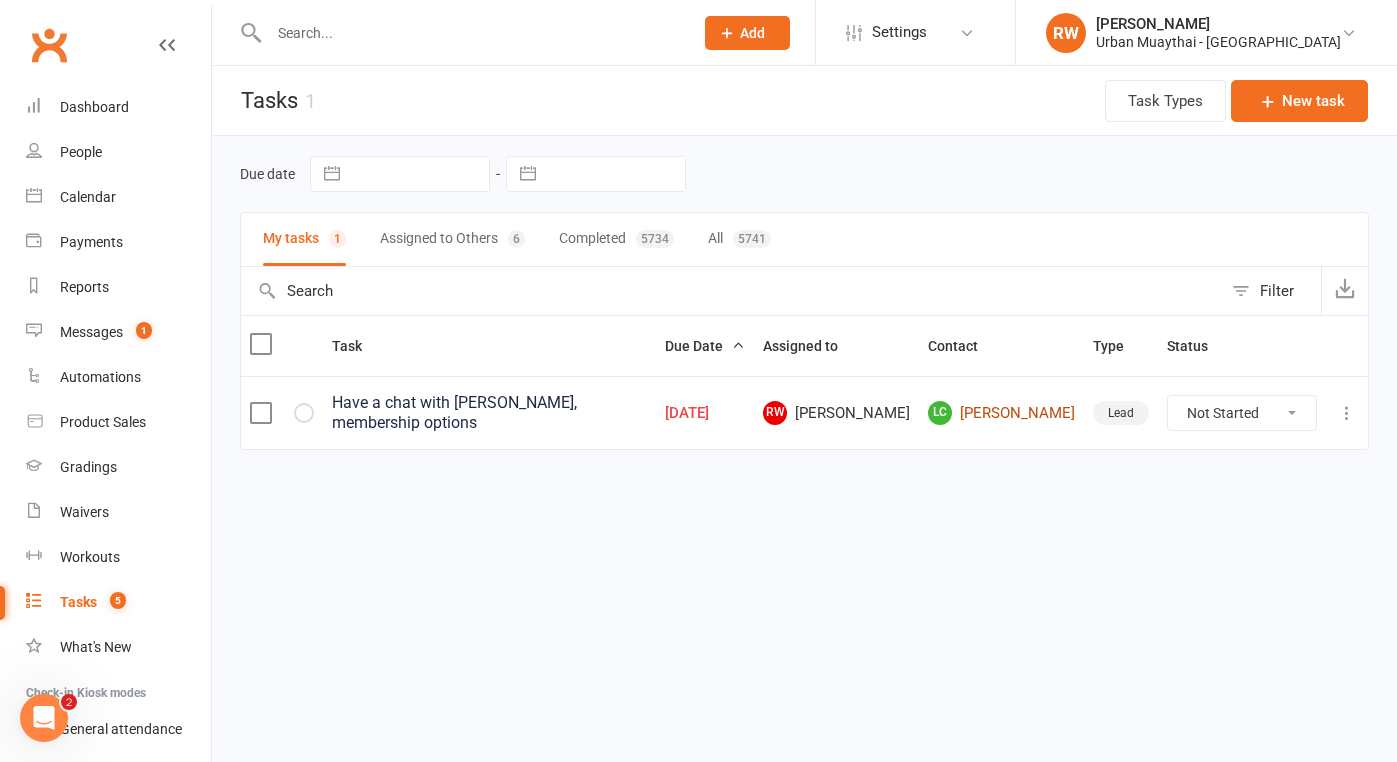 click on "[PERSON_NAME]" at bounding box center (1001, 413) 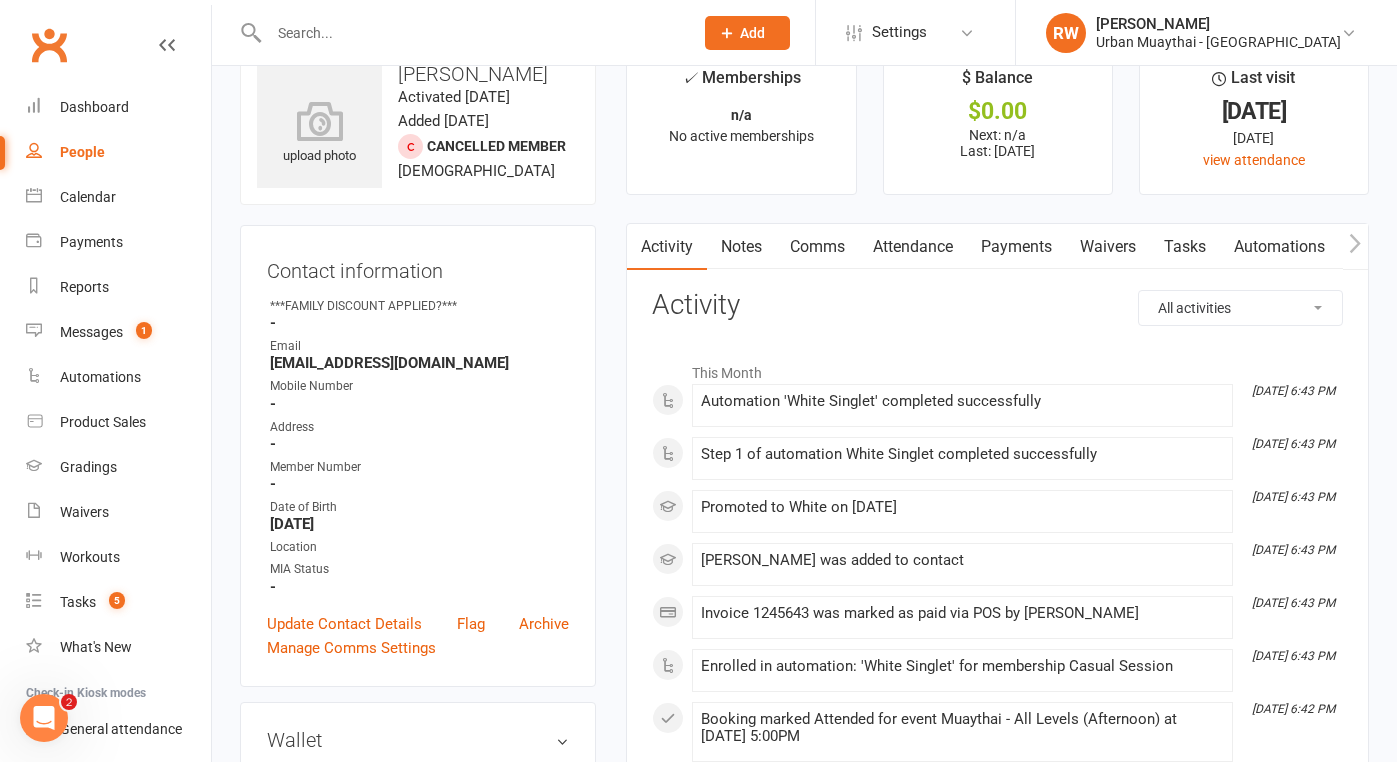 scroll, scrollTop: 44, scrollLeft: 0, axis: vertical 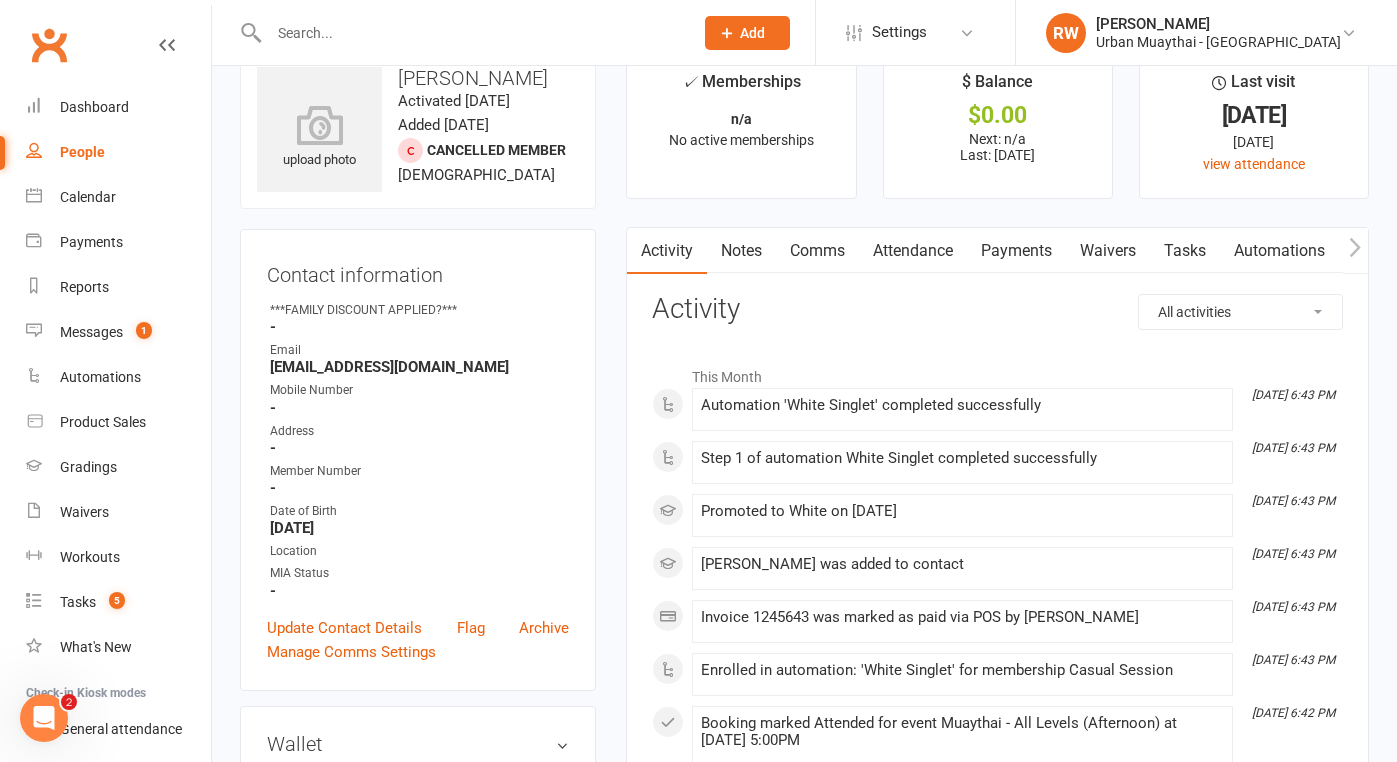 click on "Notes" at bounding box center (741, 251) 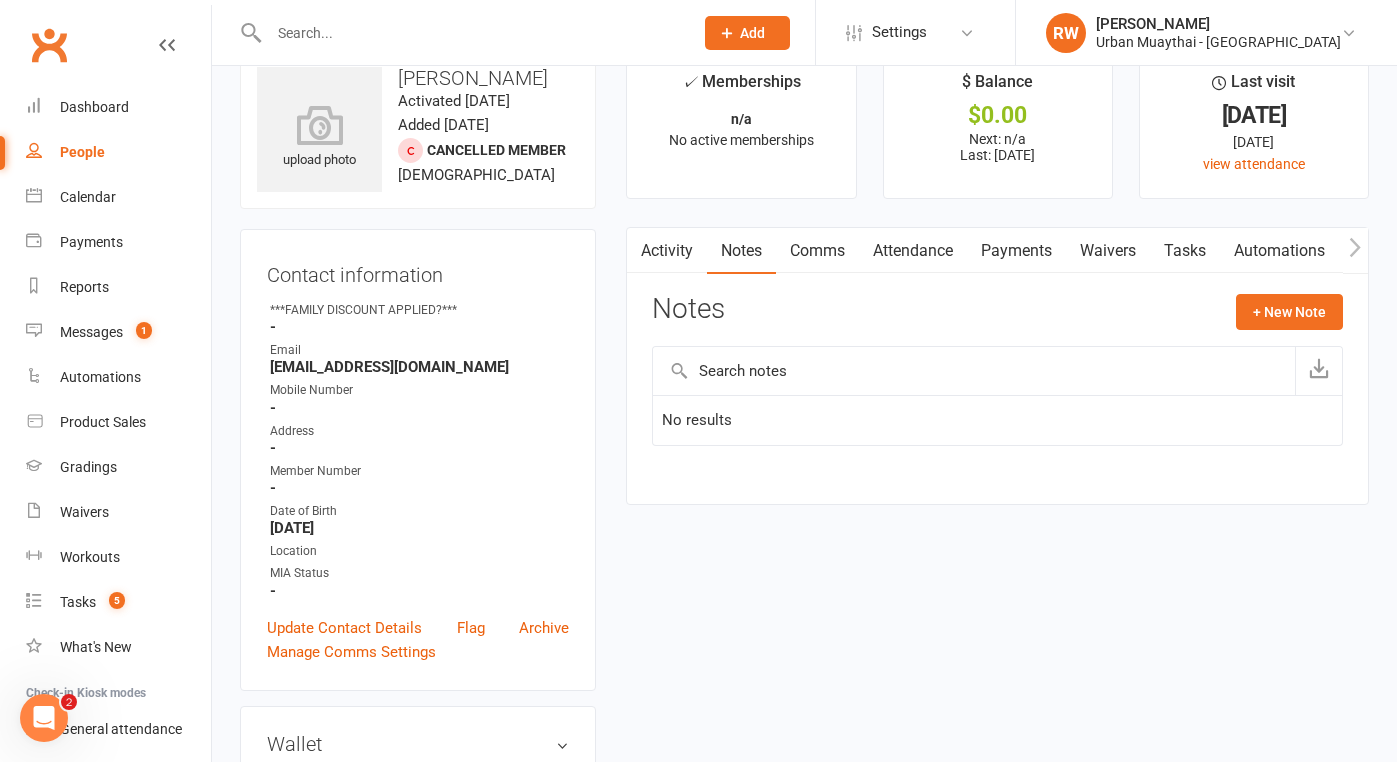 click on "Payments" at bounding box center [1016, 251] 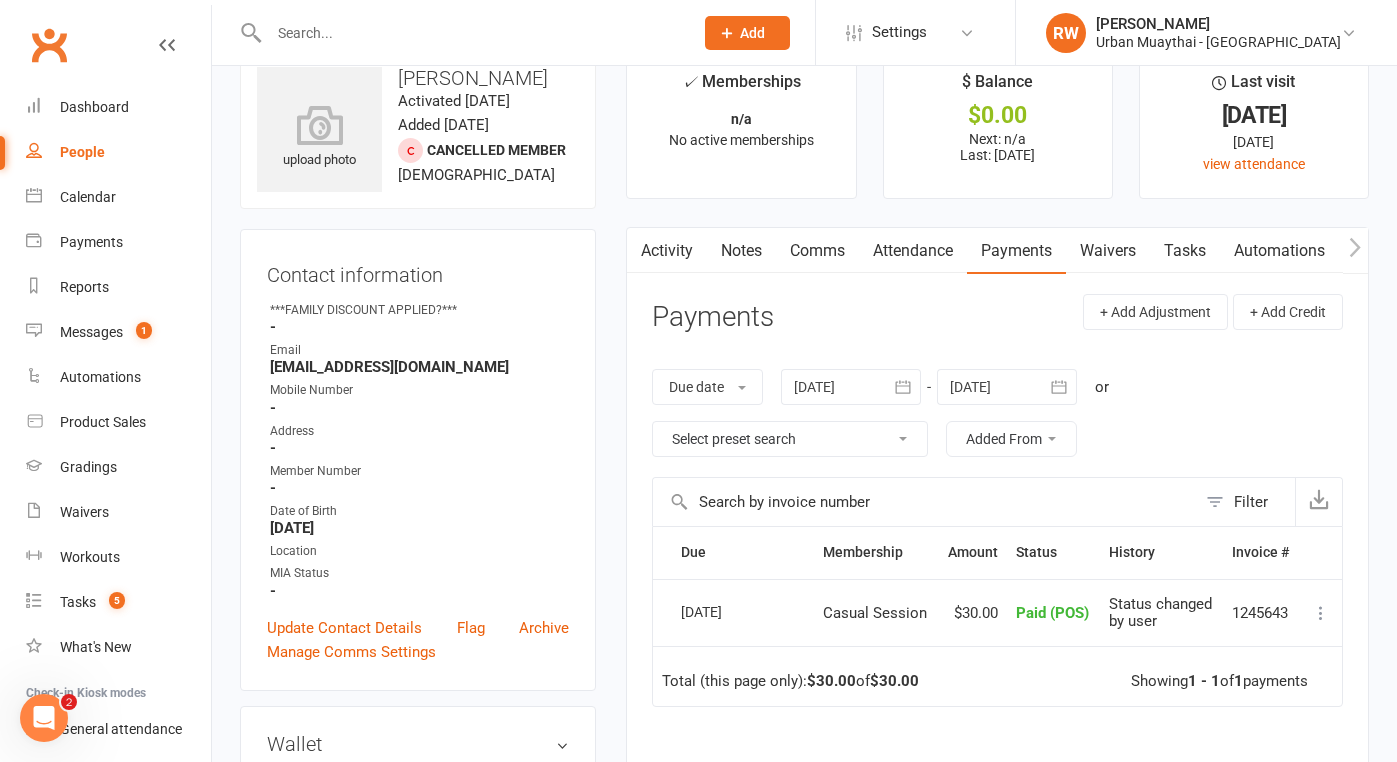 click on "Comms" at bounding box center [817, 251] 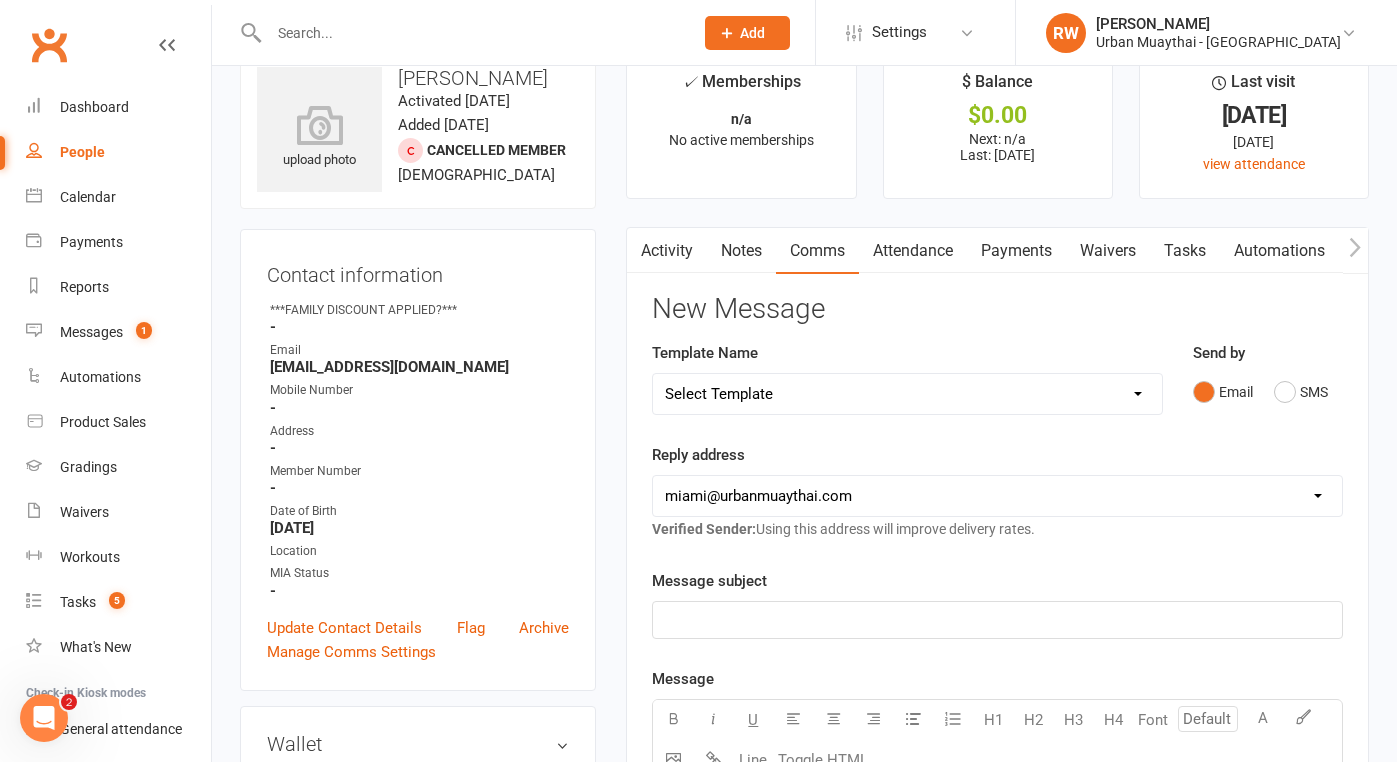 click on "﻿" 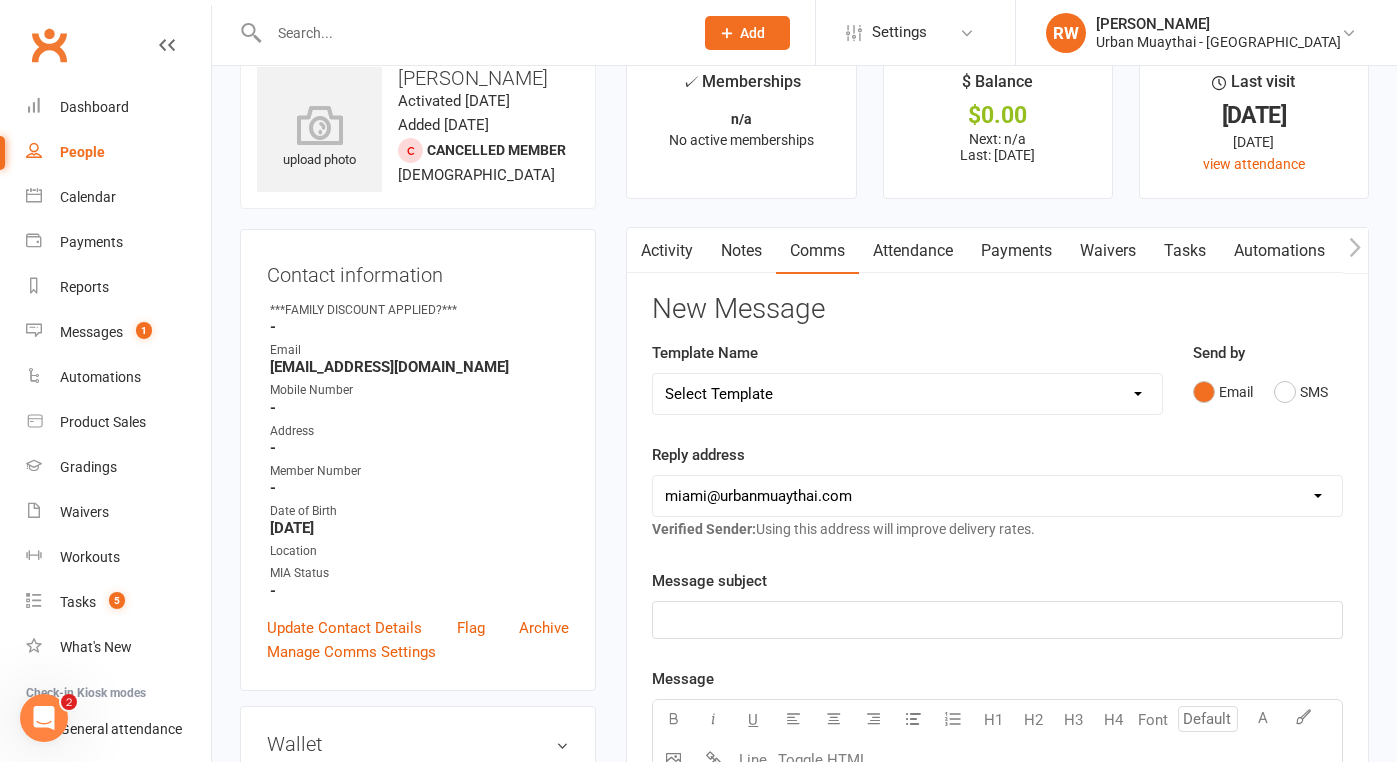 type 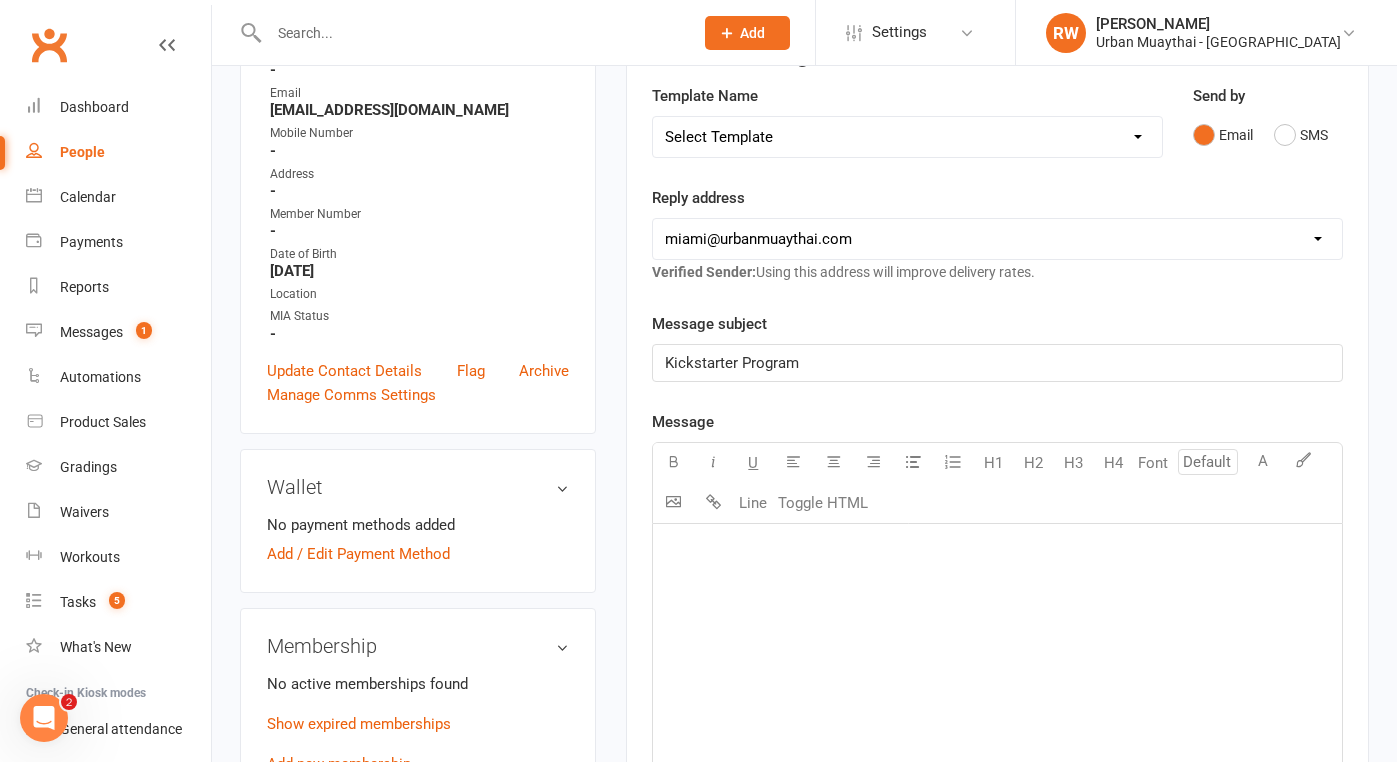 scroll, scrollTop: 306, scrollLeft: 0, axis: vertical 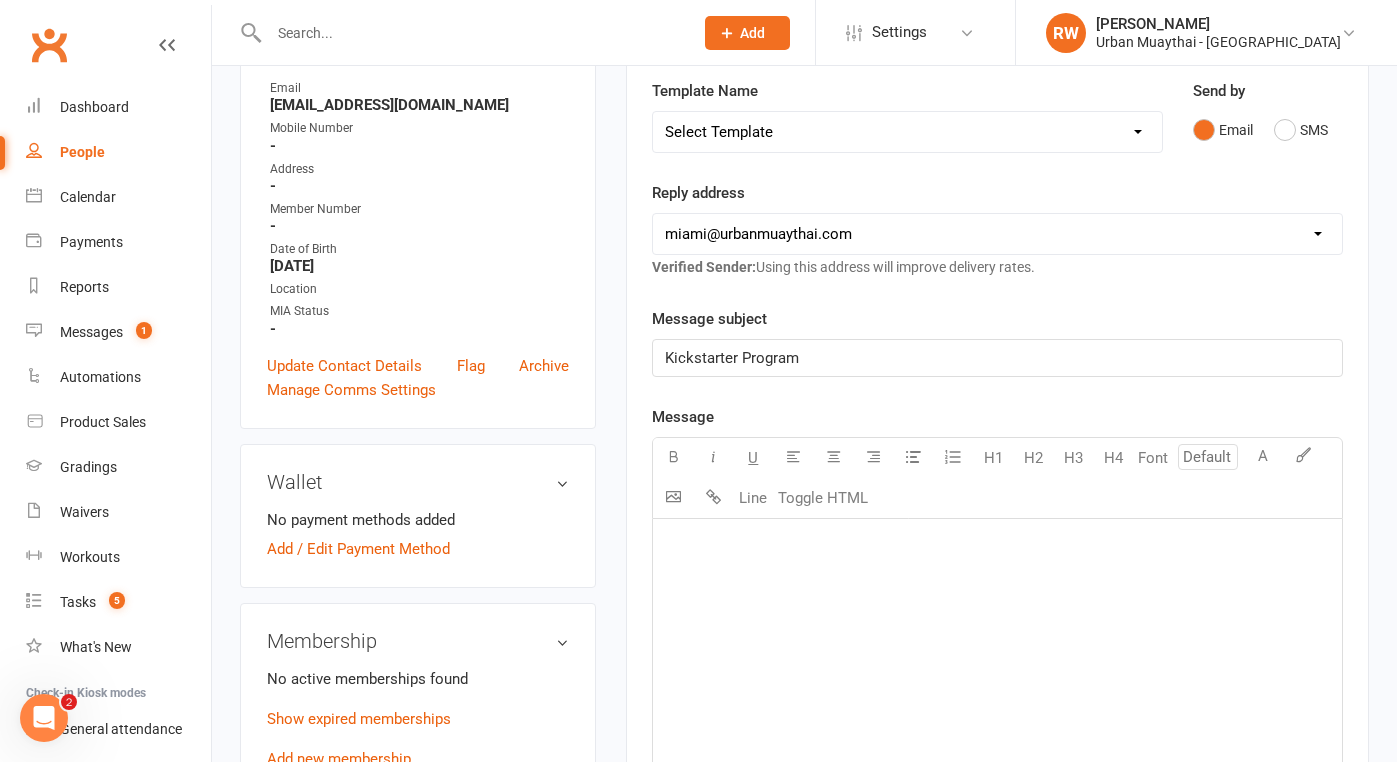 click on "﻿" 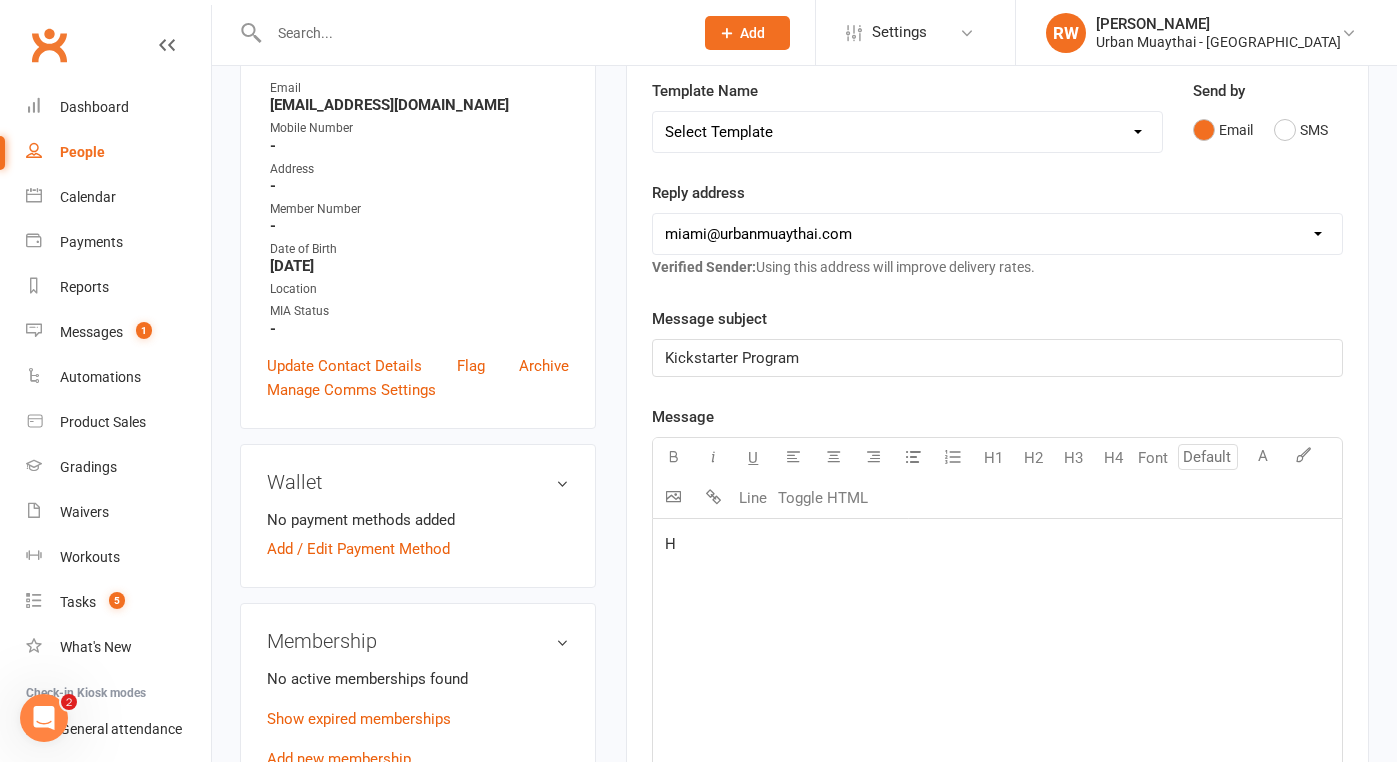 type 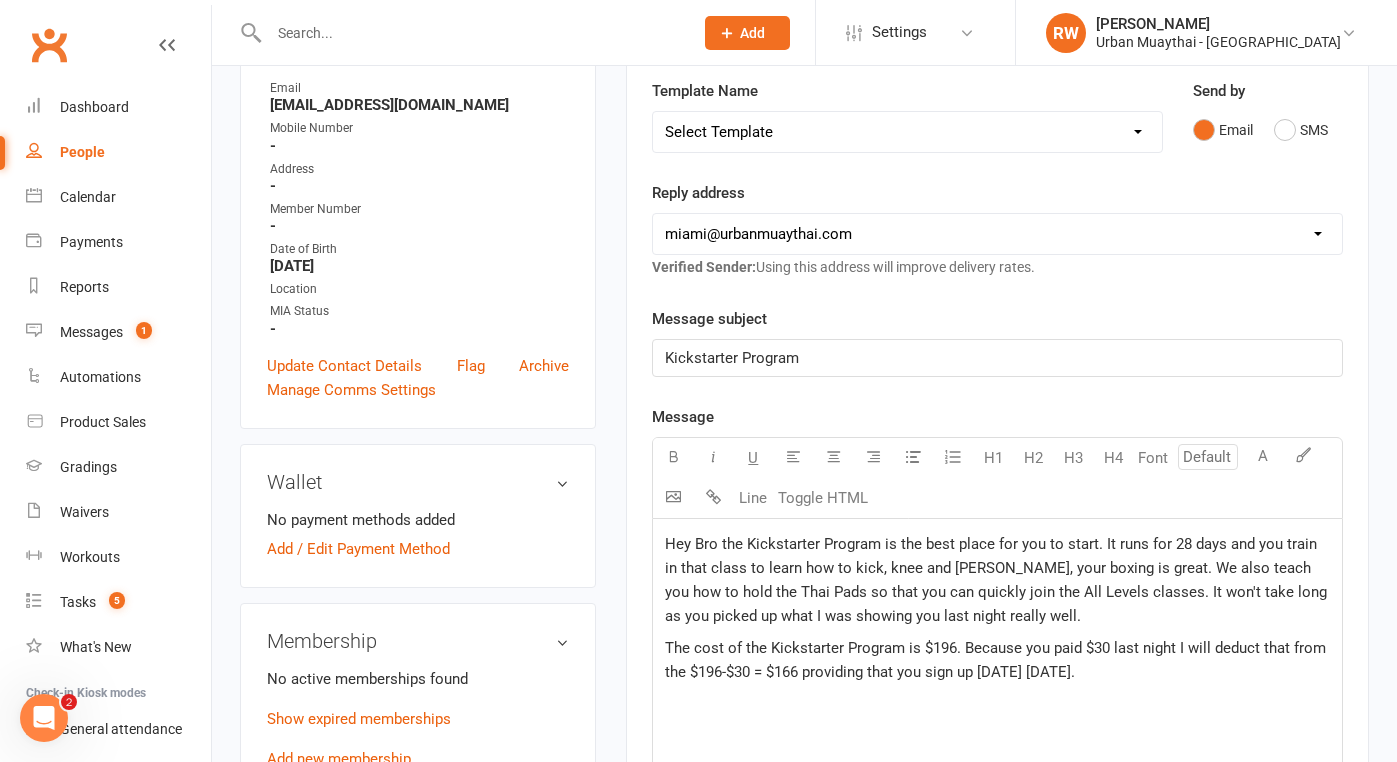 click on "The cost of the Kickstarter Program is $196. Because you paid $30 last night I will deduct that from the $196-$30 = $166 providing that you sign up [DATE] [DATE]." 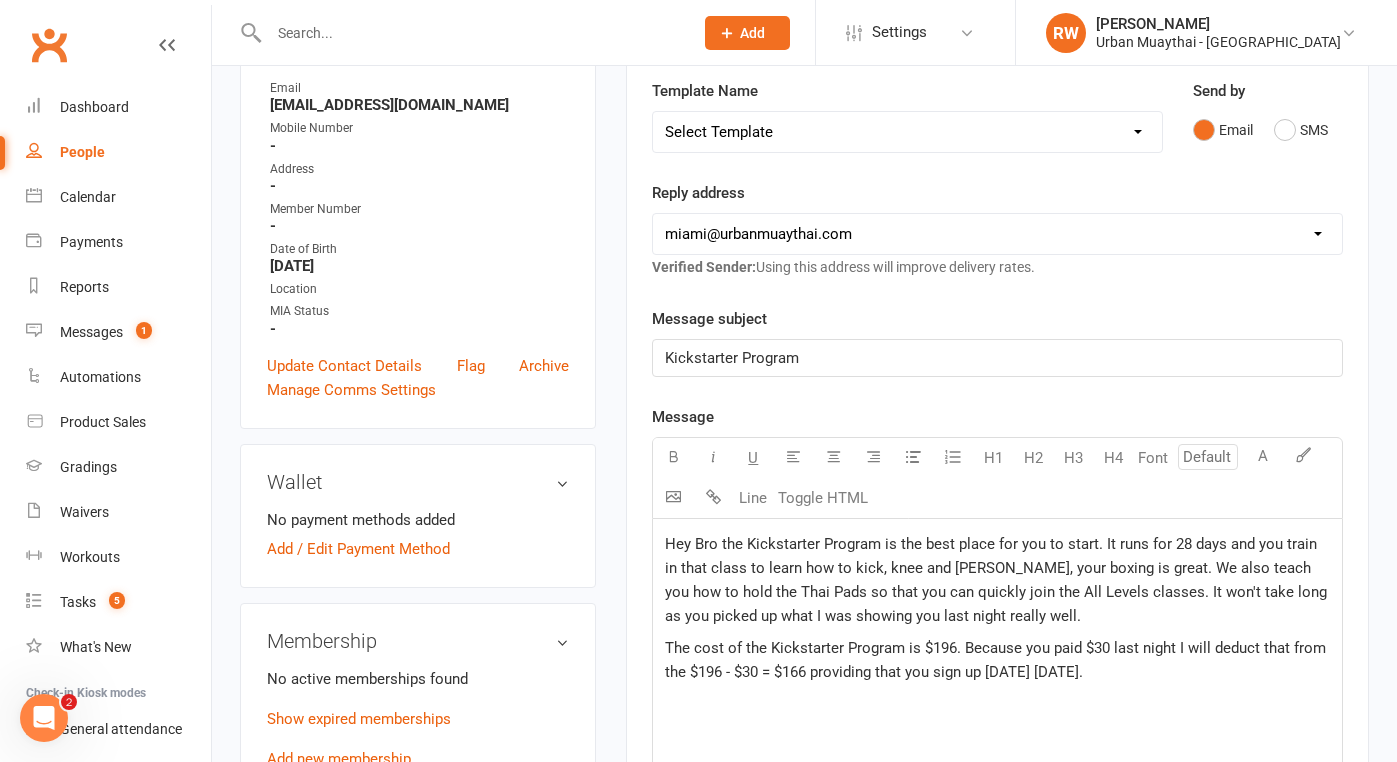 click on "The cost of the Kickstarter Program is $196. Because you paid $30 last night I will deduct that from the $196 - $30 = $166 providing that you sign up [DATE] [DATE]." 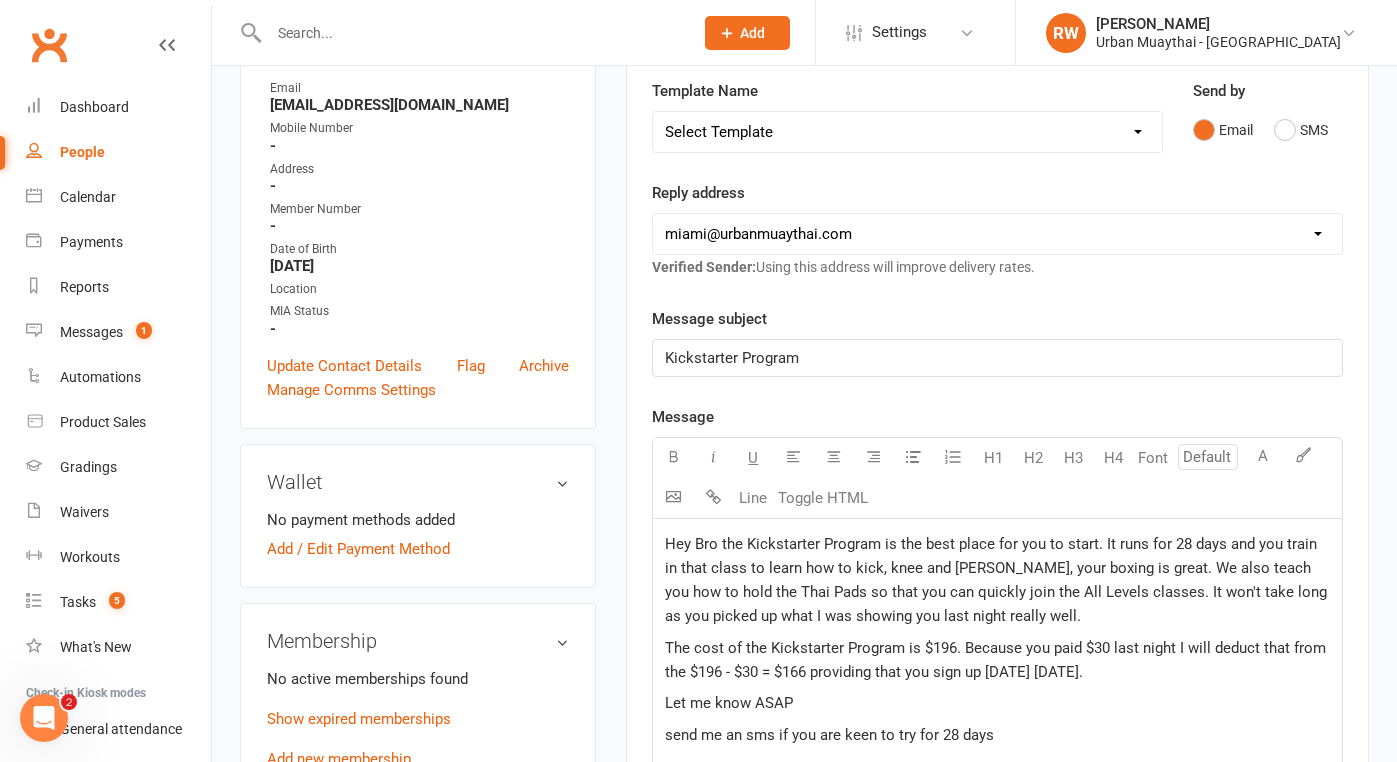 scroll, scrollTop: 688, scrollLeft: 0, axis: vertical 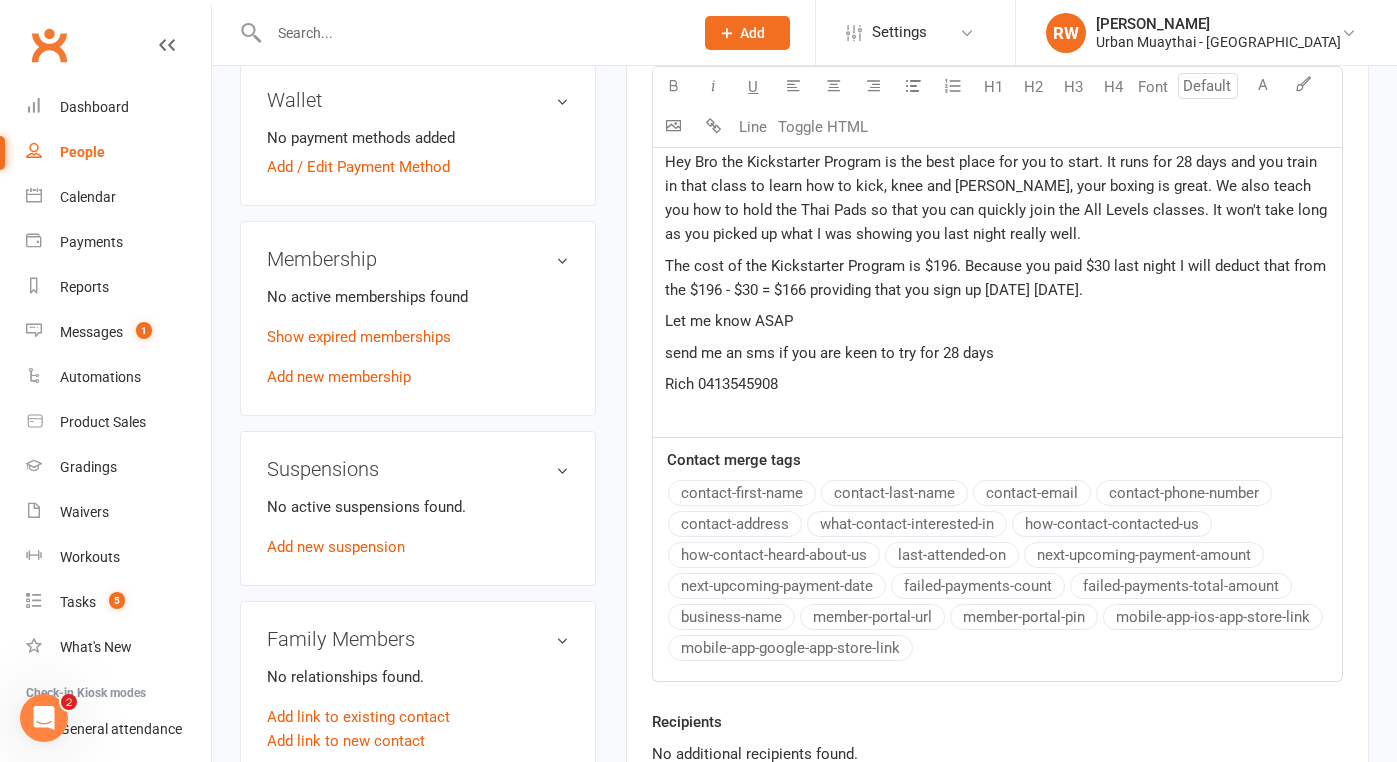 click on "Rich 0413545908" 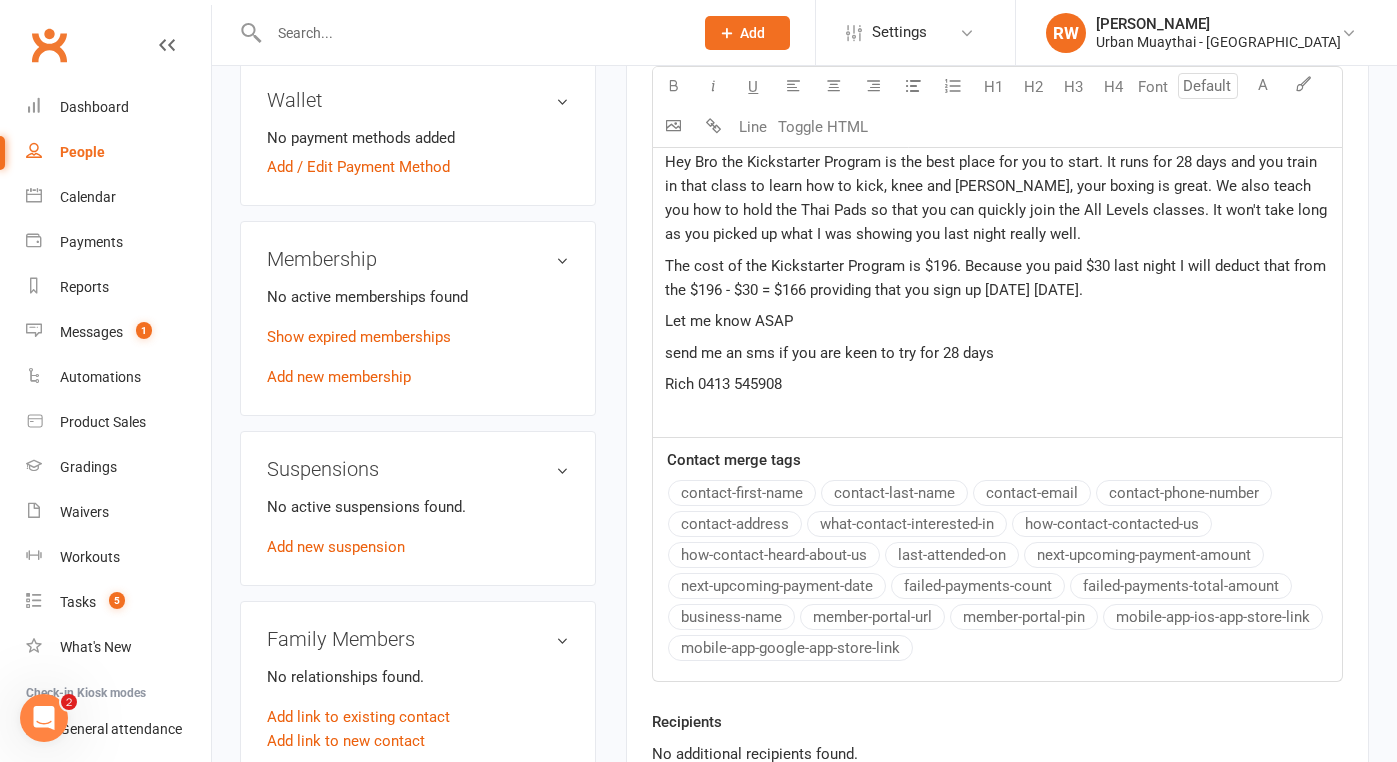 click on "Rich 0413 545908" 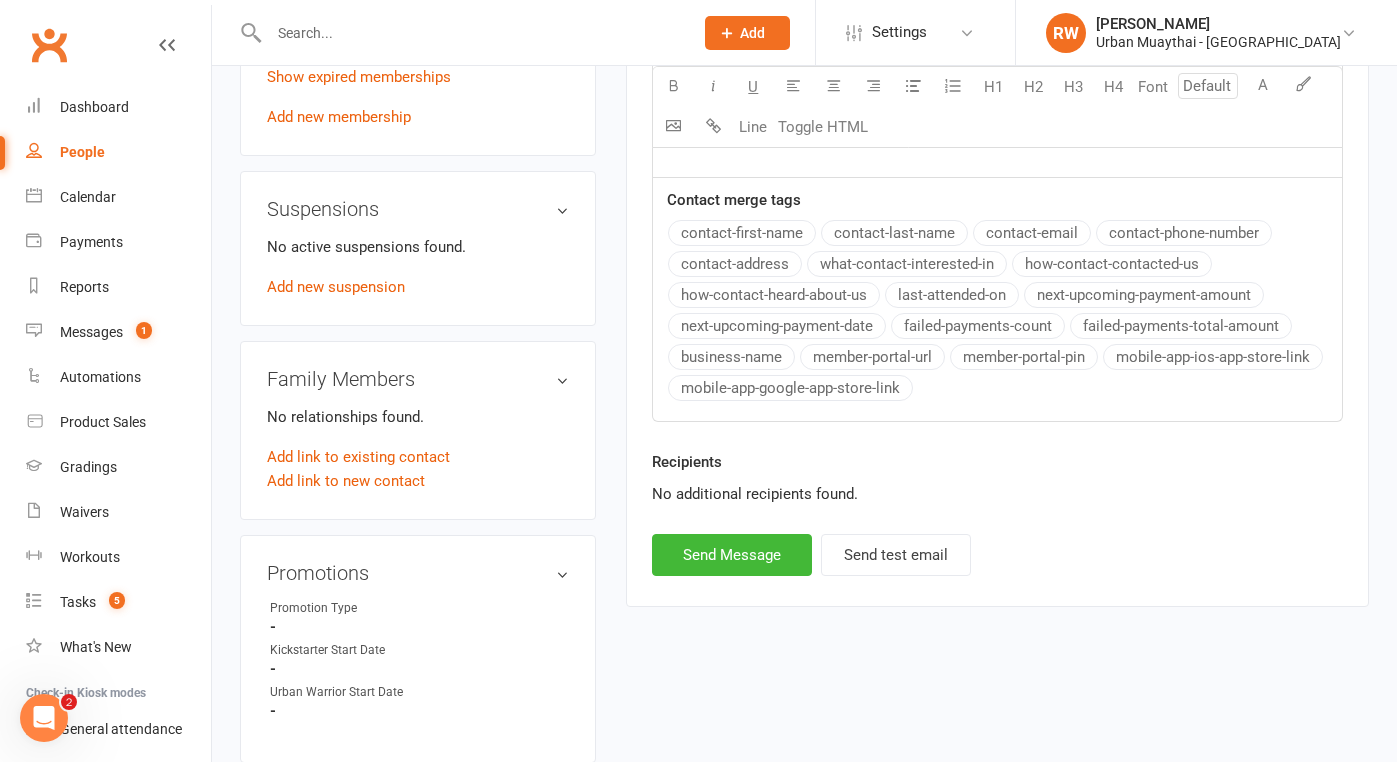 scroll, scrollTop: 948, scrollLeft: 0, axis: vertical 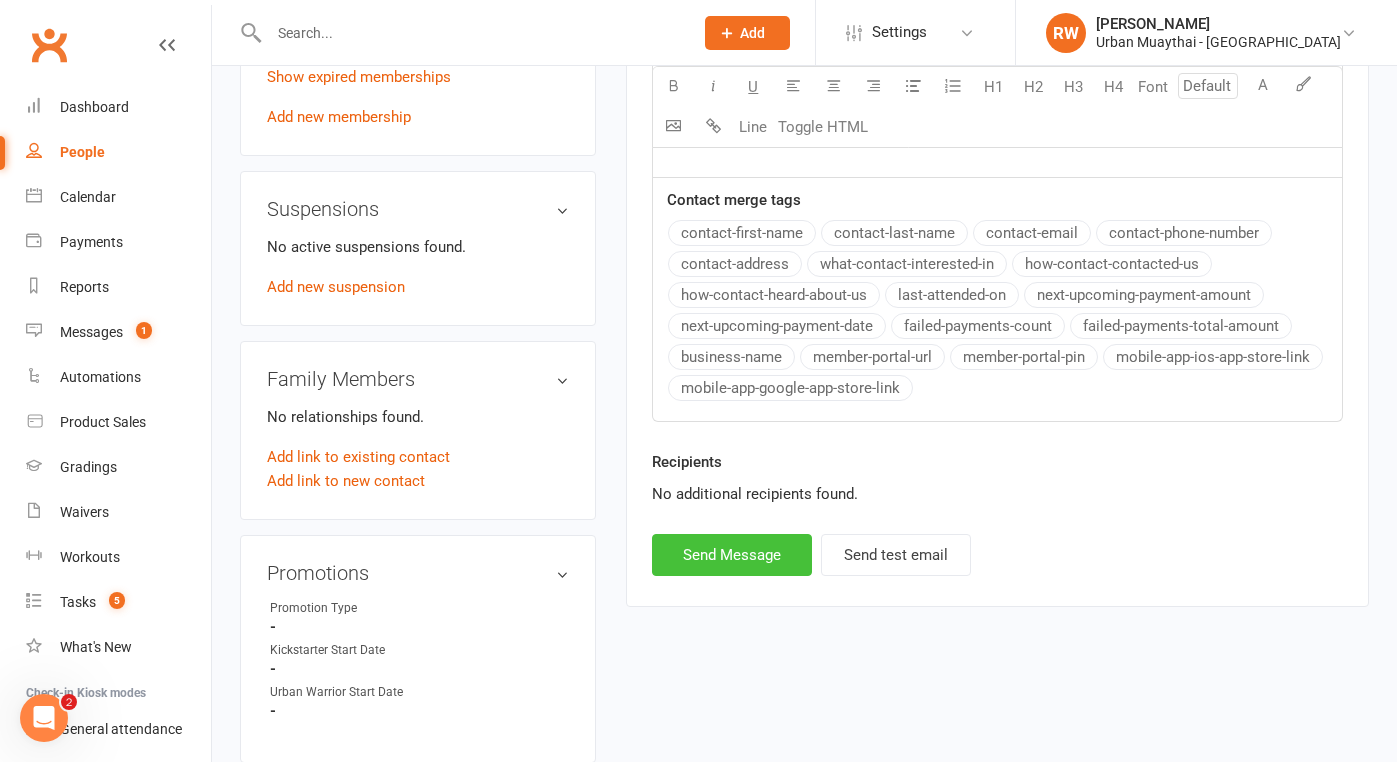 click on "Send Message" at bounding box center [732, 555] 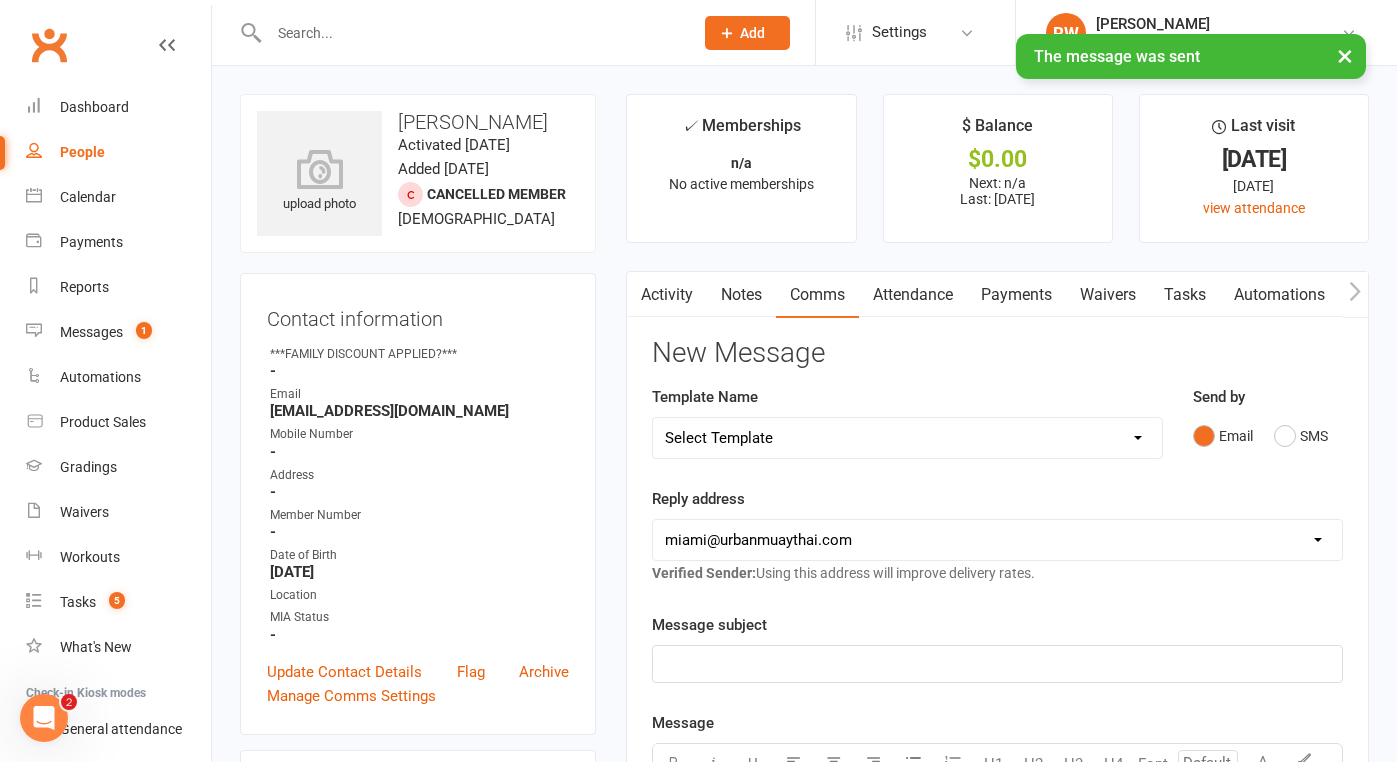 scroll, scrollTop: 0, scrollLeft: 0, axis: both 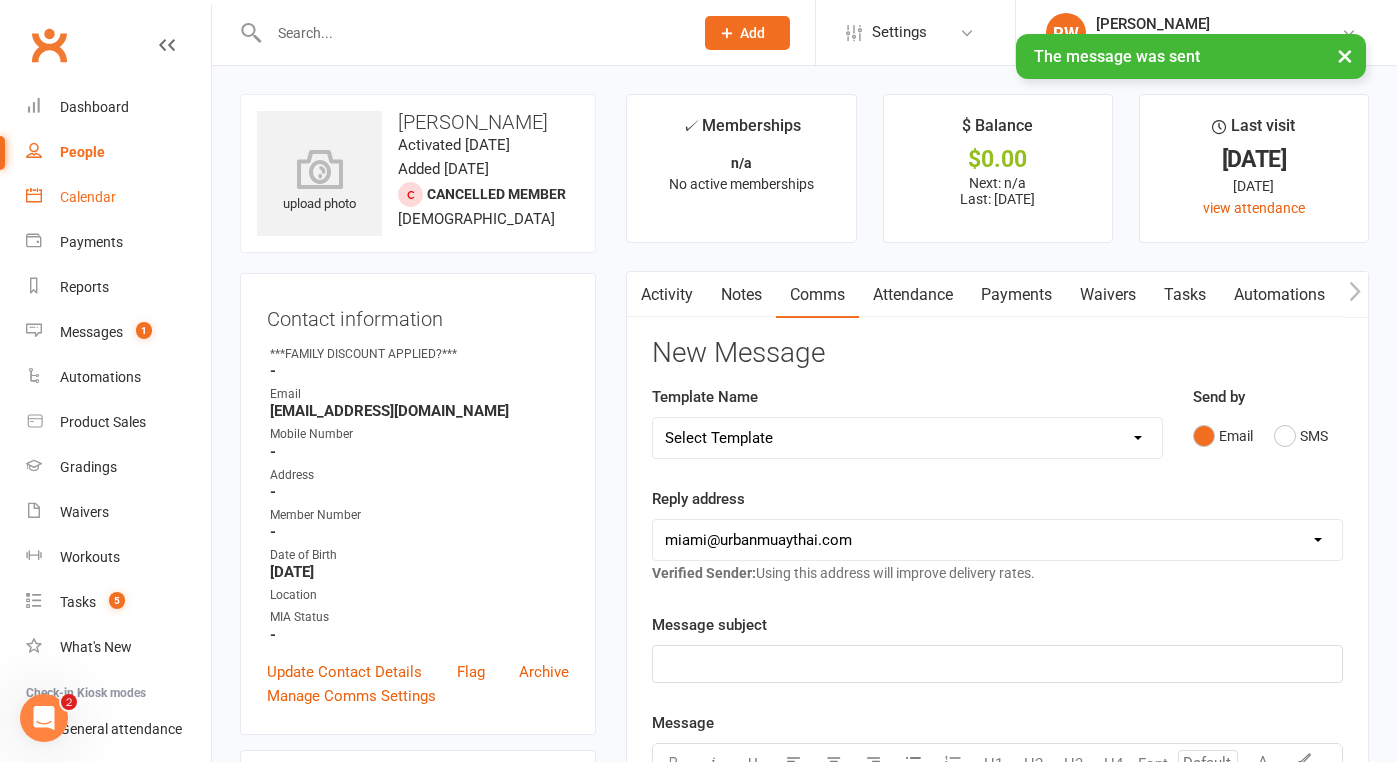 click on "Calendar" at bounding box center [88, 197] 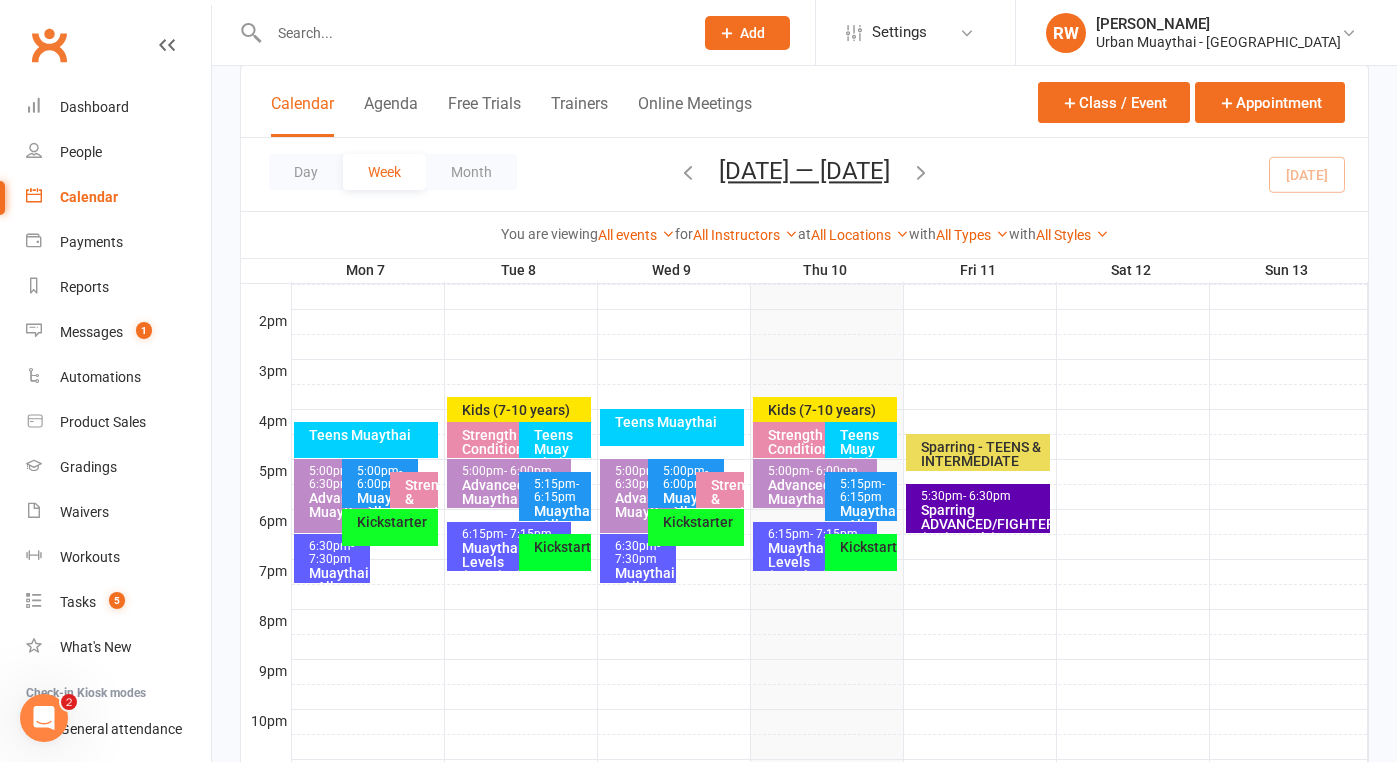scroll, scrollTop: 815, scrollLeft: 0, axis: vertical 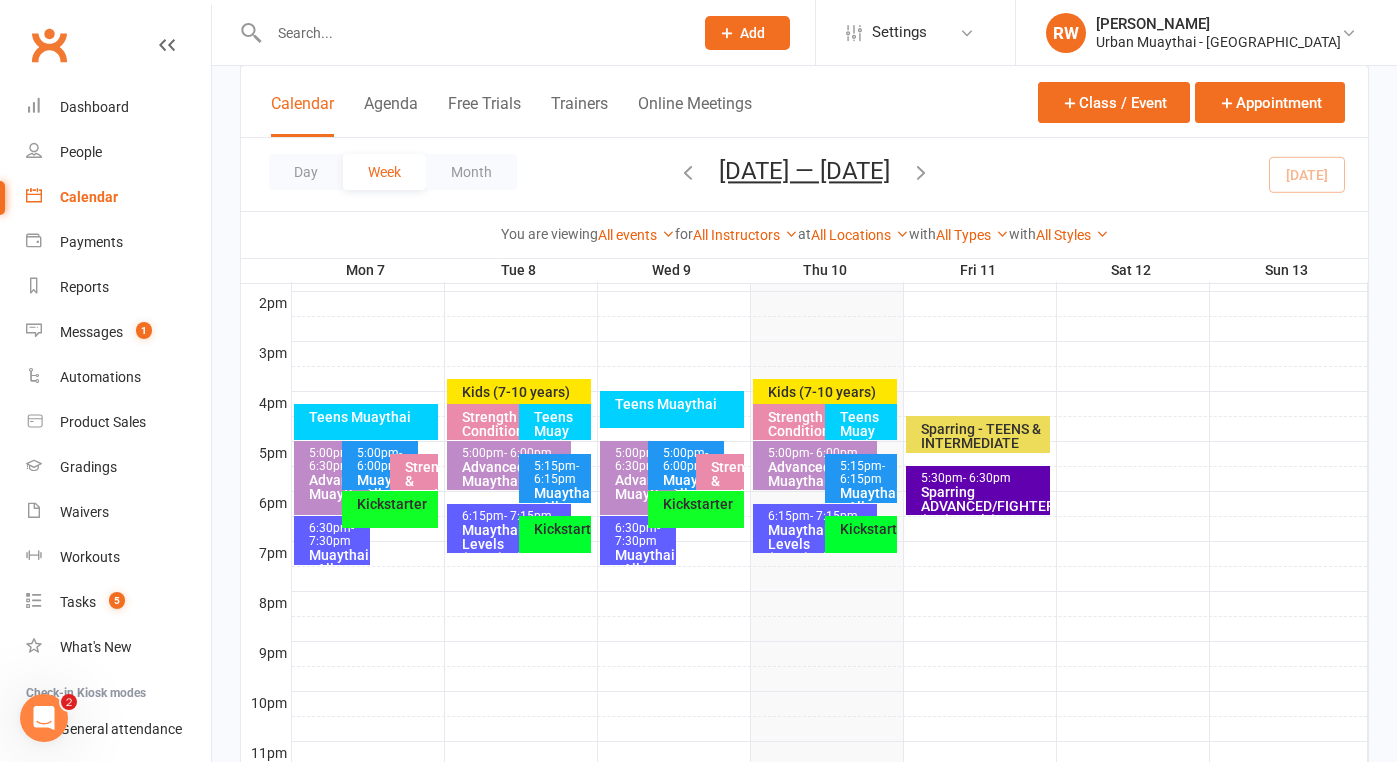 click on "- 6:00pm" at bounding box center (685, 459) 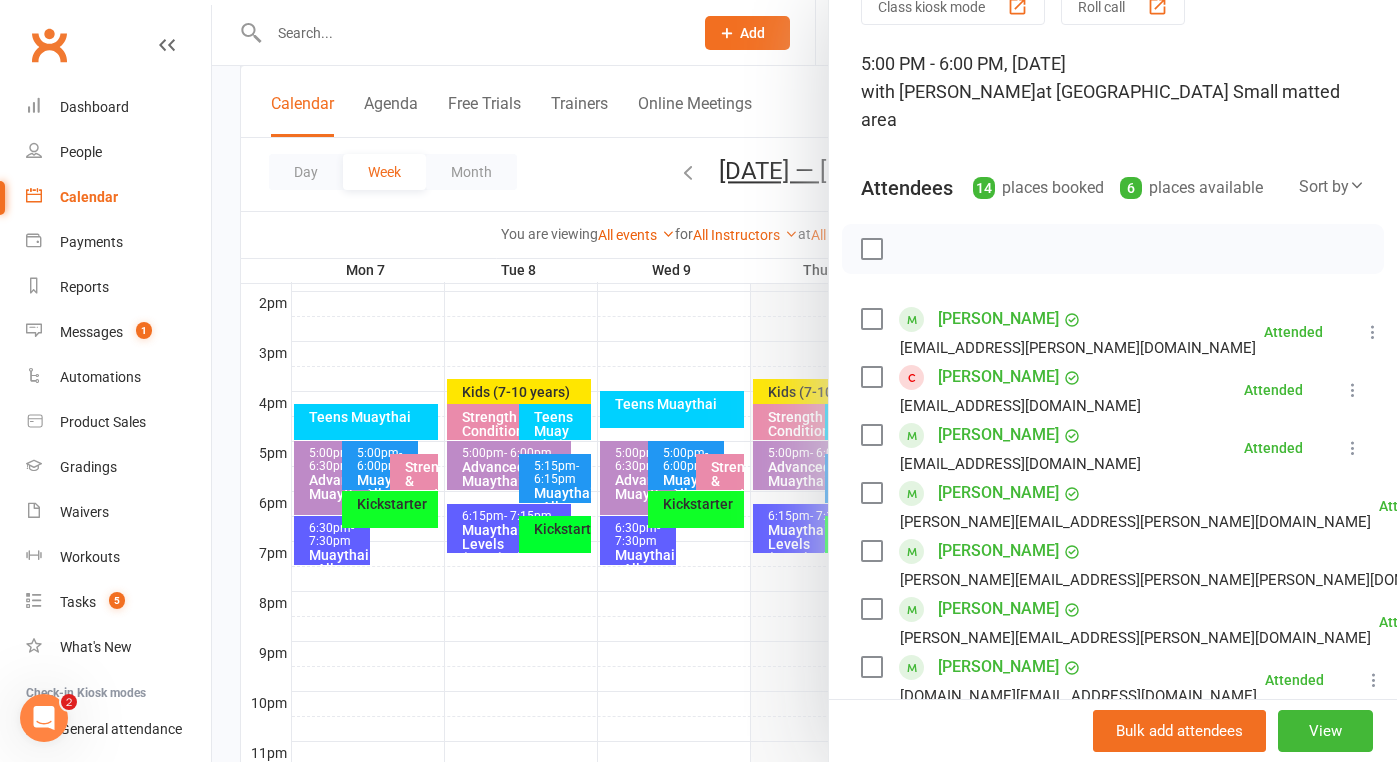 scroll, scrollTop: 99, scrollLeft: 0, axis: vertical 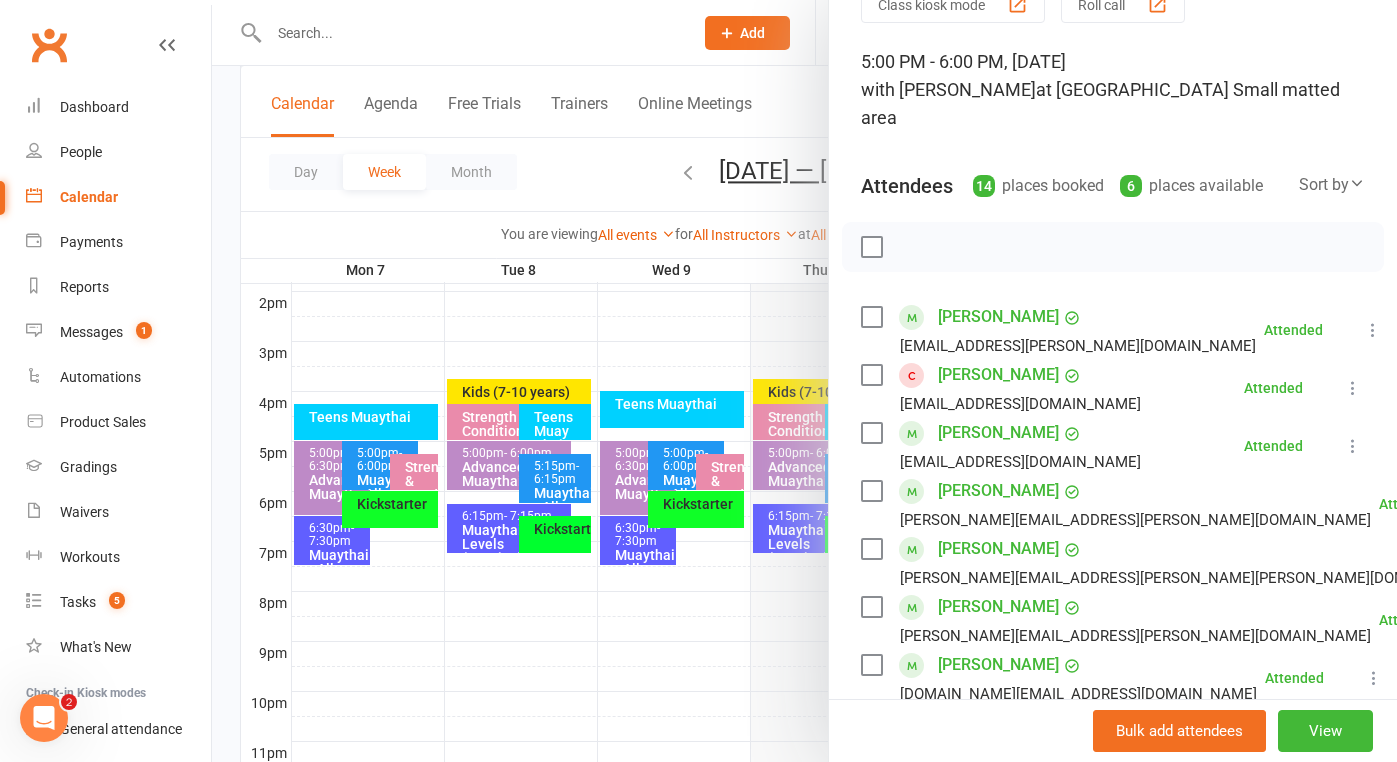 click on "[PERSON_NAME]" at bounding box center (998, 433) 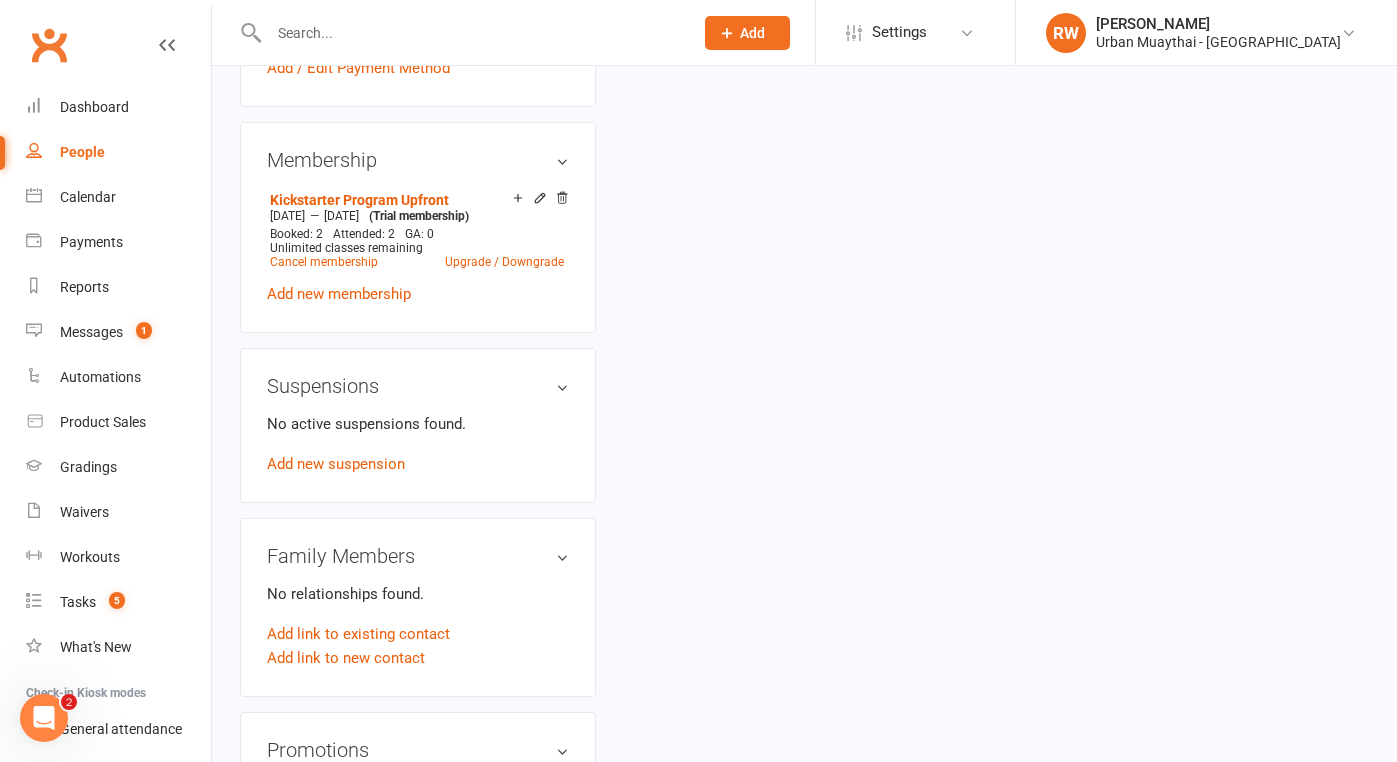 scroll, scrollTop: 0, scrollLeft: 0, axis: both 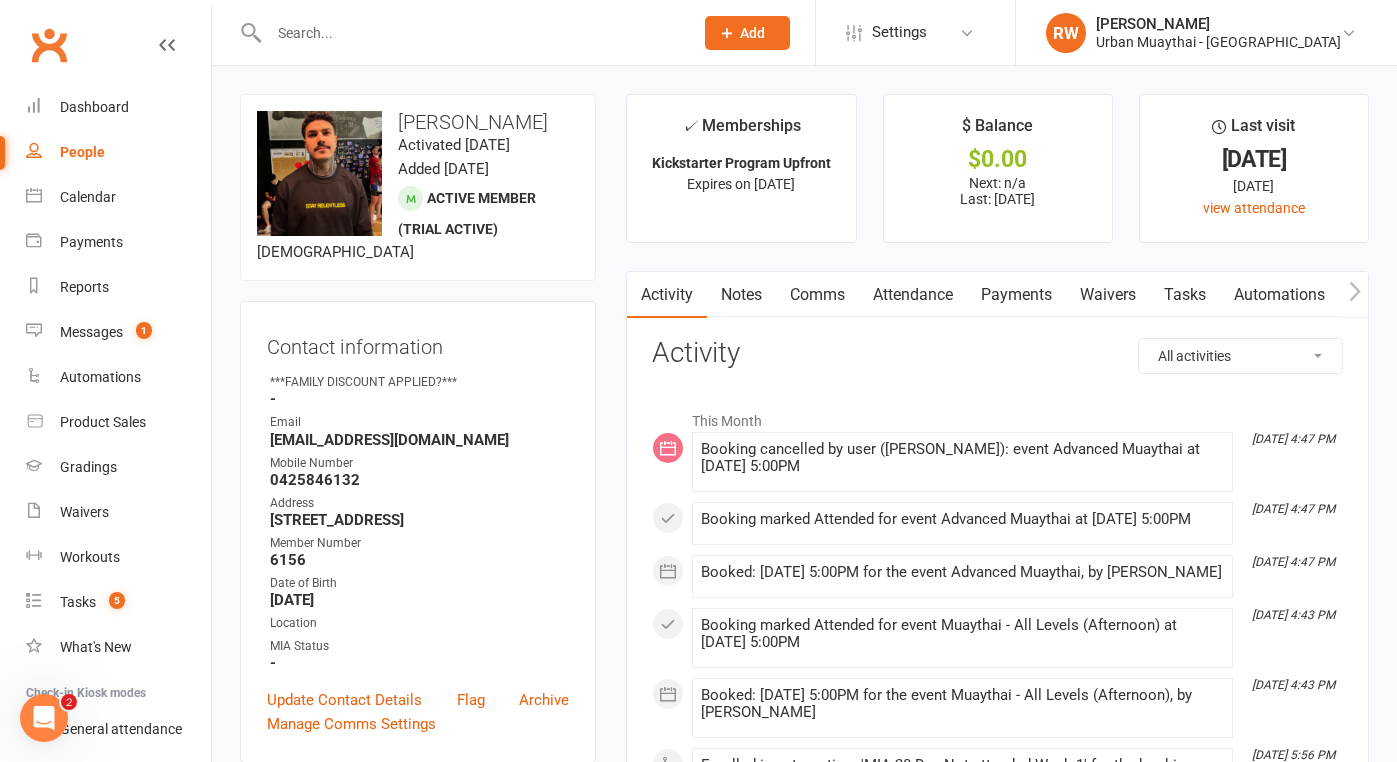 click on "Notes" at bounding box center [741, 295] 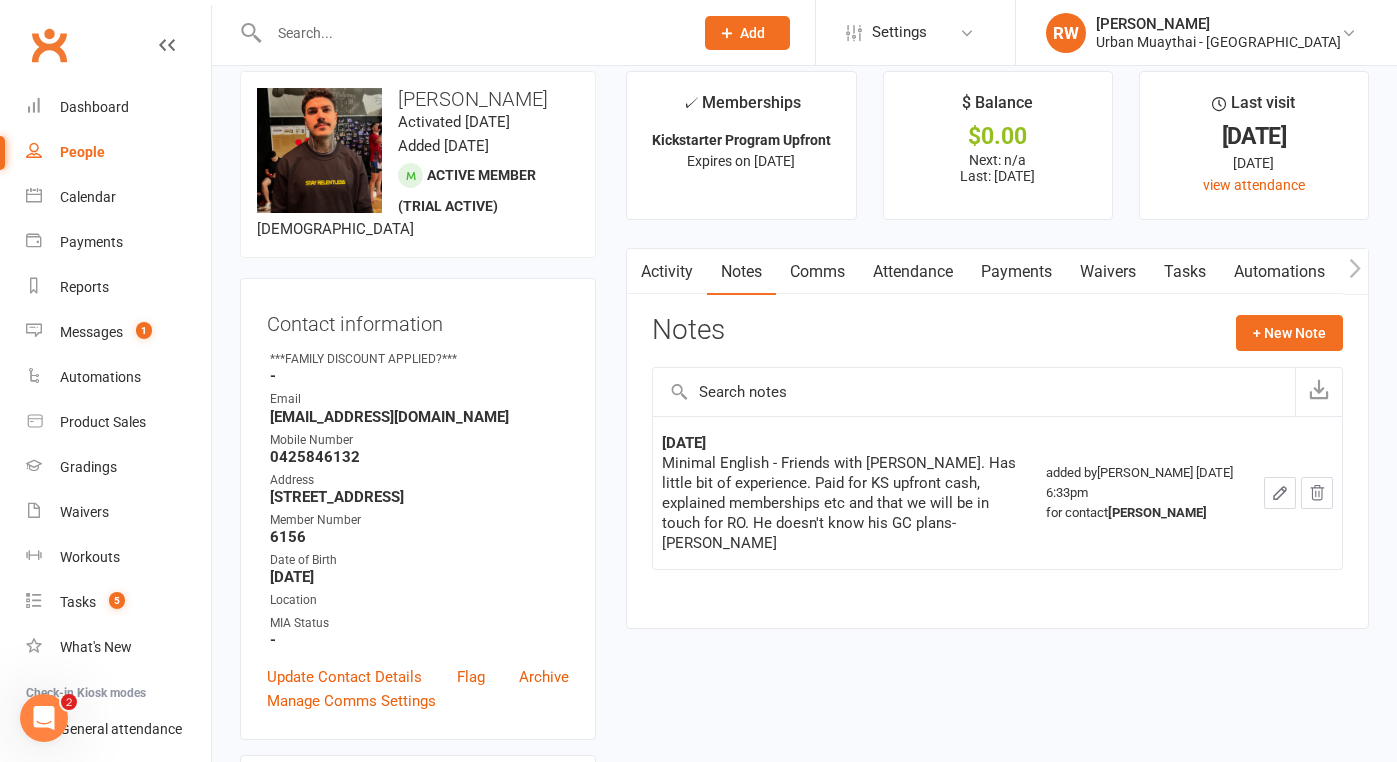 scroll, scrollTop: 19, scrollLeft: 0, axis: vertical 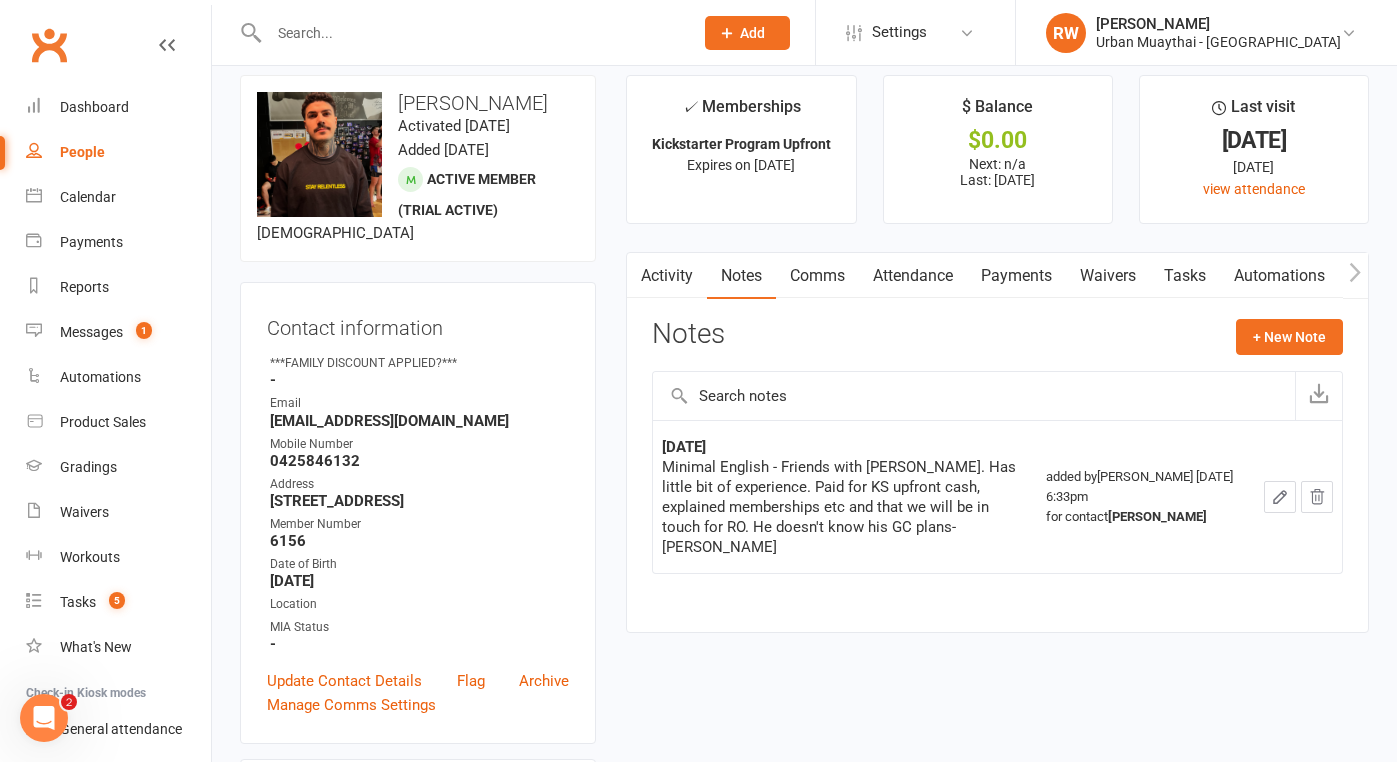 click on "Payments" at bounding box center (1016, 276) 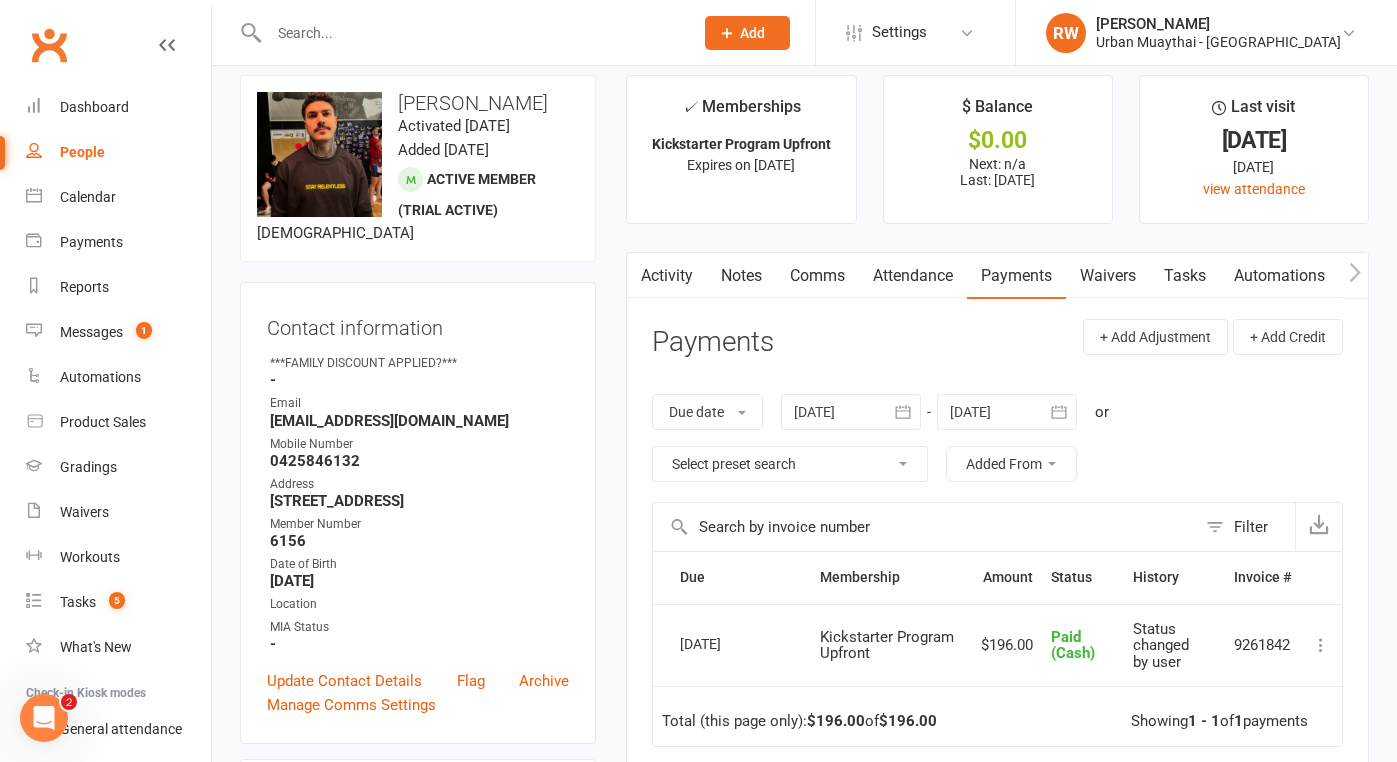 click on "0425846132" at bounding box center [419, 461] 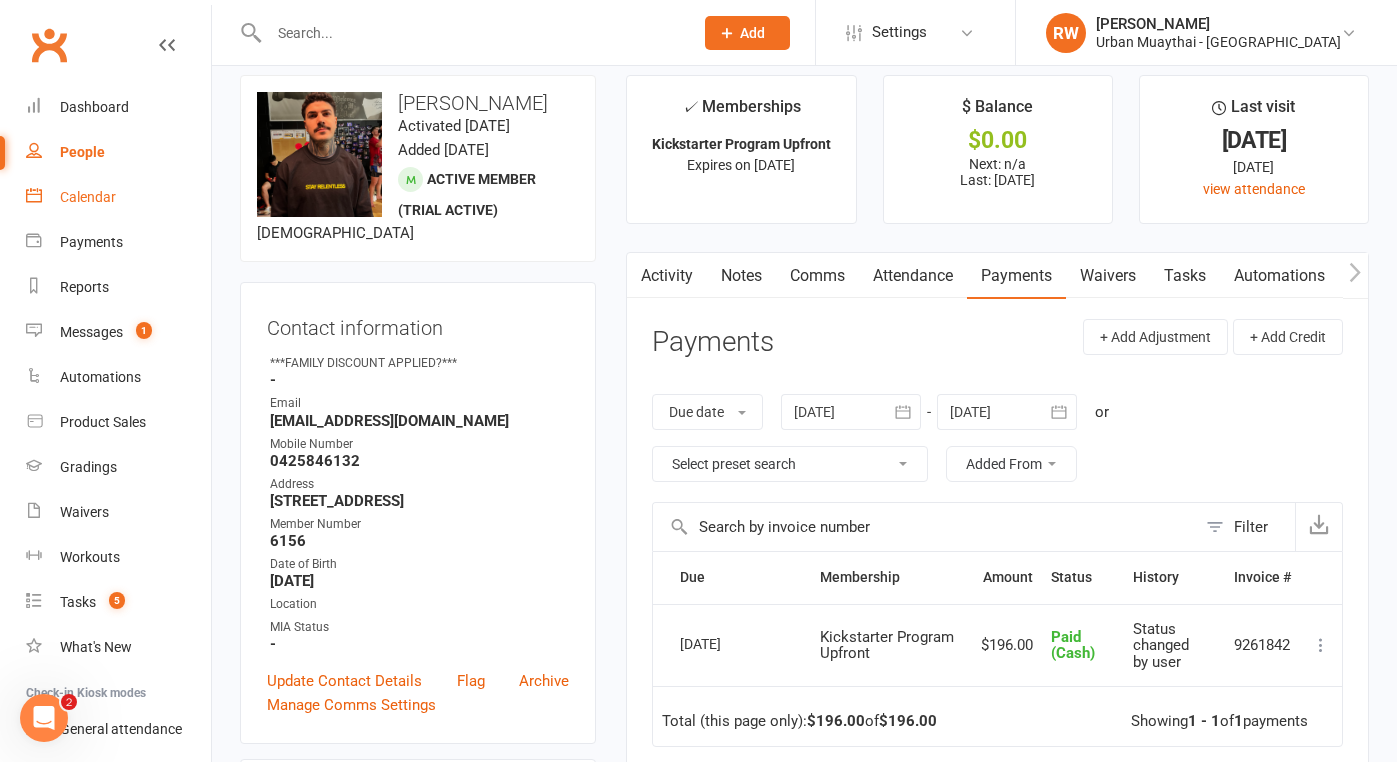 click on "Calendar" at bounding box center (88, 197) 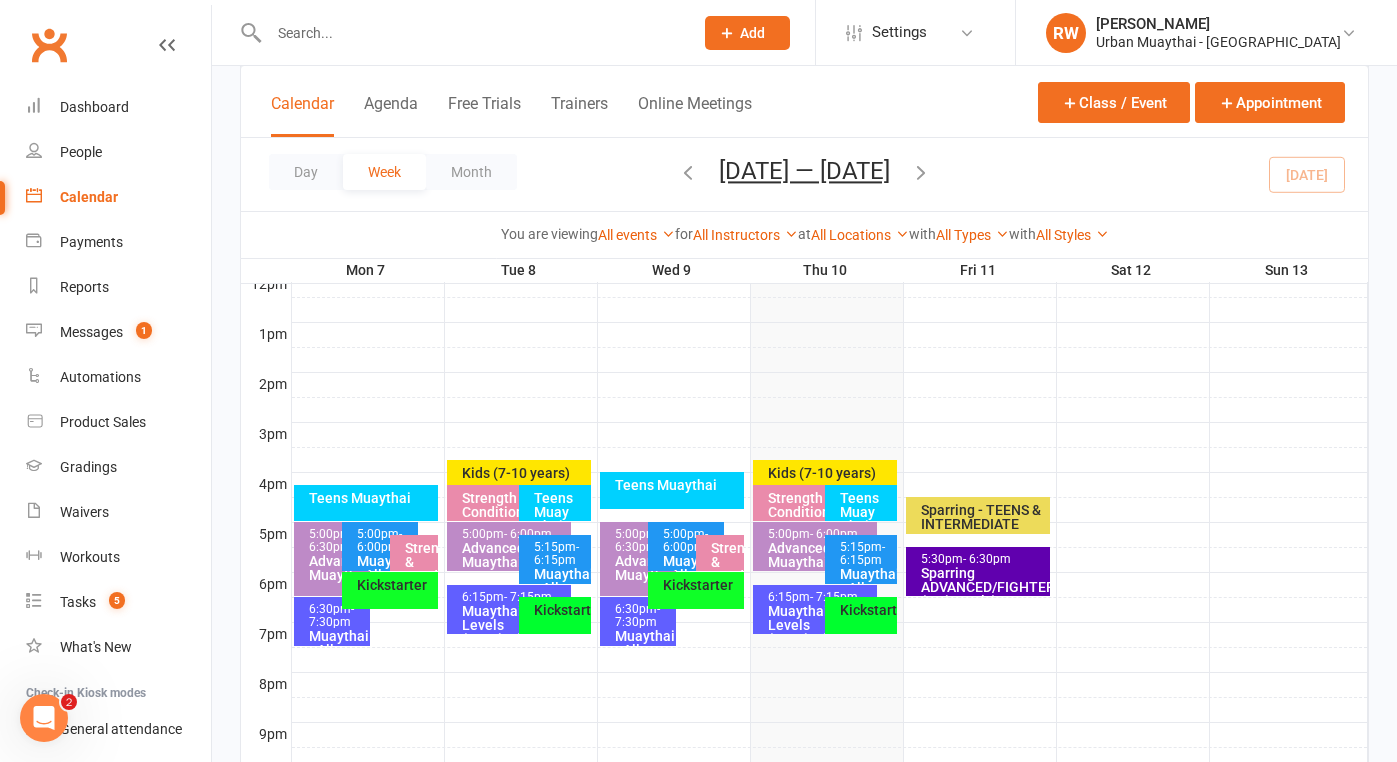 scroll, scrollTop: 738, scrollLeft: 0, axis: vertical 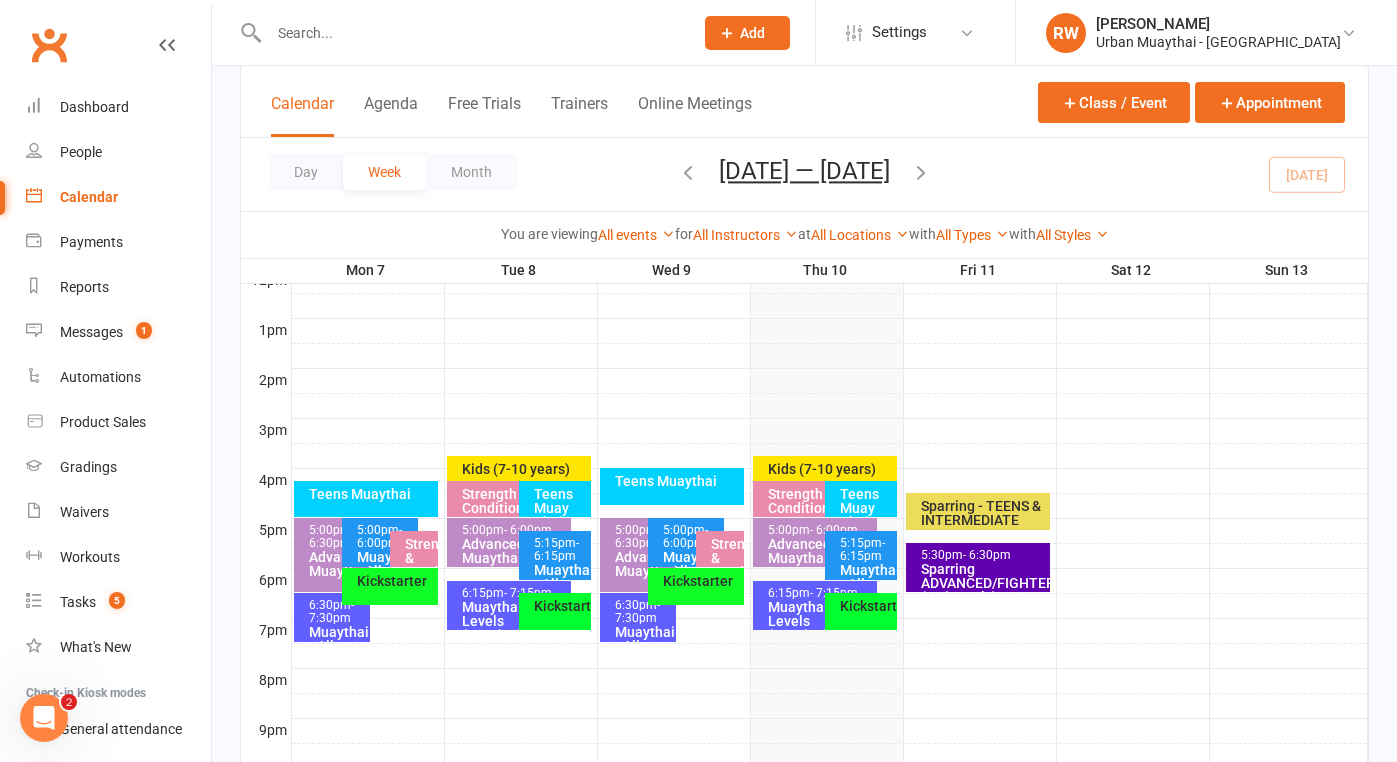 click on "Muaythai - All Levels (Afternoon)" at bounding box center (691, 578) 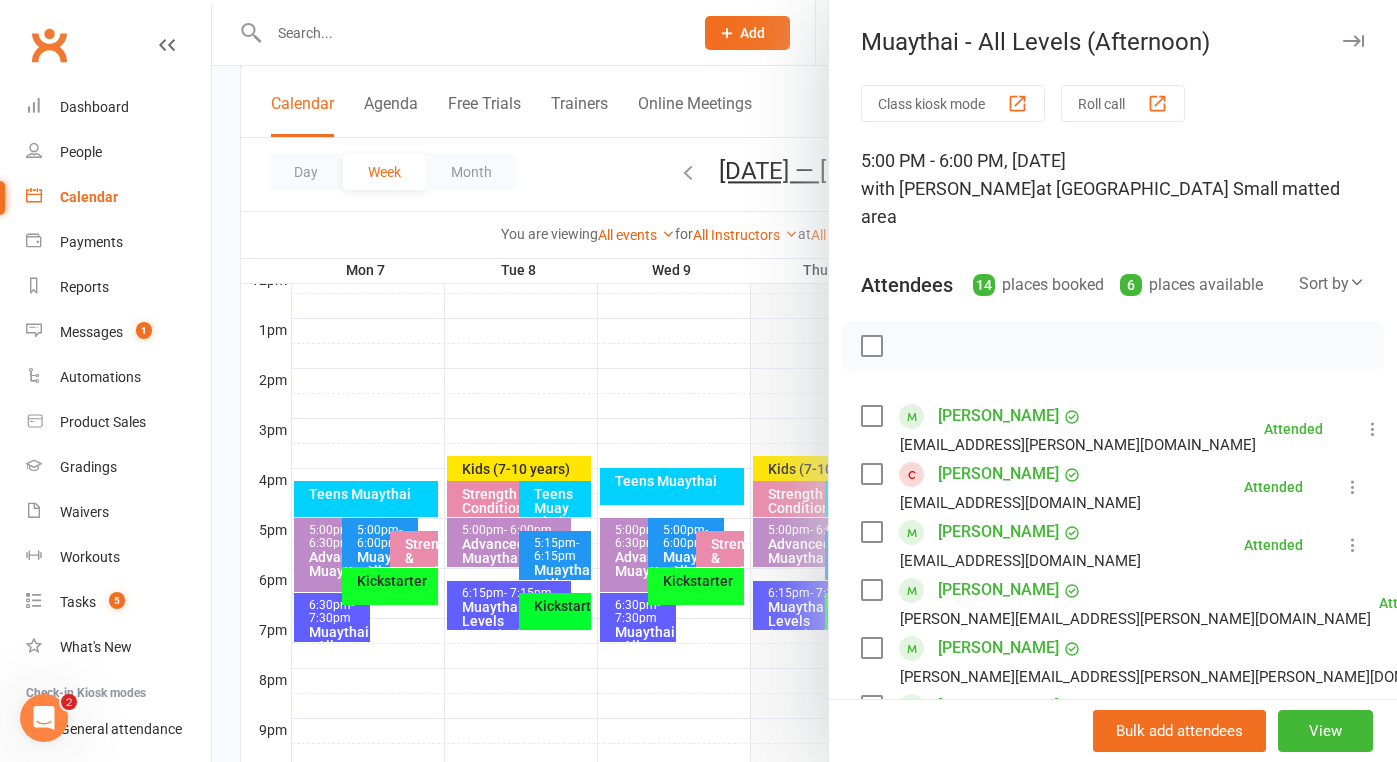 click on "[PERSON_NAME]" at bounding box center [998, 532] 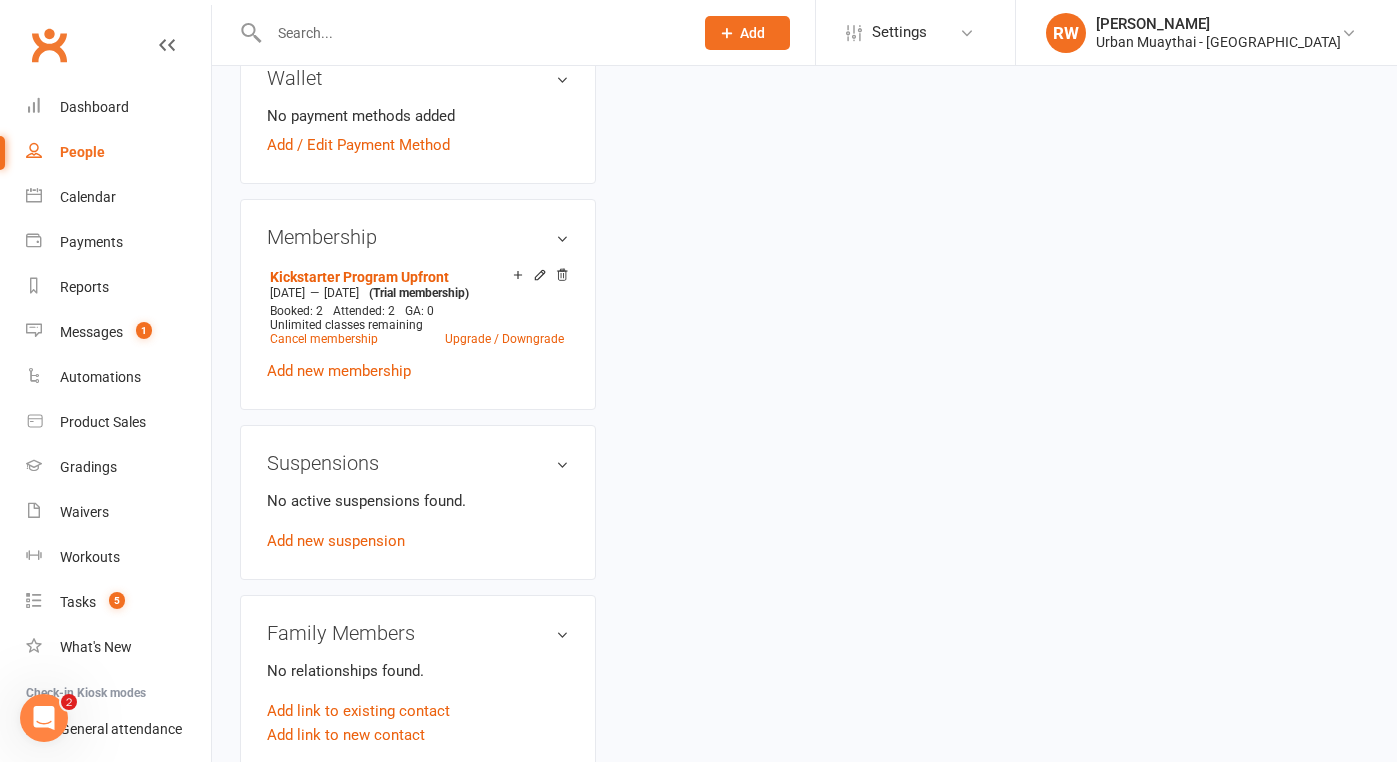 scroll, scrollTop: 0, scrollLeft: 0, axis: both 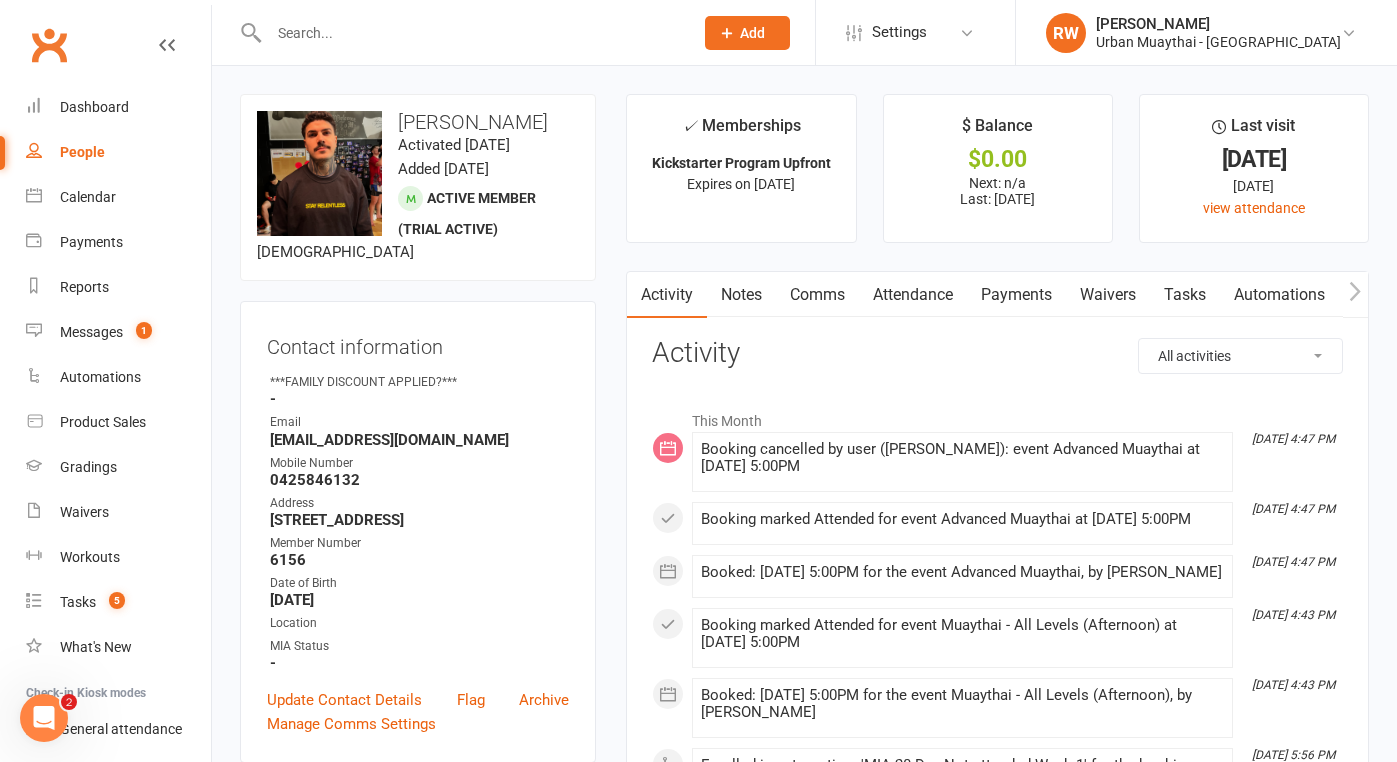 click on "Notes" at bounding box center (741, 295) 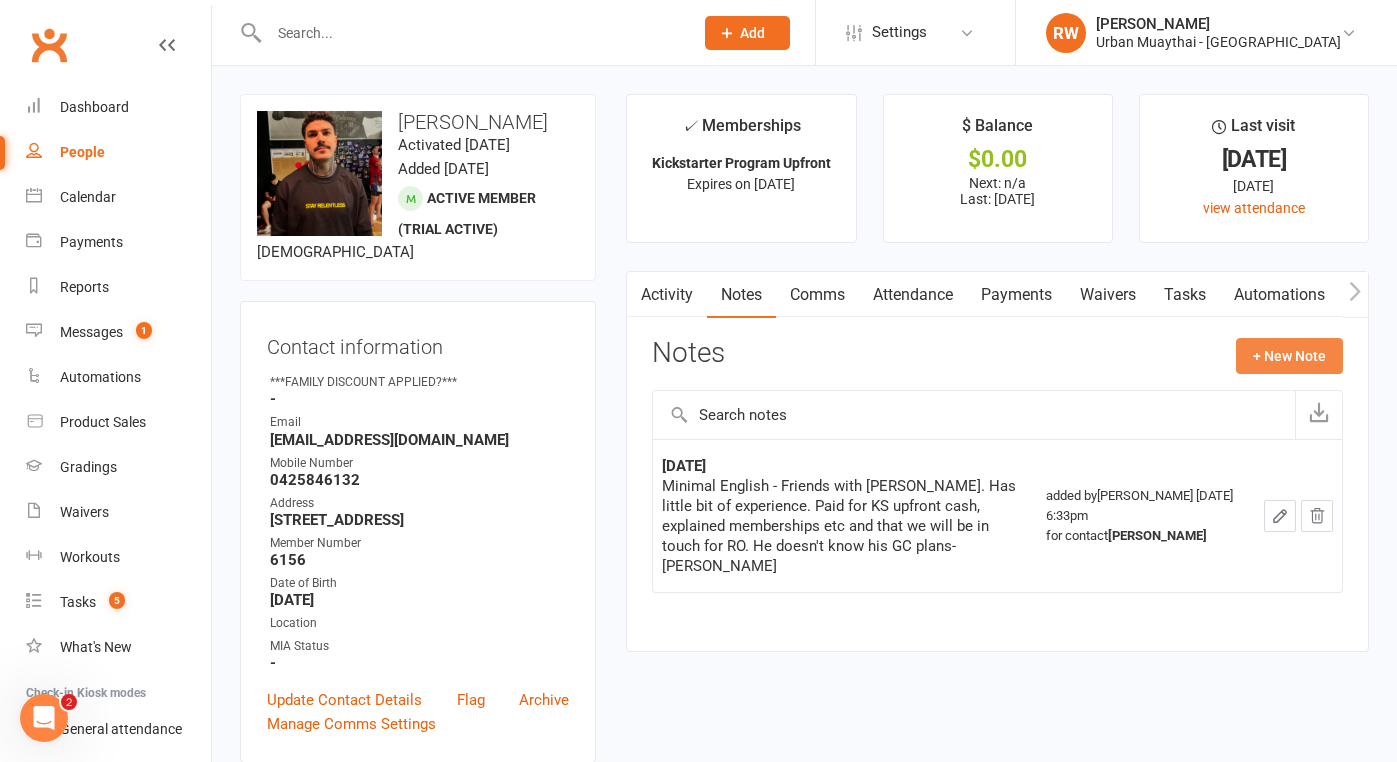 click on "+ New Note" at bounding box center [1289, 356] 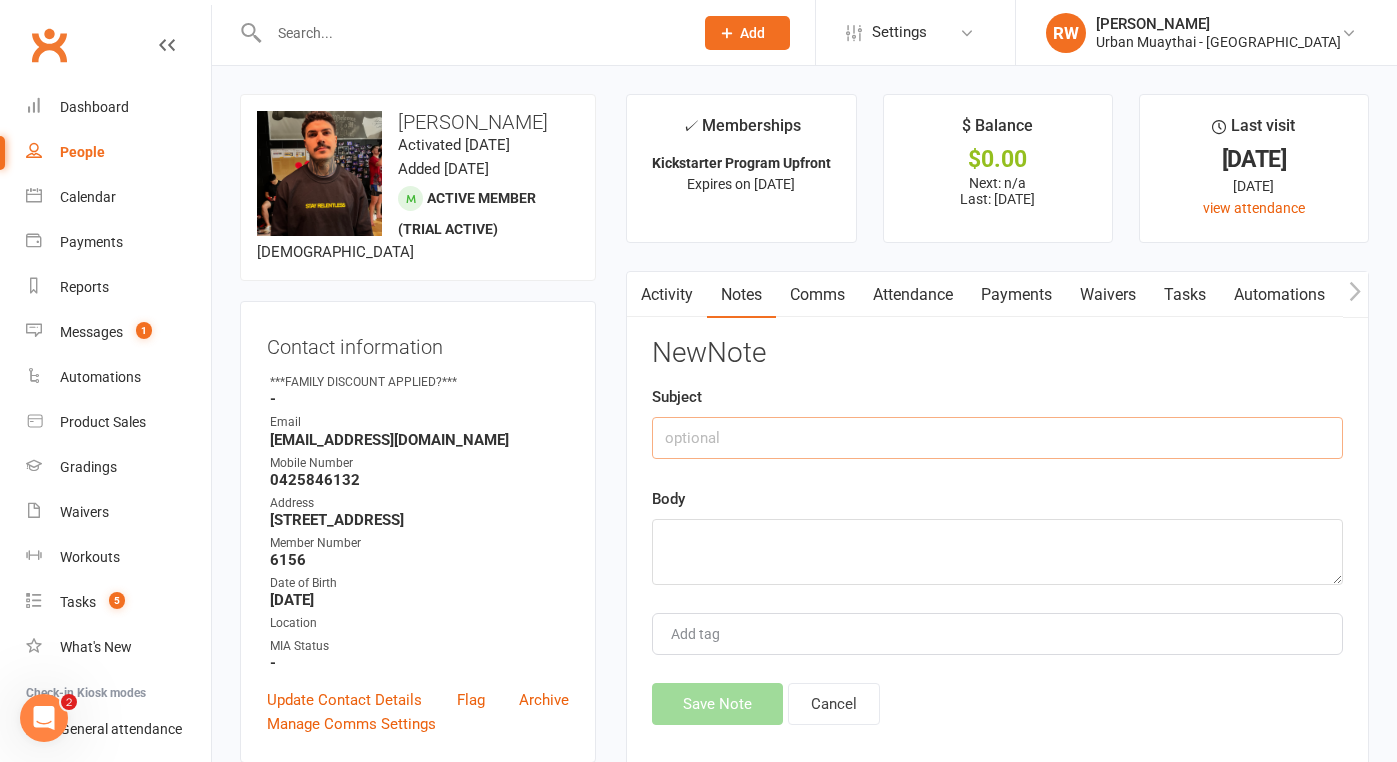 click at bounding box center [997, 438] 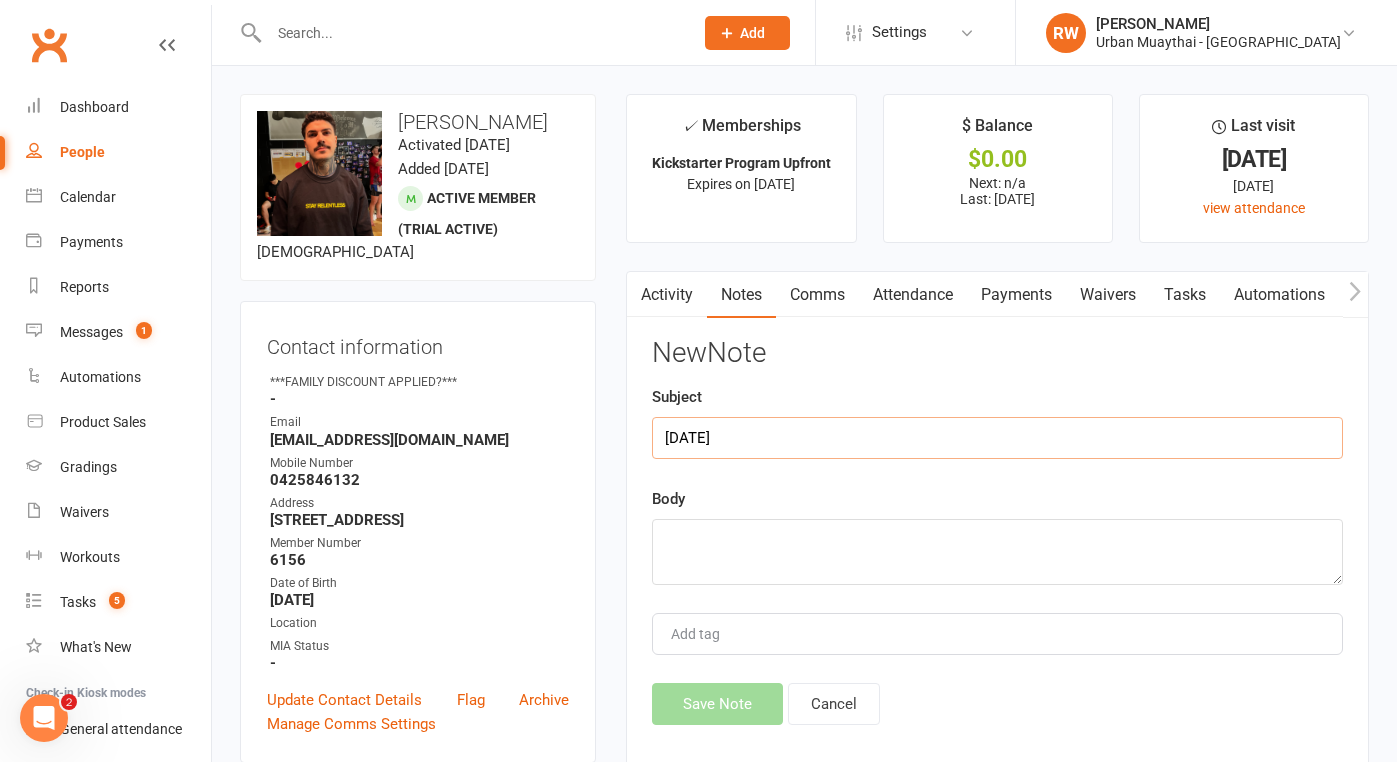type on "[DATE]" 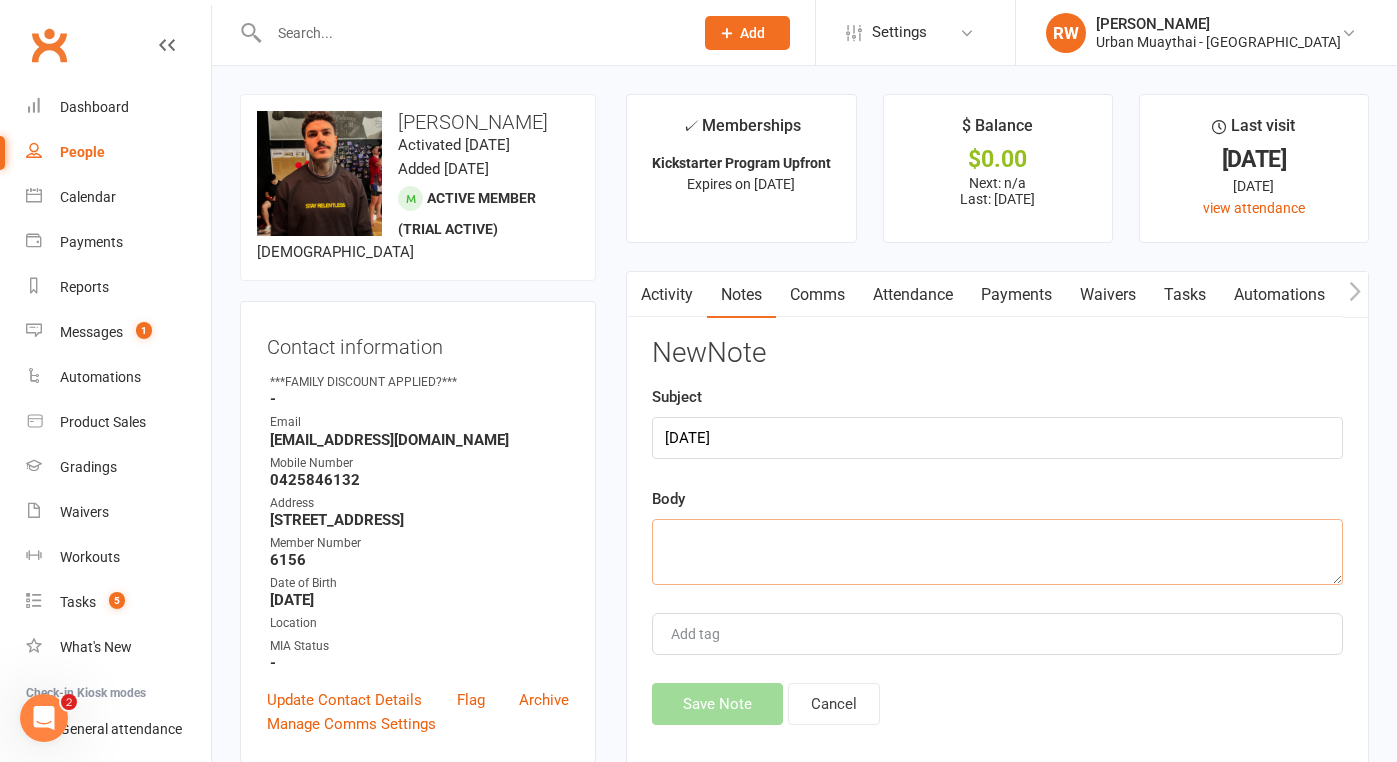 click at bounding box center [997, 552] 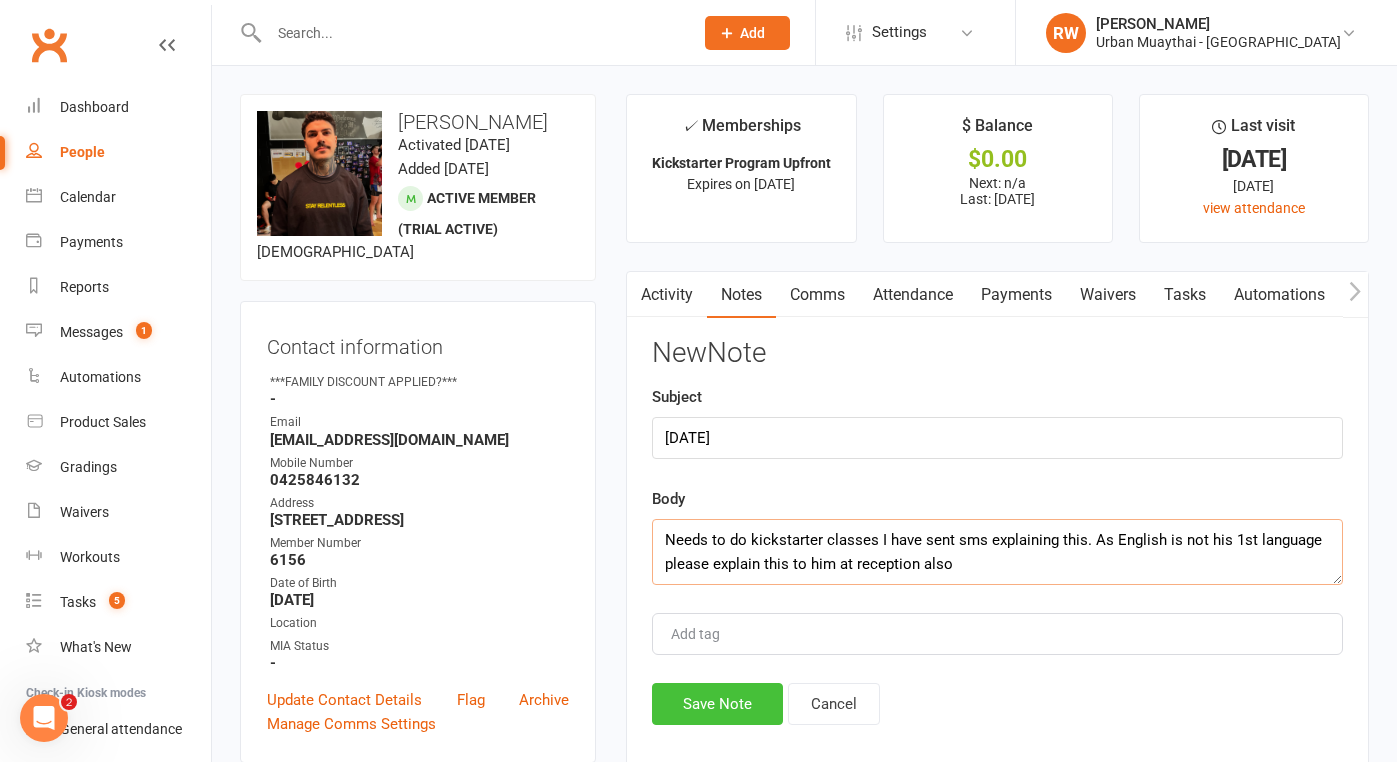 type on "Needs to do kickstarter classes I have sent sms explaining this. As English is not his 1st language please explain this to him at reception also" 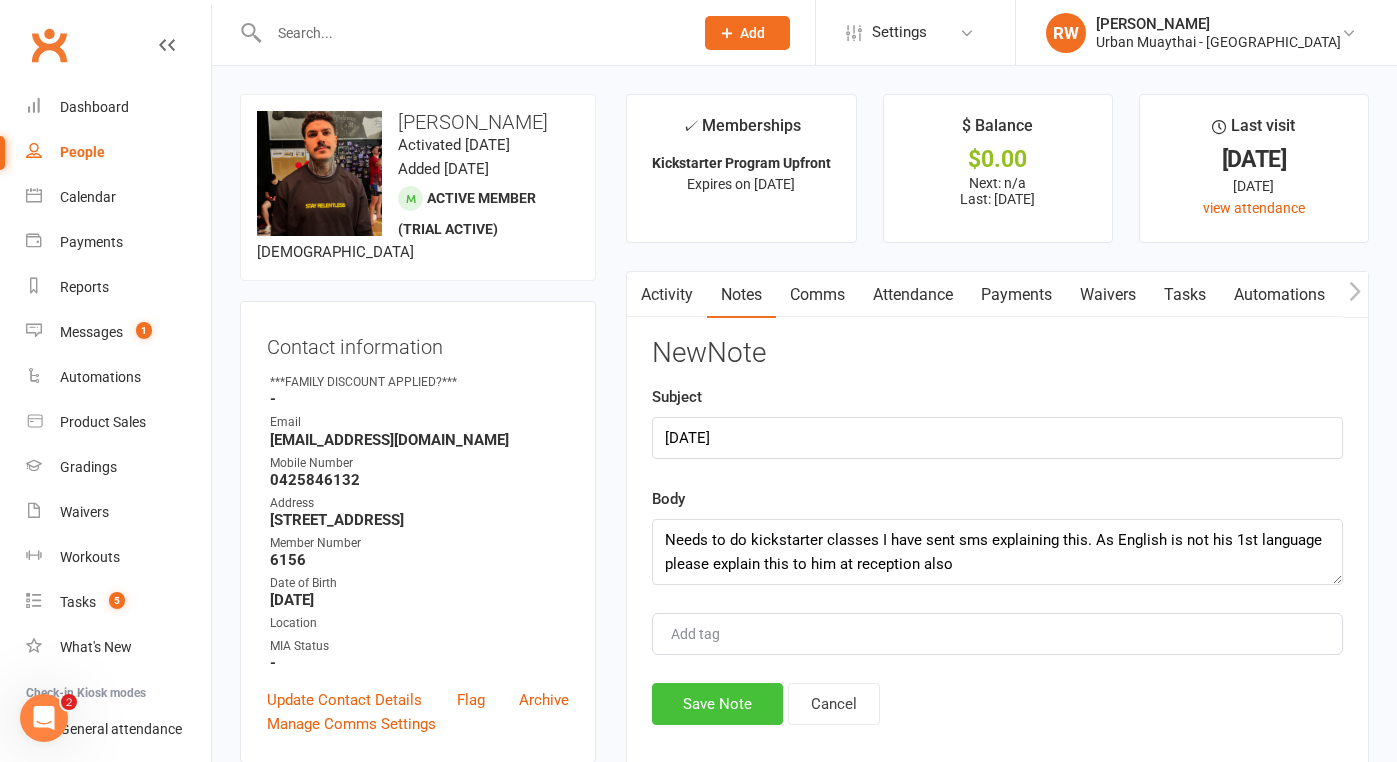 click on "Save Note" at bounding box center [717, 704] 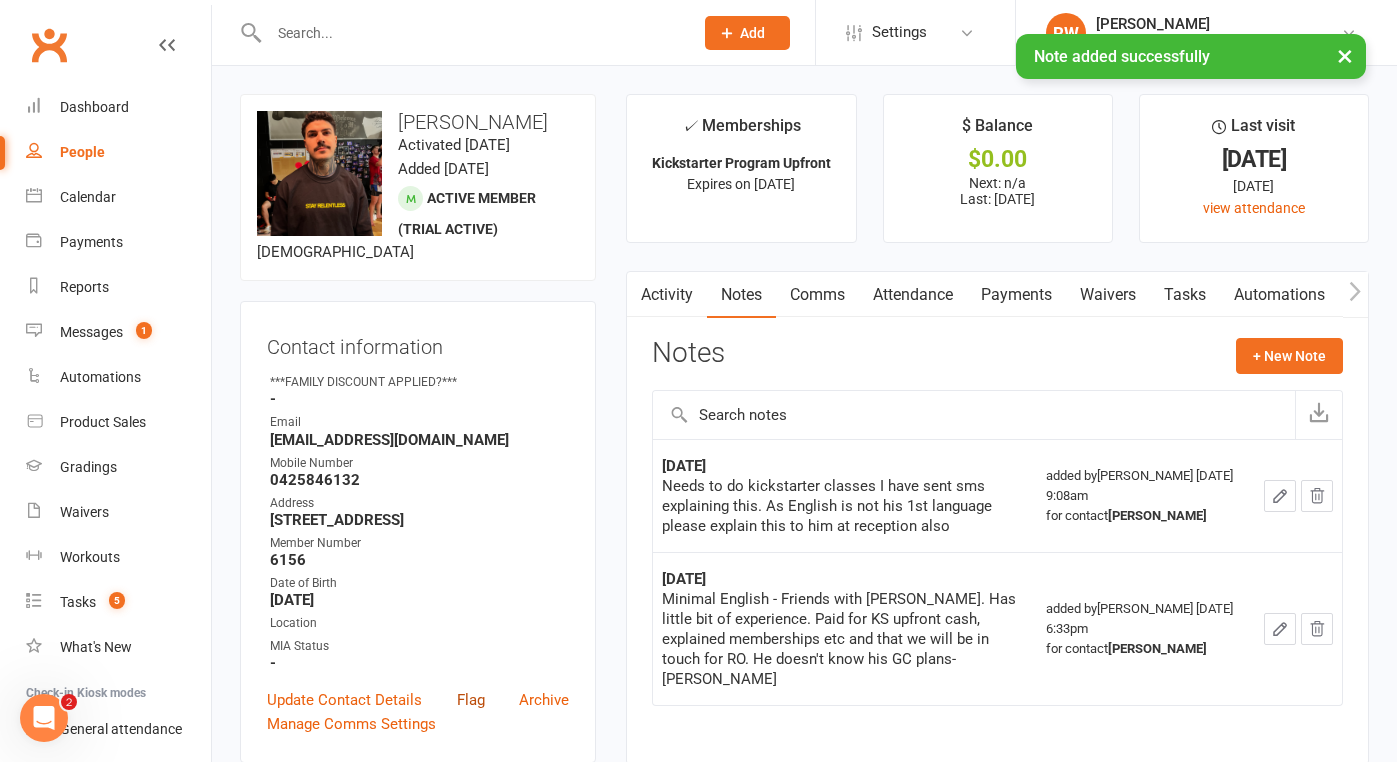 click on "Flag" at bounding box center [471, 700] 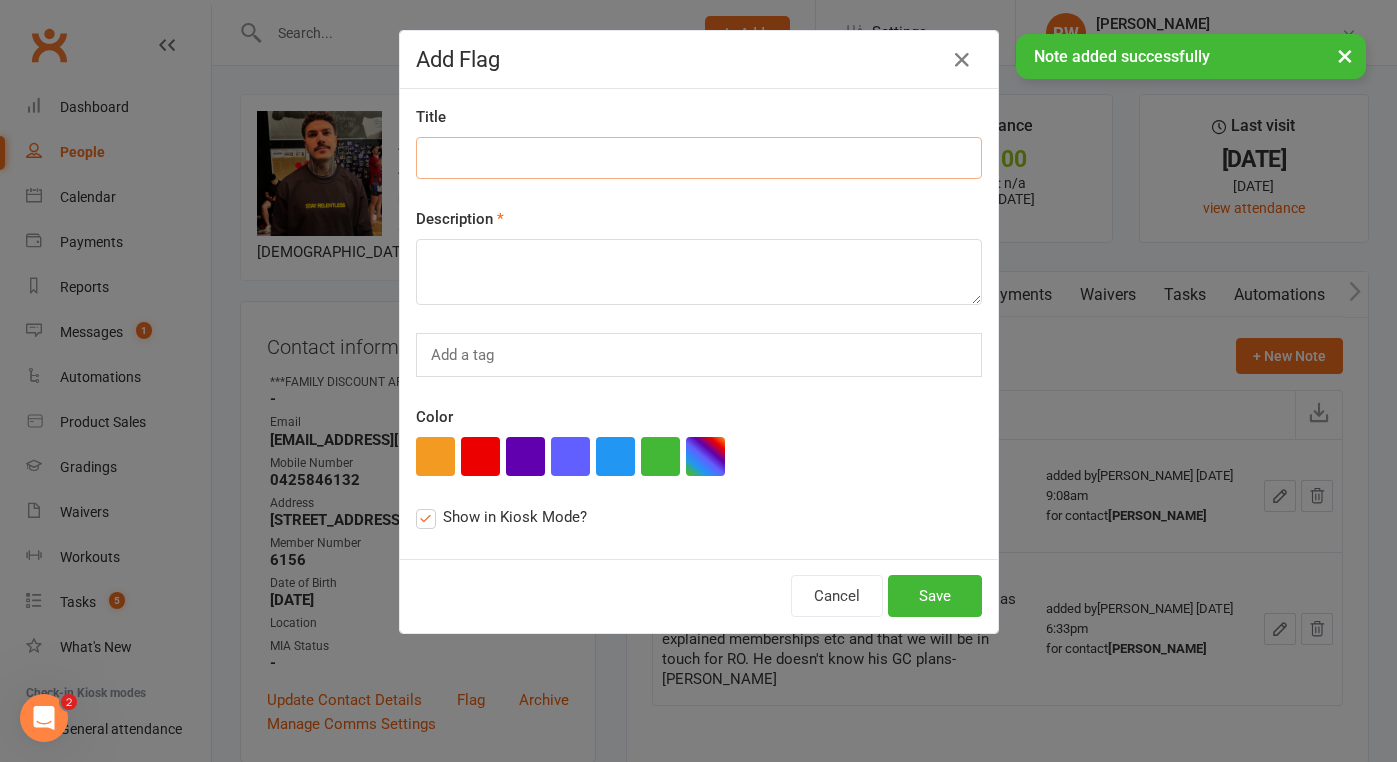 click at bounding box center [699, 158] 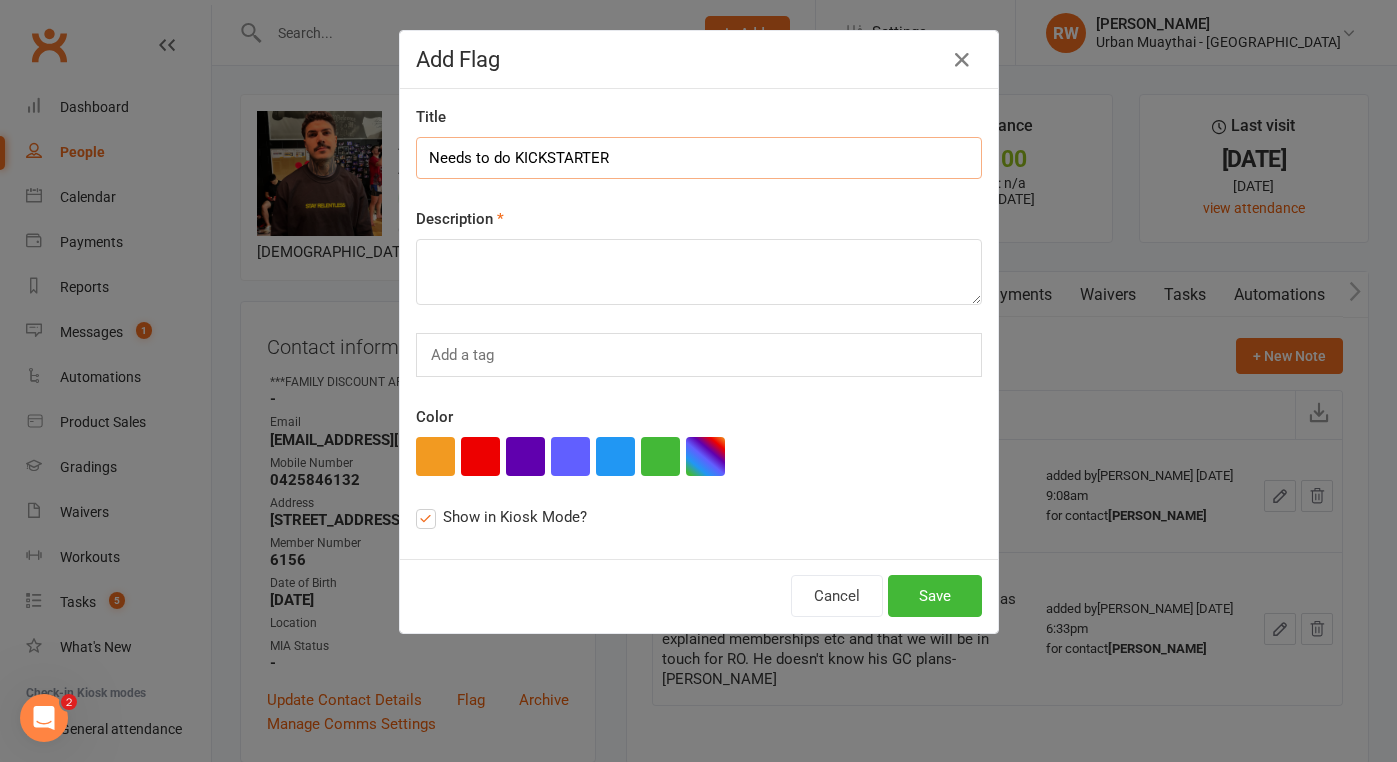 type on "Needs to do KICKSTARTER" 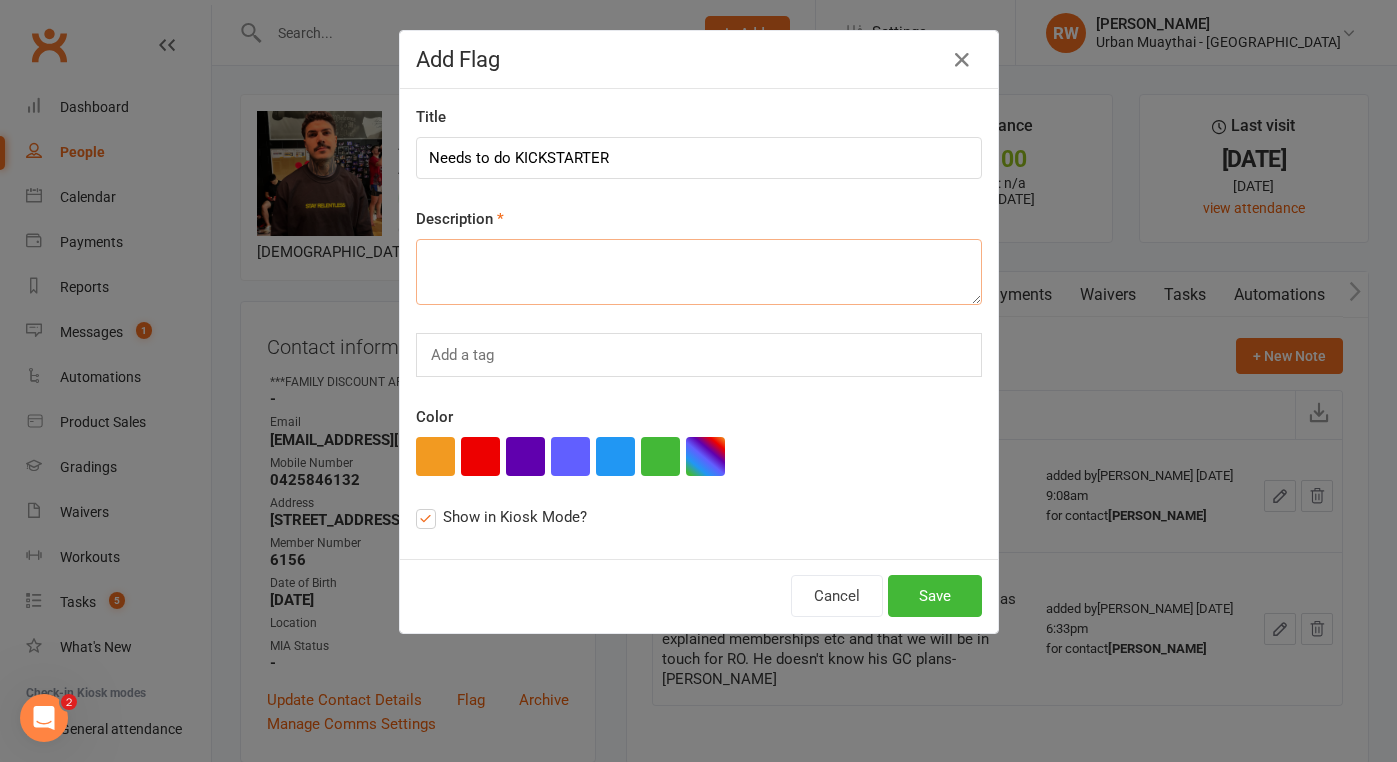 click at bounding box center (699, 272) 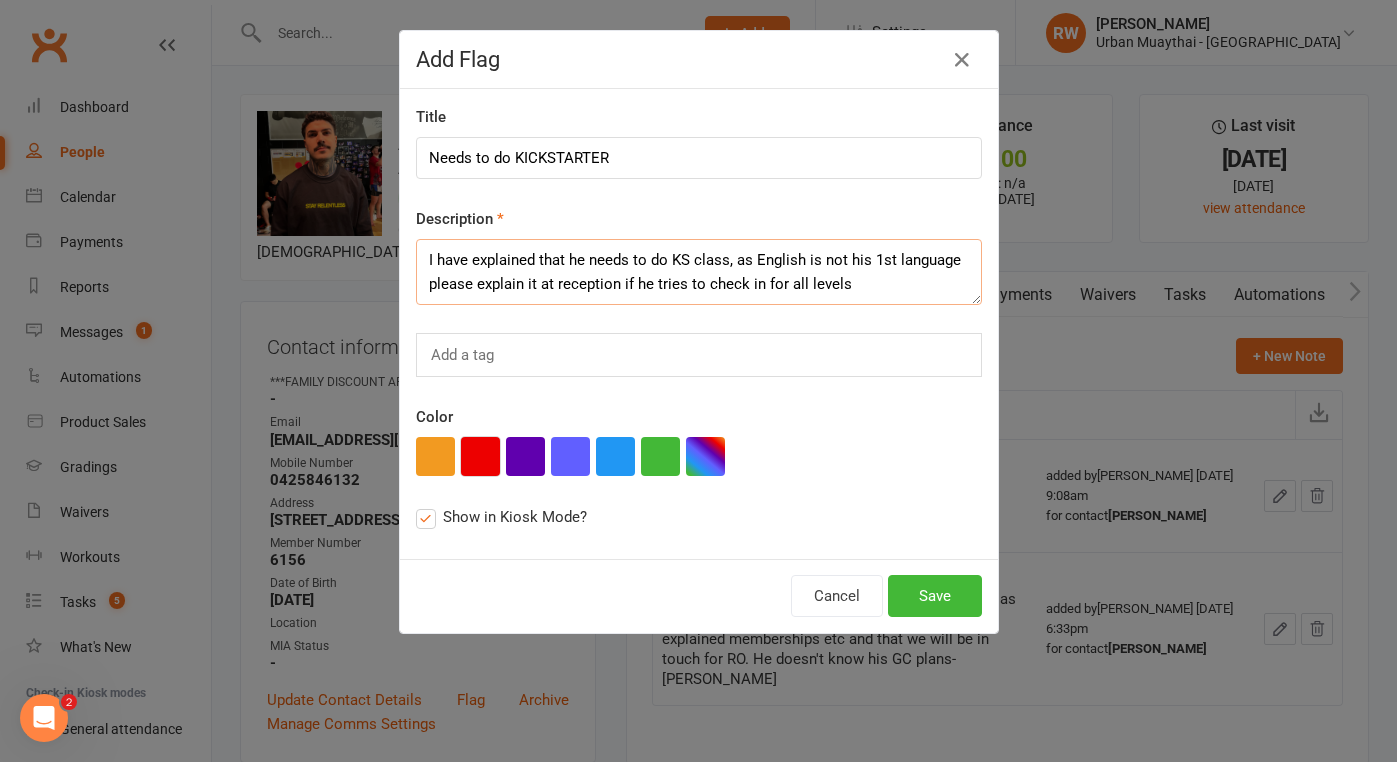 type on "I have explained that he needs to do KS class, as English is not his 1st language please explain it at reception if he tries to check in for all levels" 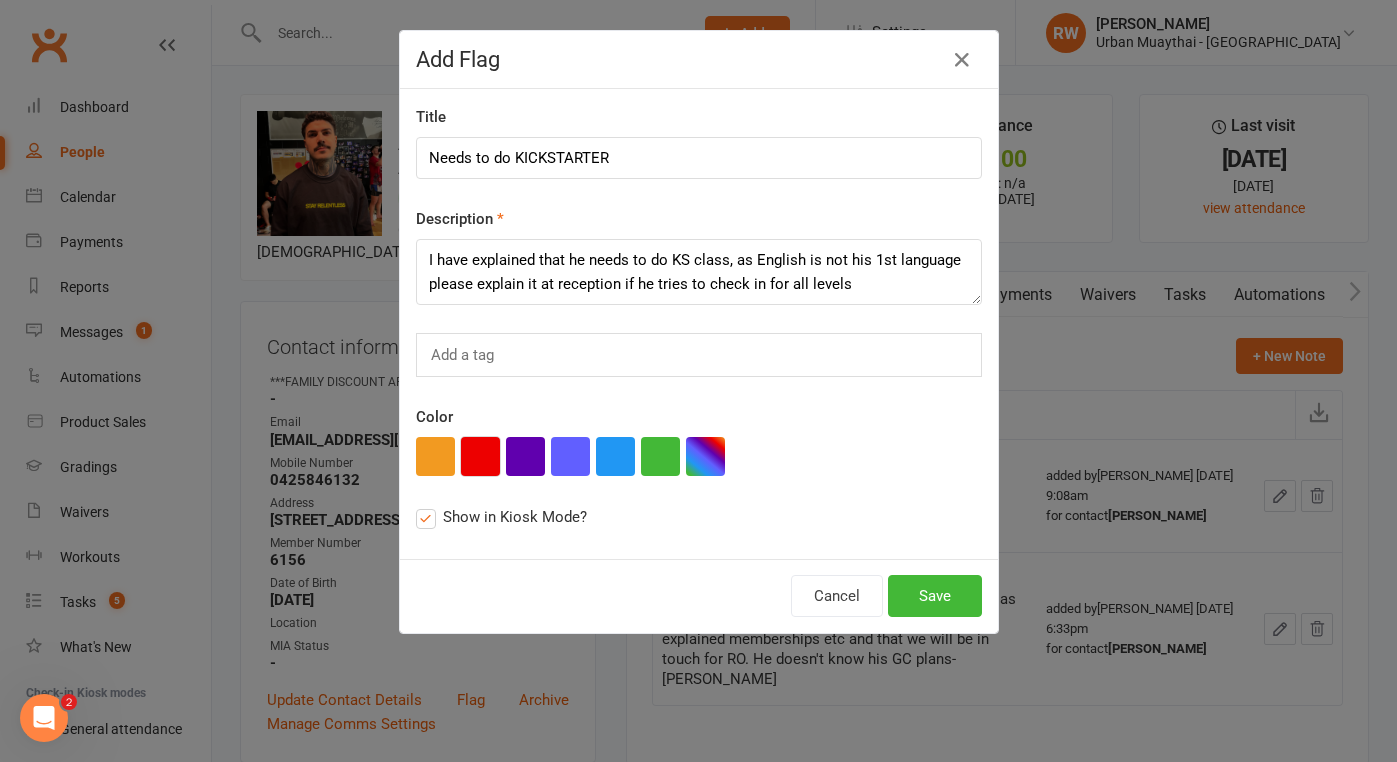 click at bounding box center (480, 456) 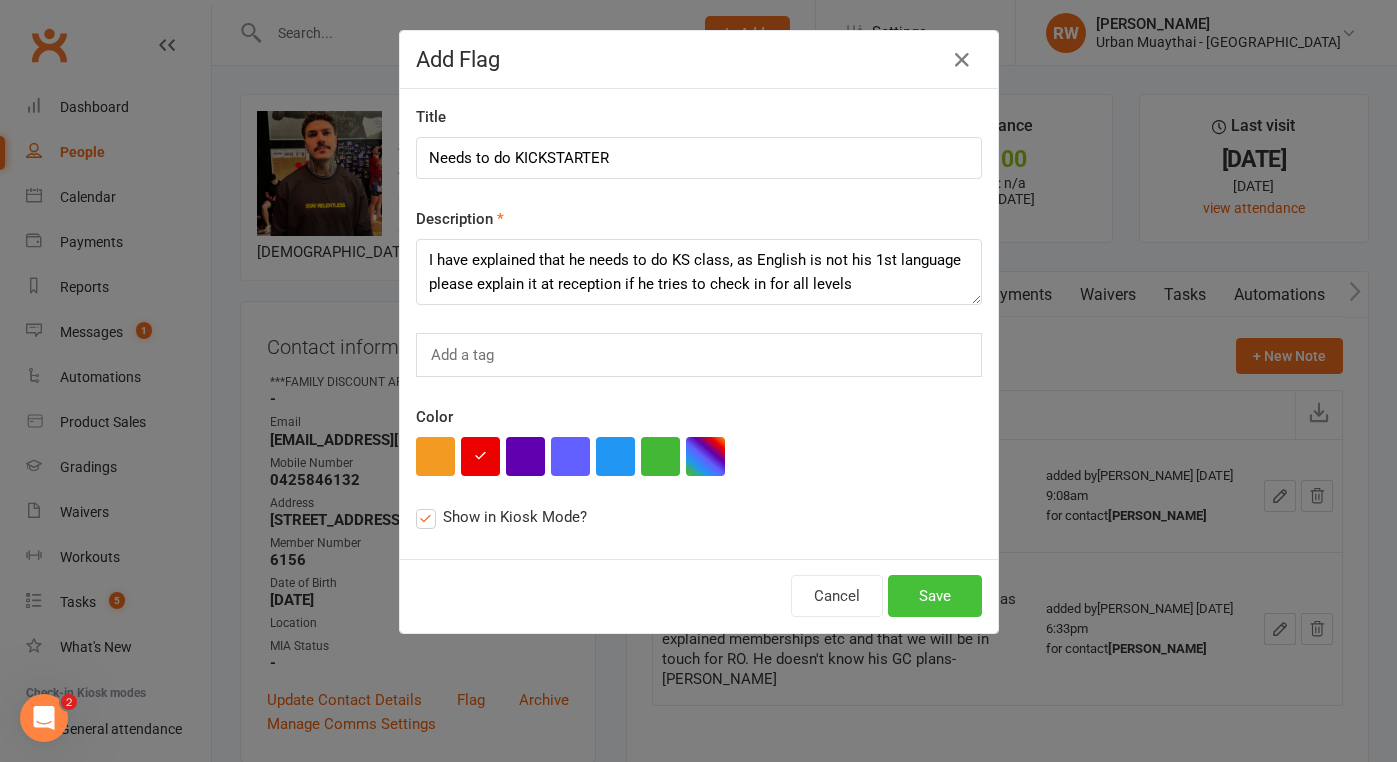 click on "Save" at bounding box center [935, 596] 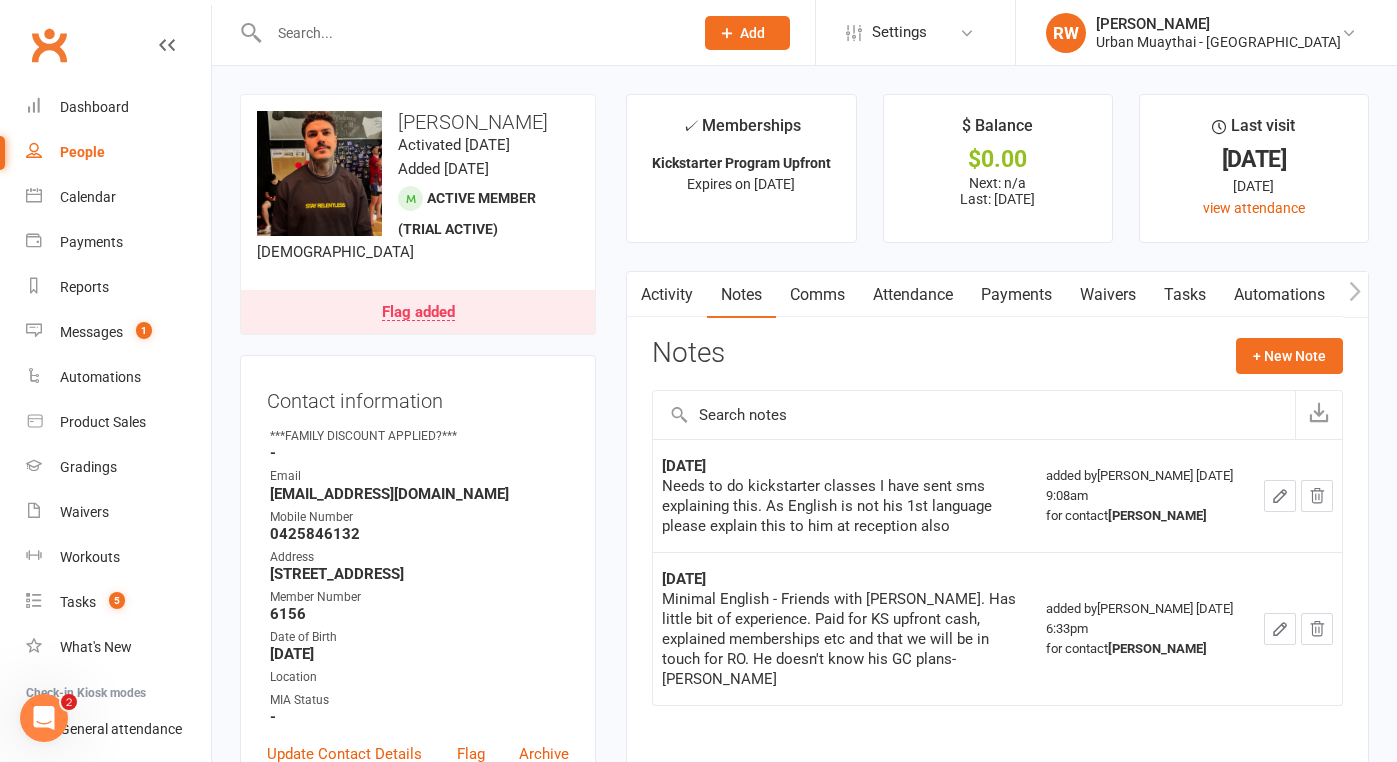 click at bounding box center (471, 33) 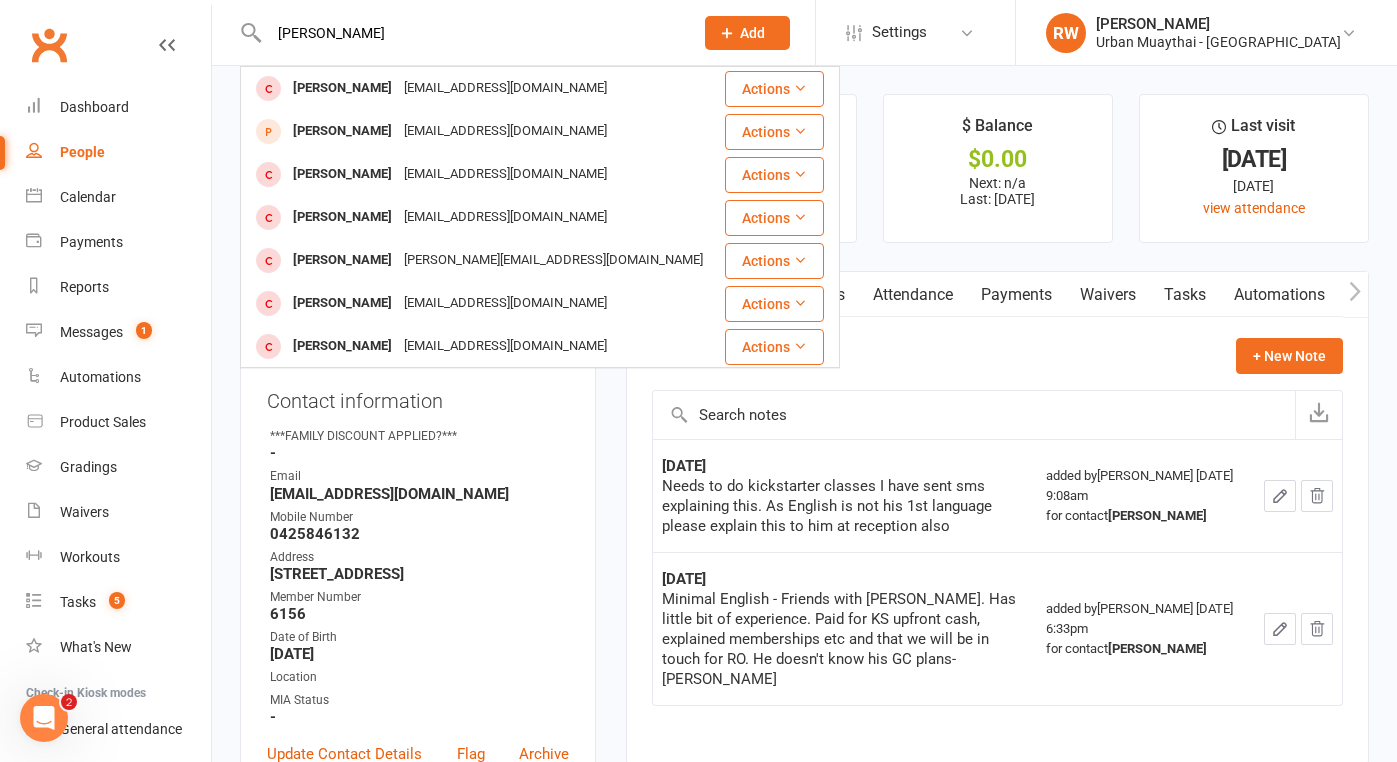 type on "[PERSON_NAME]" 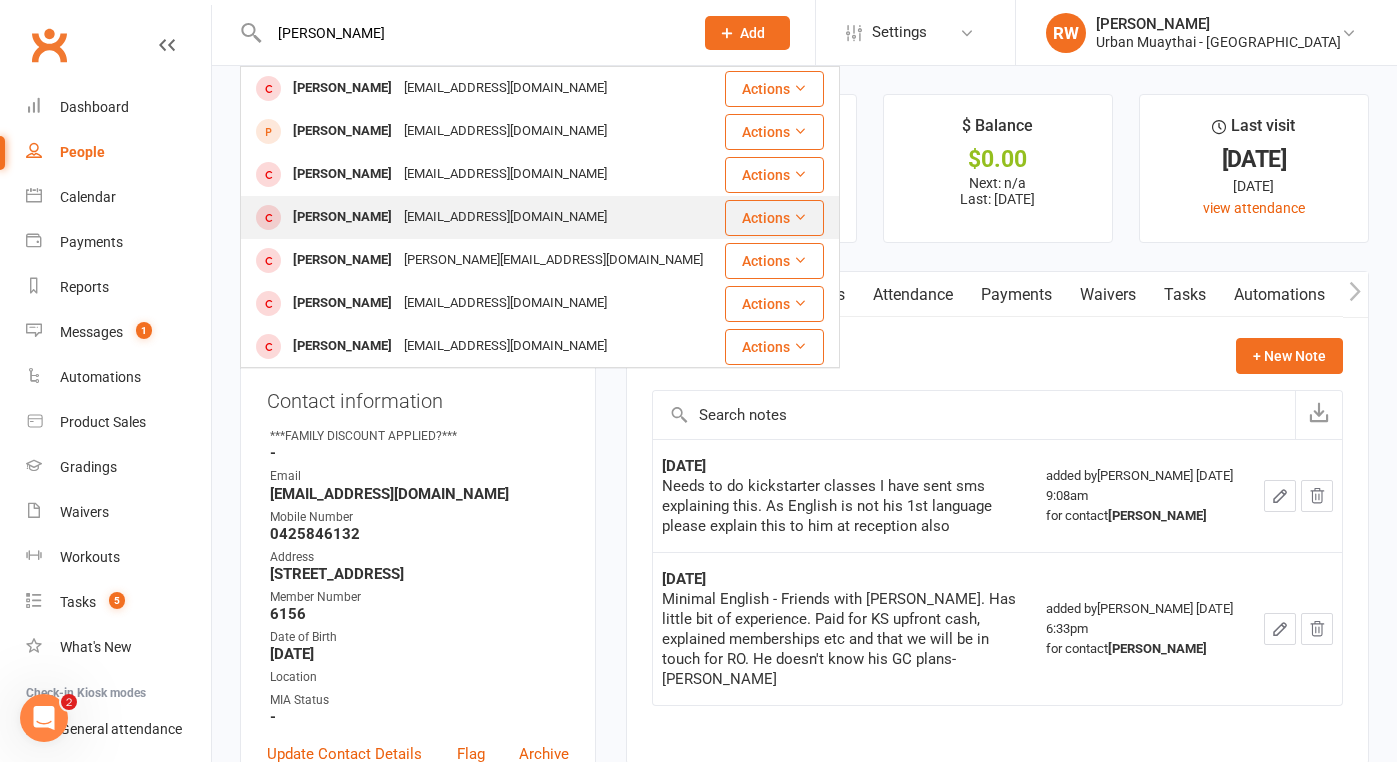 drag, startPoint x: 322, startPoint y: 66, endPoint x: 368, endPoint y: 220, distance: 160.72336 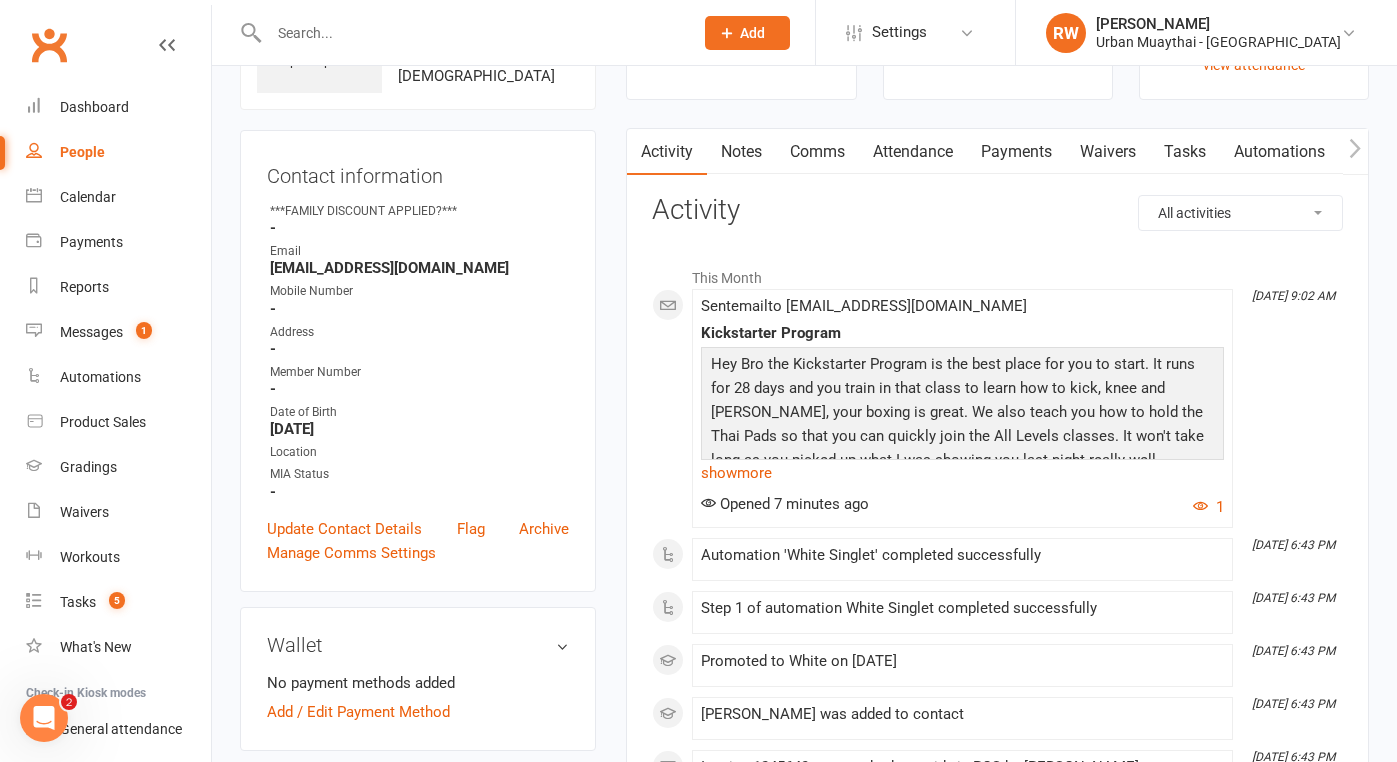 scroll, scrollTop: 146, scrollLeft: 0, axis: vertical 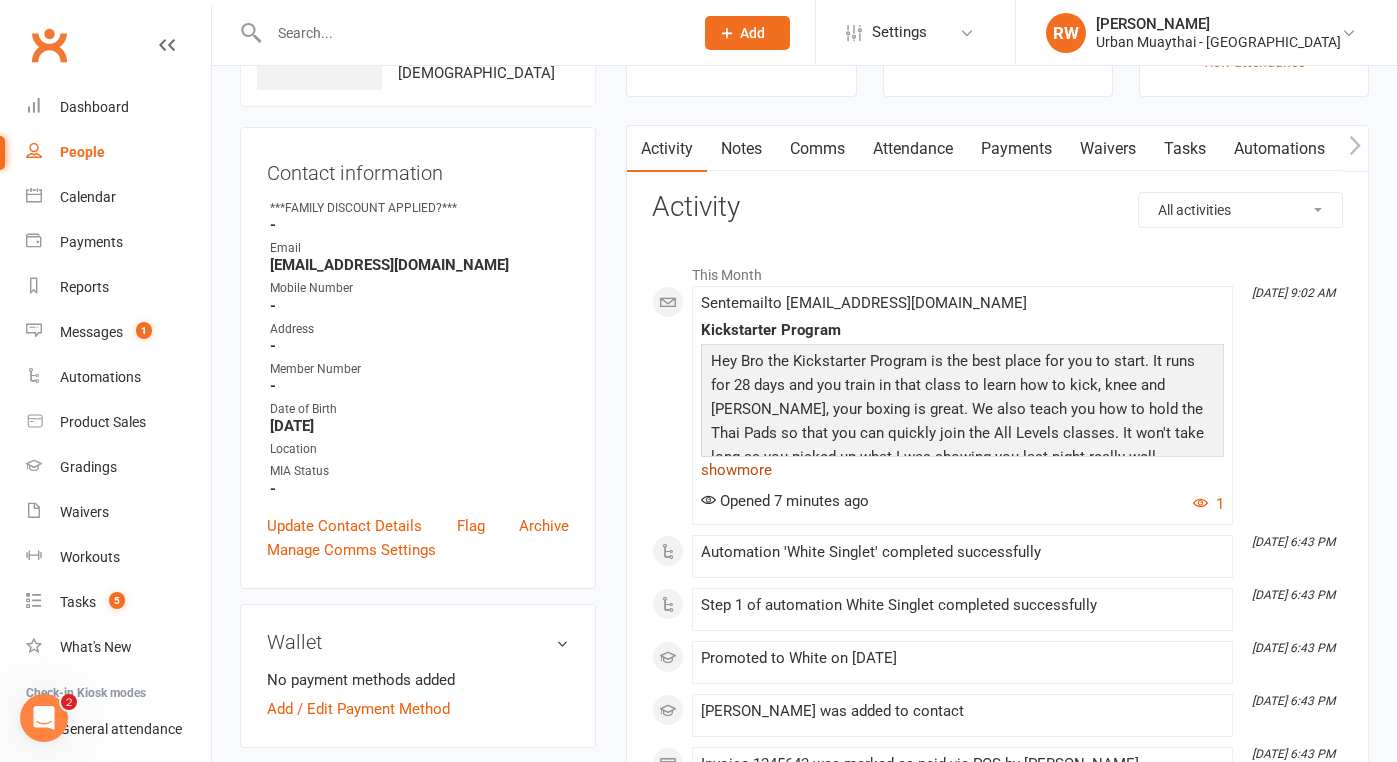 click on "show  more" at bounding box center (962, 470) 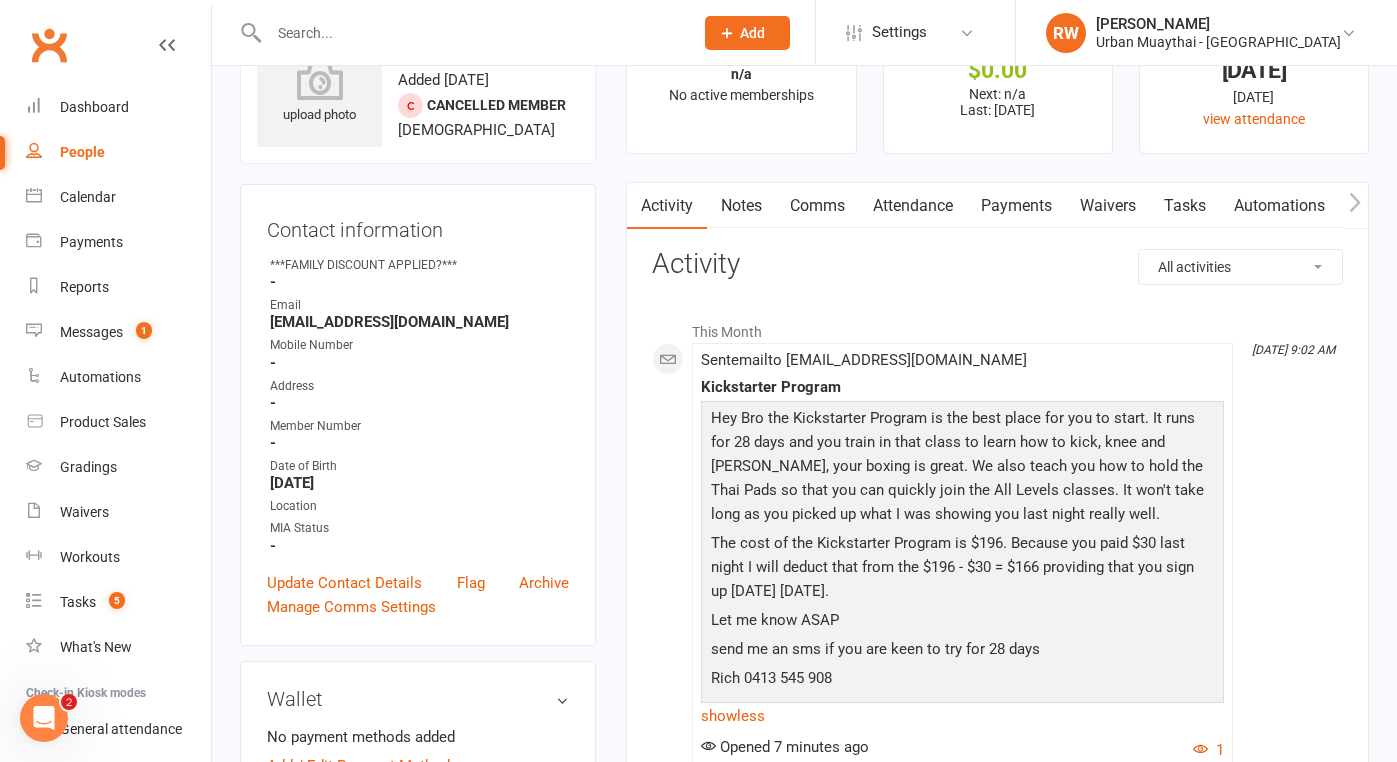 scroll, scrollTop: 88, scrollLeft: 0, axis: vertical 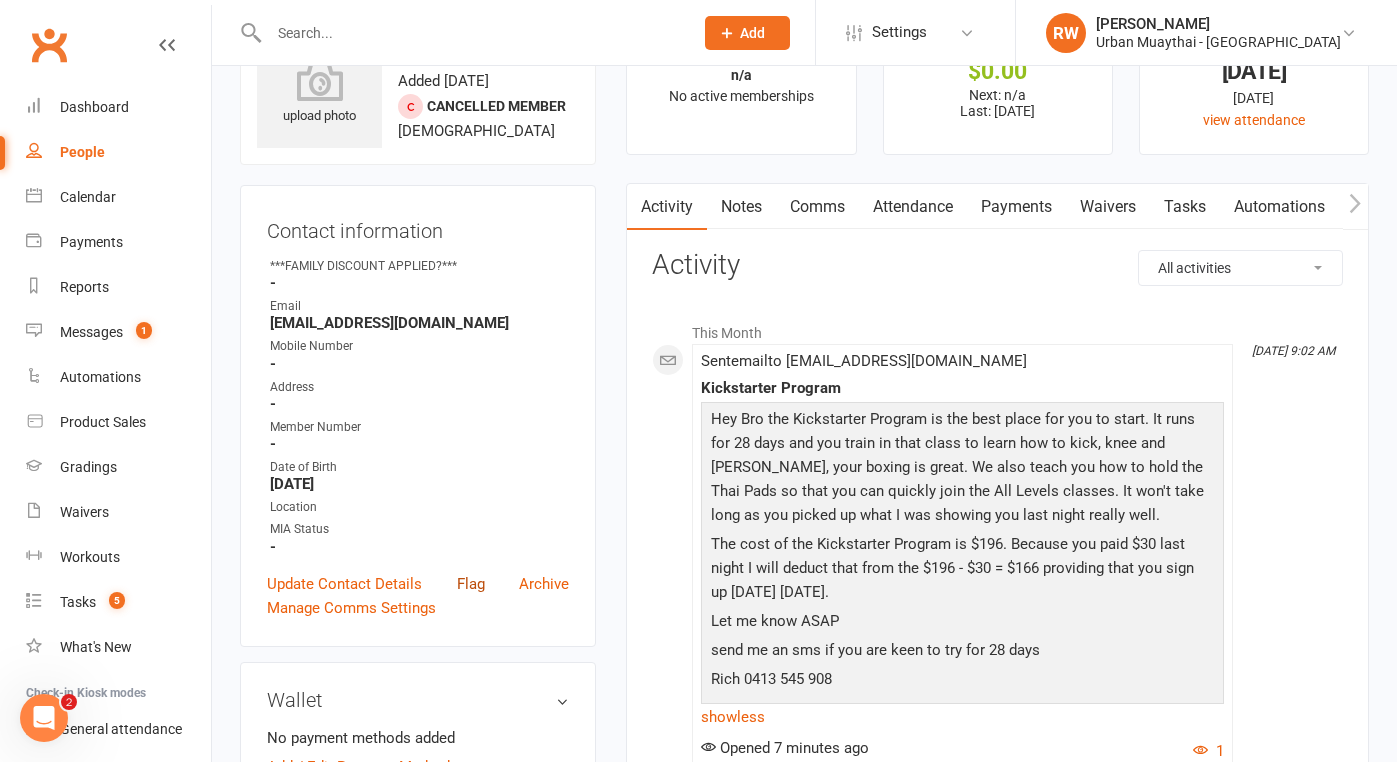 click on "Flag" at bounding box center (471, 584) 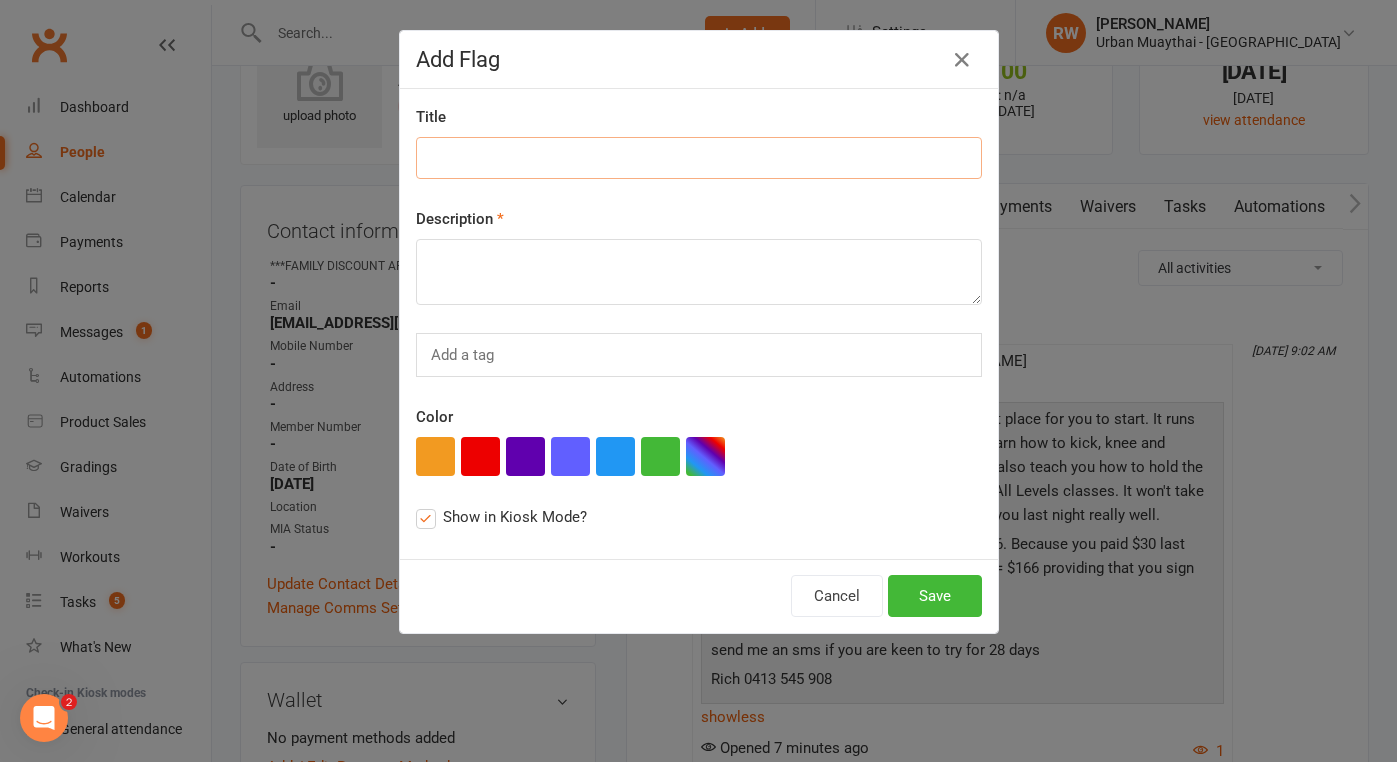 click at bounding box center [699, 158] 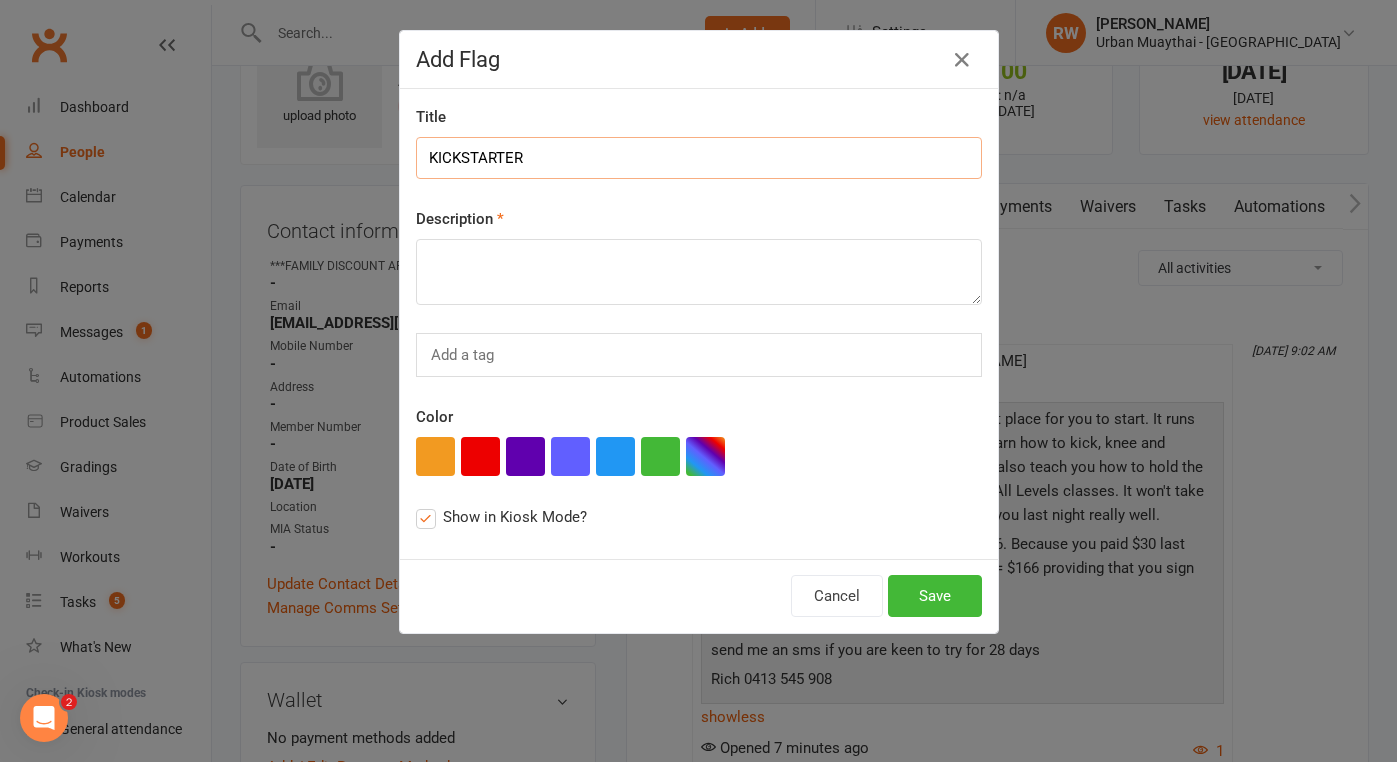 type on "KICKSTARTER" 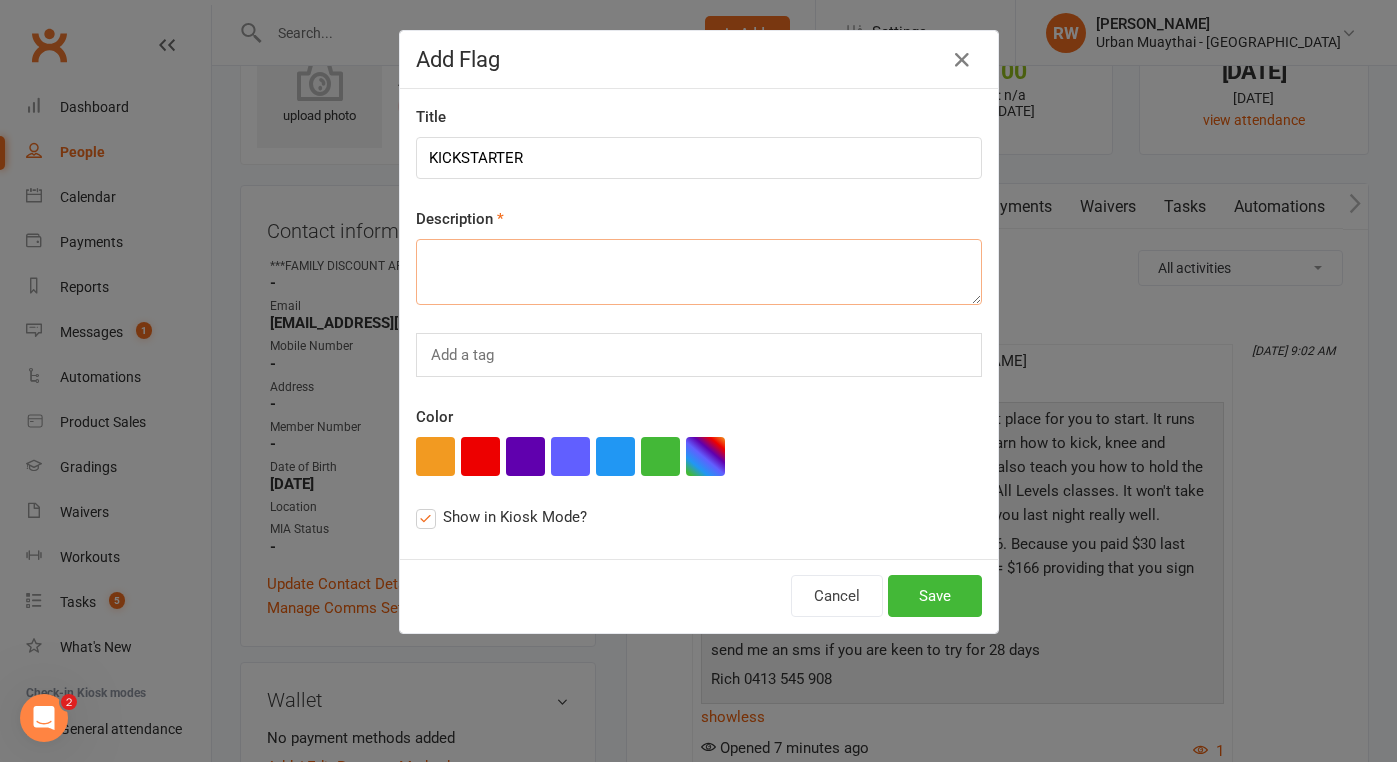 click at bounding box center [699, 272] 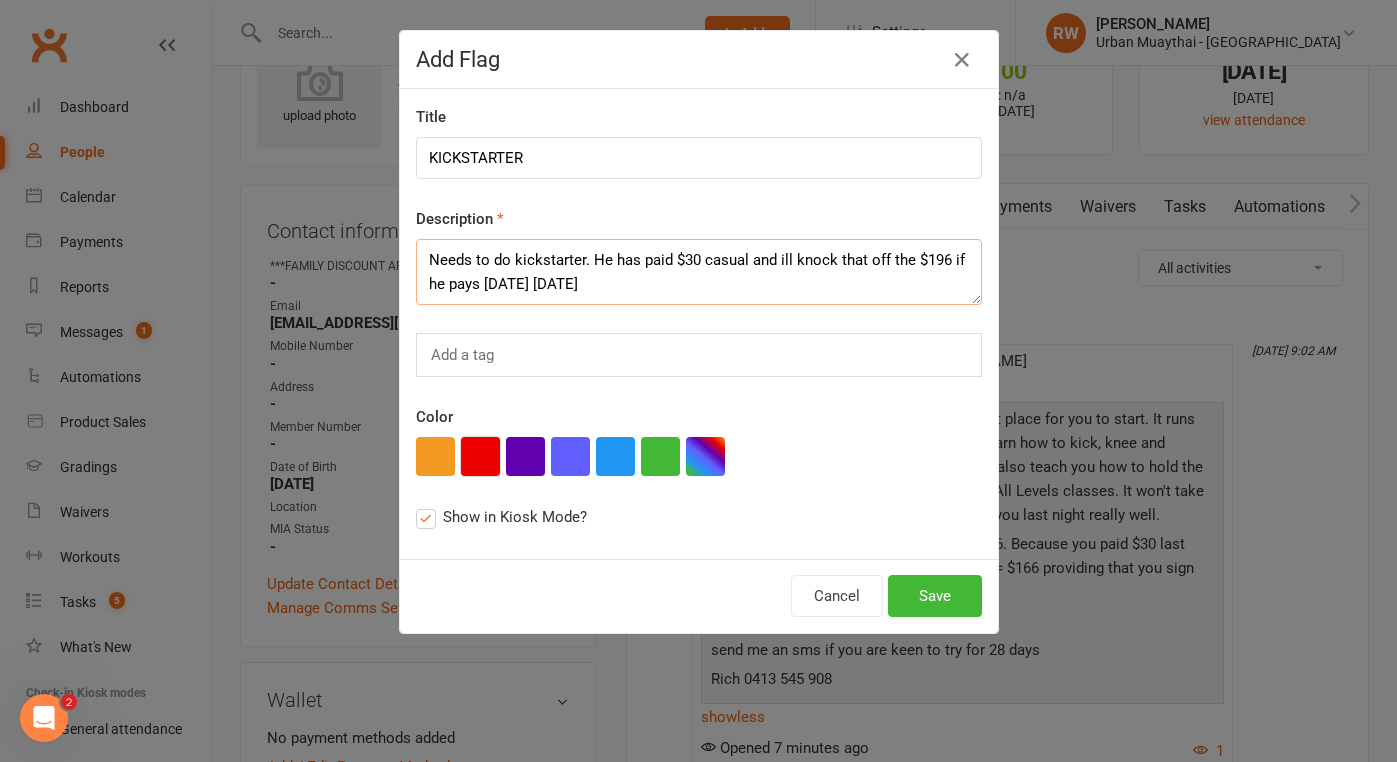 type on "Needs to do kickstarter. He has paid $30 casual and ill knock that off the $196 if he pays [DATE] [DATE]" 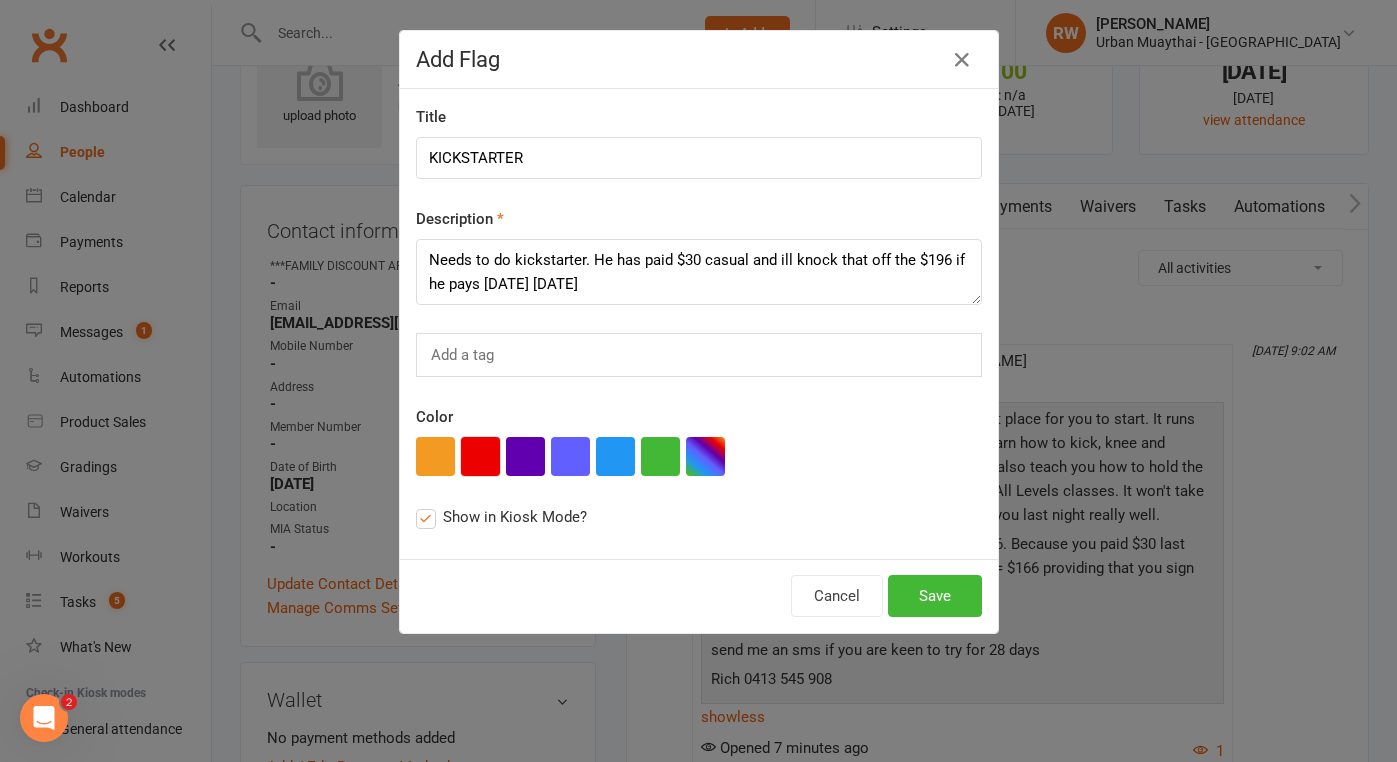 click at bounding box center [480, 456] 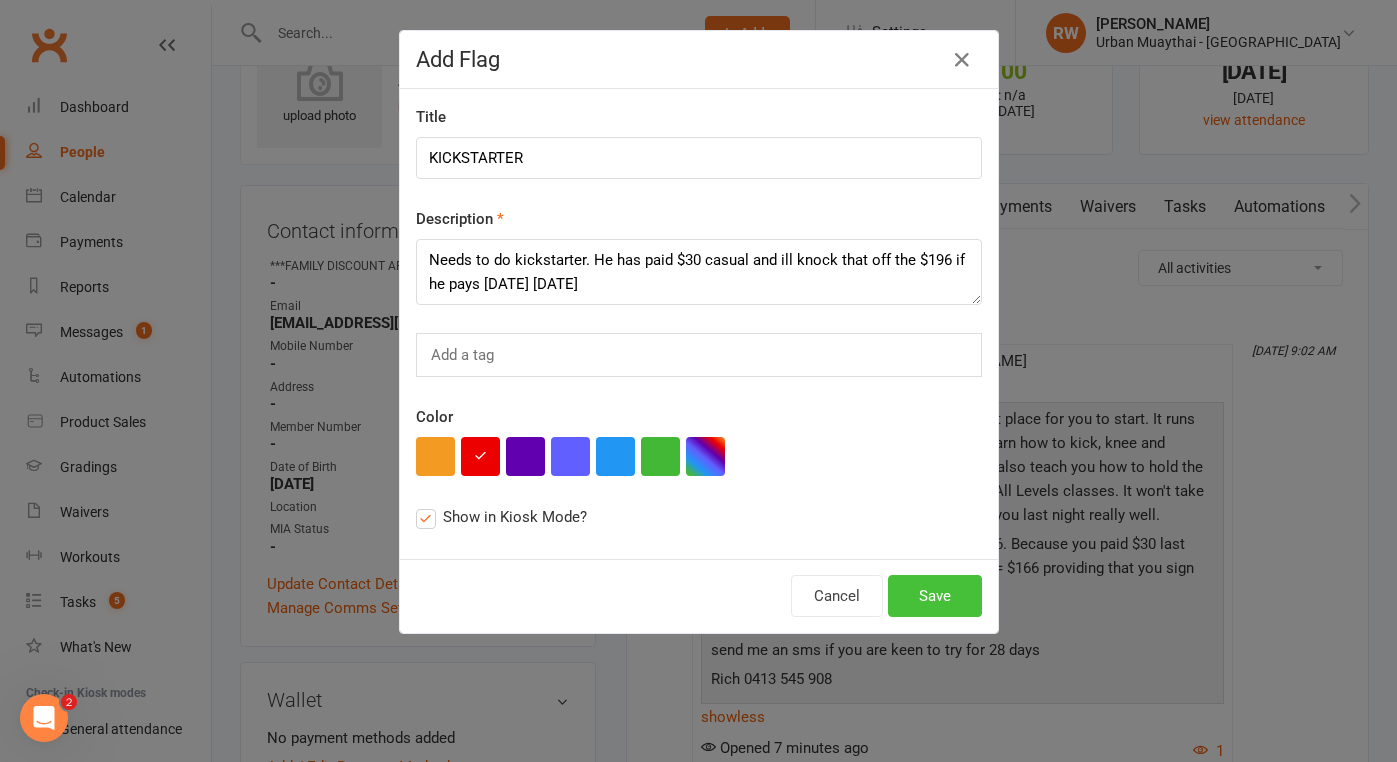 click on "Save" at bounding box center [935, 596] 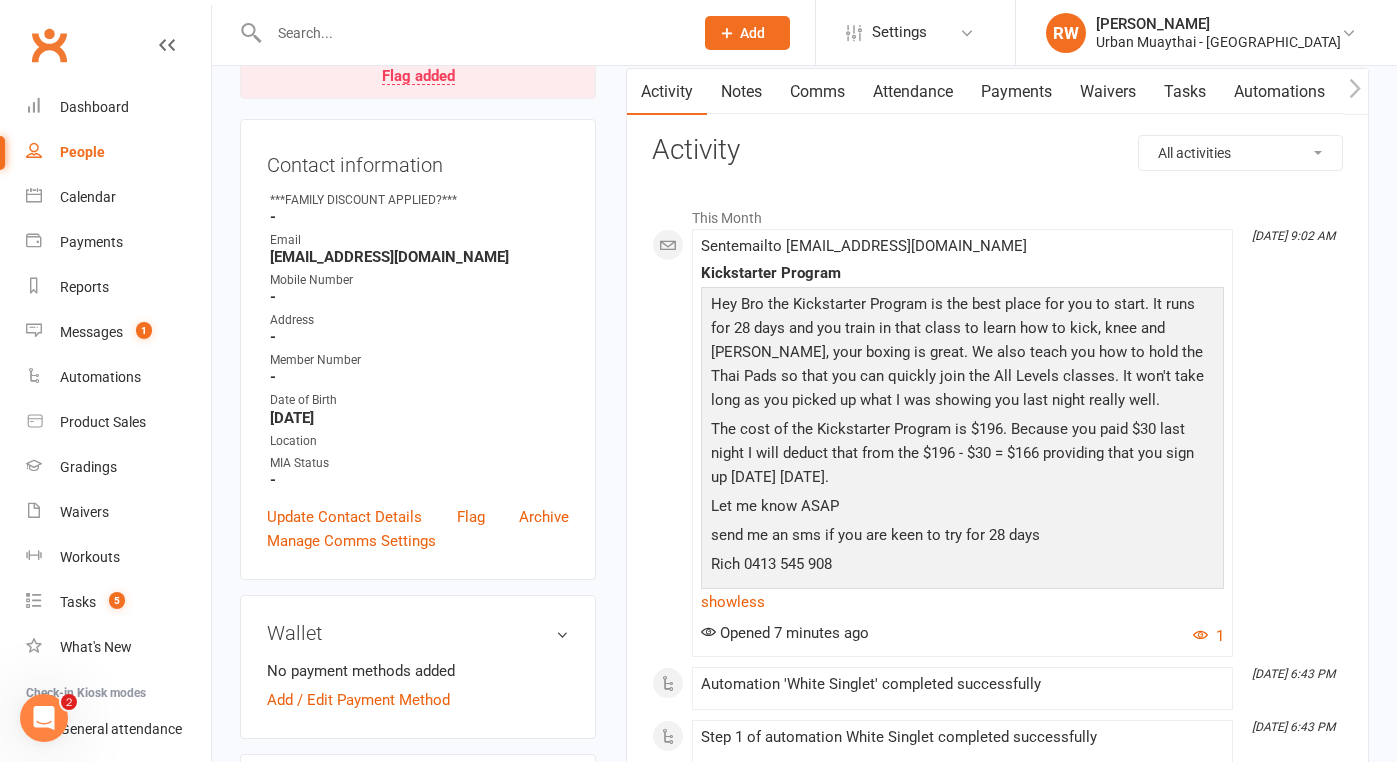 scroll, scrollTop: 193, scrollLeft: 0, axis: vertical 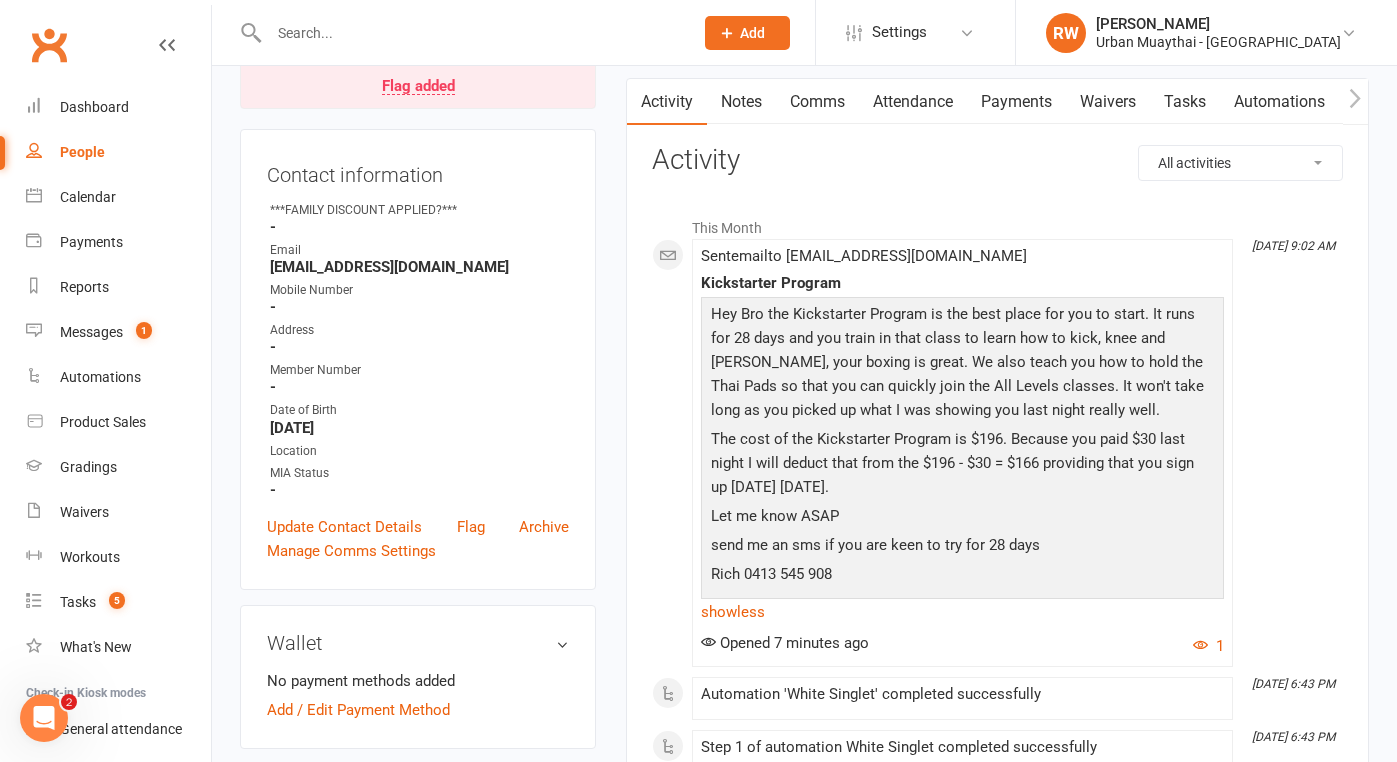 click on "Comms" at bounding box center [817, 102] 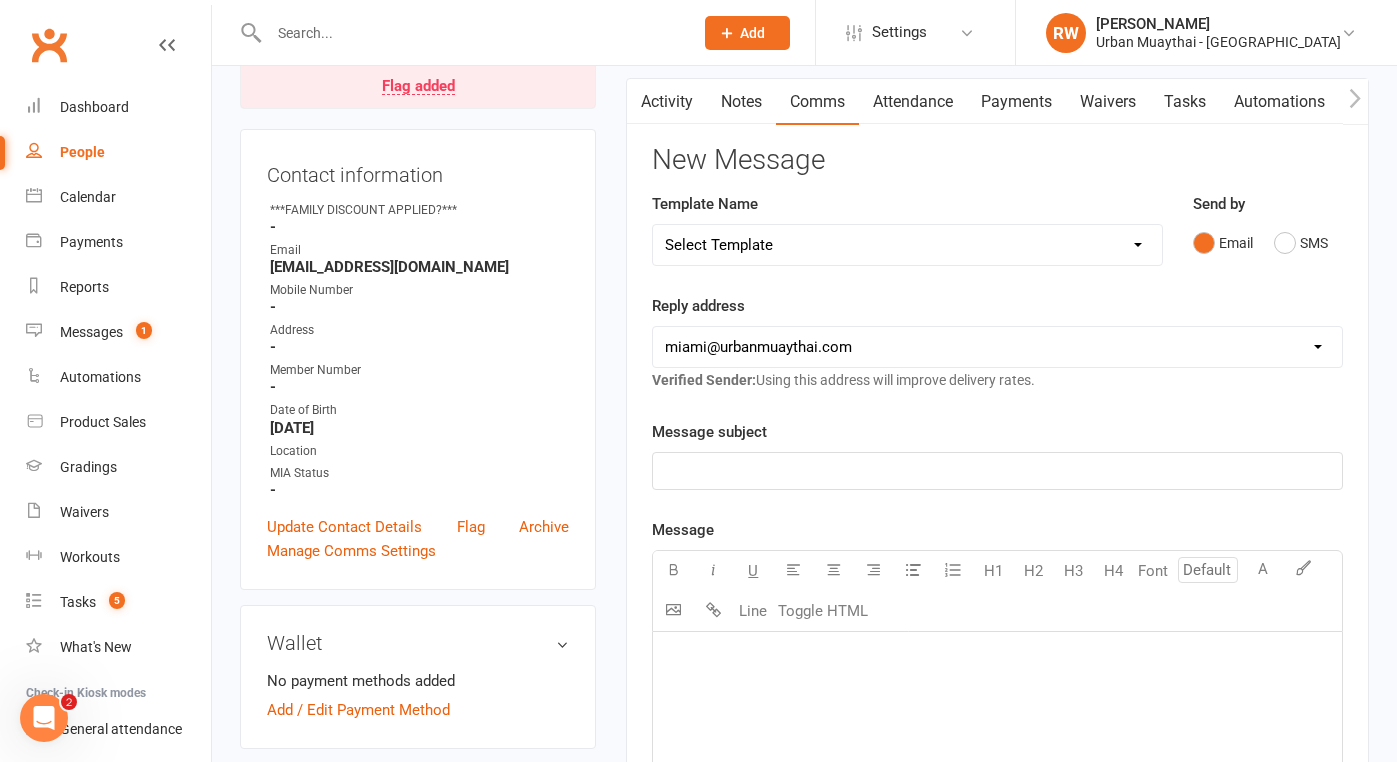 click on "﻿" 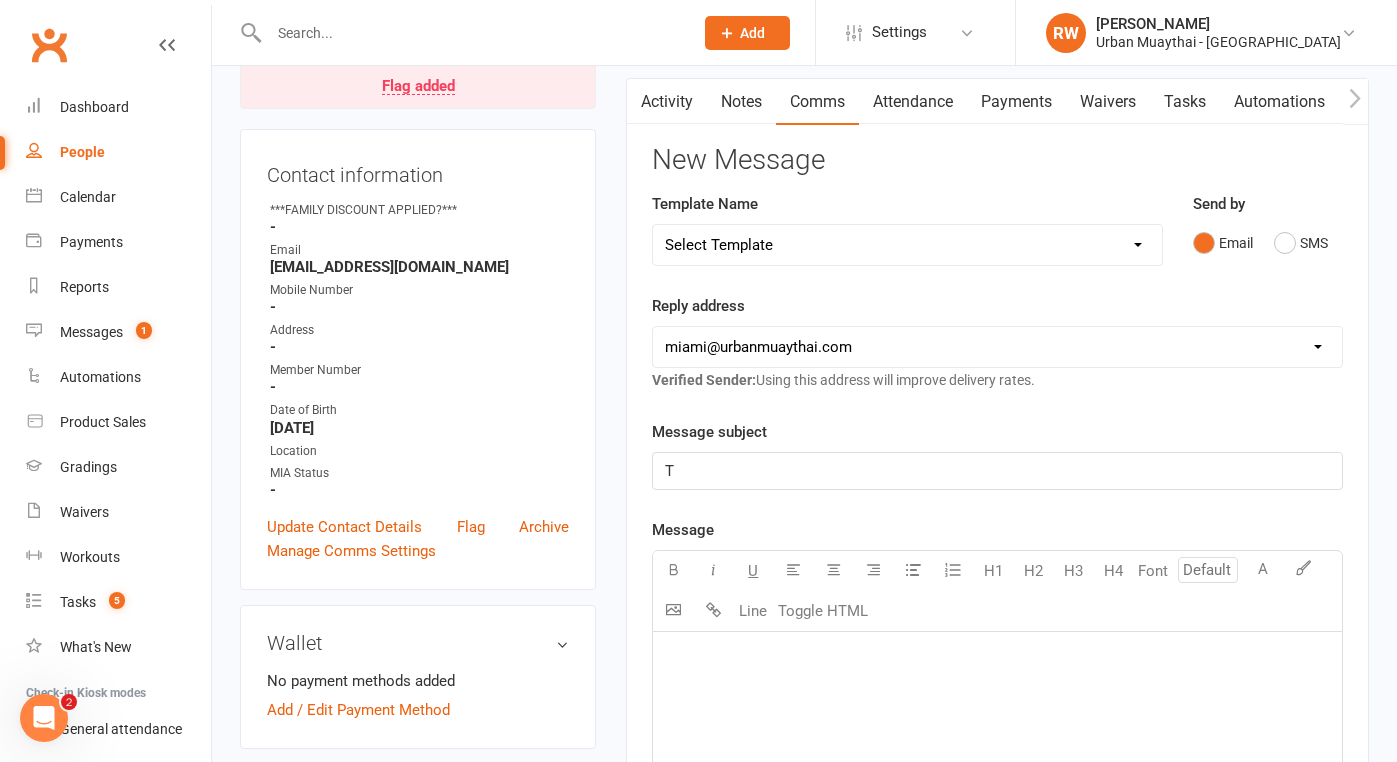 type 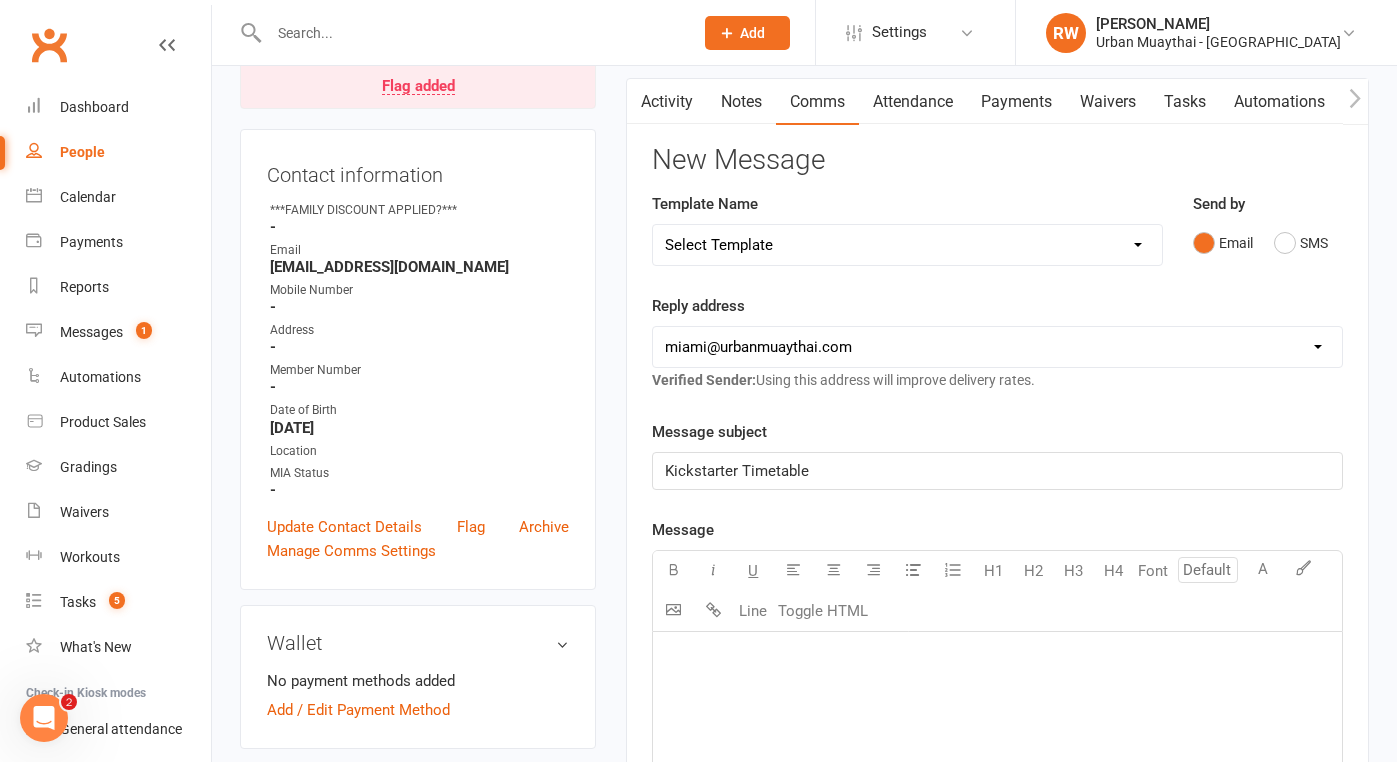 click on "﻿" 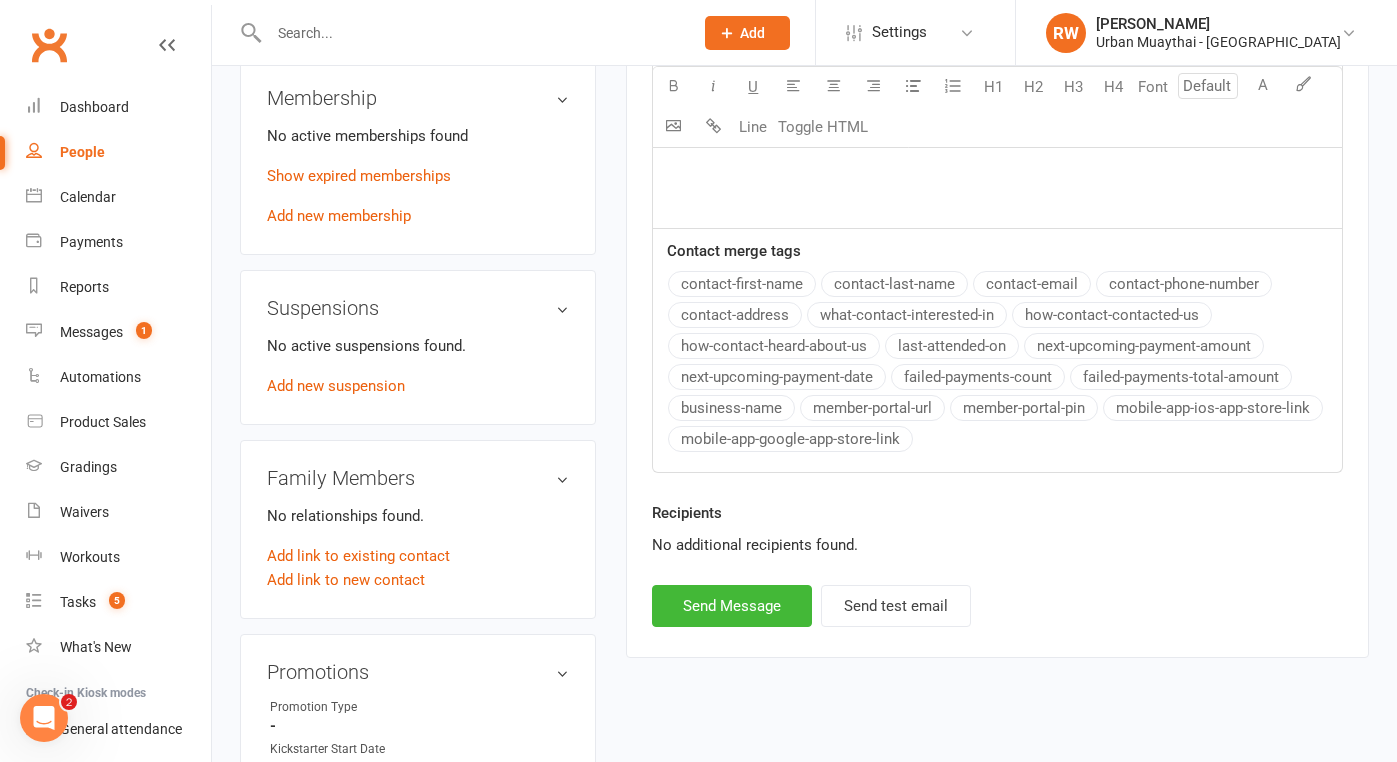 scroll, scrollTop: 900, scrollLeft: 0, axis: vertical 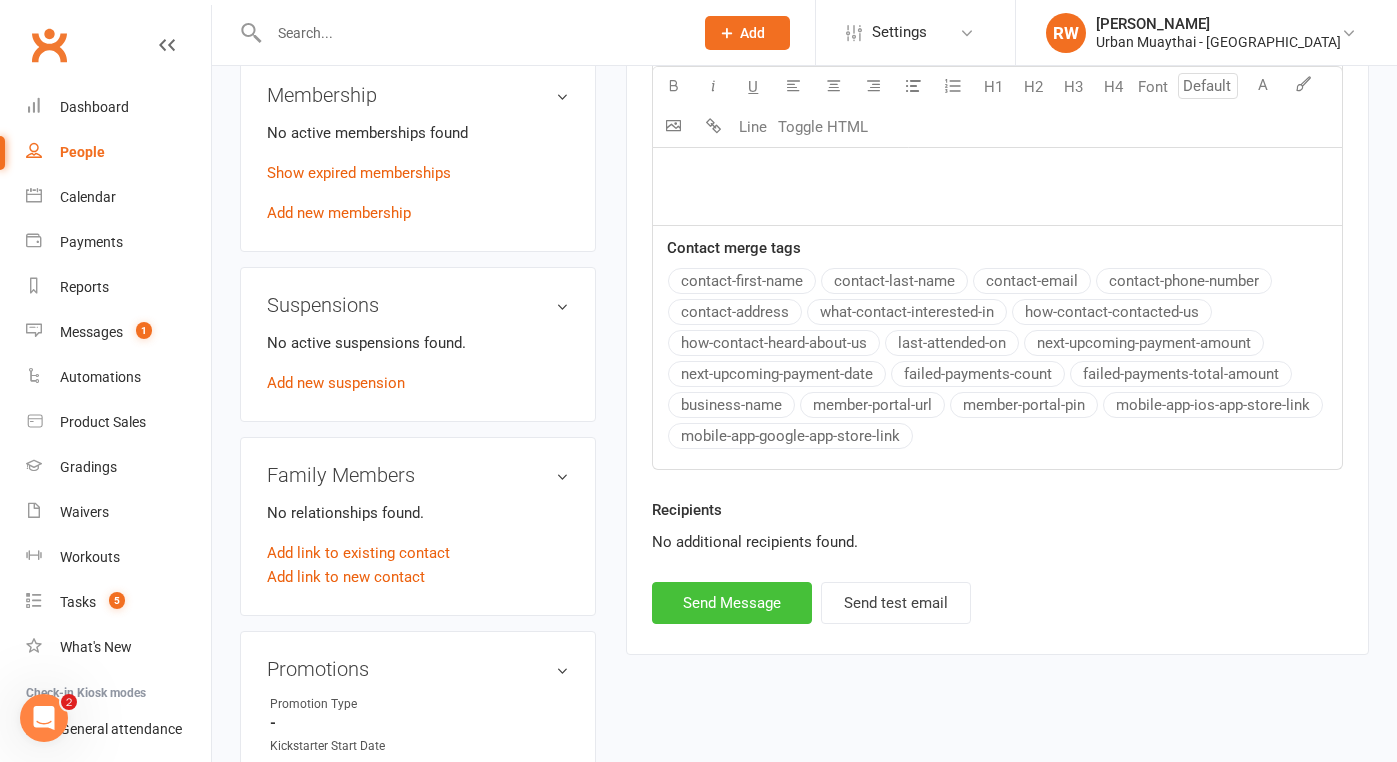 click on "Send Message" at bounding box center (732, 603) 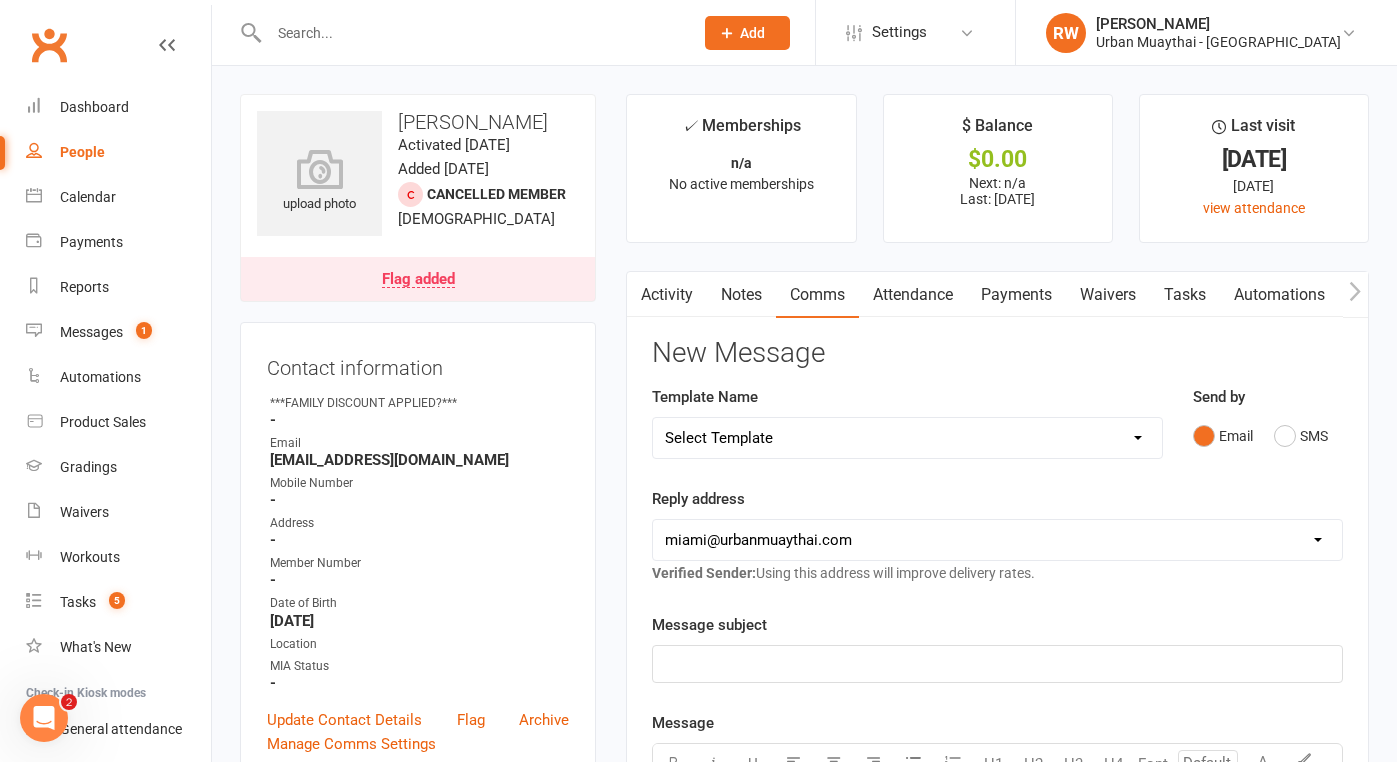 scroll, scrollTop: 0, scrollLeft: 0, axis: both 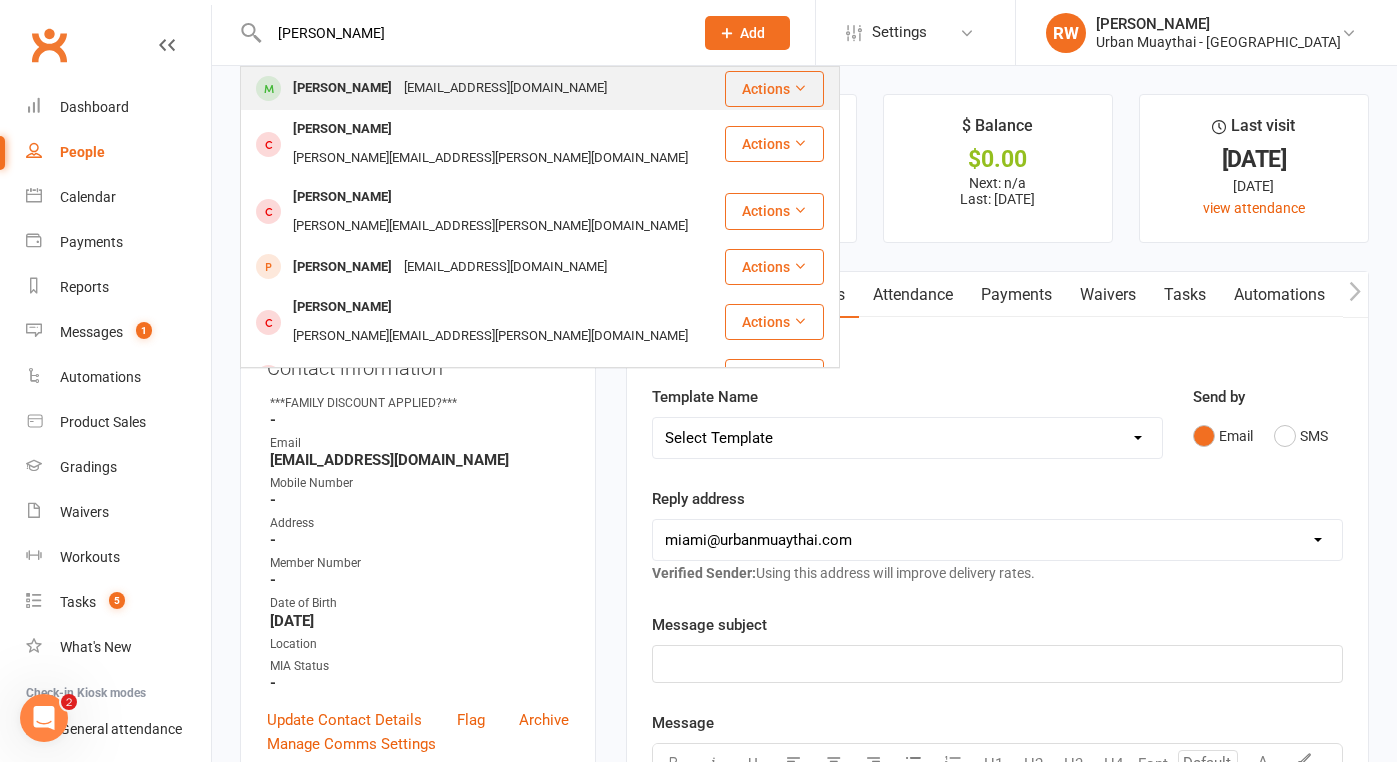 type on "[PERSON_NAME]" 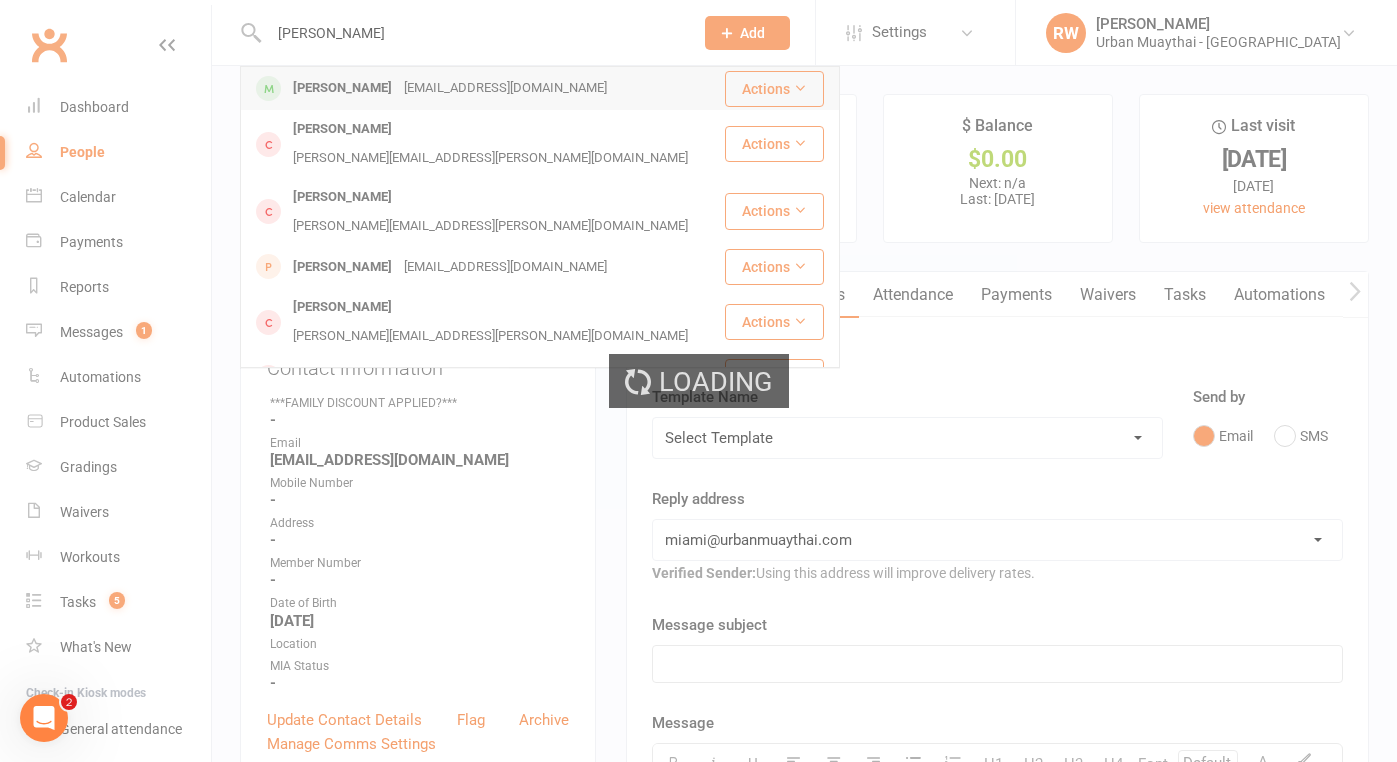 type 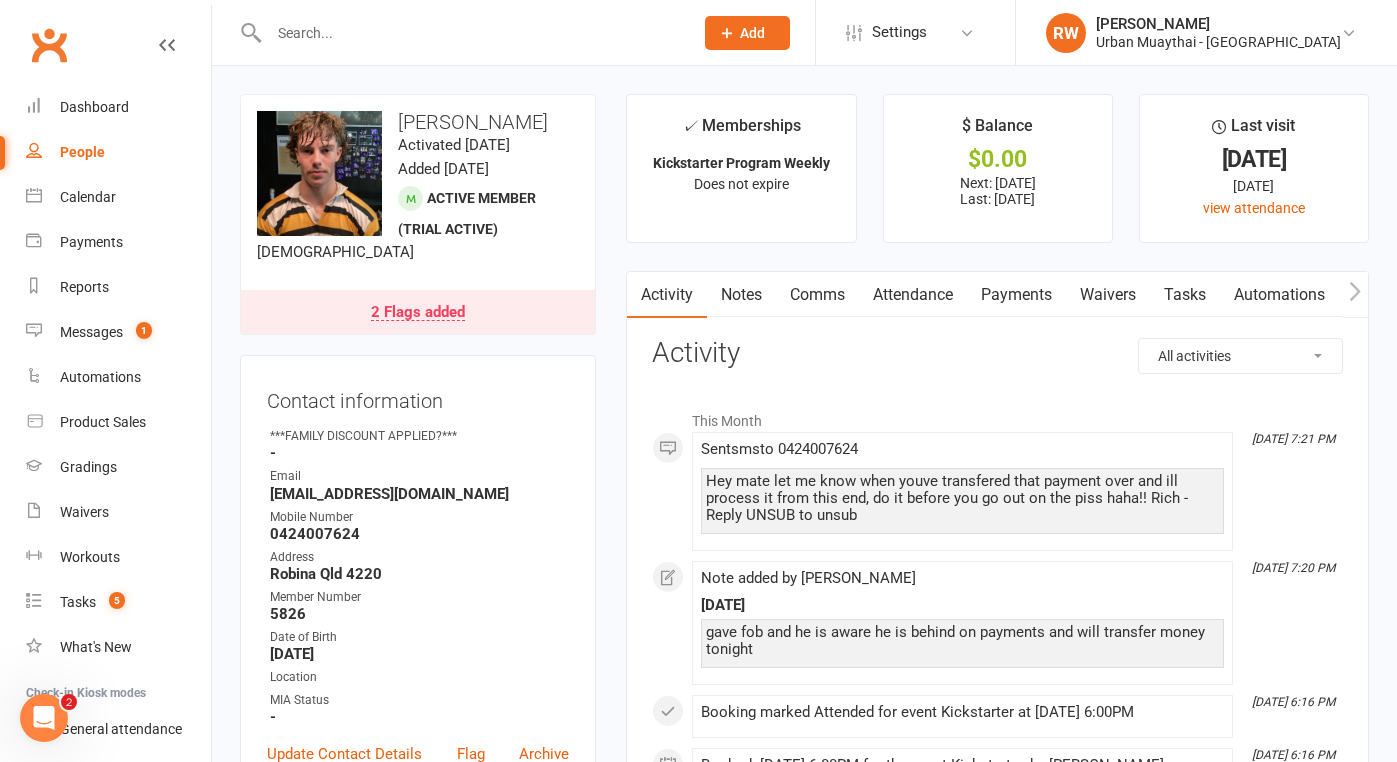 click on "Payments" at bounding box center [1016, 295] 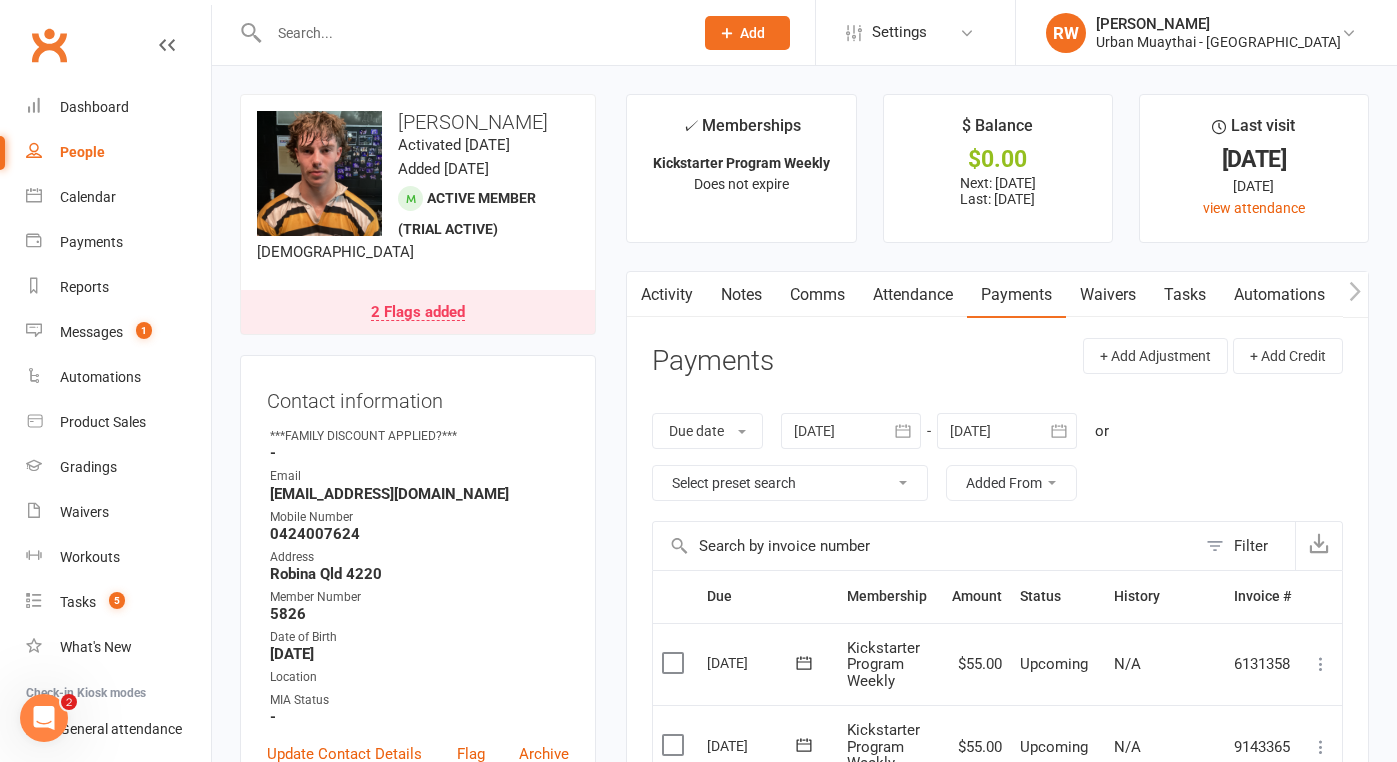 scroll, scrollTop: 0, scrollLeft: 0, axis: both 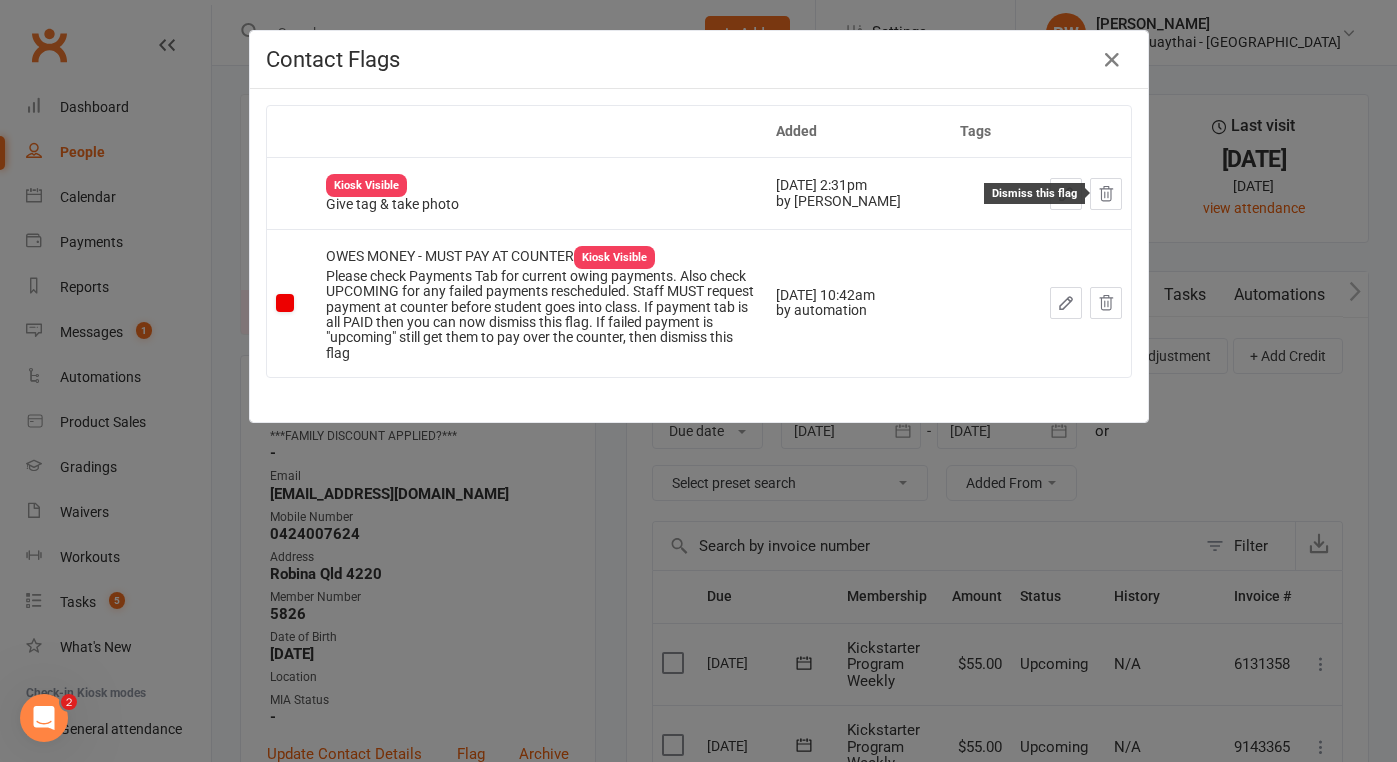 click 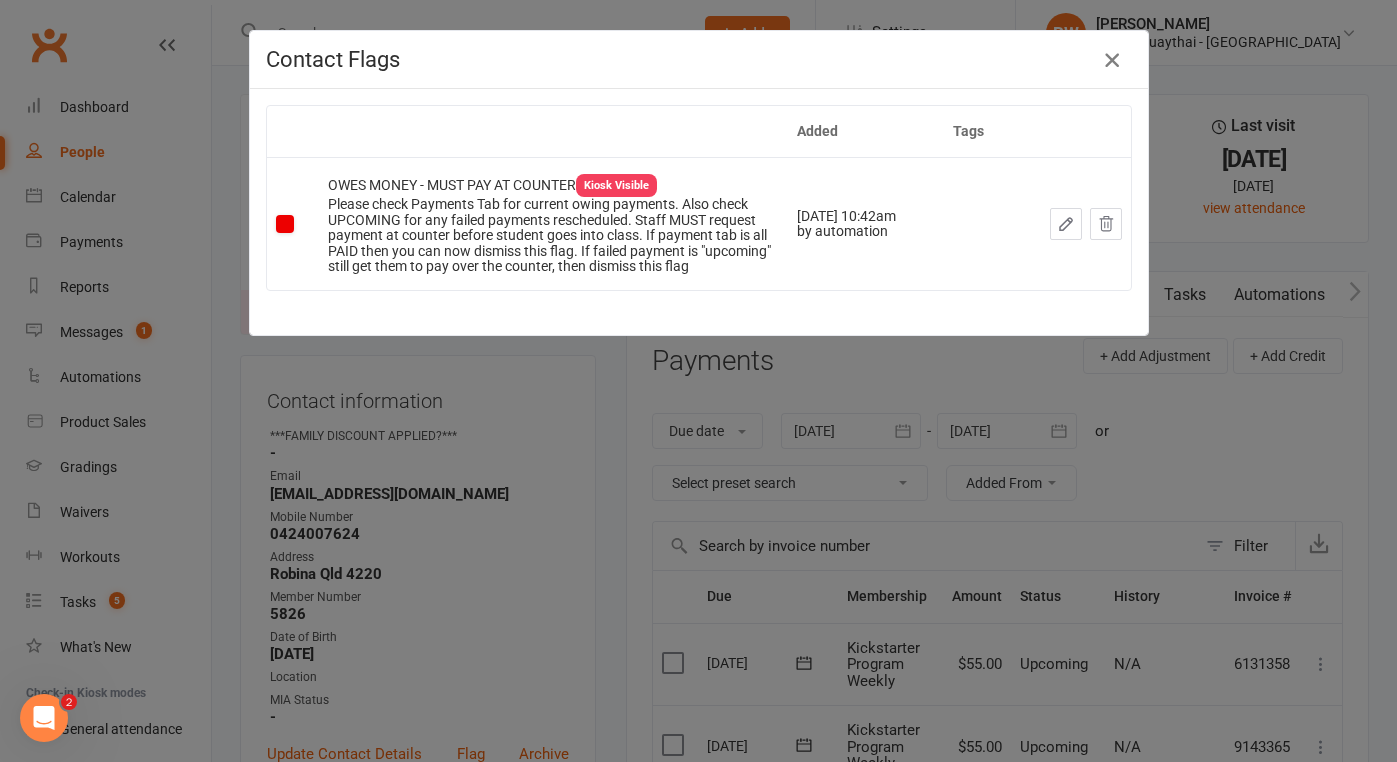 click at bounding box center (1112, 60) 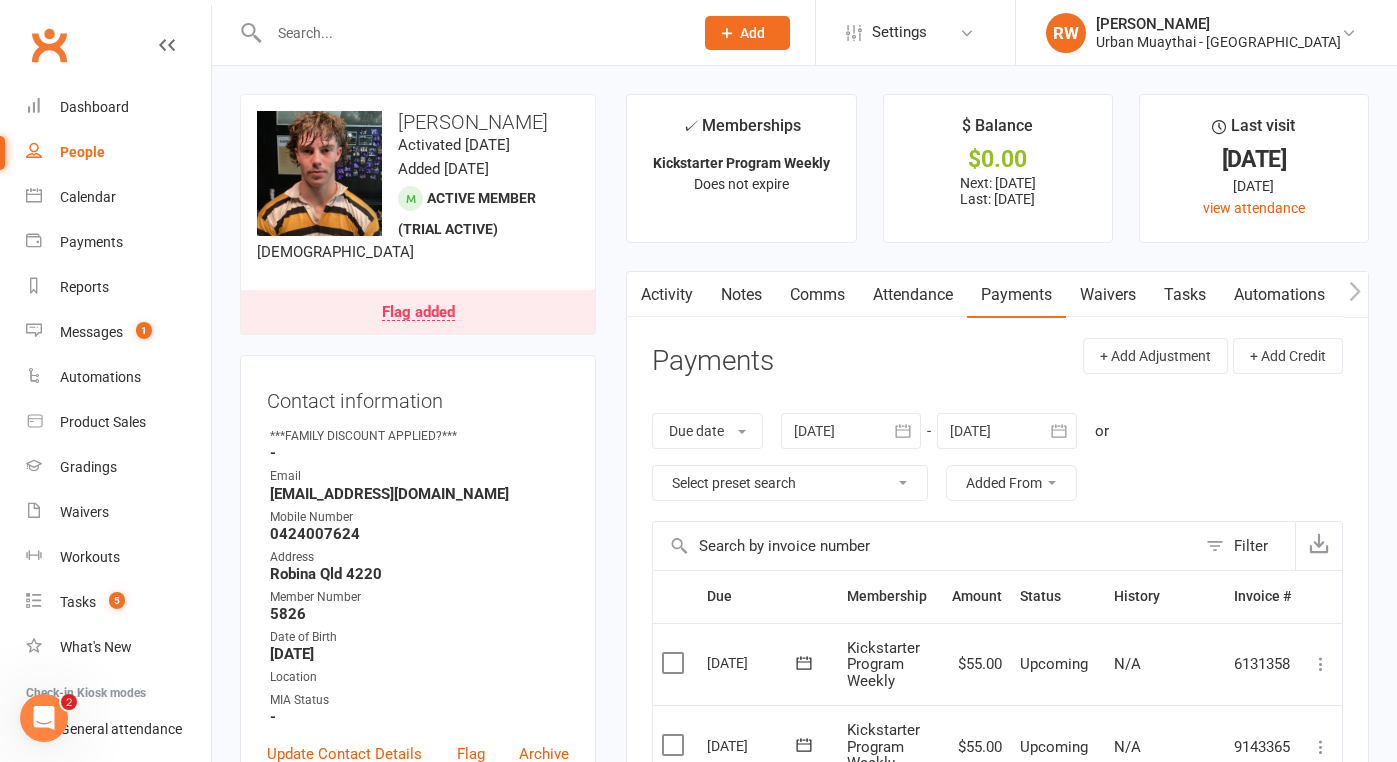 click on "Notes" at bounding box center (741, 295) 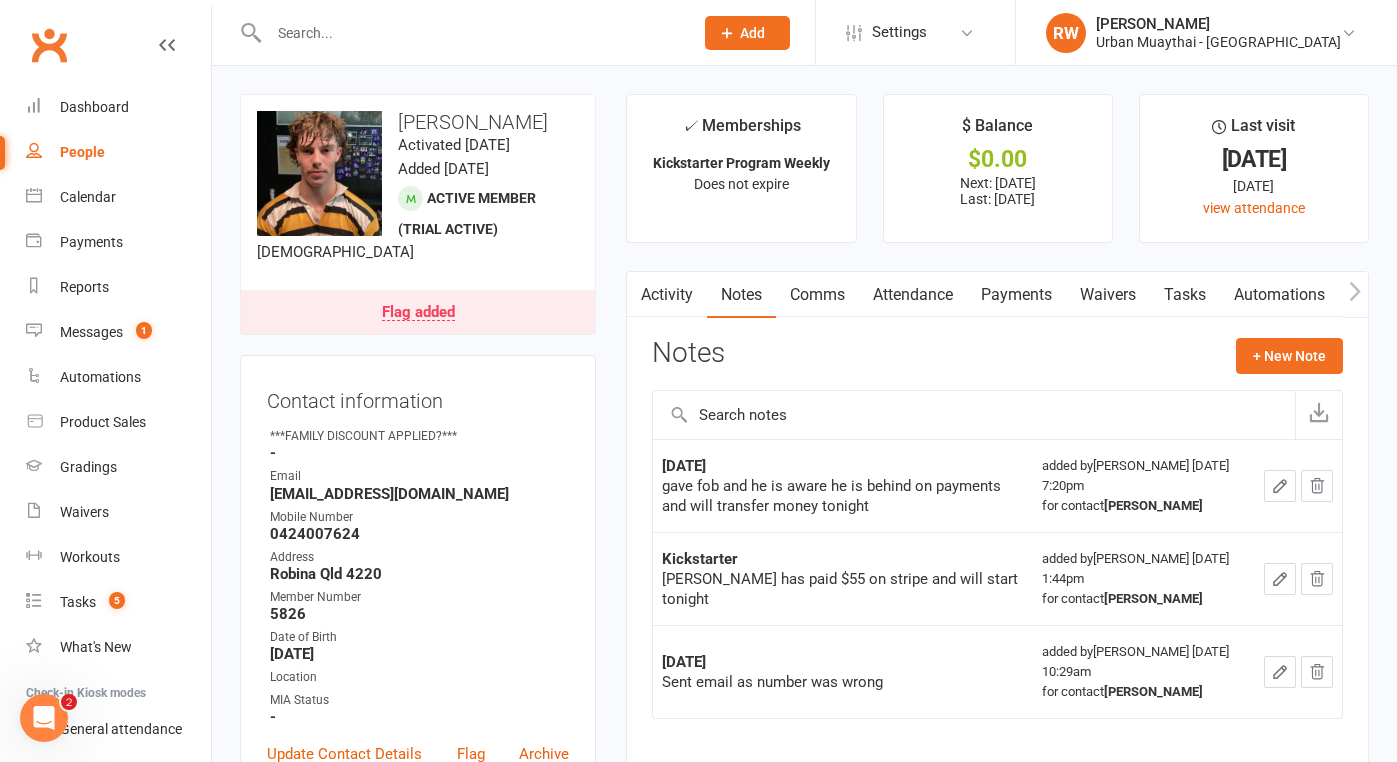 click 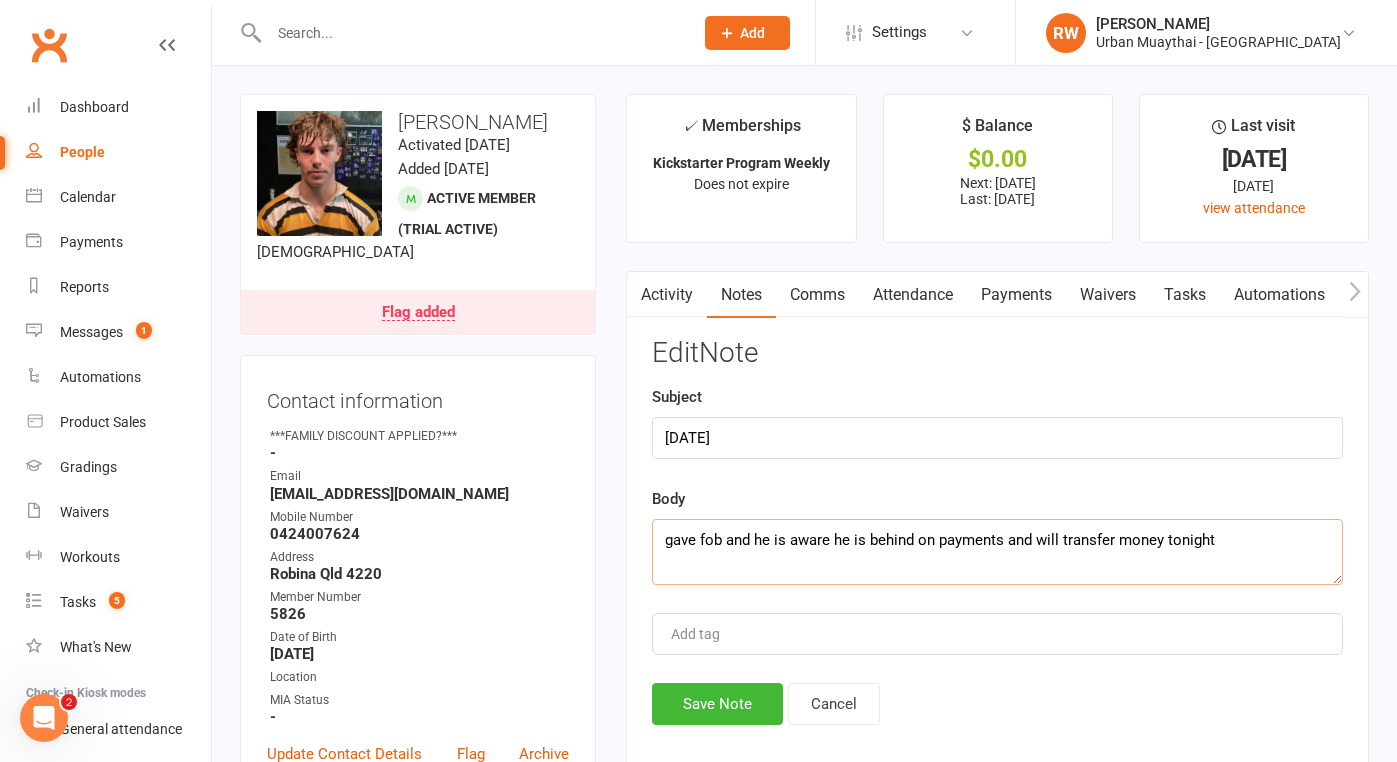 click on "gave fob and he is aware he is behind on payments and will transfer money tonight" 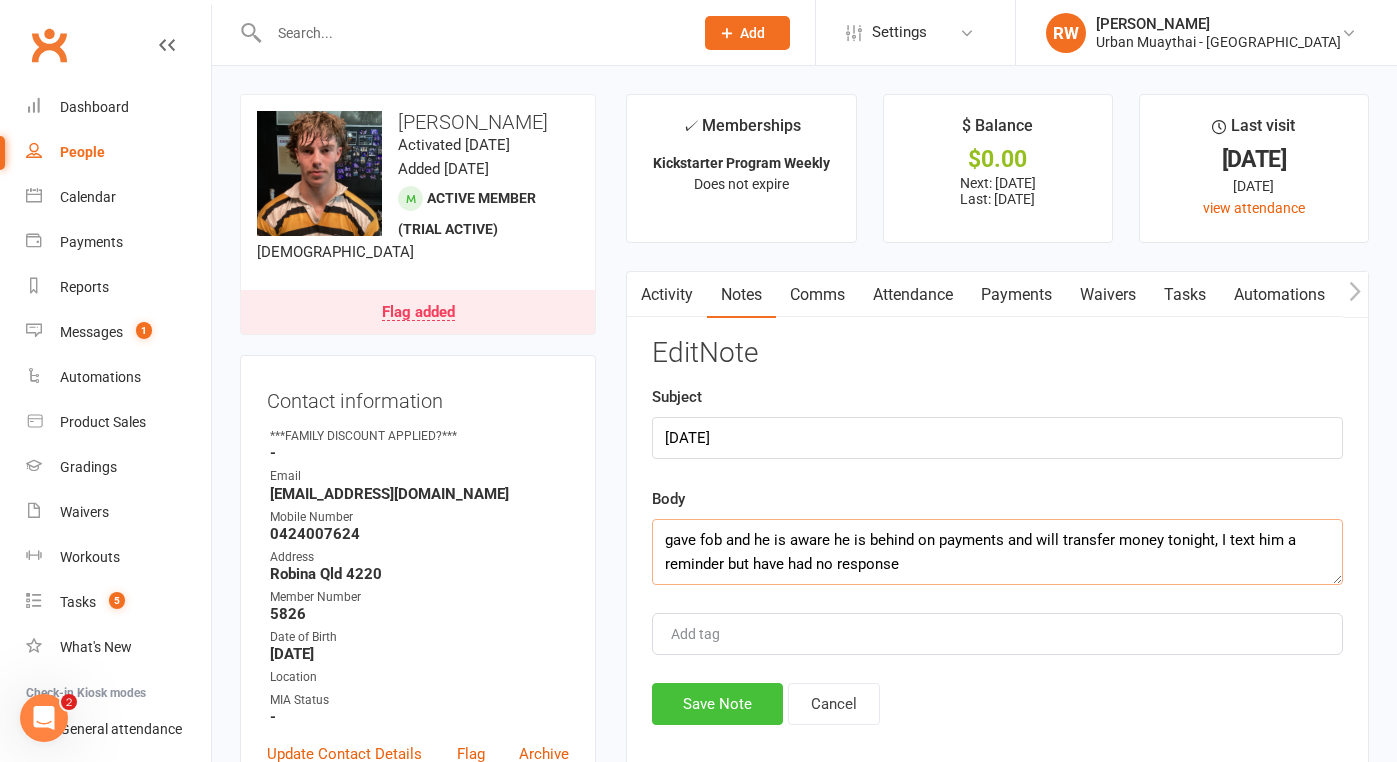 type on "gave fob and he is aware he is behind on payments and will transfer money tonight, I text him a reminder but have had no response" 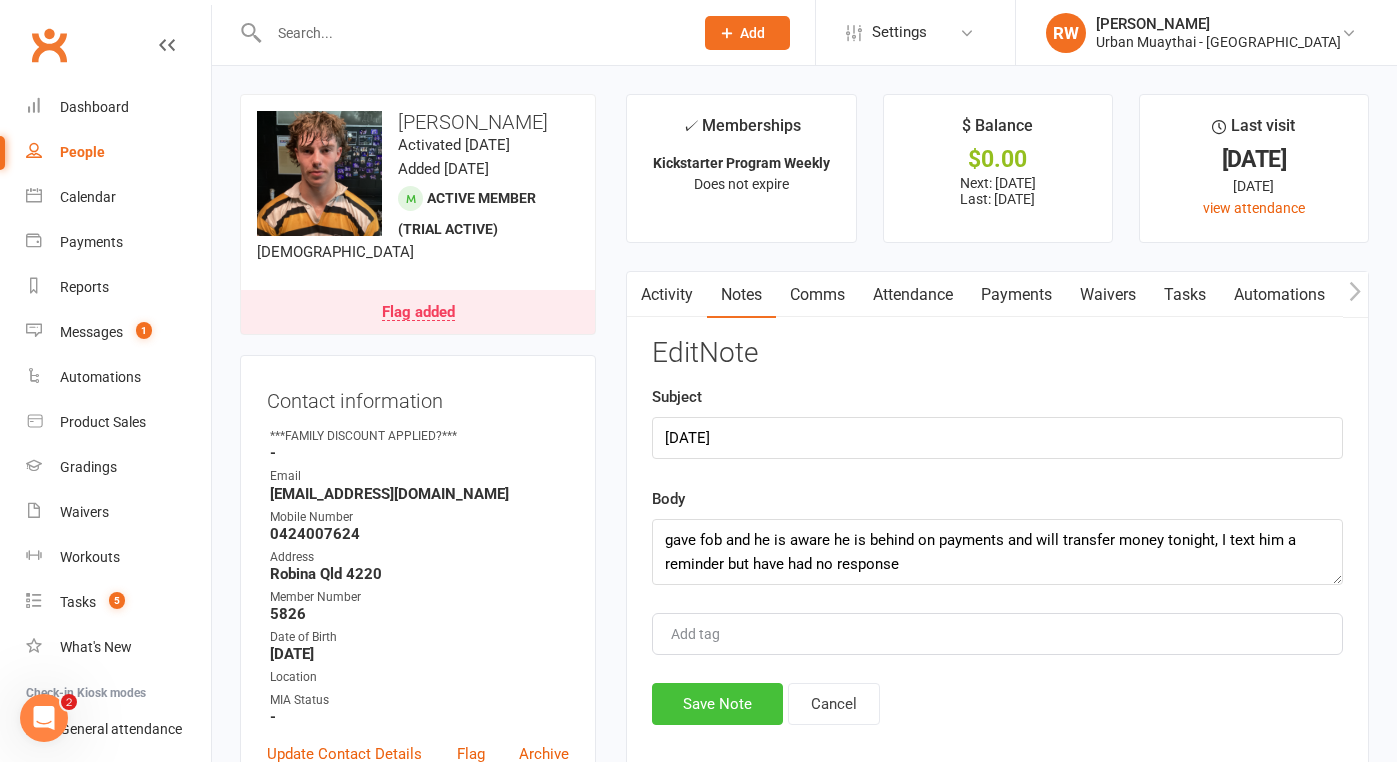 click on "Save Note" 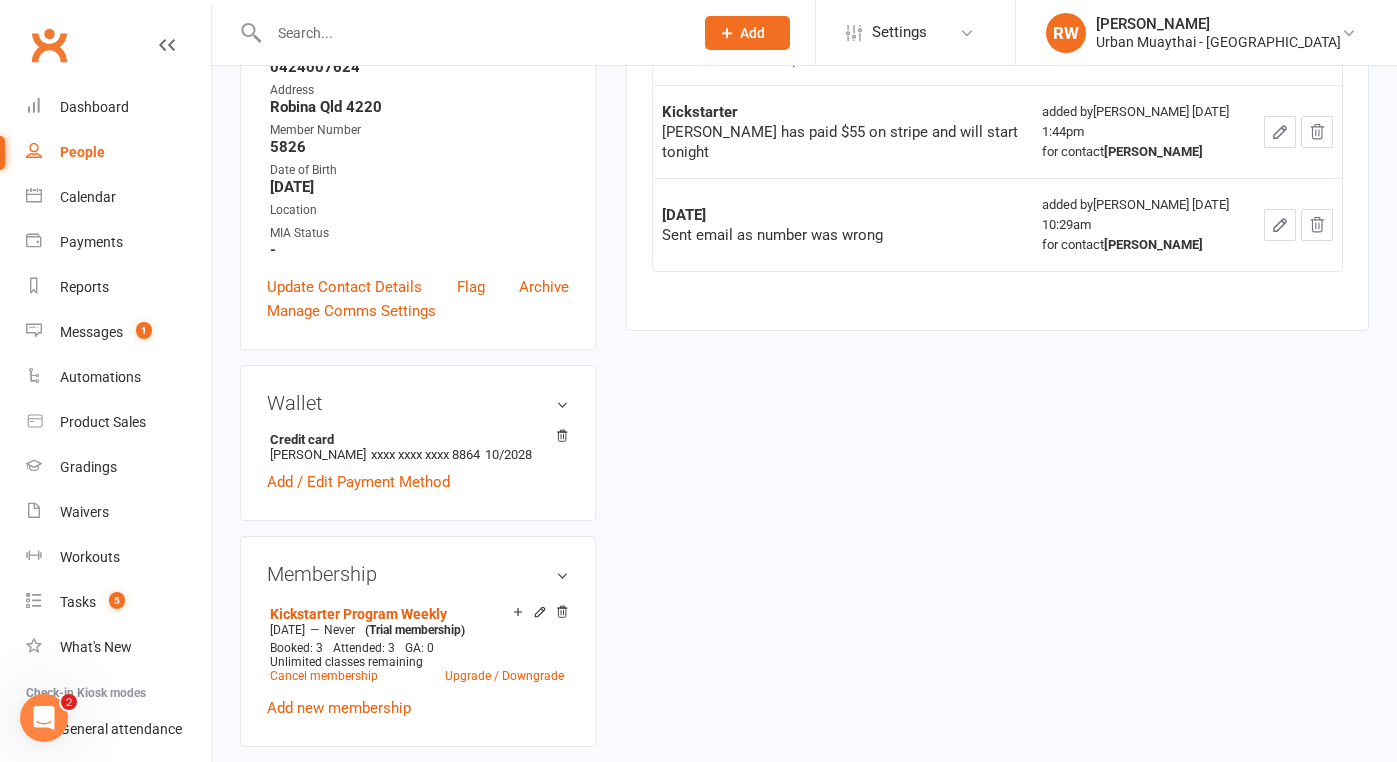 scroll, scrollTop: 474, scrollLeft: 0, axis: vertical 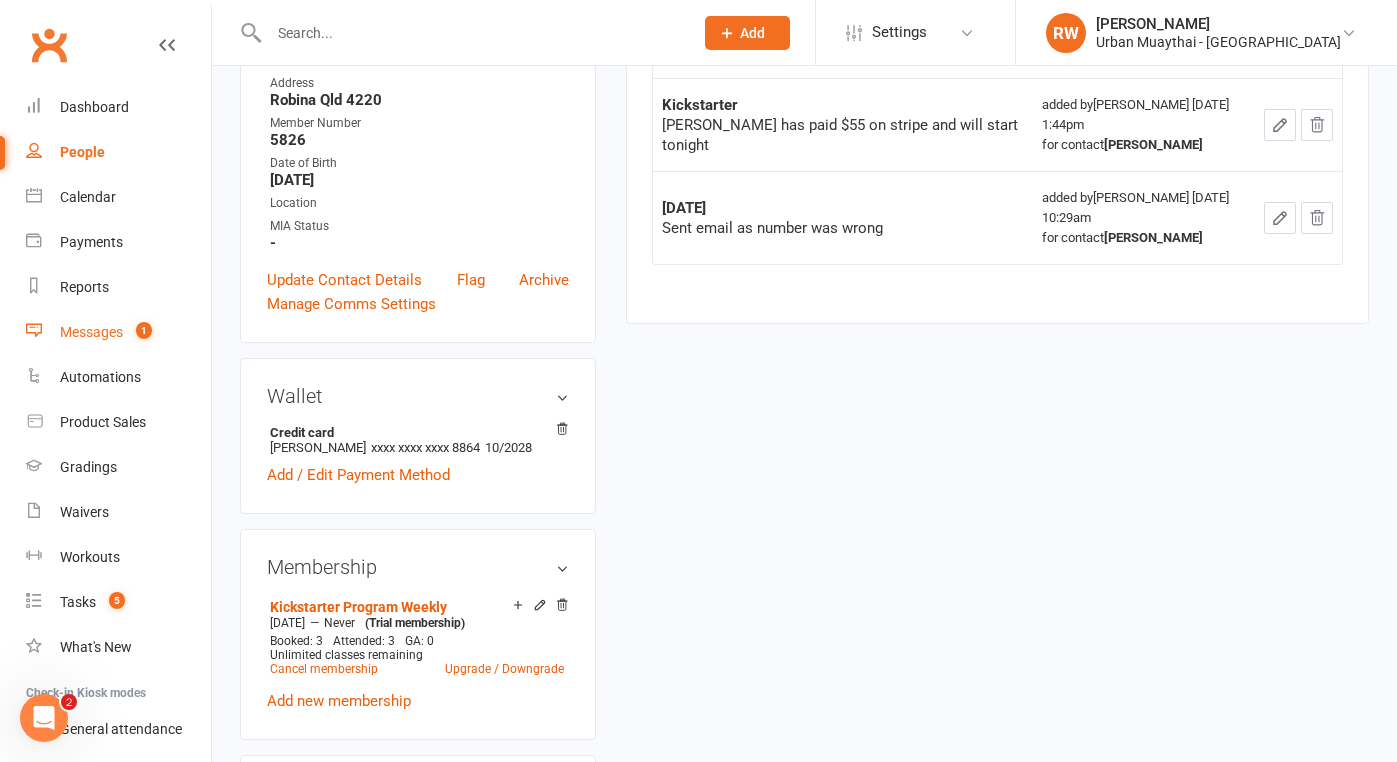 click on "Messages" at bounding box center (91, 332) 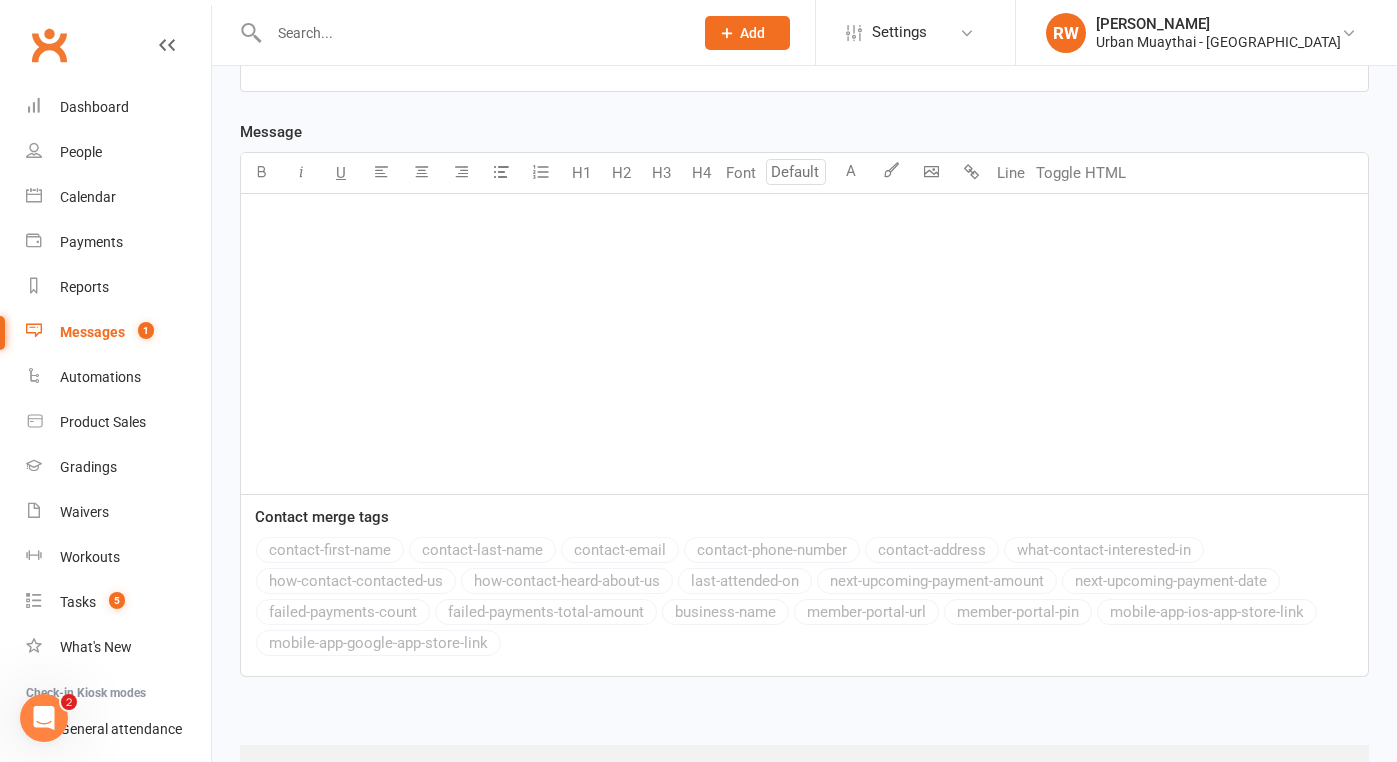 scroll, scrollTop: 0, scrollLeft: 0, axis: both 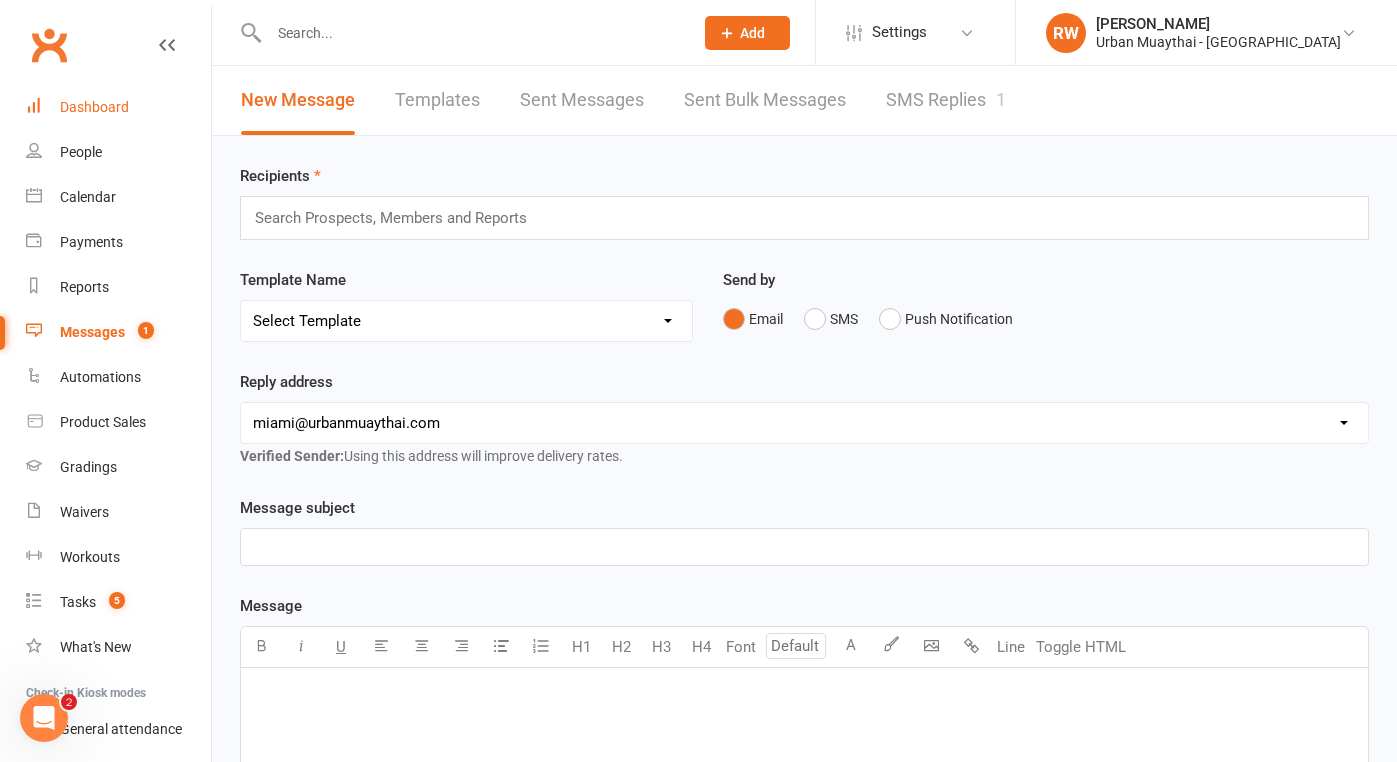 click on "Dashboard" at bounding box center [94, 107] 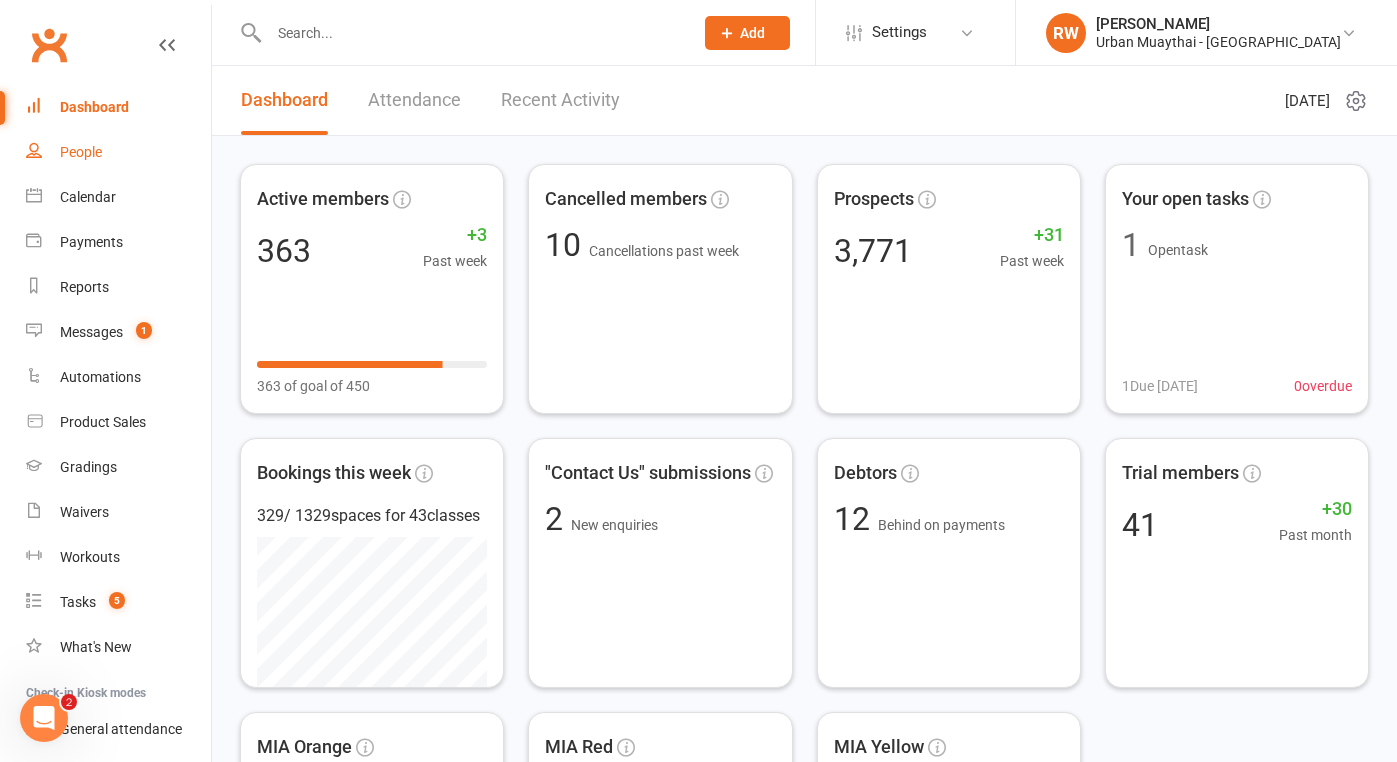 click on "People" at bounding box center [118, 152] 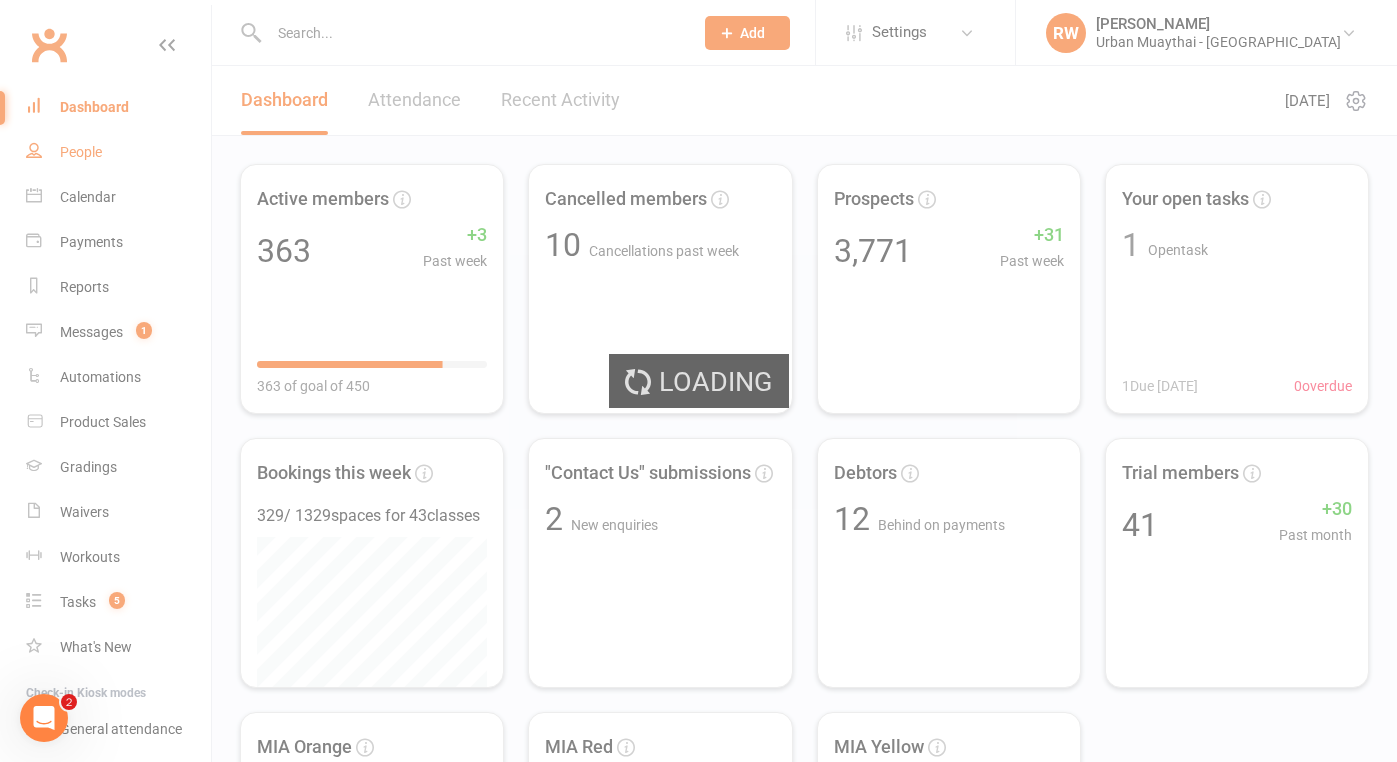 select on "50" 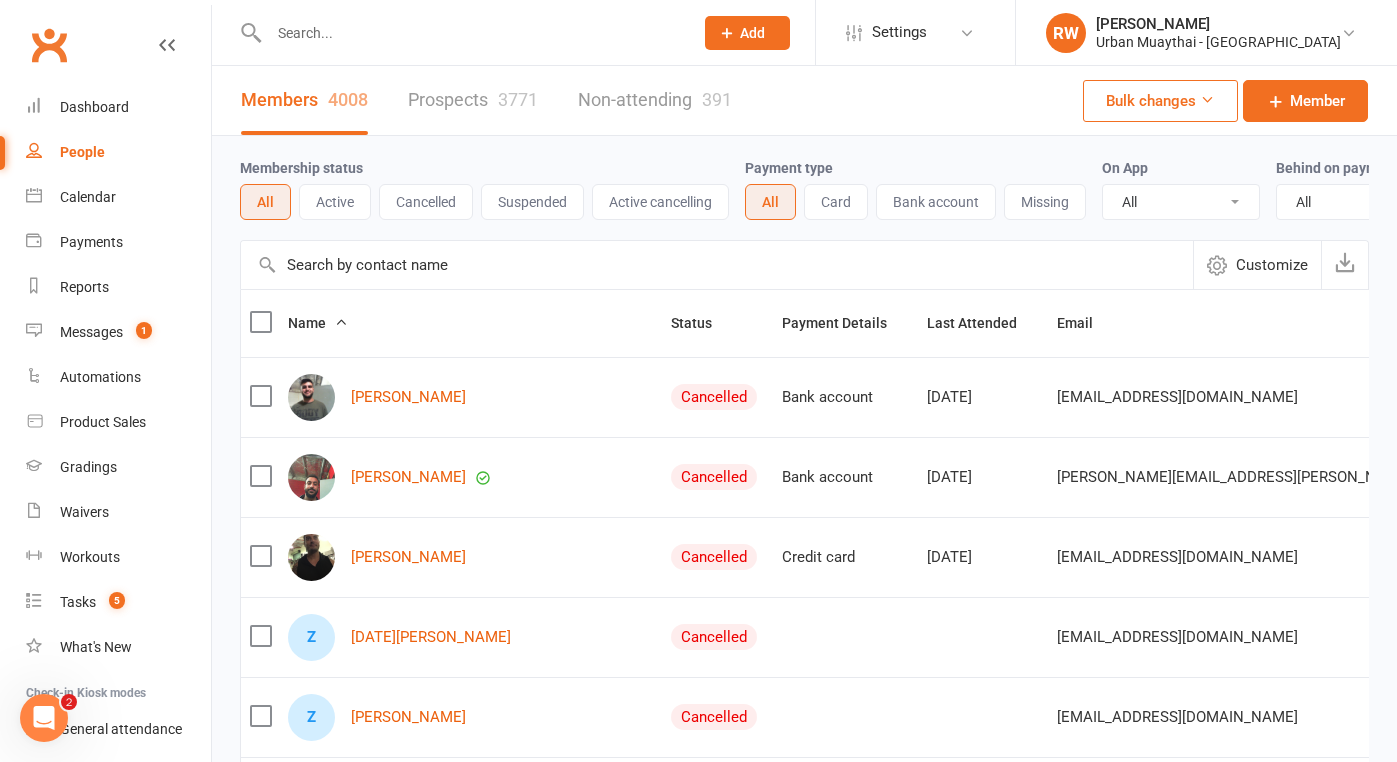 click on "Prospects 3771" at bounding box center [473, 100] 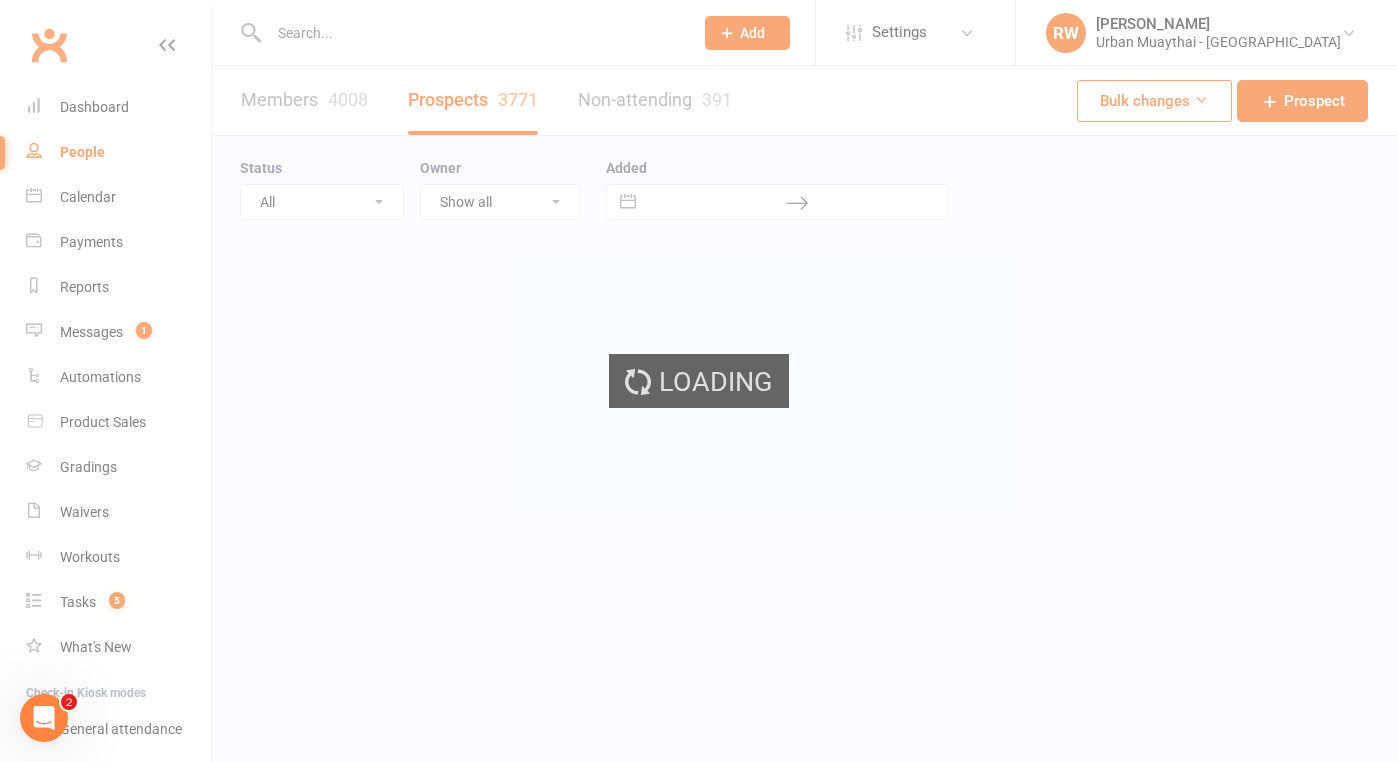 select on "100" 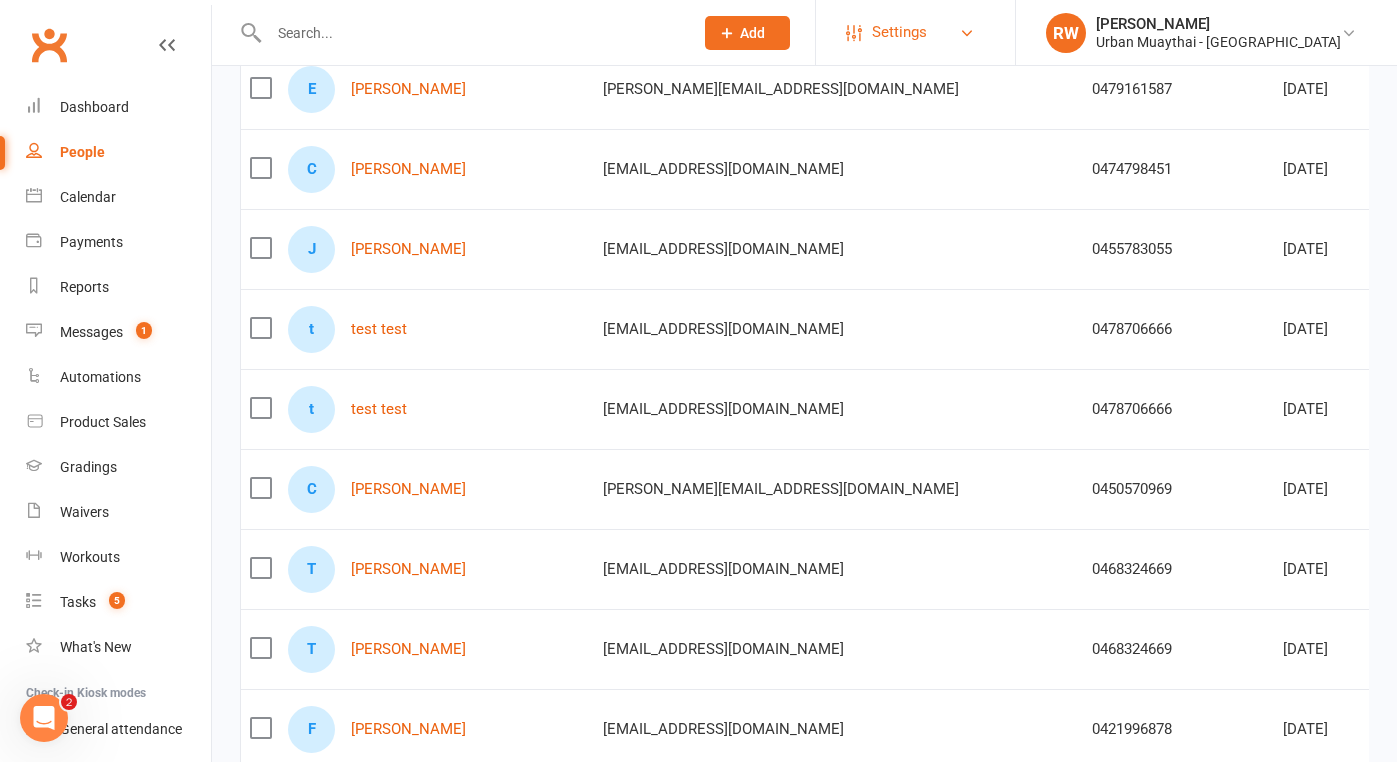 scroll, scrollTop: 309, scrollLeft: 0, axis: vertical 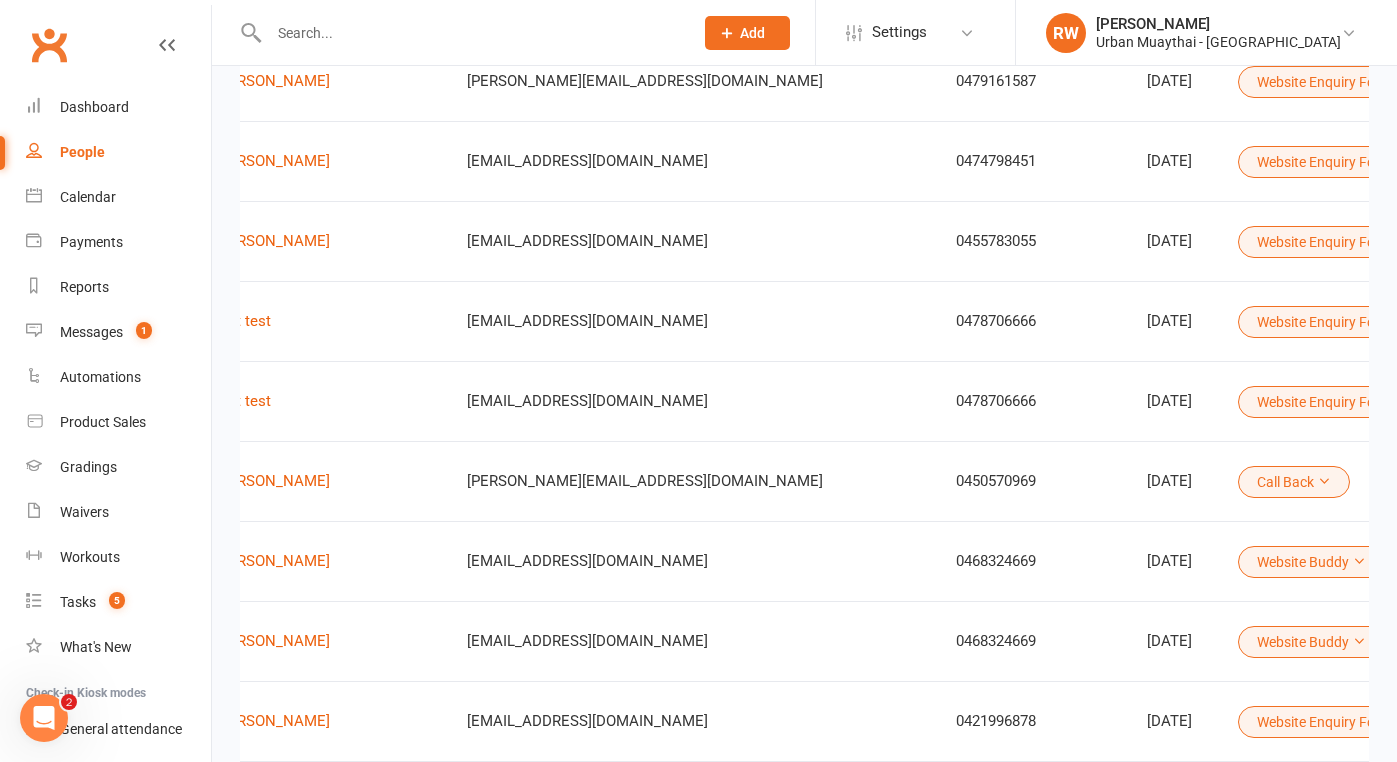 click at bounding box center [1705, 322] 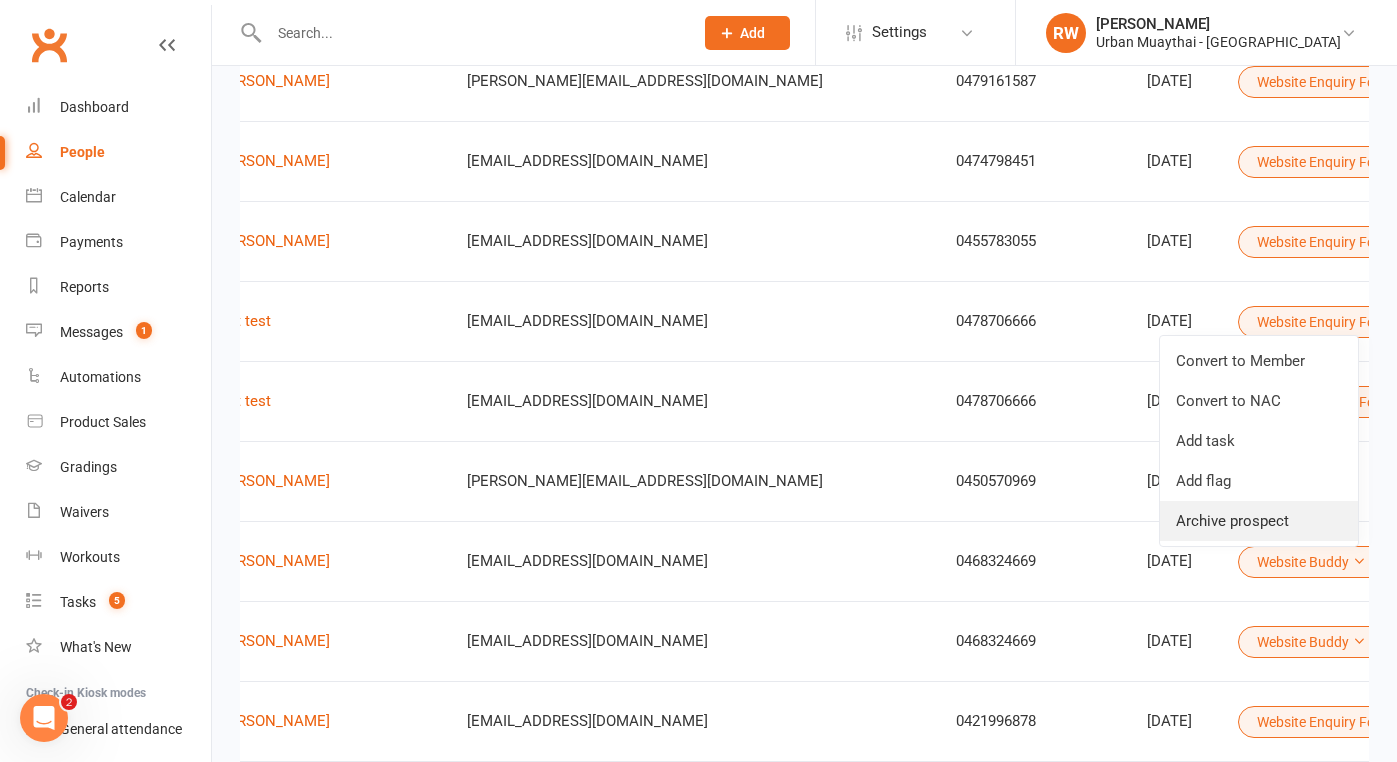 click on "Archive prospect" at bounding box center [1259, 521] 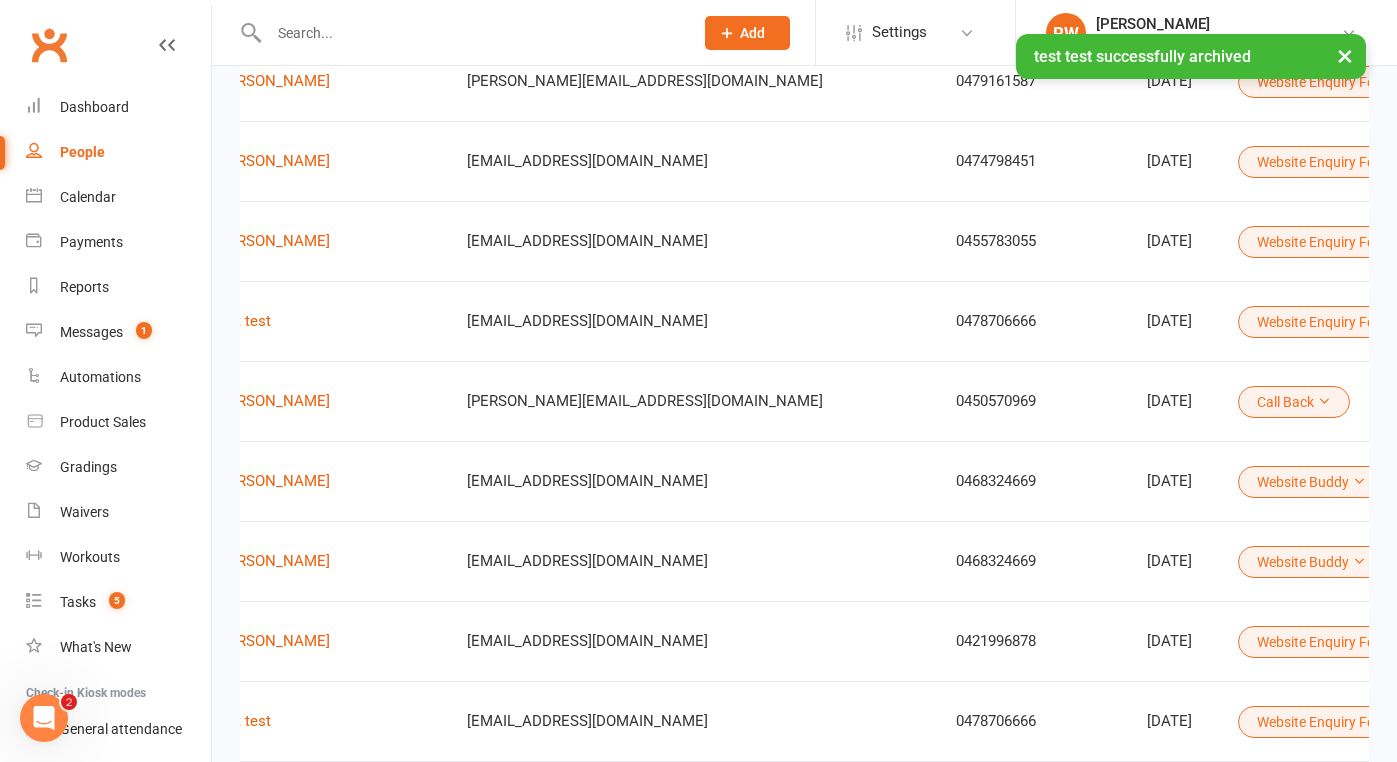 click at bounding box center [1705, 322] 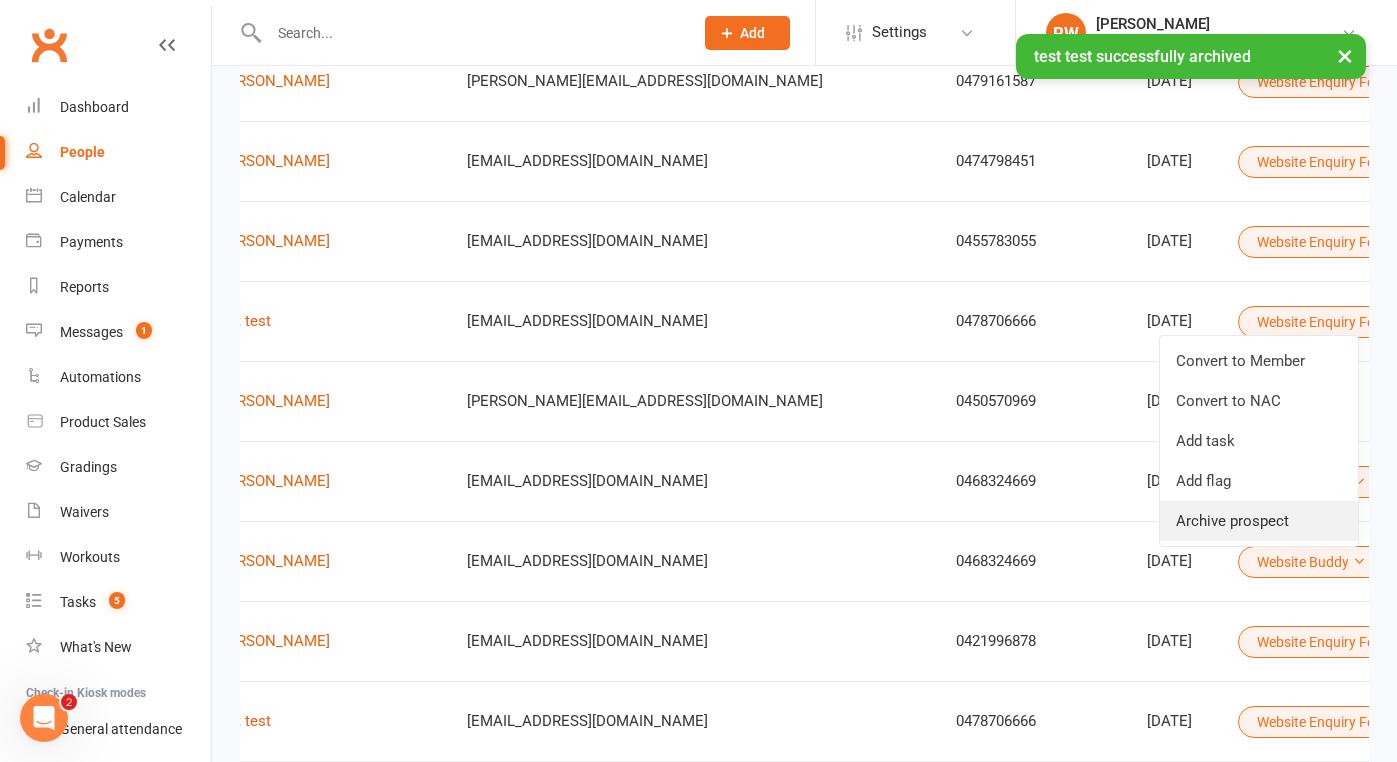 click on "Archive prospect" at bounding box center [1259, 521] 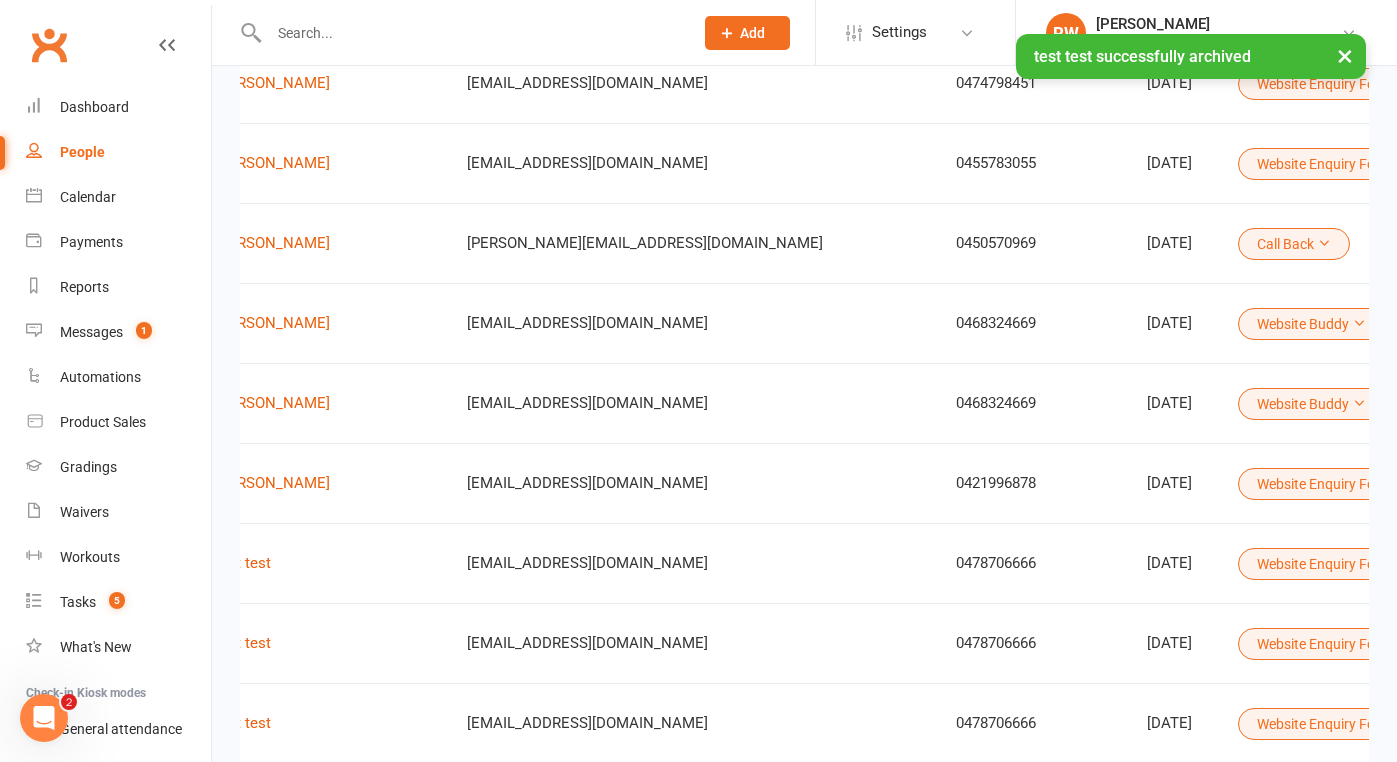 scroll, scrollTop: 395, scrollLeft: 0, axis: vertical 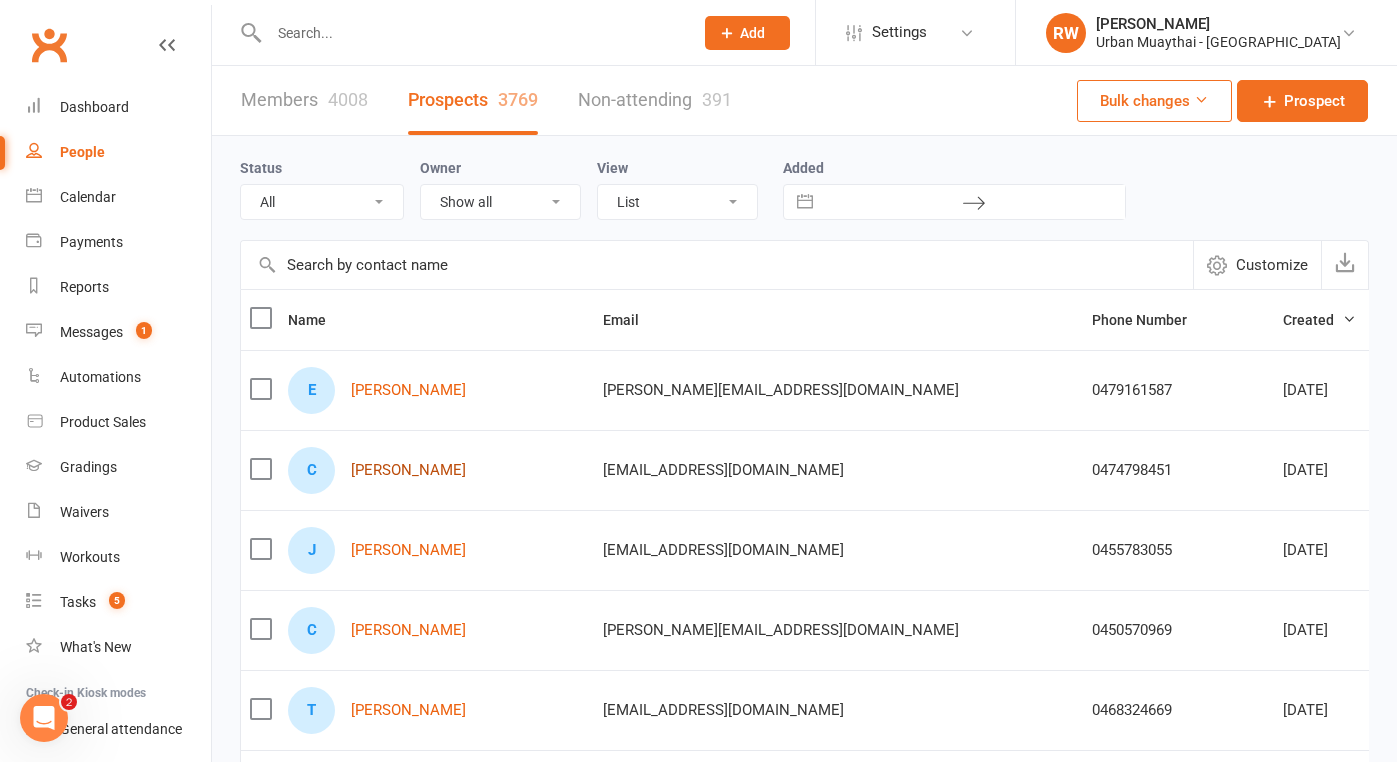 click on "[PERSON_NAME]" at bounding box center (408, 470) 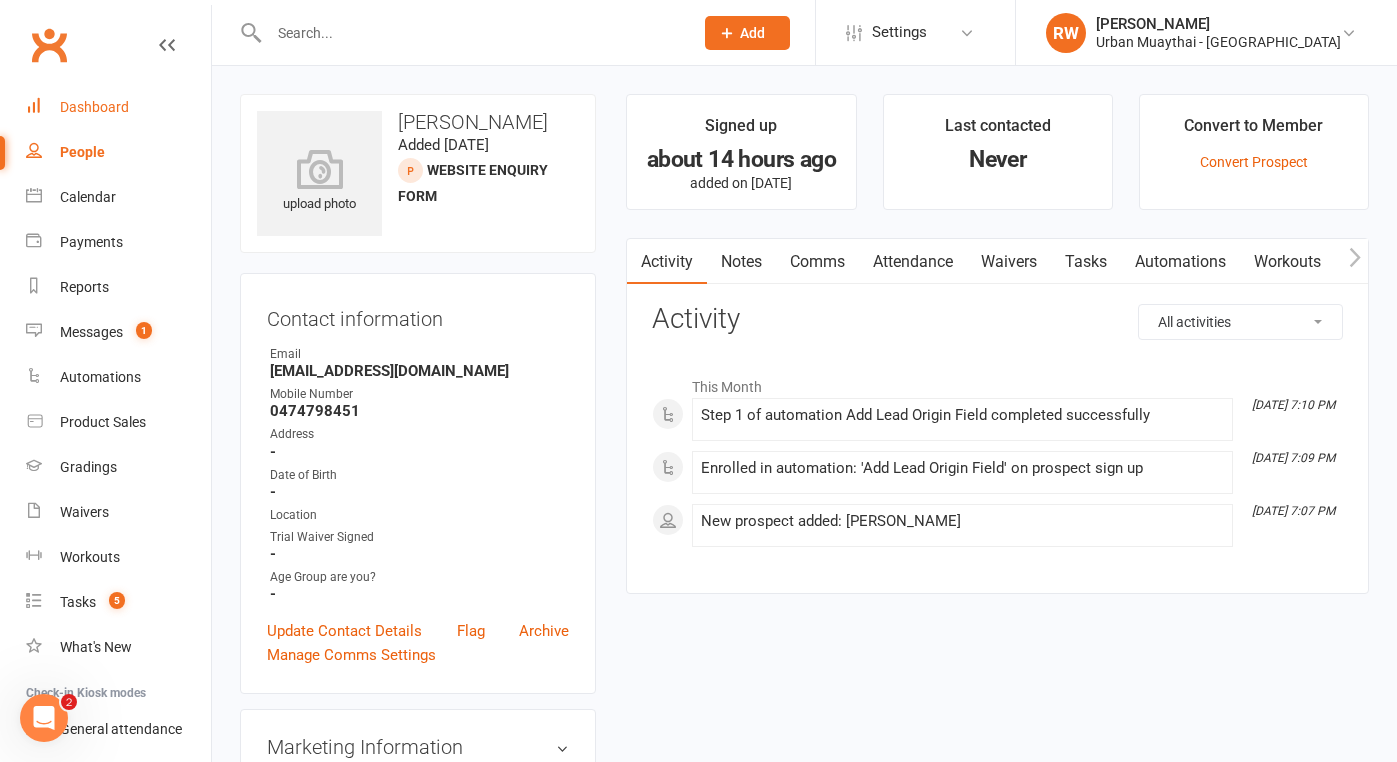 click on "Dashboard" at bounding box center [94, 107] 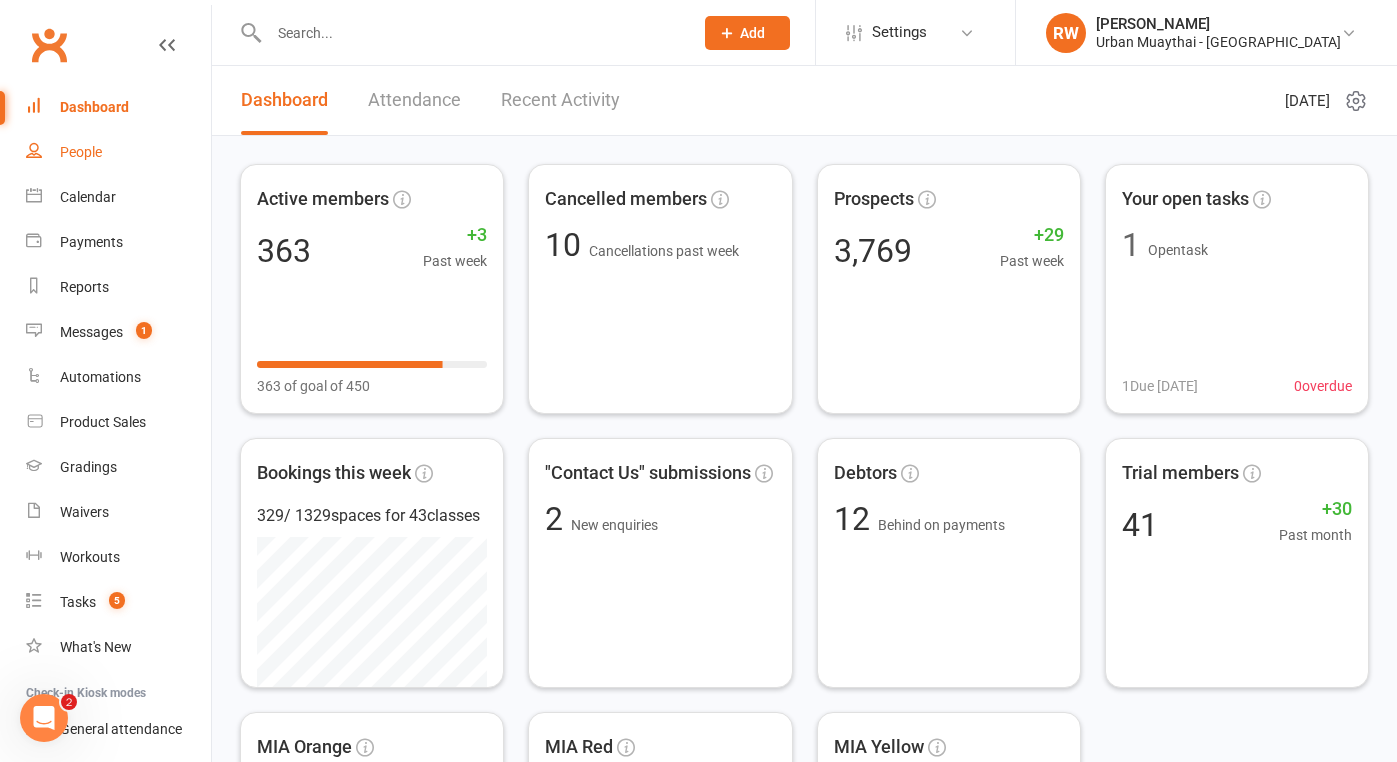 click on "People" at bounding box center [81, 152] 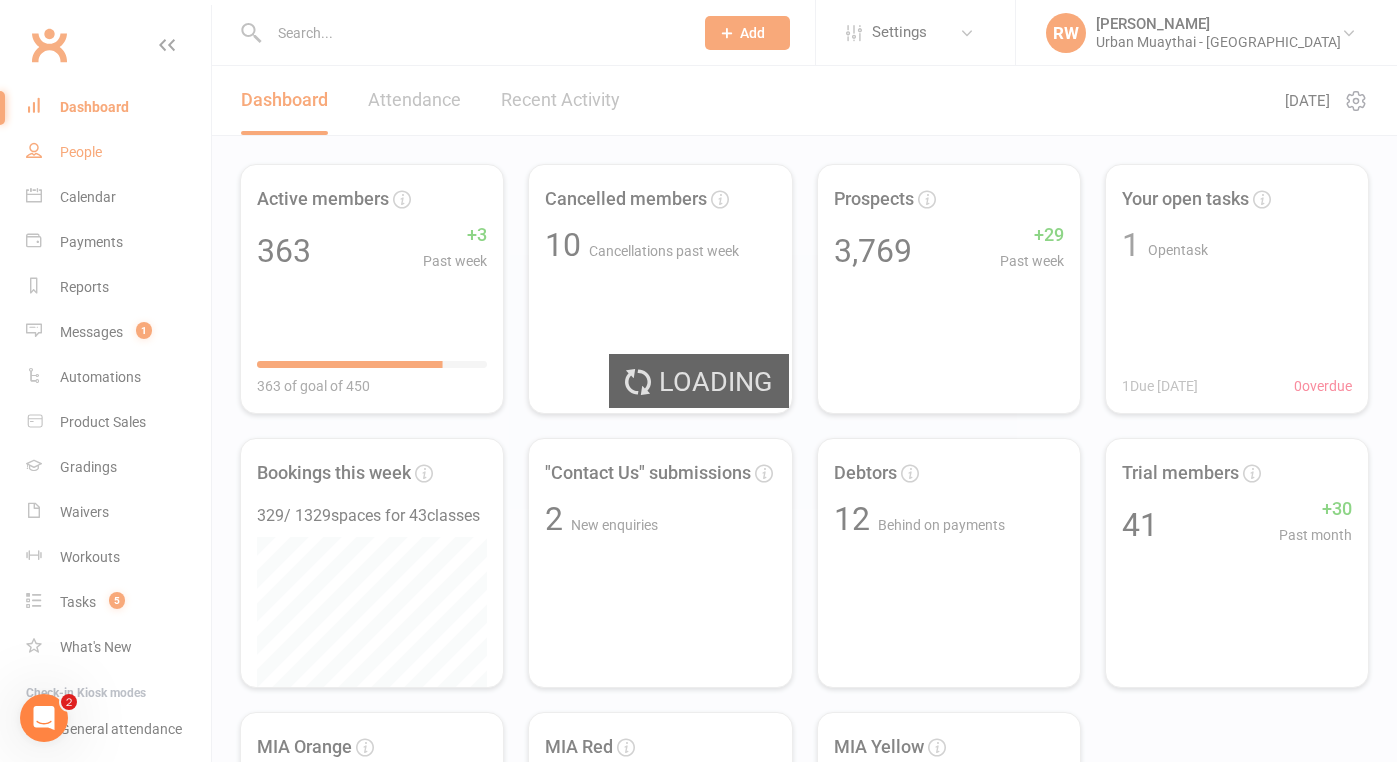 select on "100" 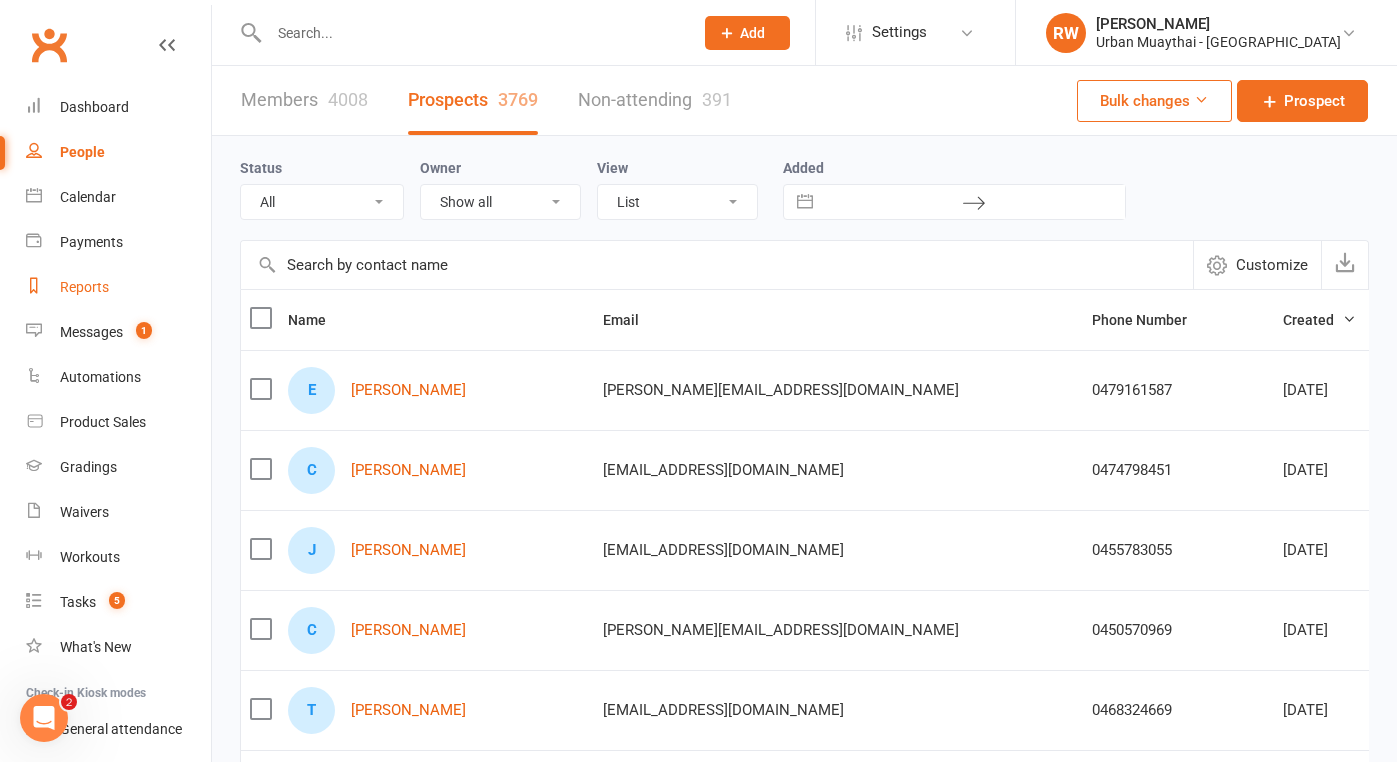 click on "Reports" at bounding box center [84, 287] 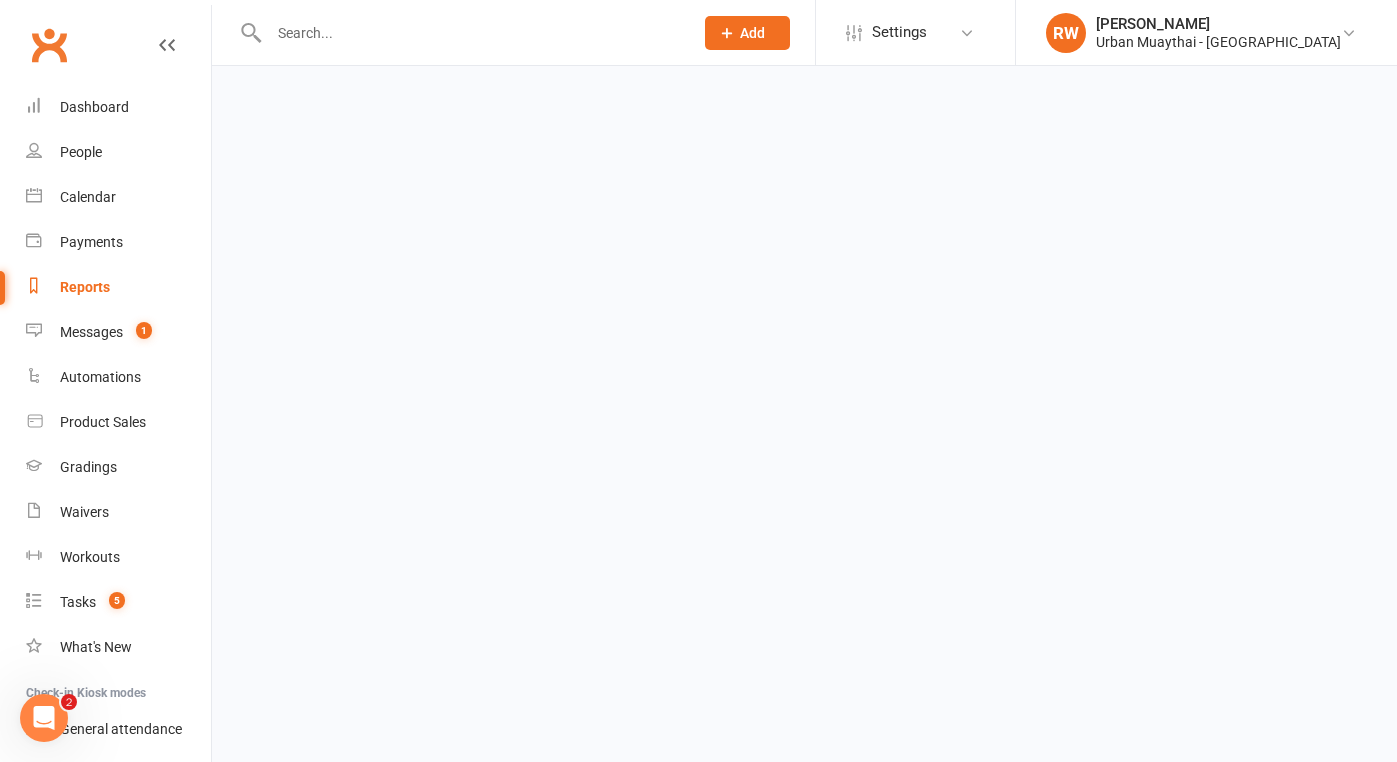 select on "50" 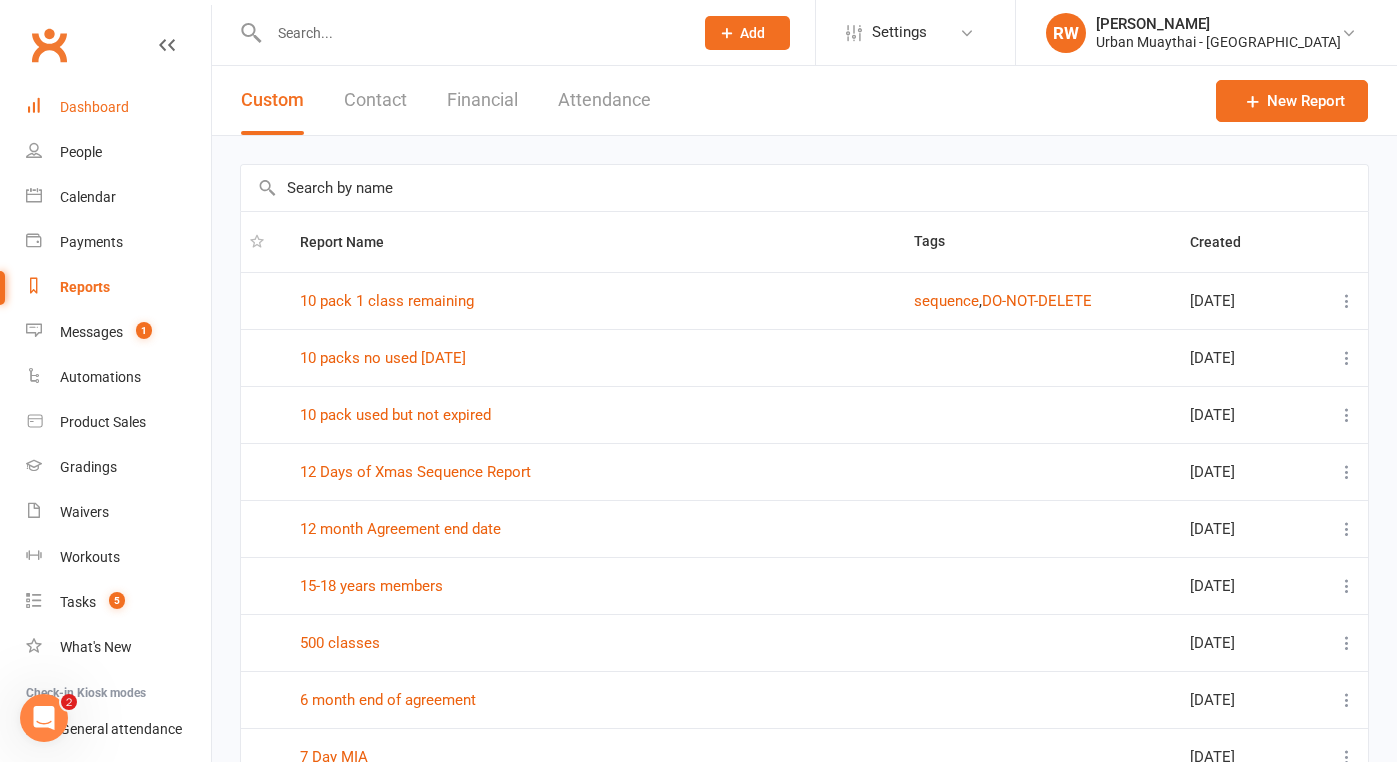 click on "Dashboard" at bounding box center (94, 107) 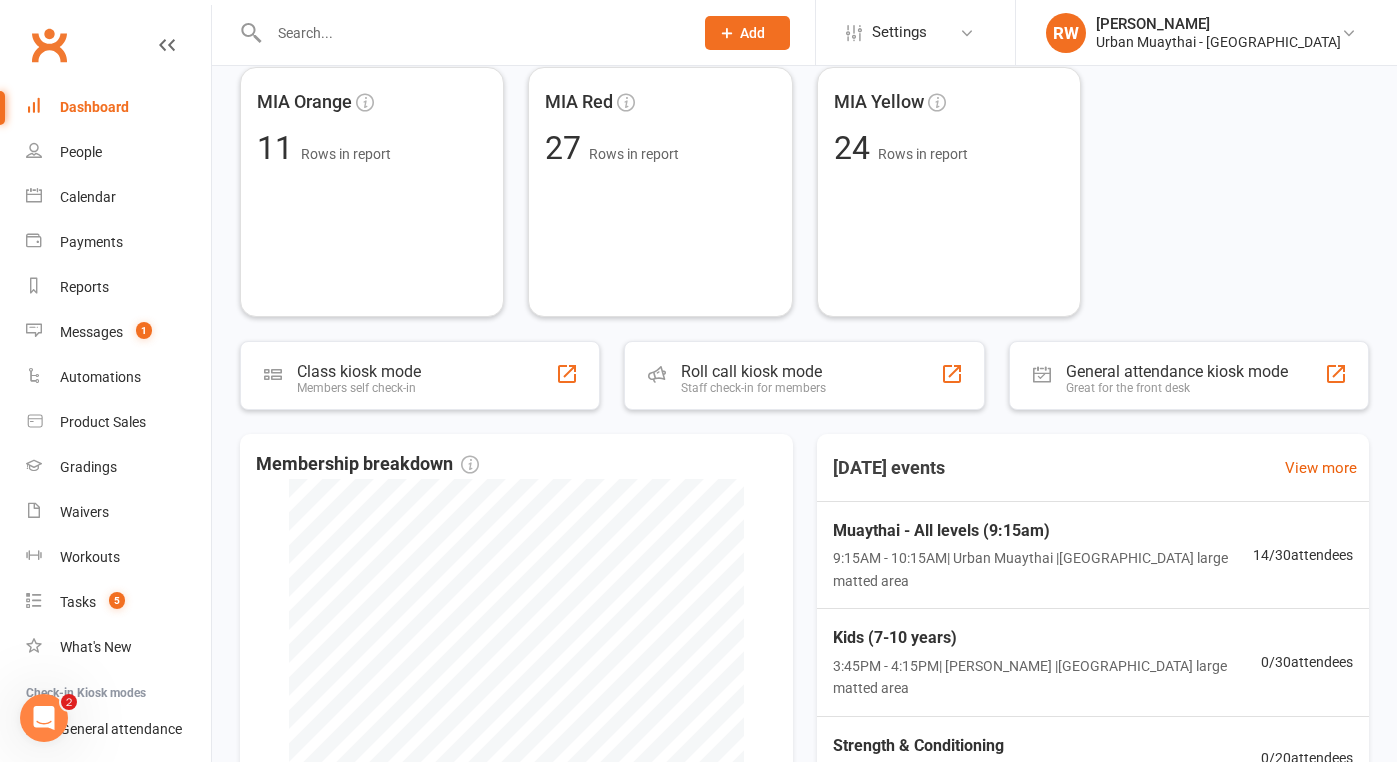scroll, scrollTop: 618, scrollLeft: 0, axis: vertical 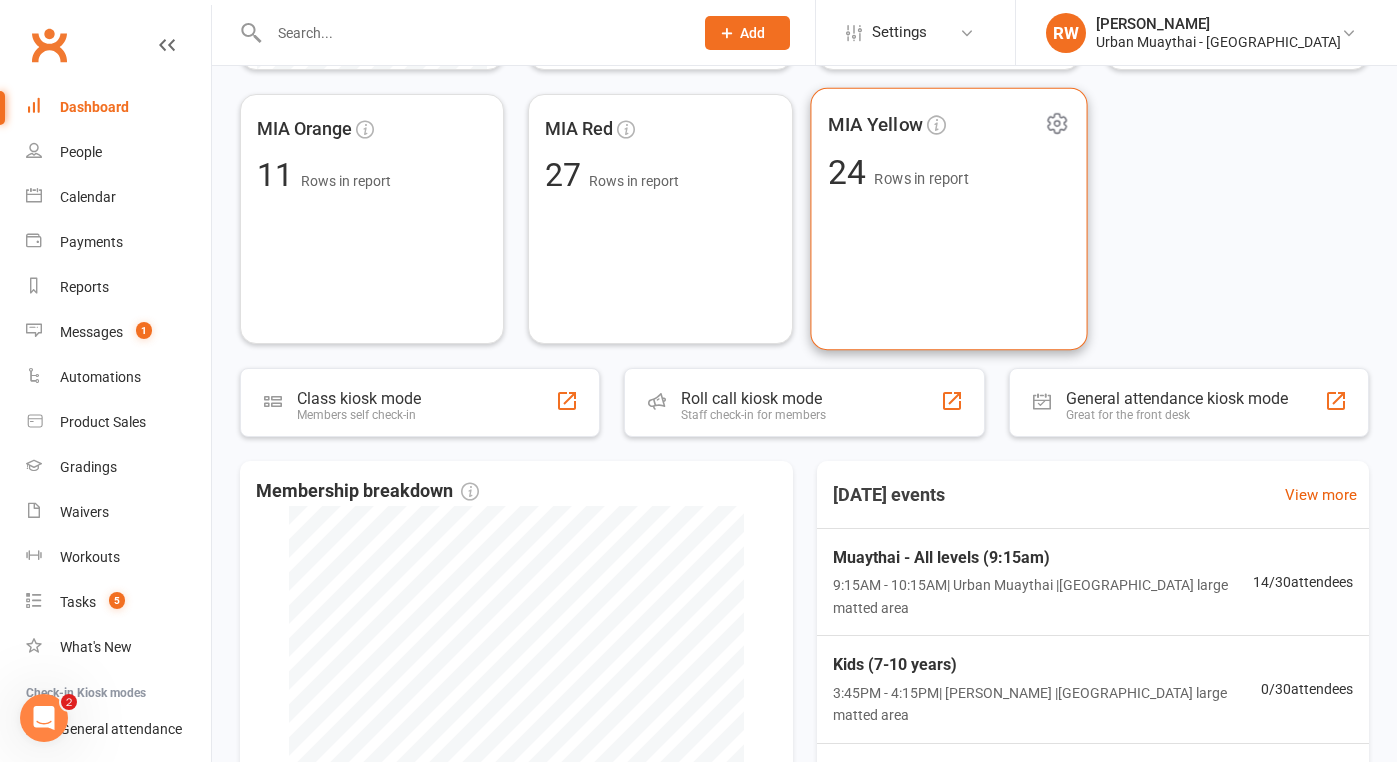 click on "MIA Yellow   24   Rows in report" at bounding box center (948, 219) 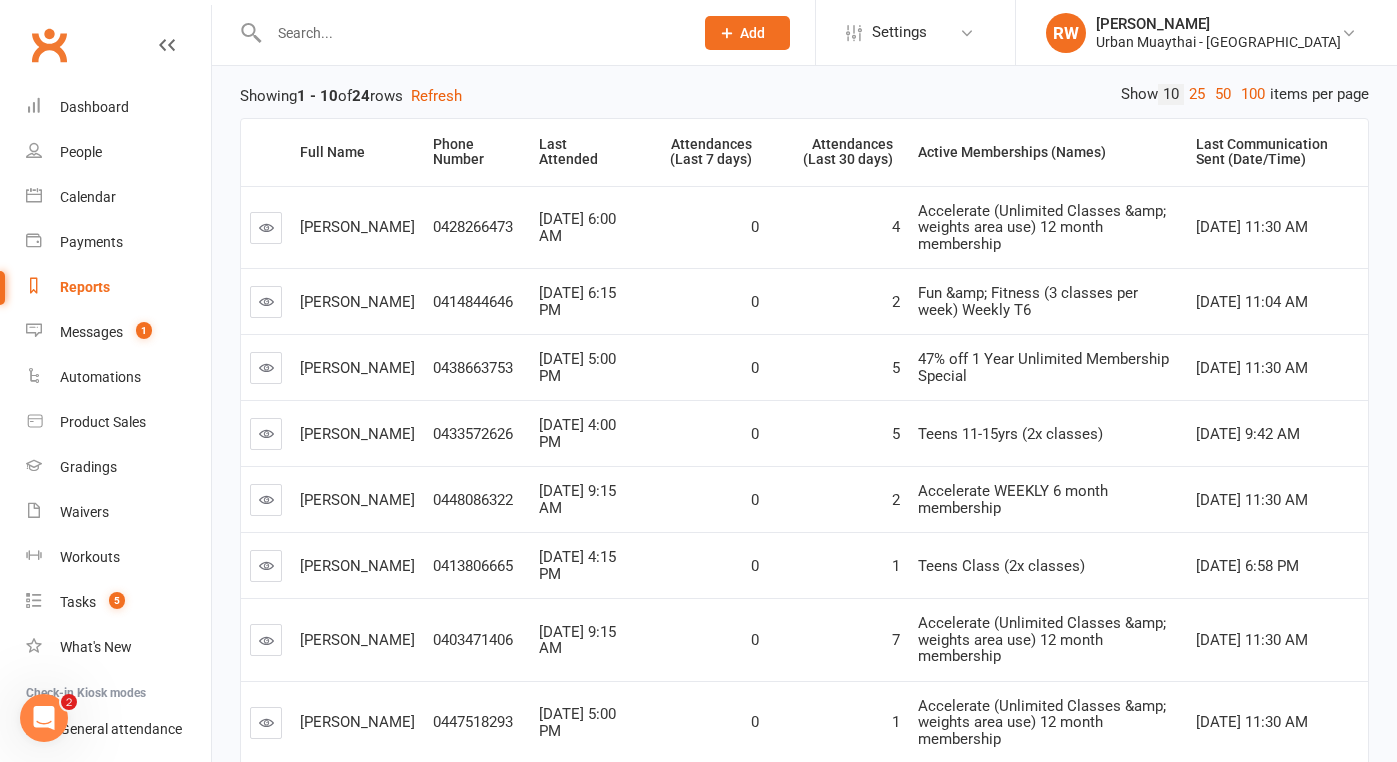 scroll, scrollTop: 251, scrollLeft: 0, axis: vertical 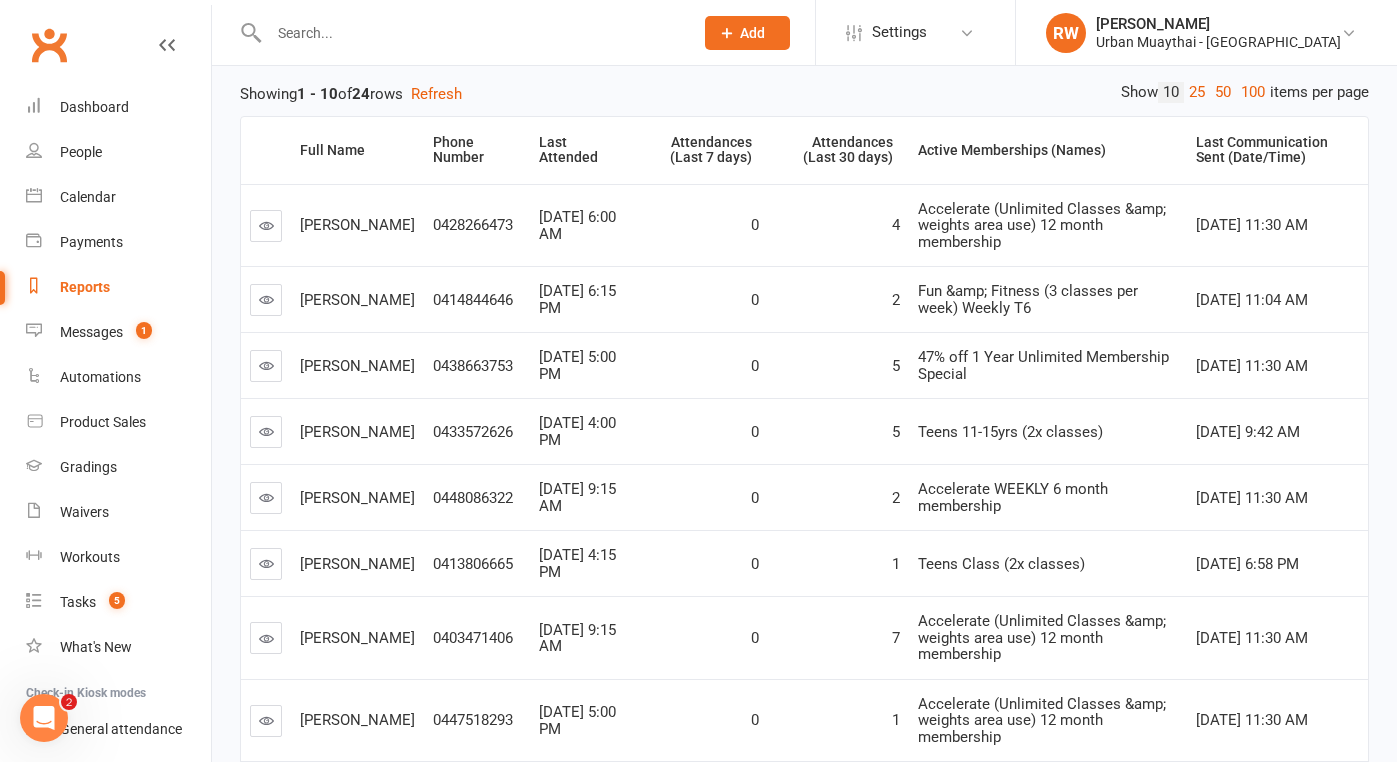 click at bounding box center (266, 225) 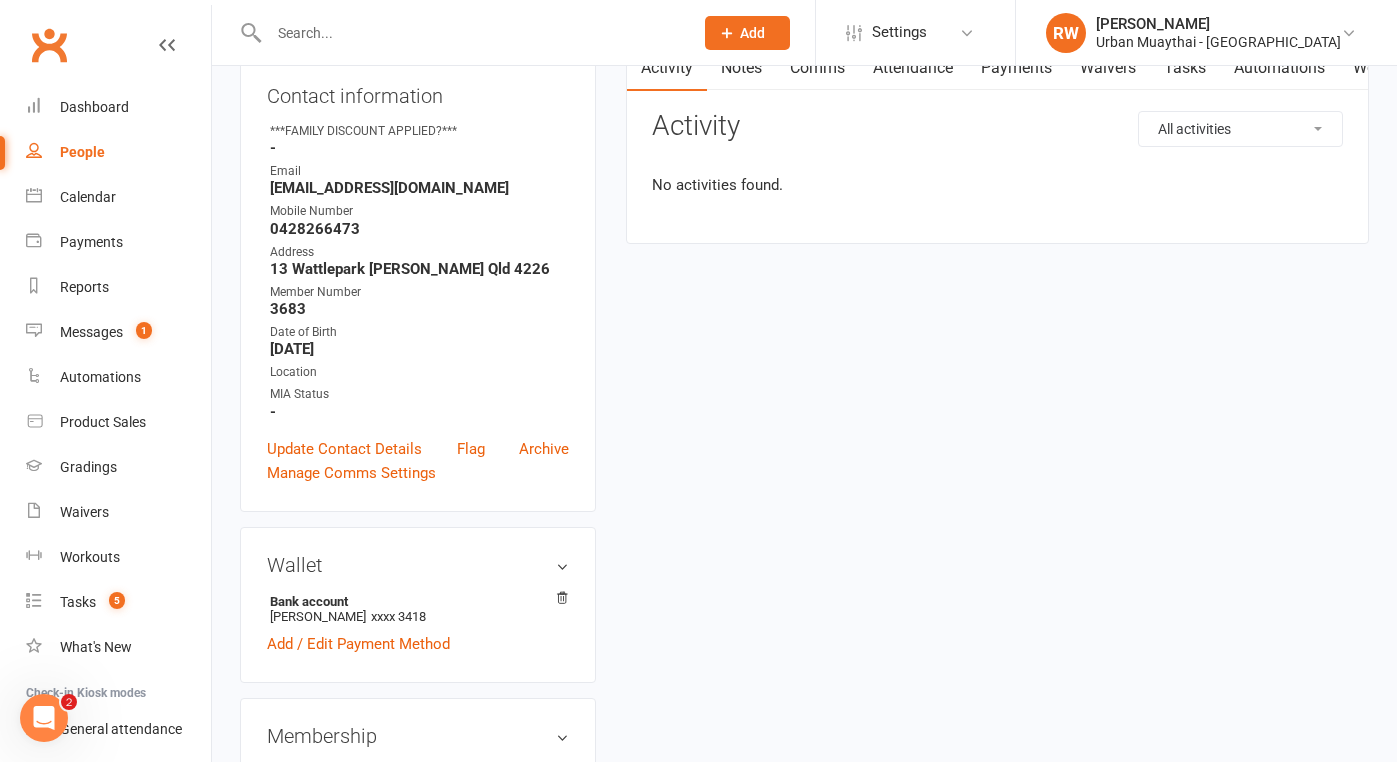 scroll, scrollTop: 0, scrollLeft: 0, axis: both 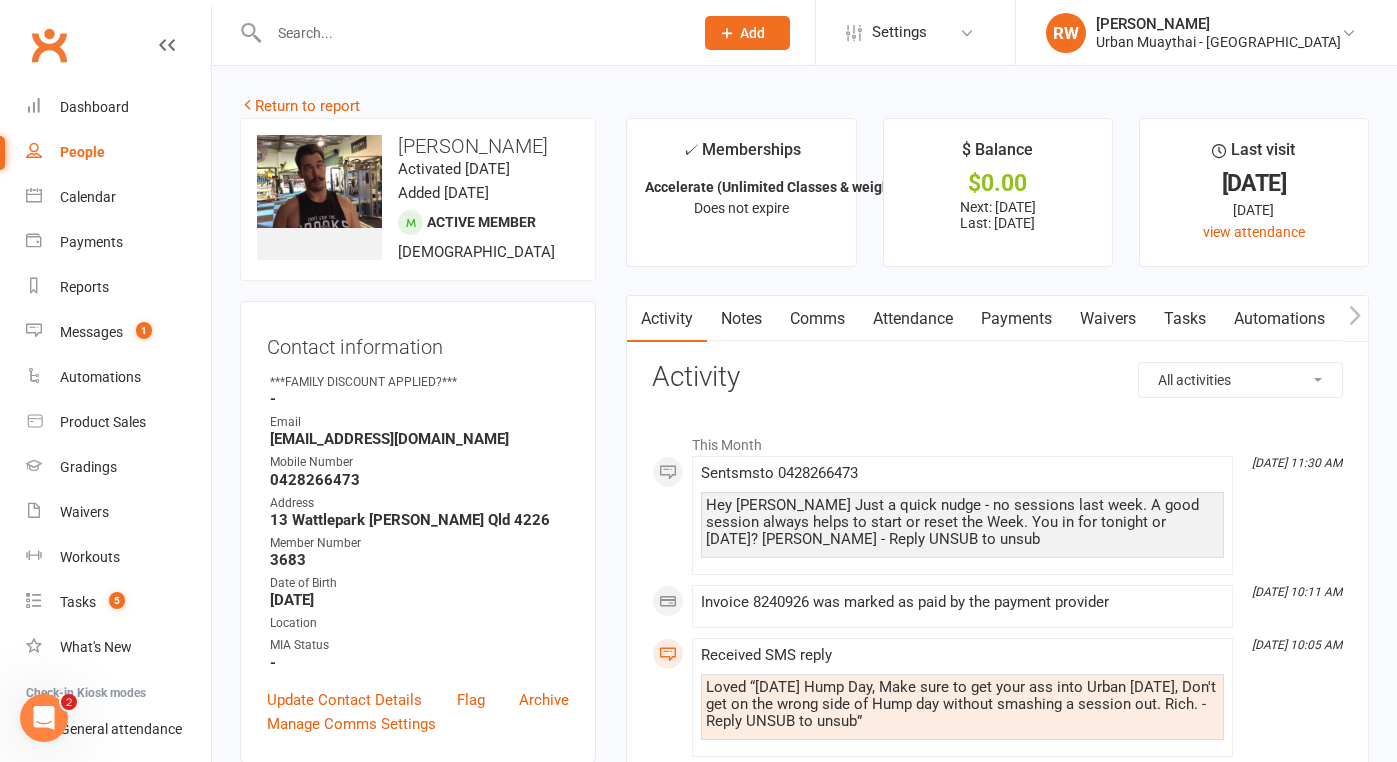 click on "Attendance" at bounding box center [913, 319] 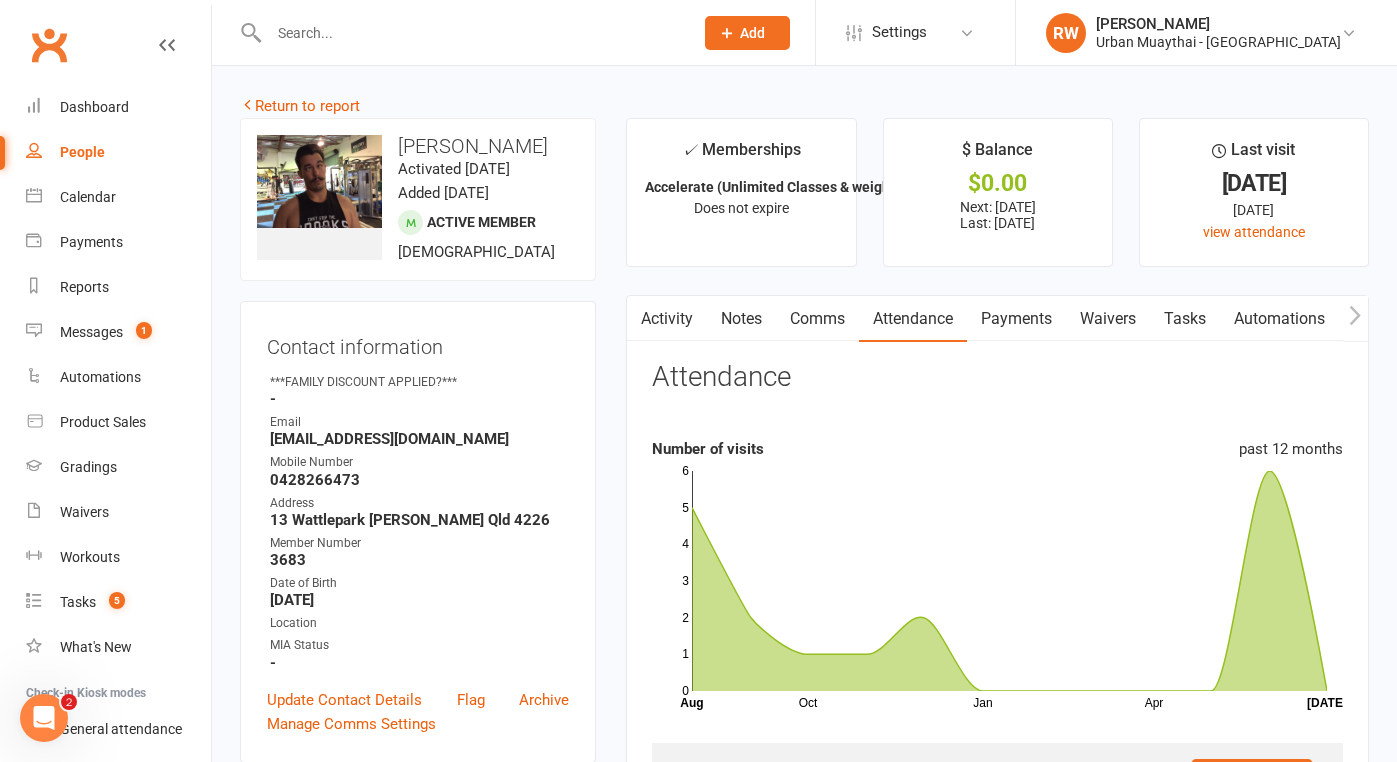 scroll, scrollTop: 0, scrollLeft: 0, axis: both 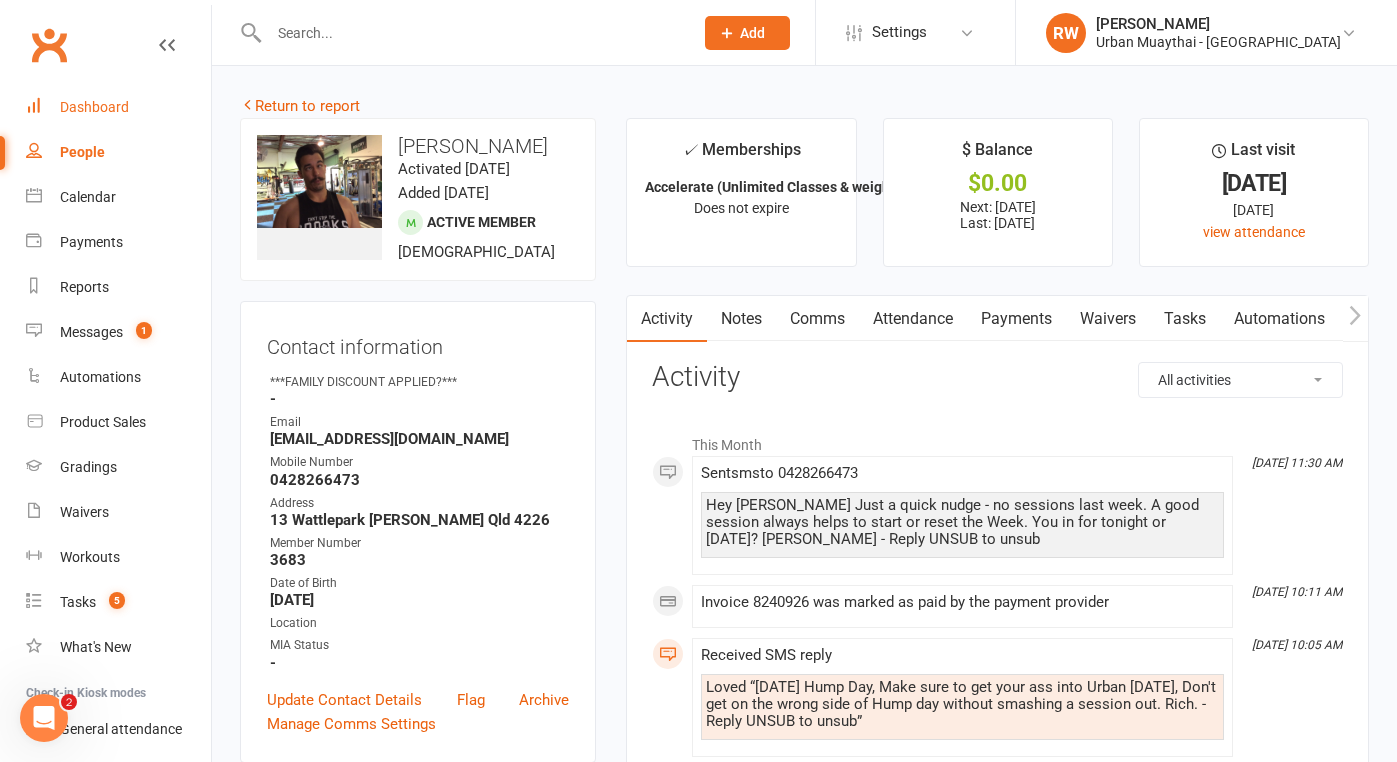 click on "Dashboard" at bounding box center [94, 107] 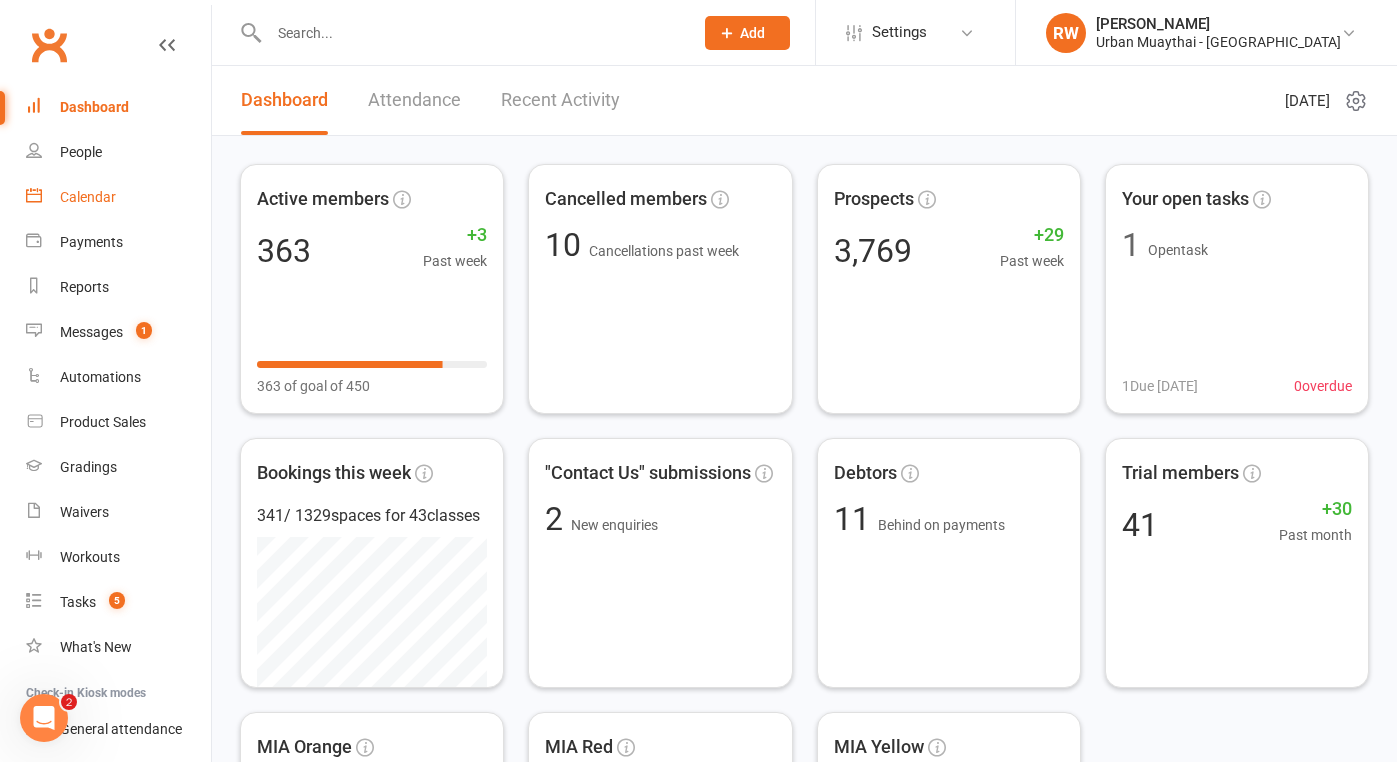 click on "Calendar" at bounding box center (88, 197) 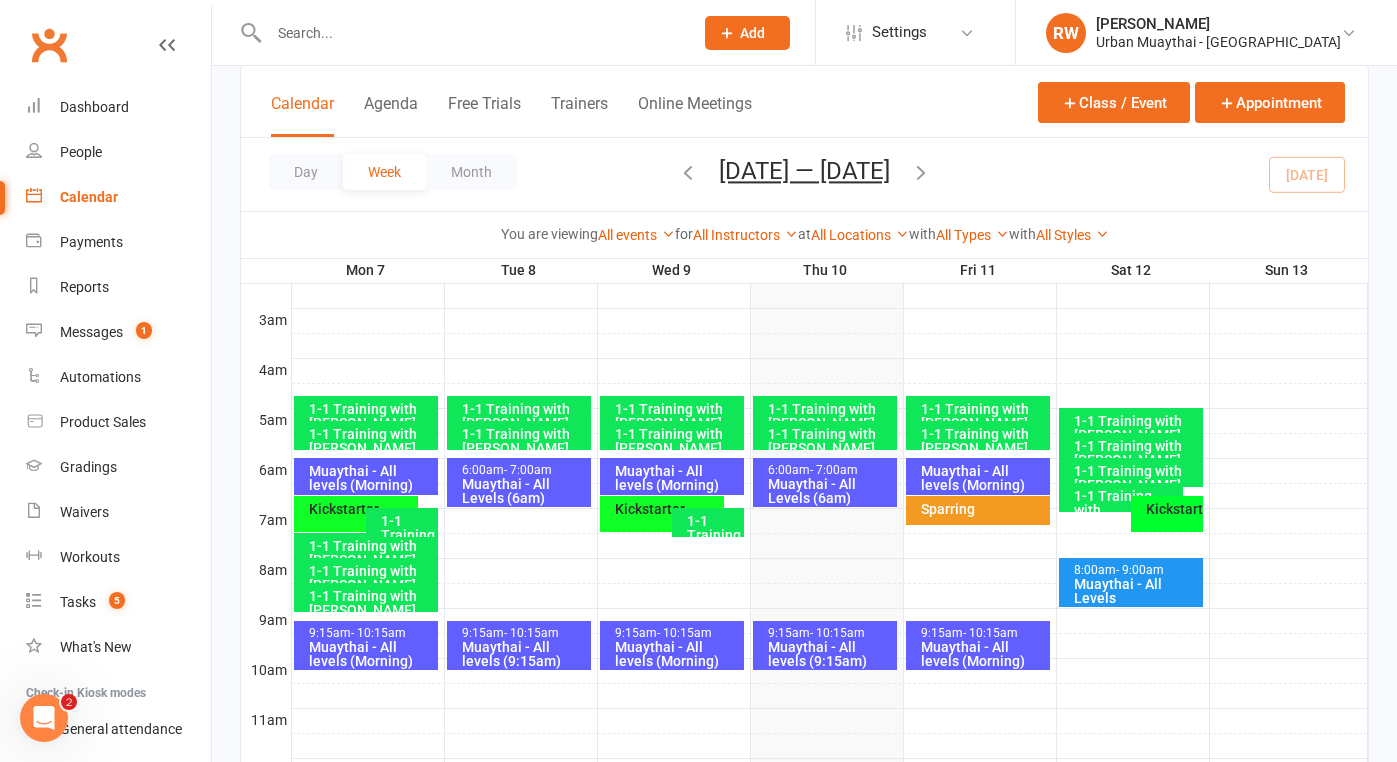 scroll, scrollTop: 251, scrollLeft: 0, axis: vertical 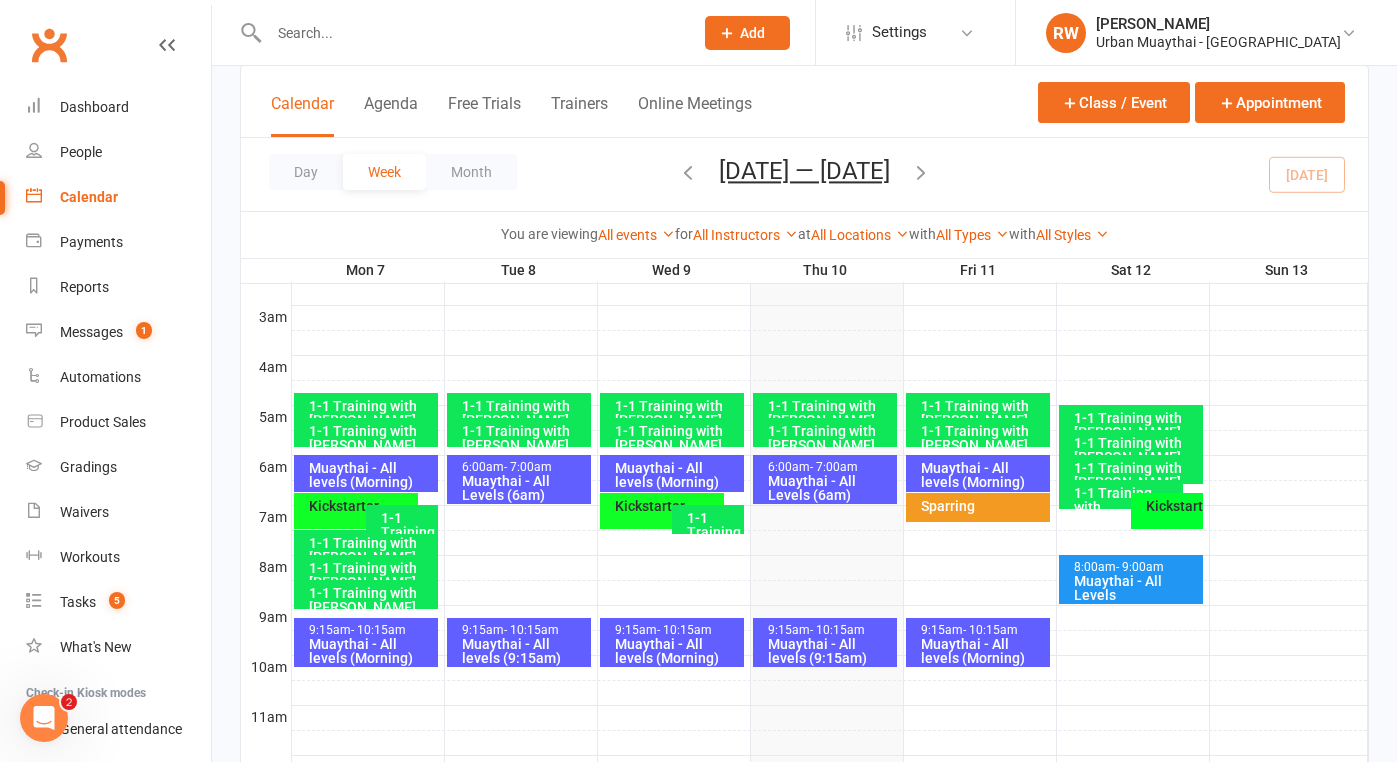 click on "Muaythai - All Levels (6am)" at bounding box center (830, 488) 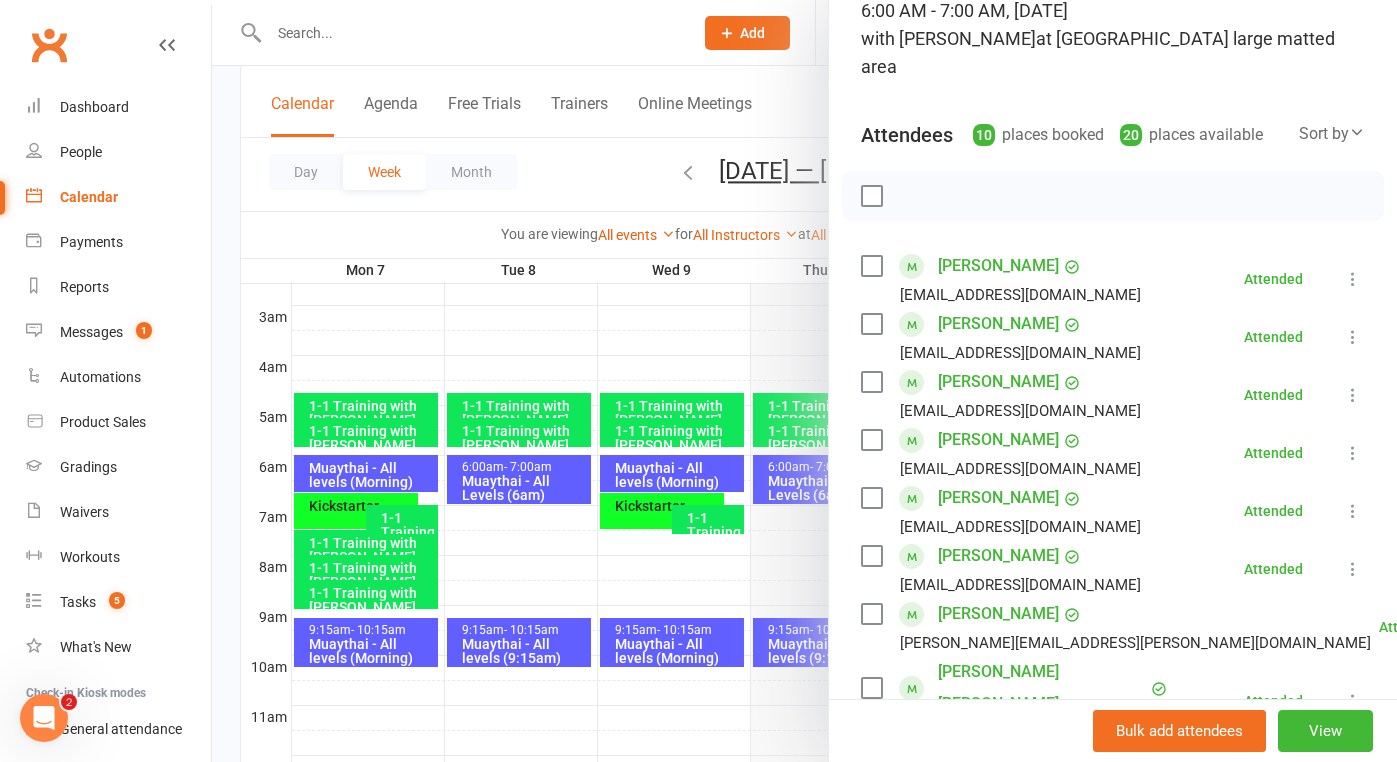 scroll, scrollTop: 168, scrollLeft: 0, axis: vertical 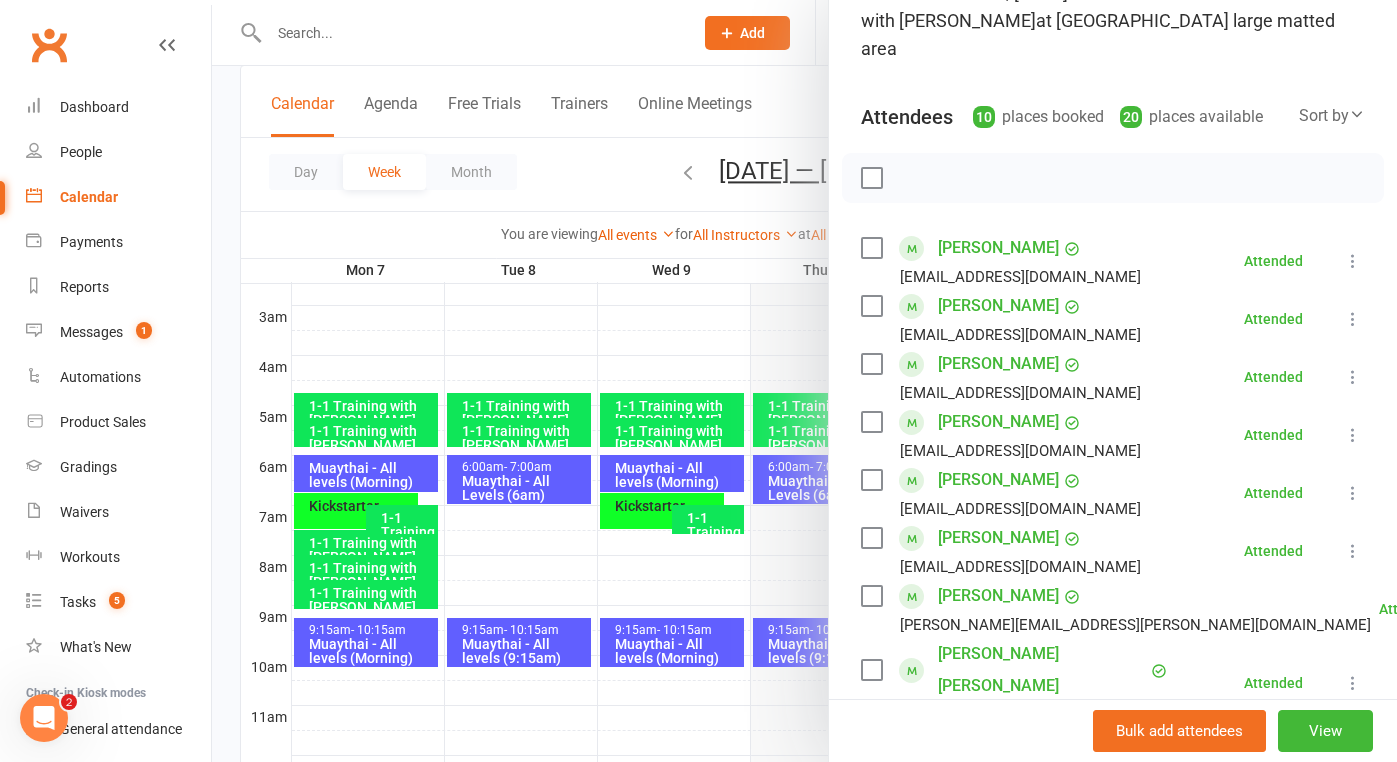 click at bounding box center (804, 381) 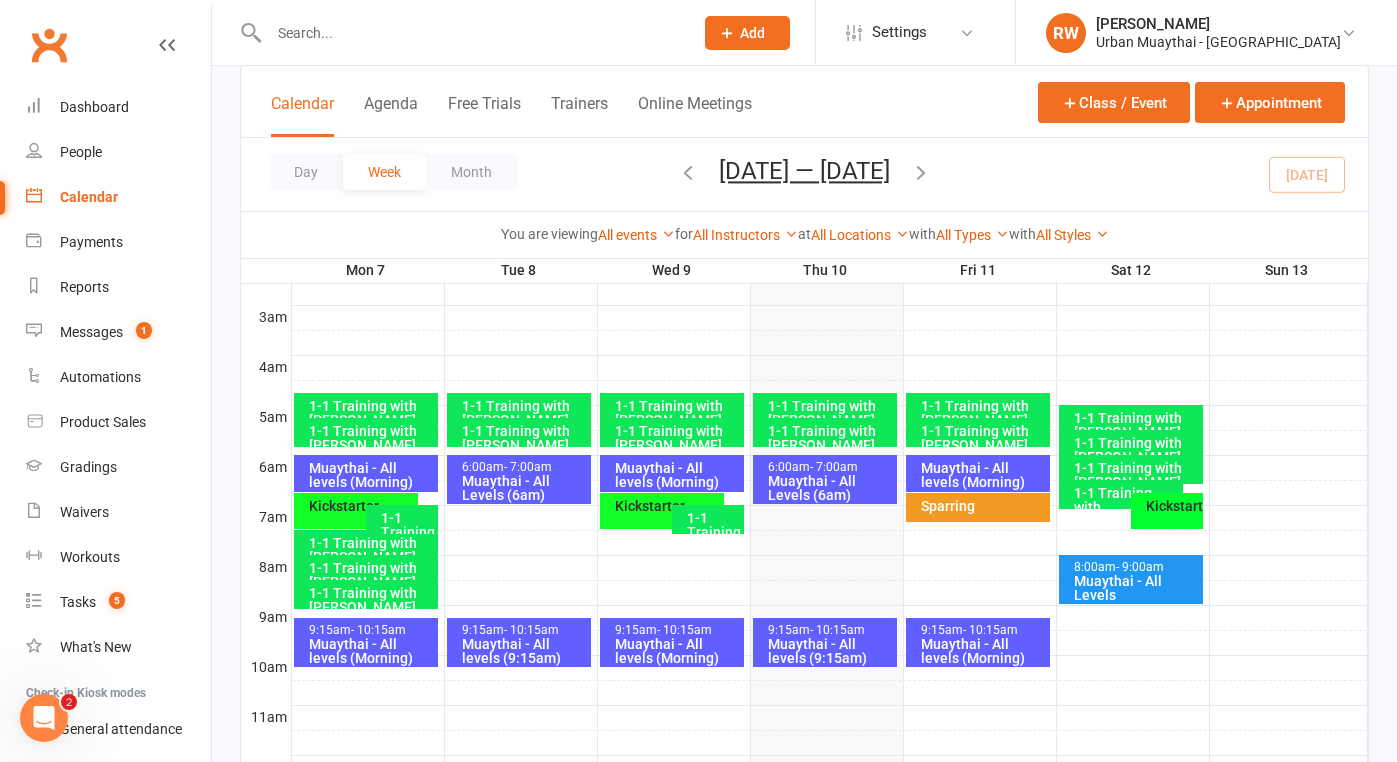 click on "Muaythai - All levels (9:15am)" at bounding box center [830, 651] 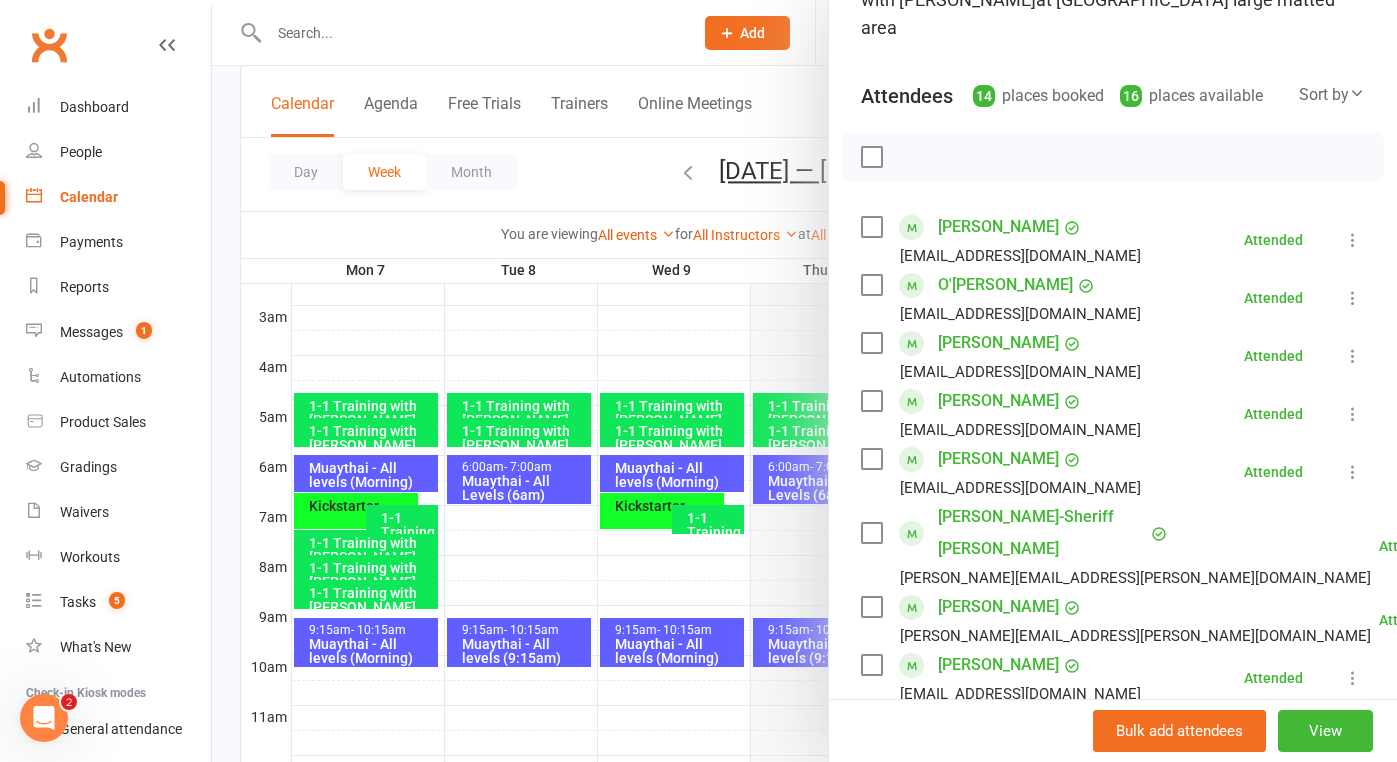 scroll, scrollTop: 176, scrollLeft: 0, axis: vertical 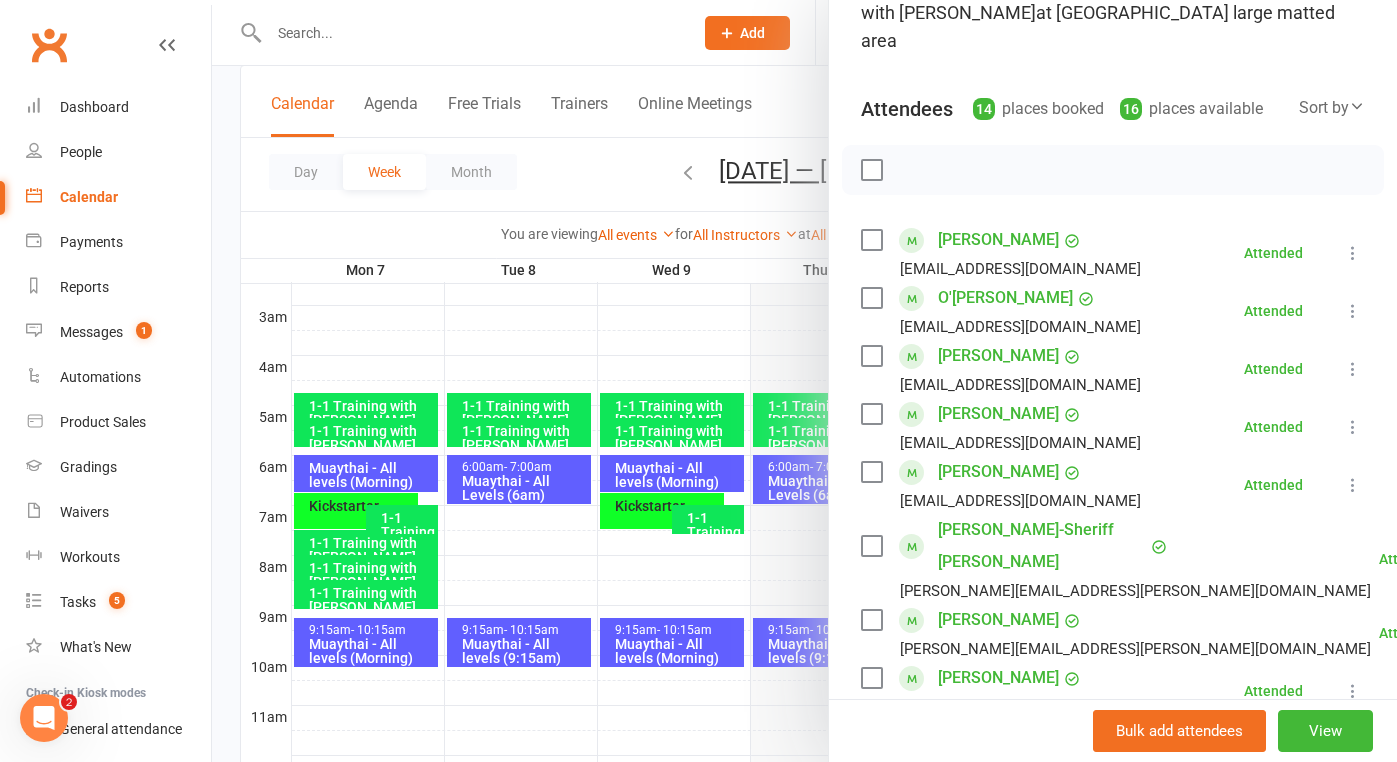drag, startPoint x: 844, startPoint y: 535, endPoint x: 579, endPoint y: 323, distance: 339.36557 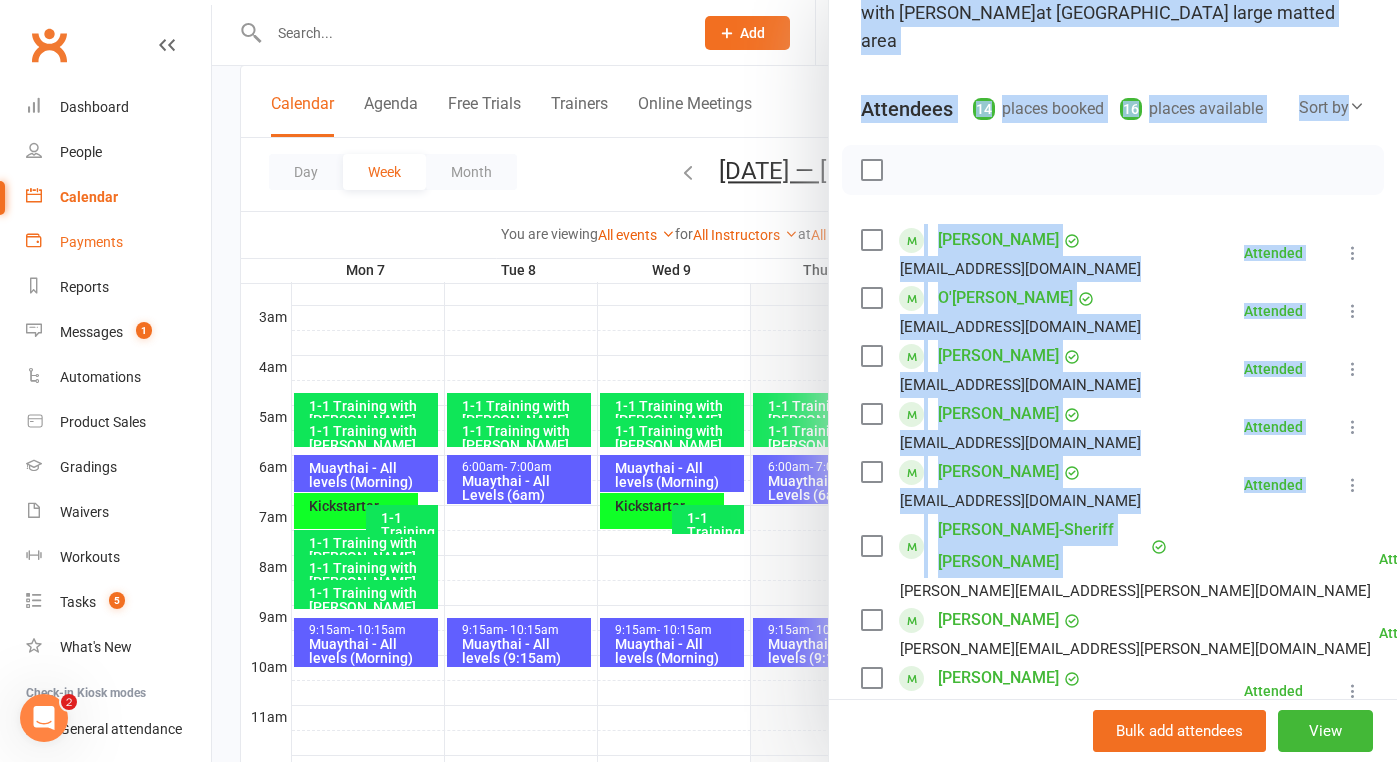 click on "Payments" at bounding box center (118, 242) 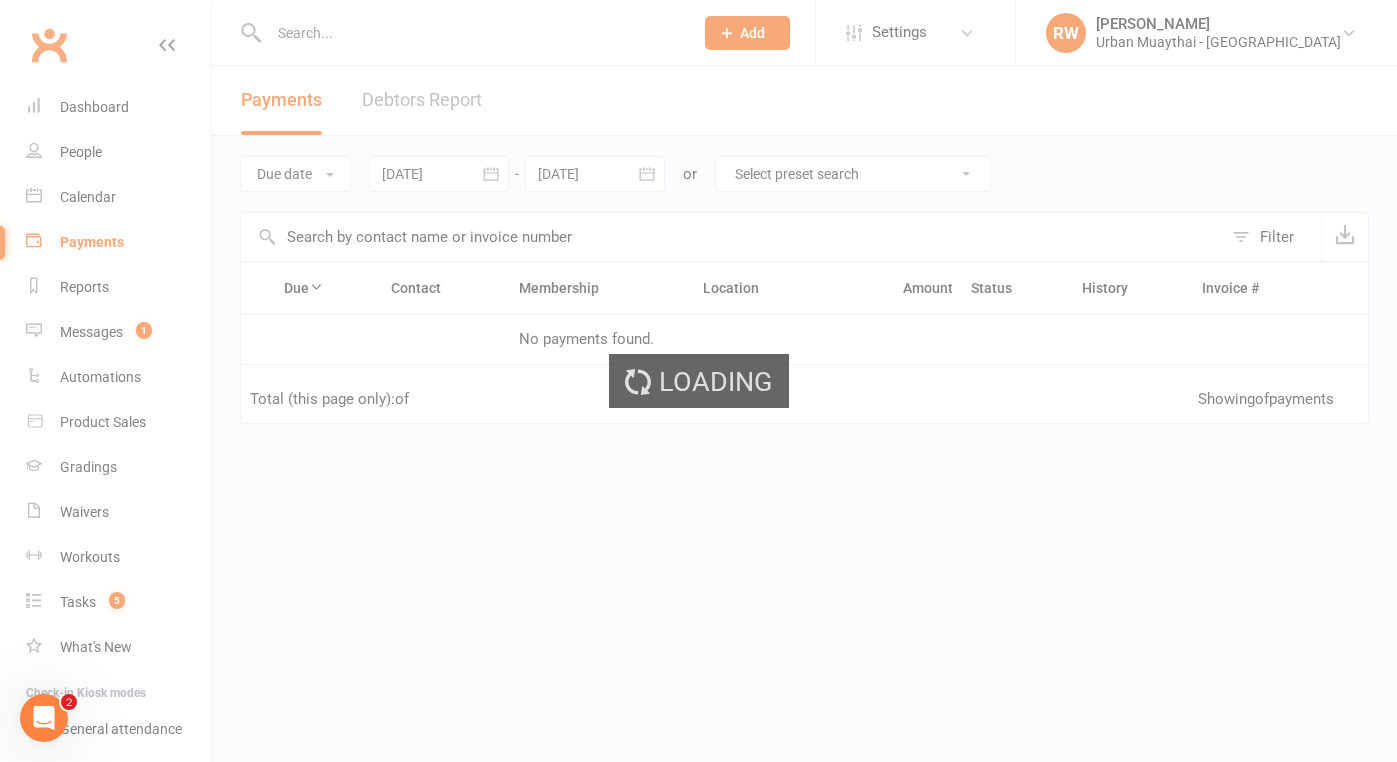 scroll, scrollTop: 0, scrollLeft: 0, axis: both 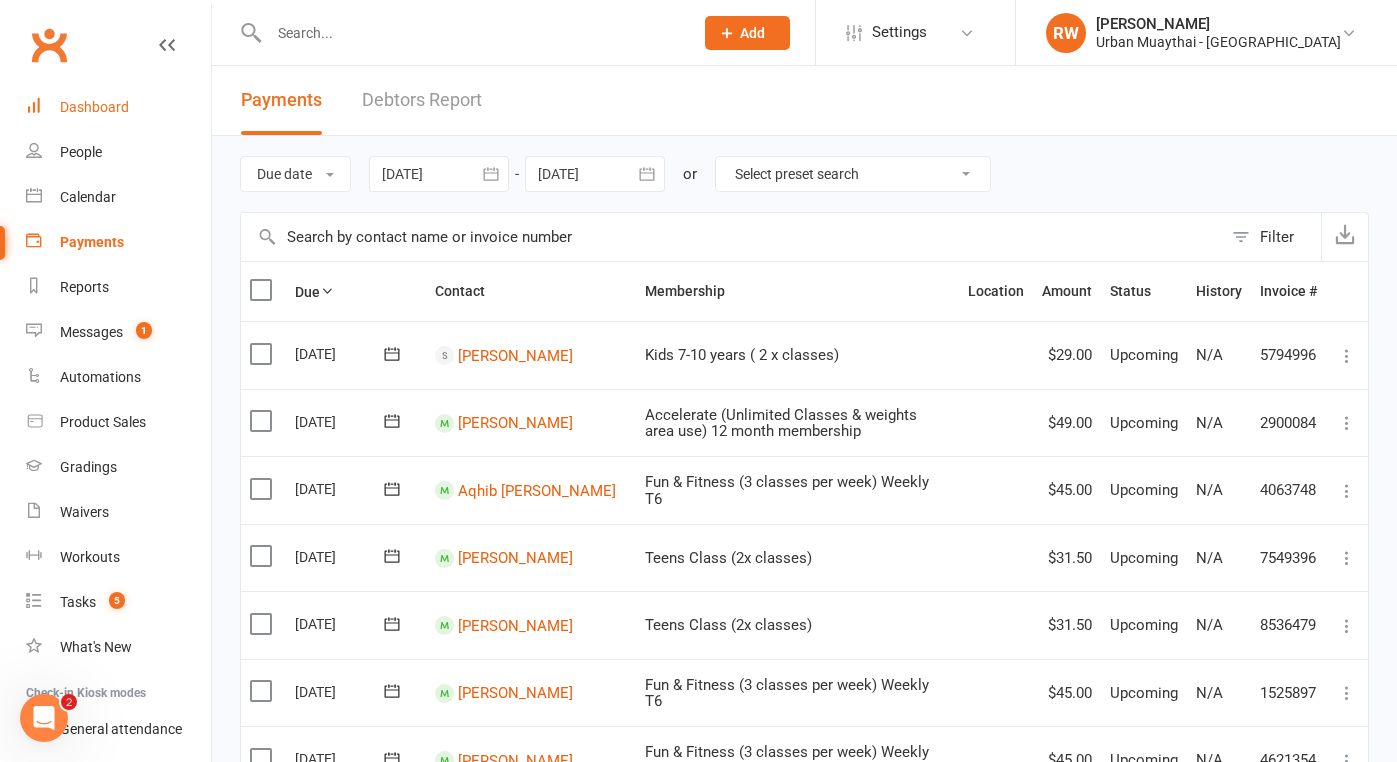 click on "Dashboard" at bounding box center (94, 107) 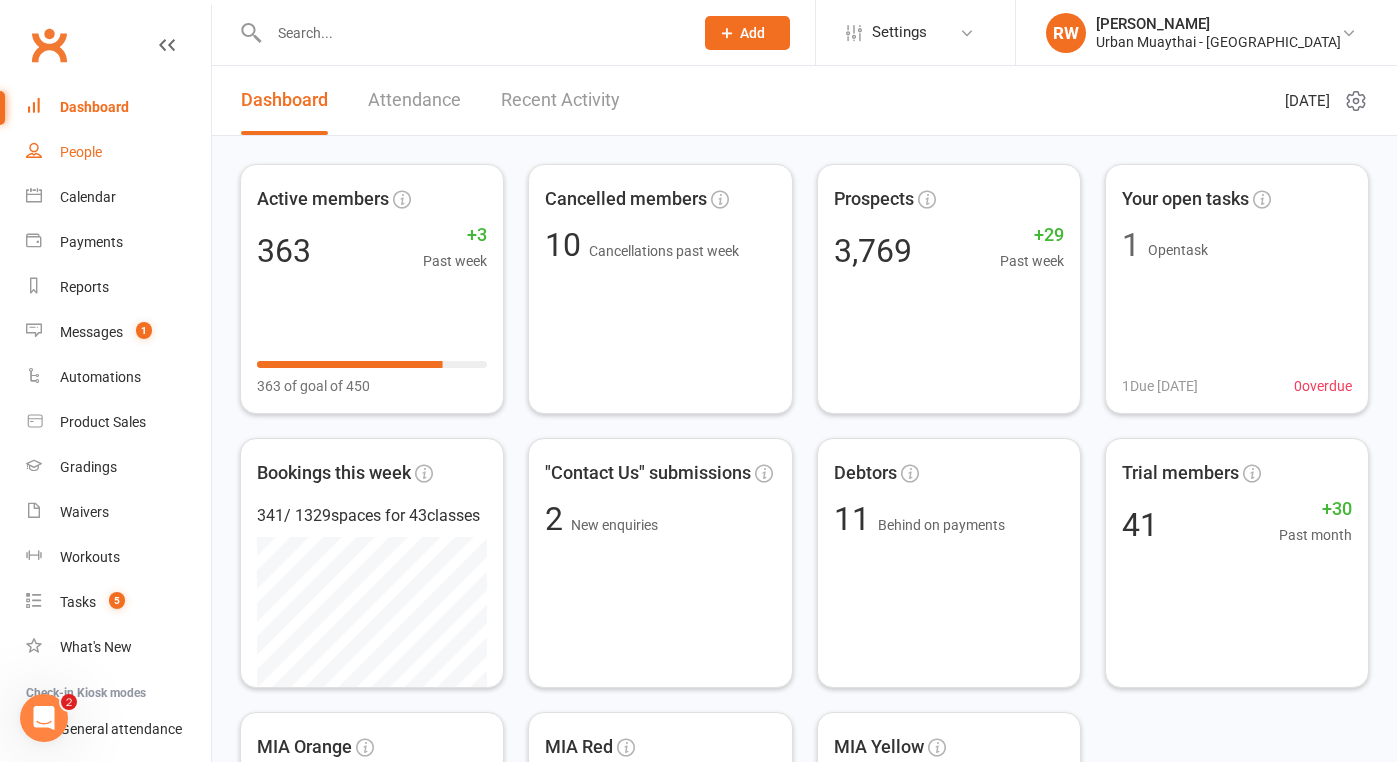 click on "People" at bounding box center (81, 152) 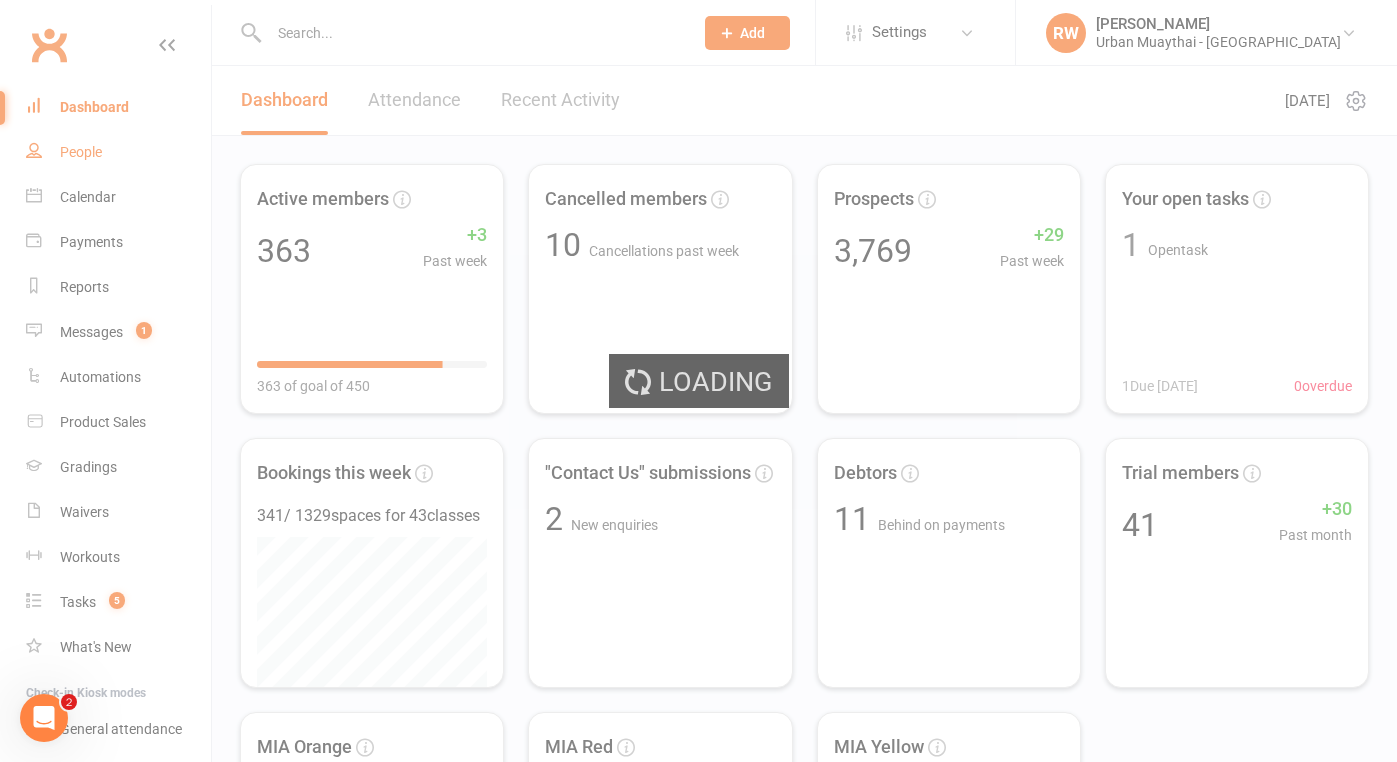 select on "100" 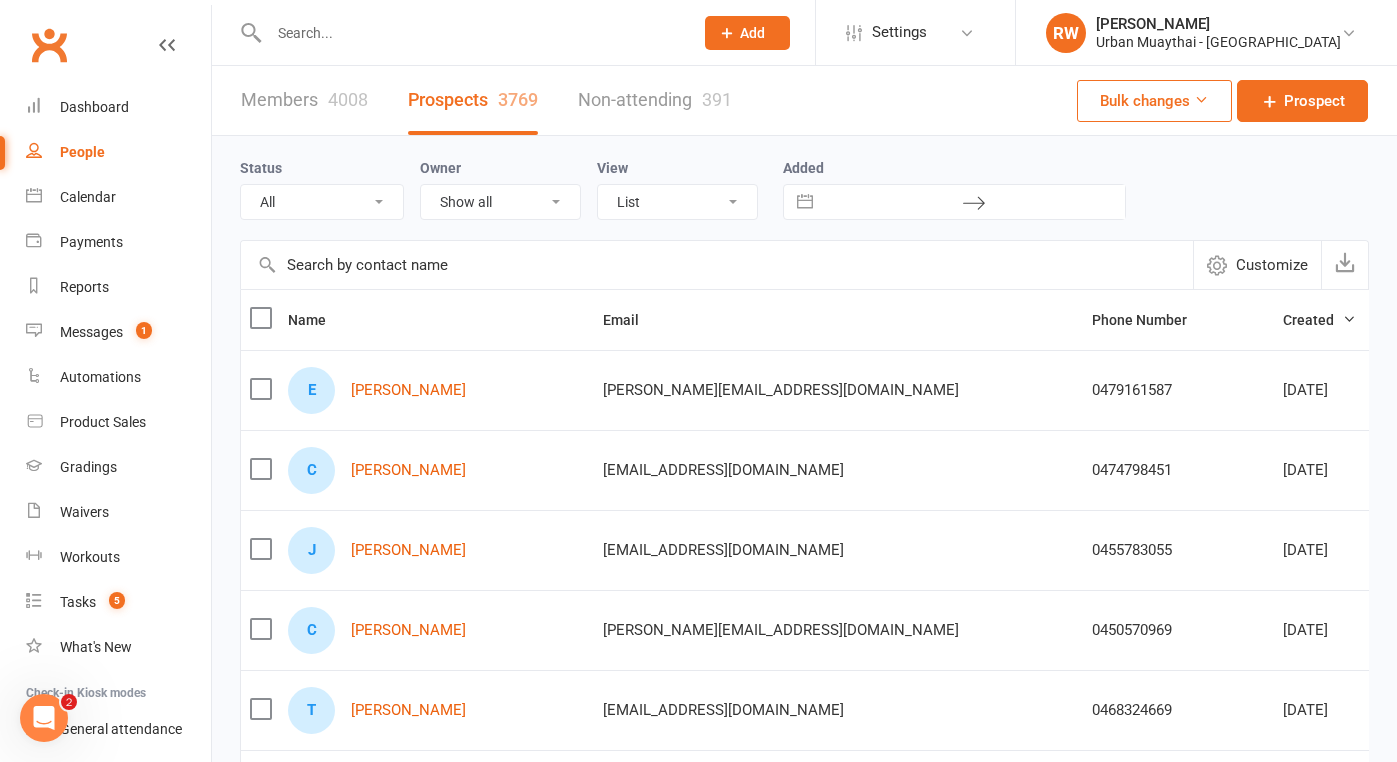 click at bounding box center (471, 33) 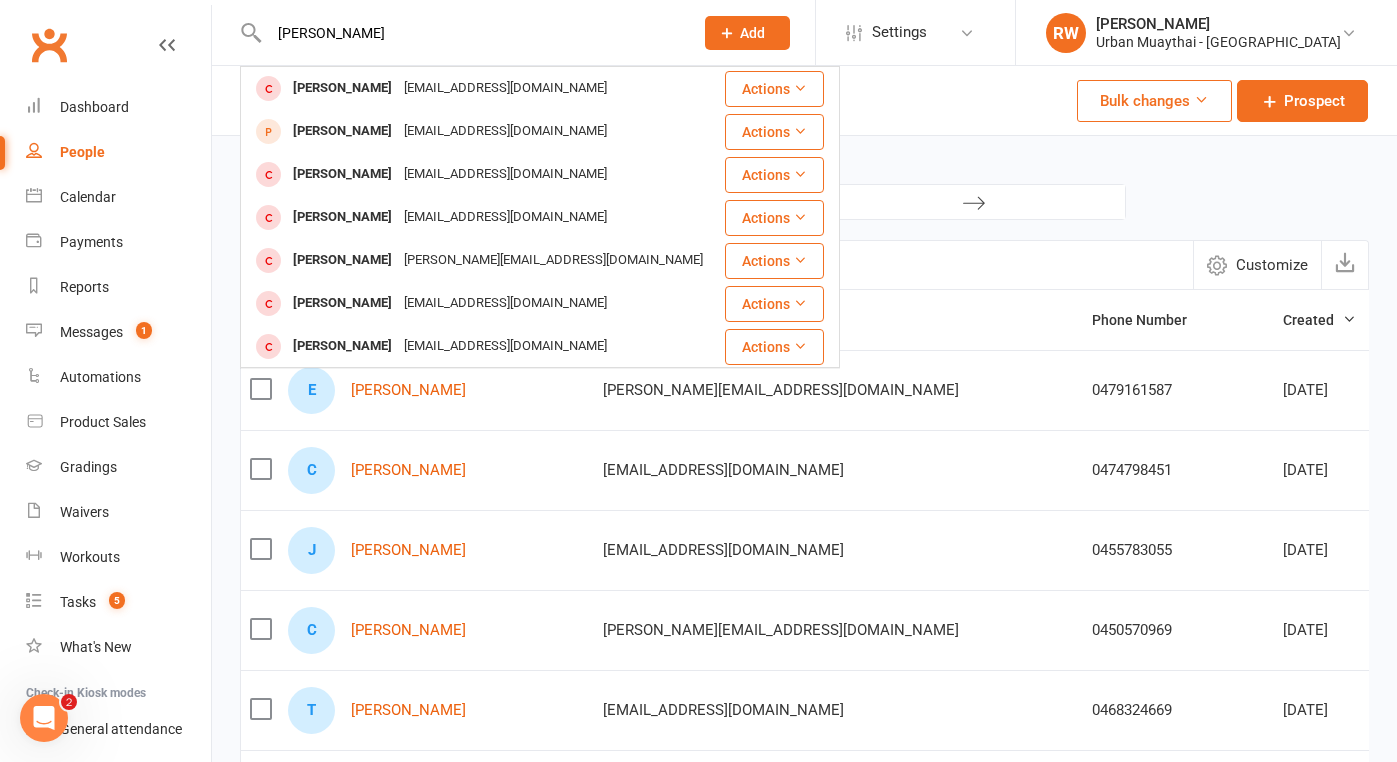 type on "[PERSON_NAME]" 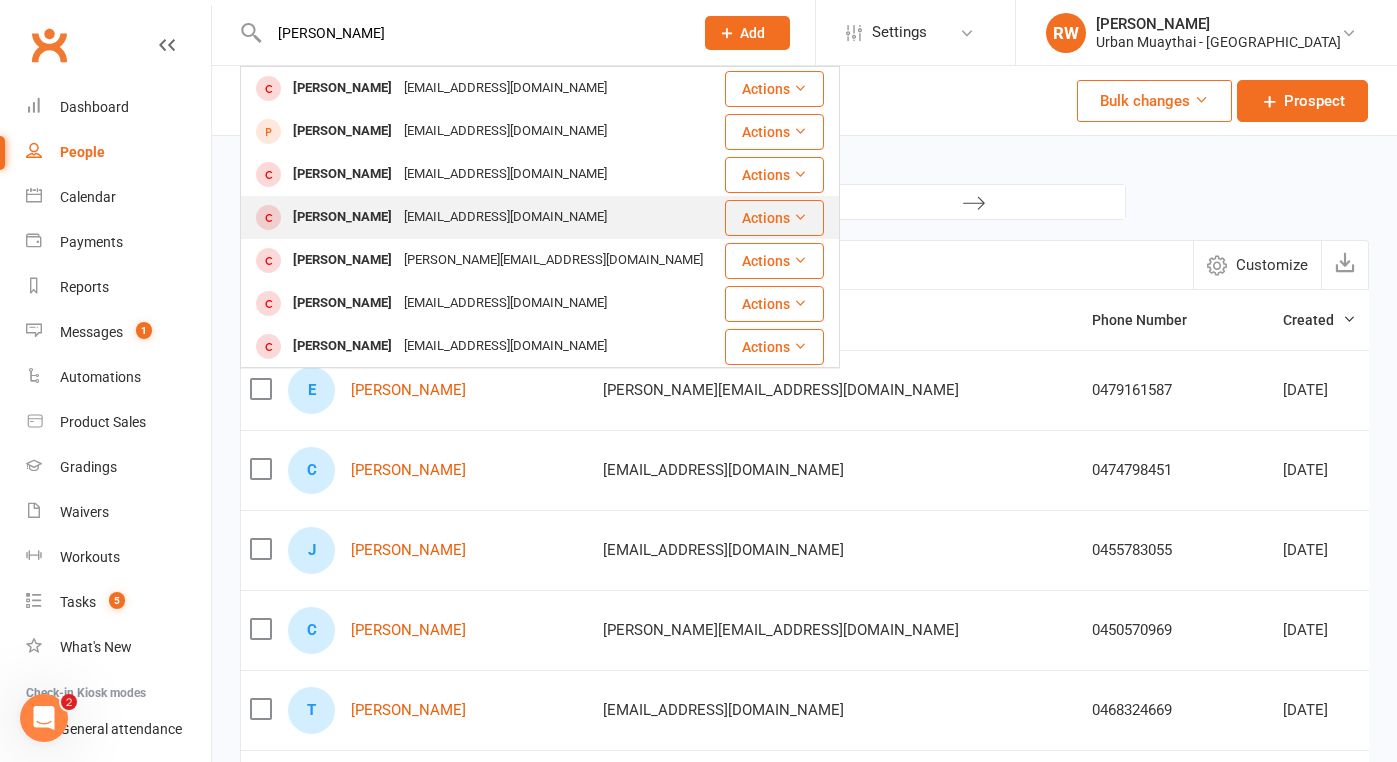drag, startPoint x: 368, startPoint y: 34, endPoint x: 369, endPoint y: 222, distance: 188.00266 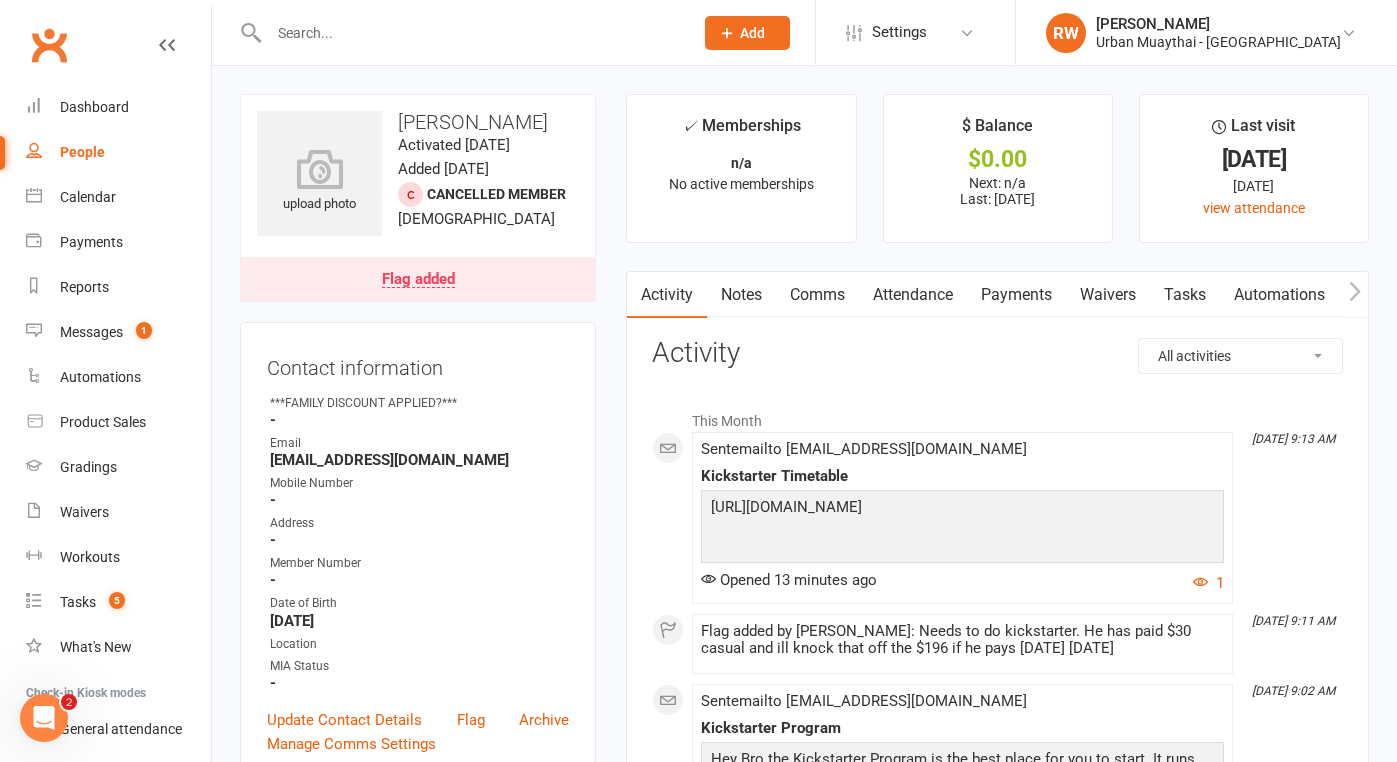 scroll, scrollTop: 0, scrollLeft: 0, axis: both 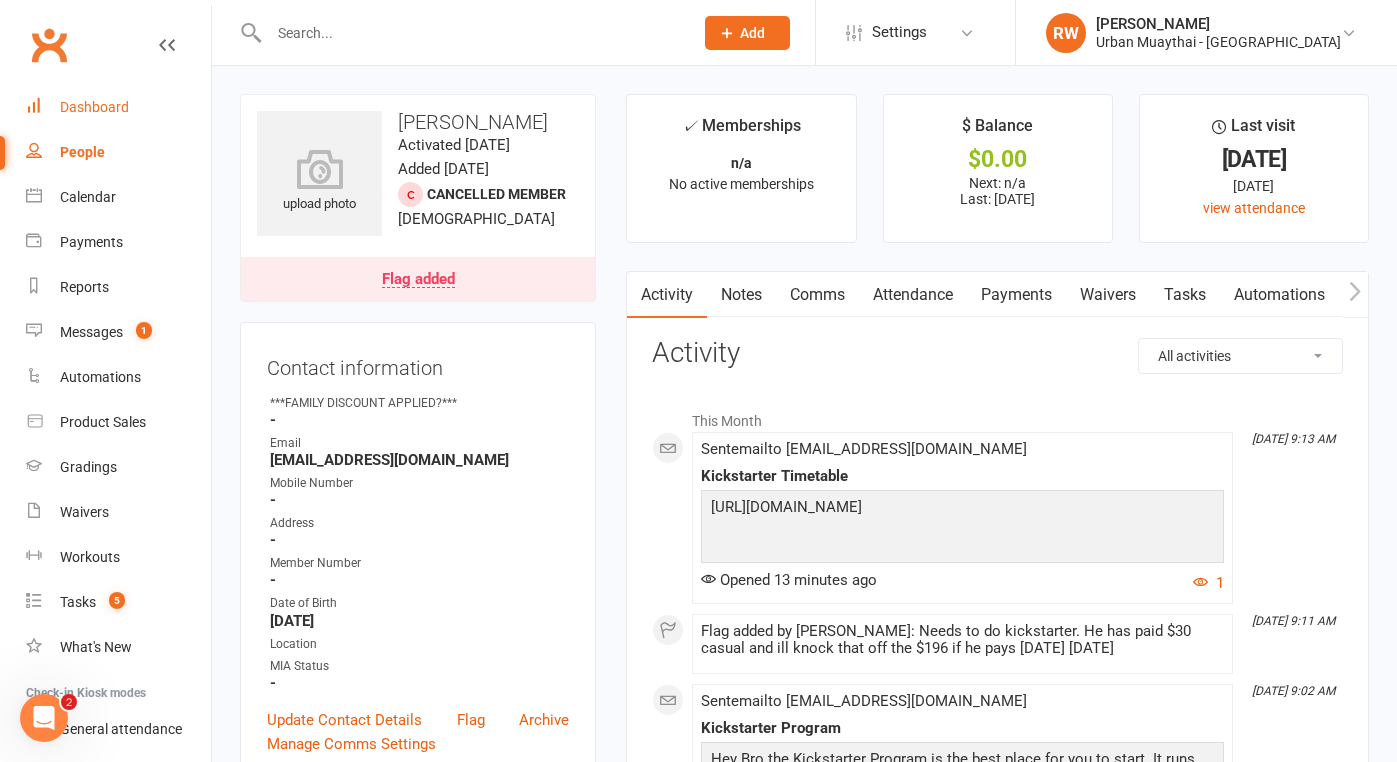 click on "Dashboard" at bounding box center (94, 107) 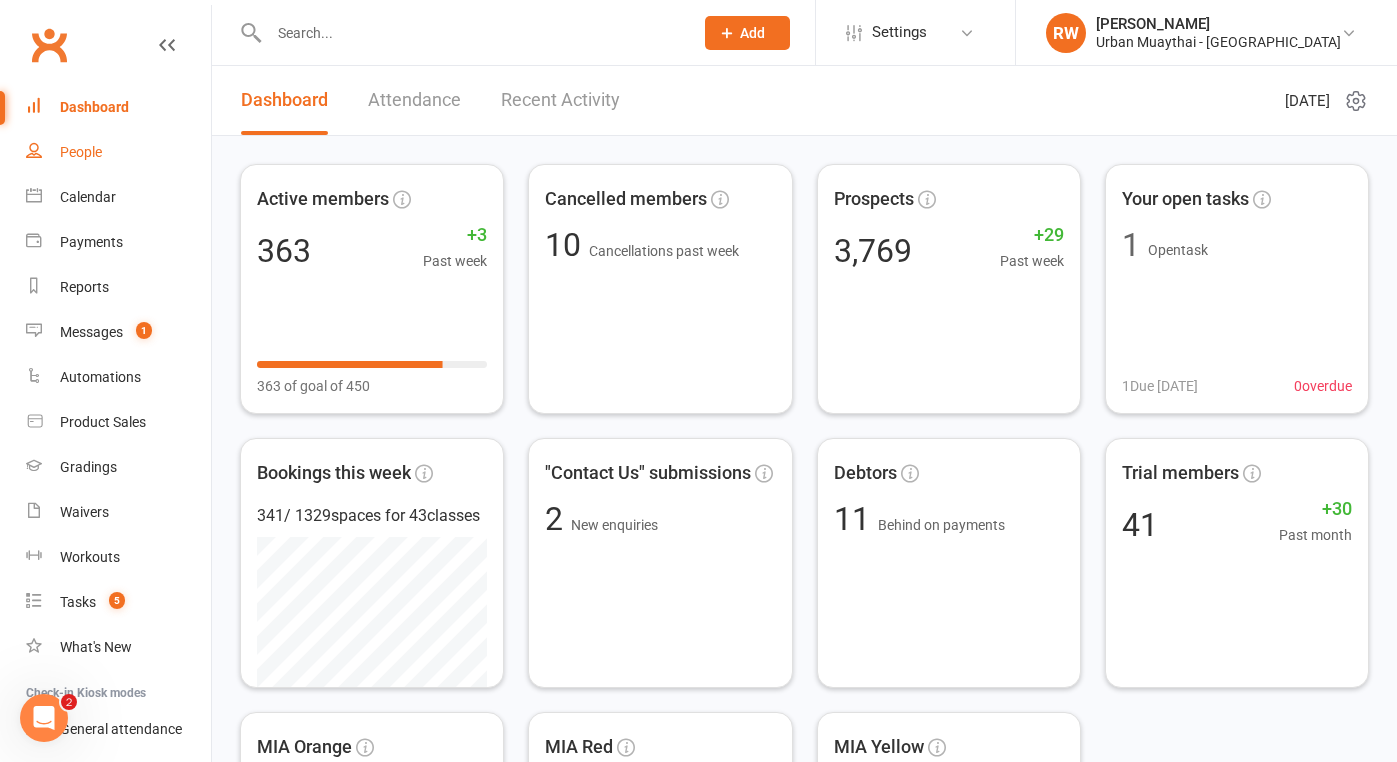 click on "People" at bounding box center (81, 152) 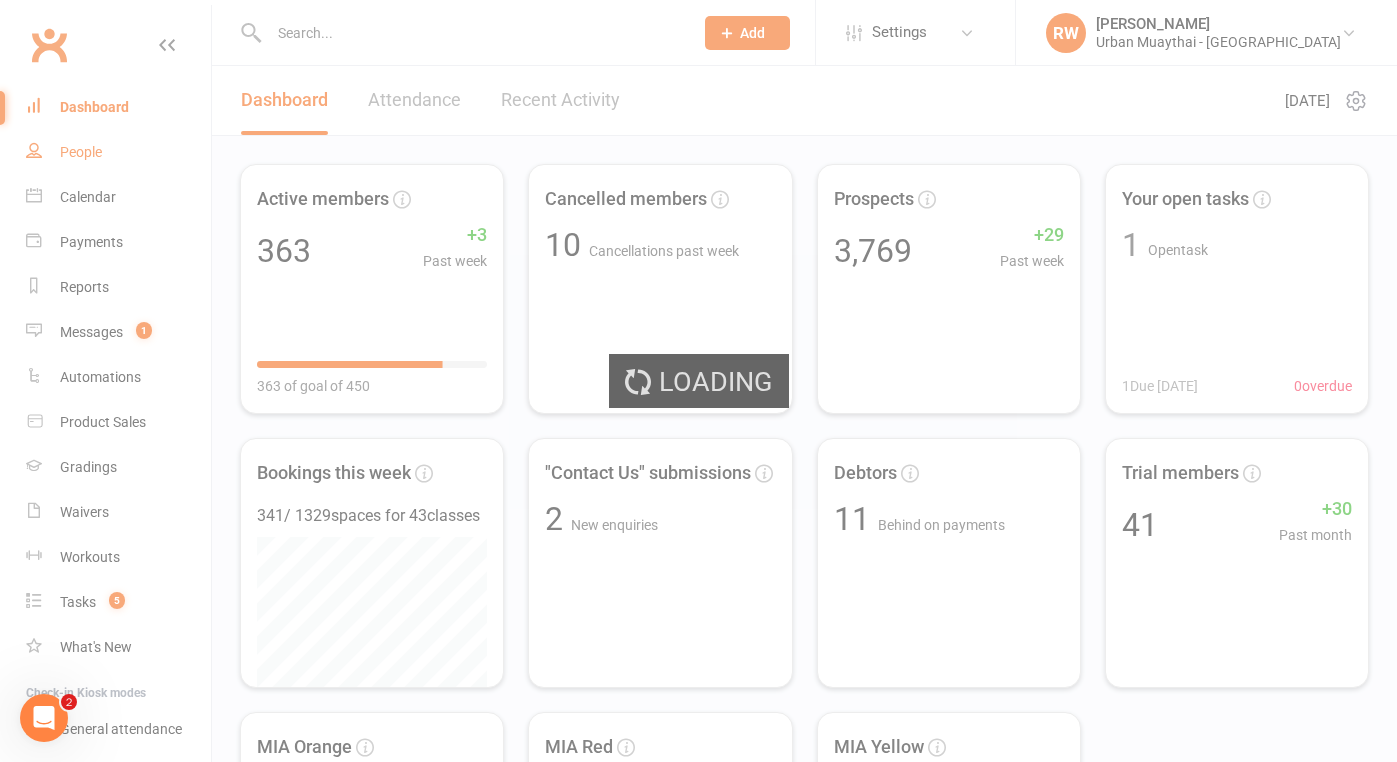 select on "100" 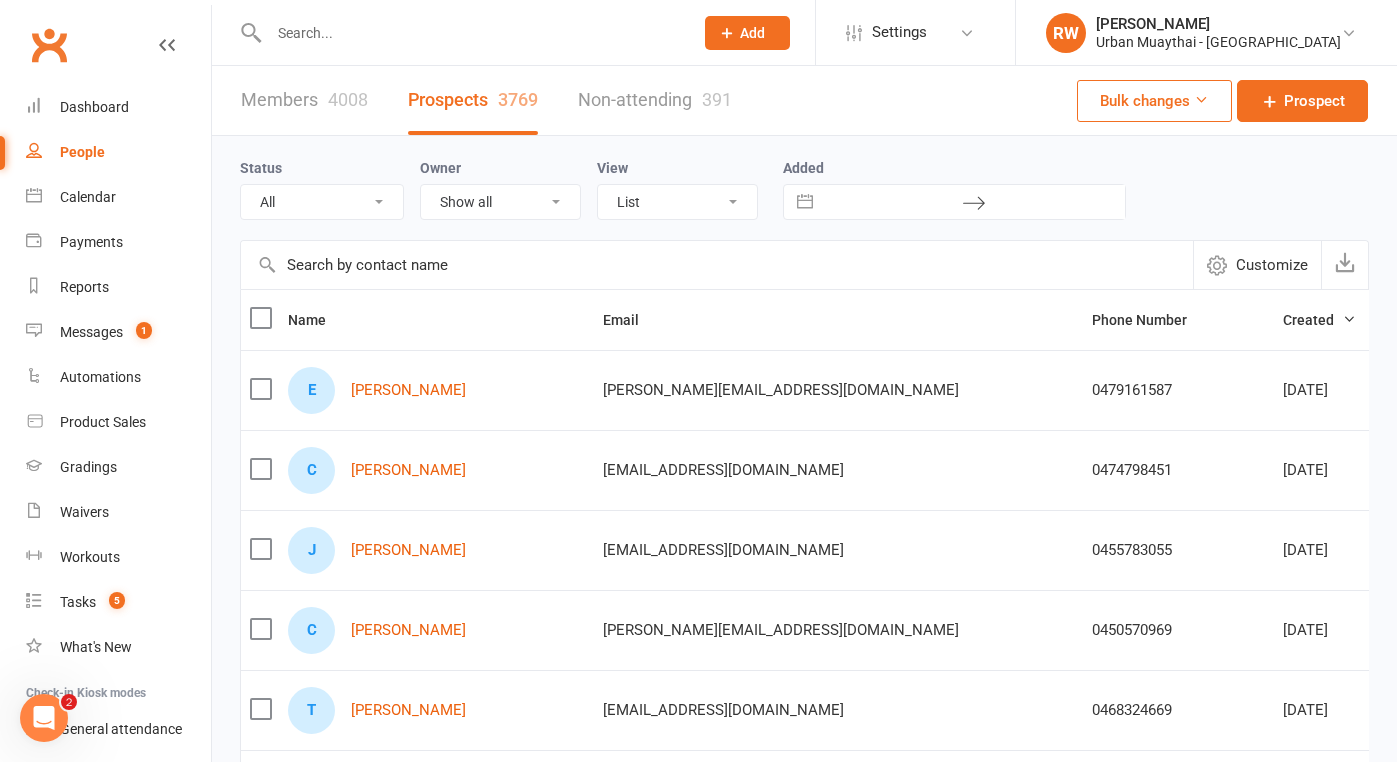 click on "0479161587" at bounding box center (1178, 390) 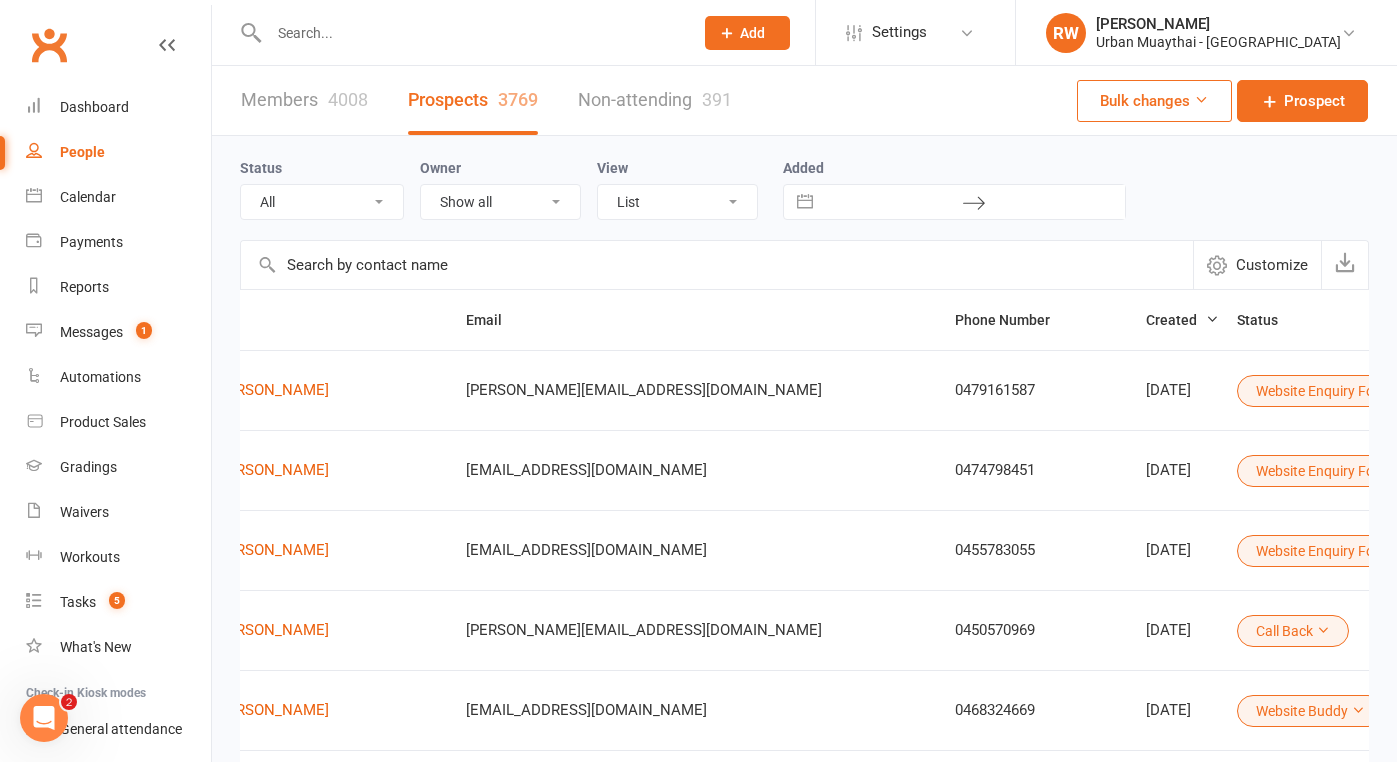 scroll, scrollTop: 0, scrollLeft: 136, axis: horizontal 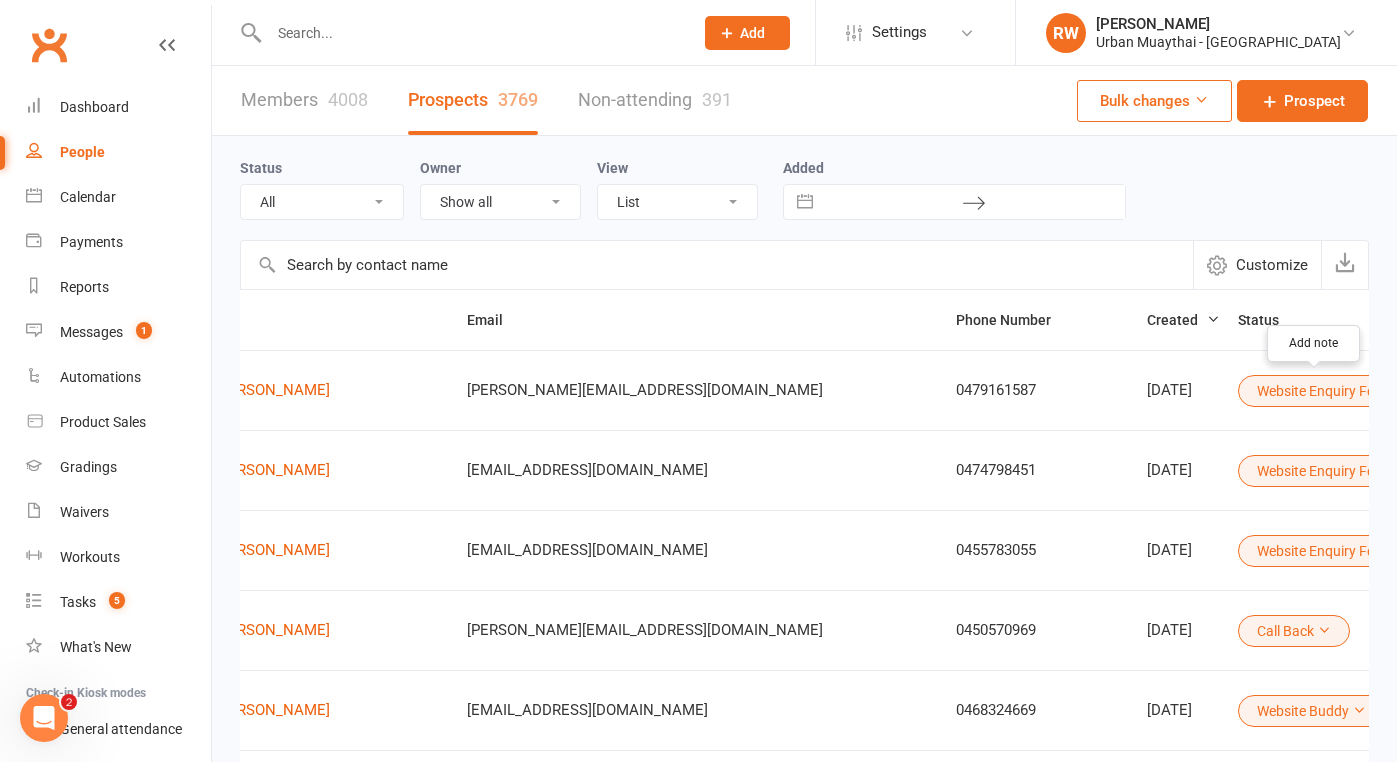click 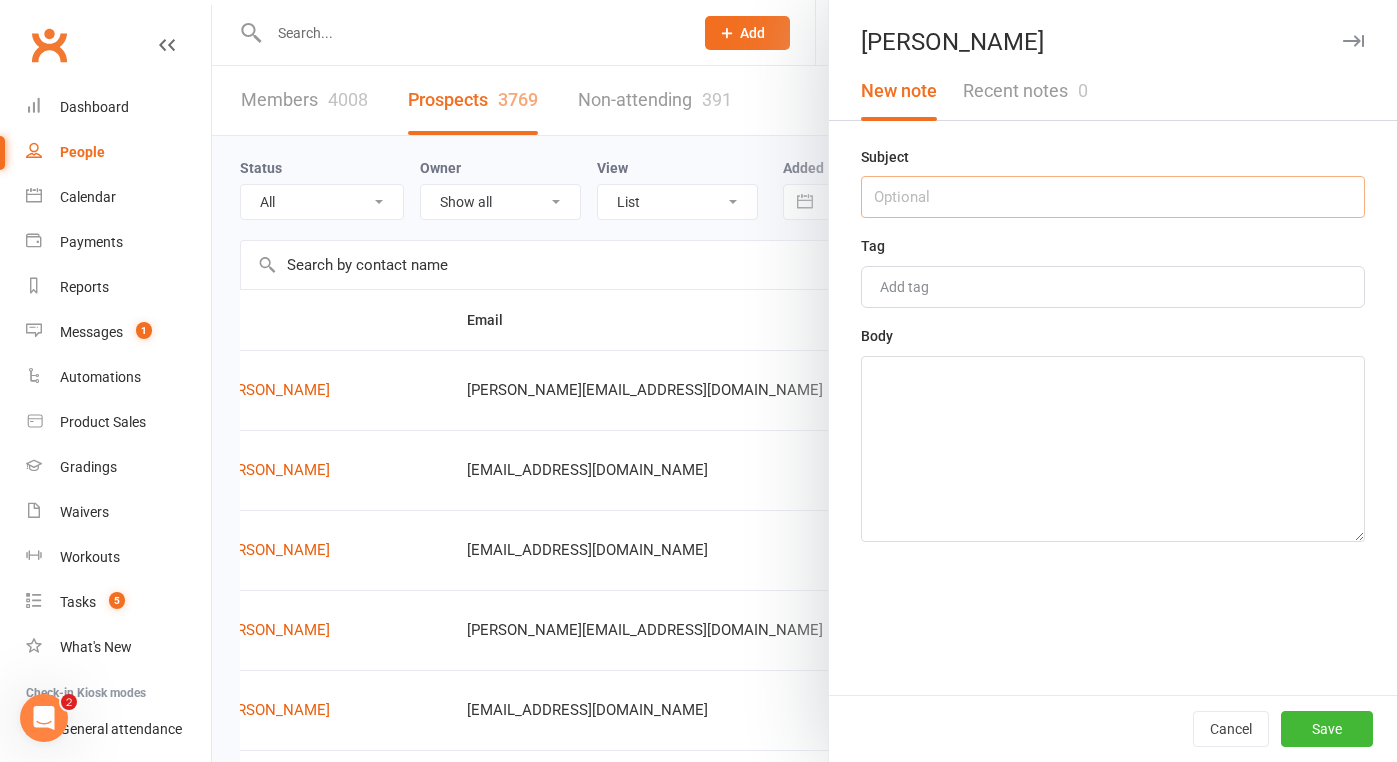click at bounding box center (1113, 197) 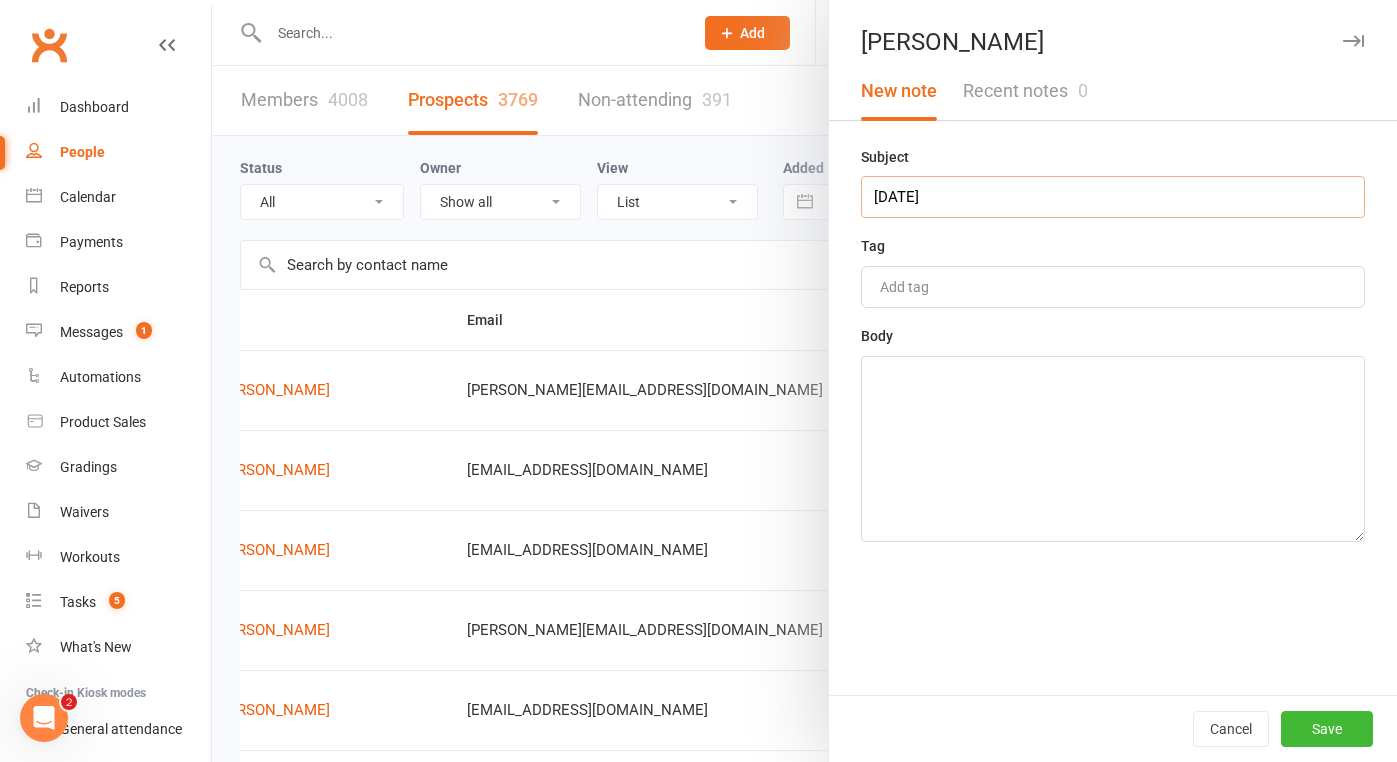 type on "[DATE]" 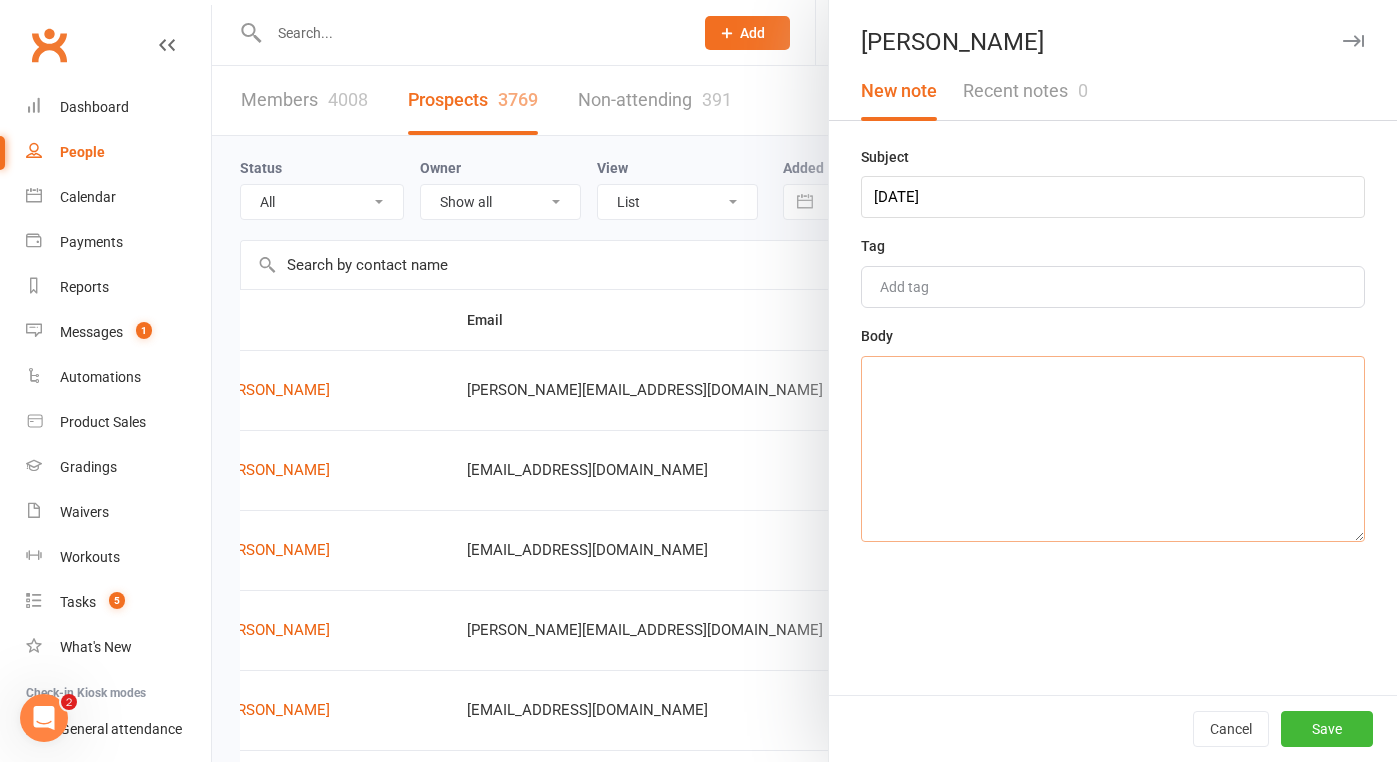 click at bounding box center [1113, 449] 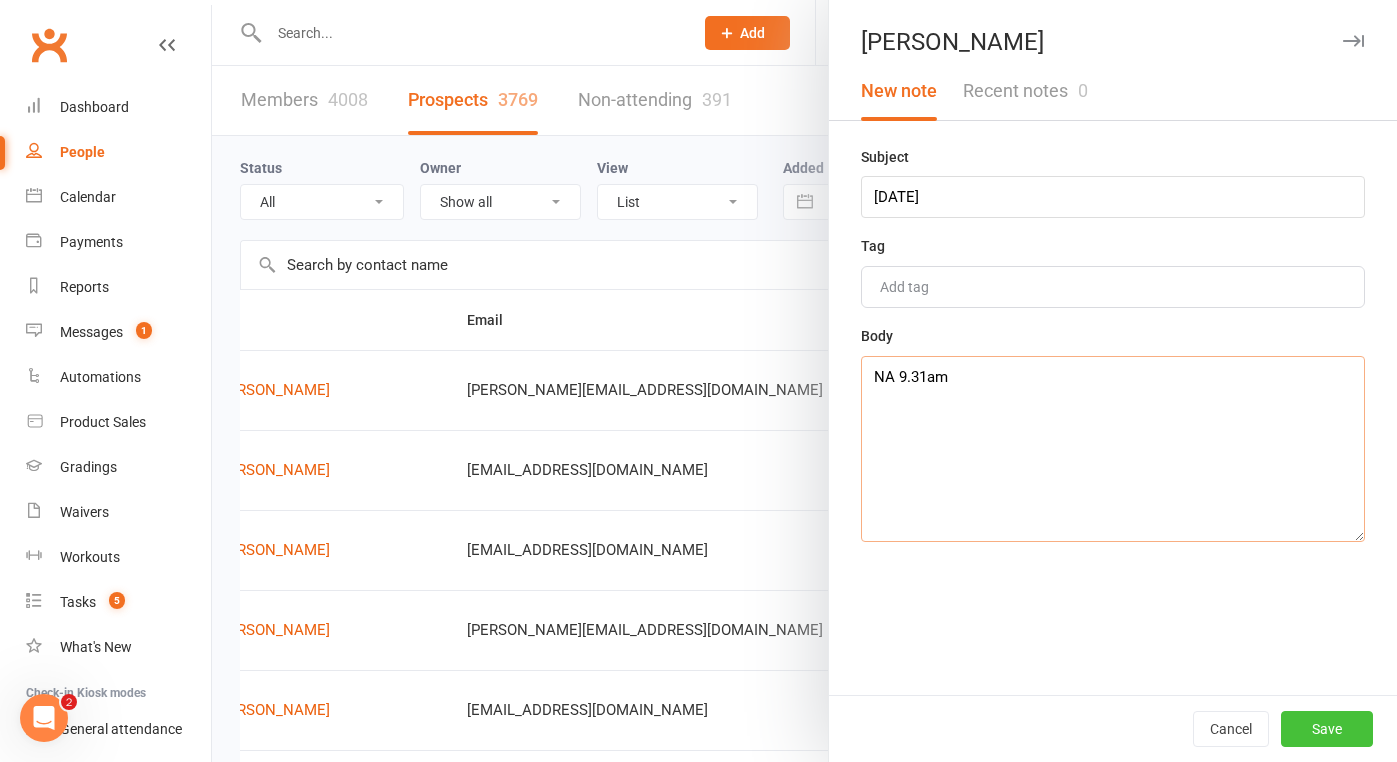 type on "NA 9.31am" 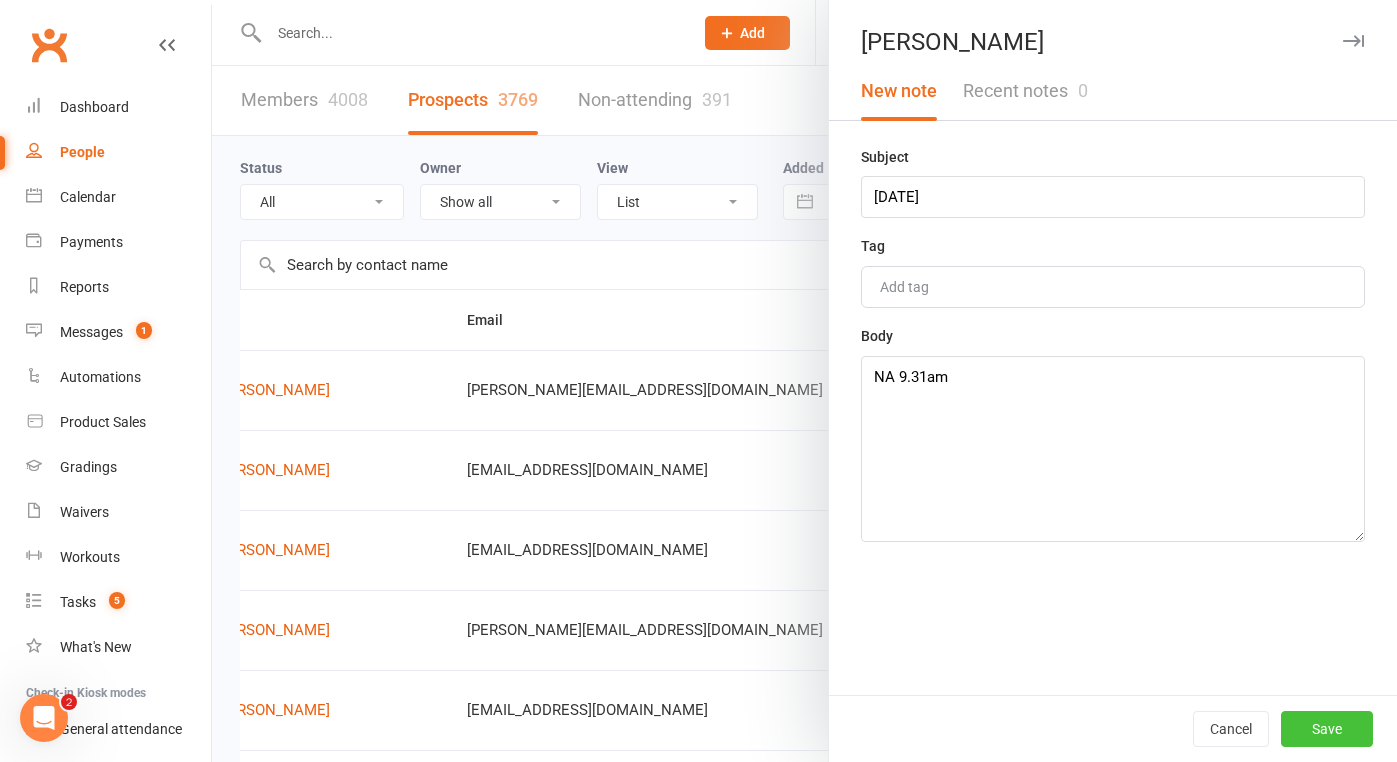 click on "Save" at bounding box center [1327, 729] 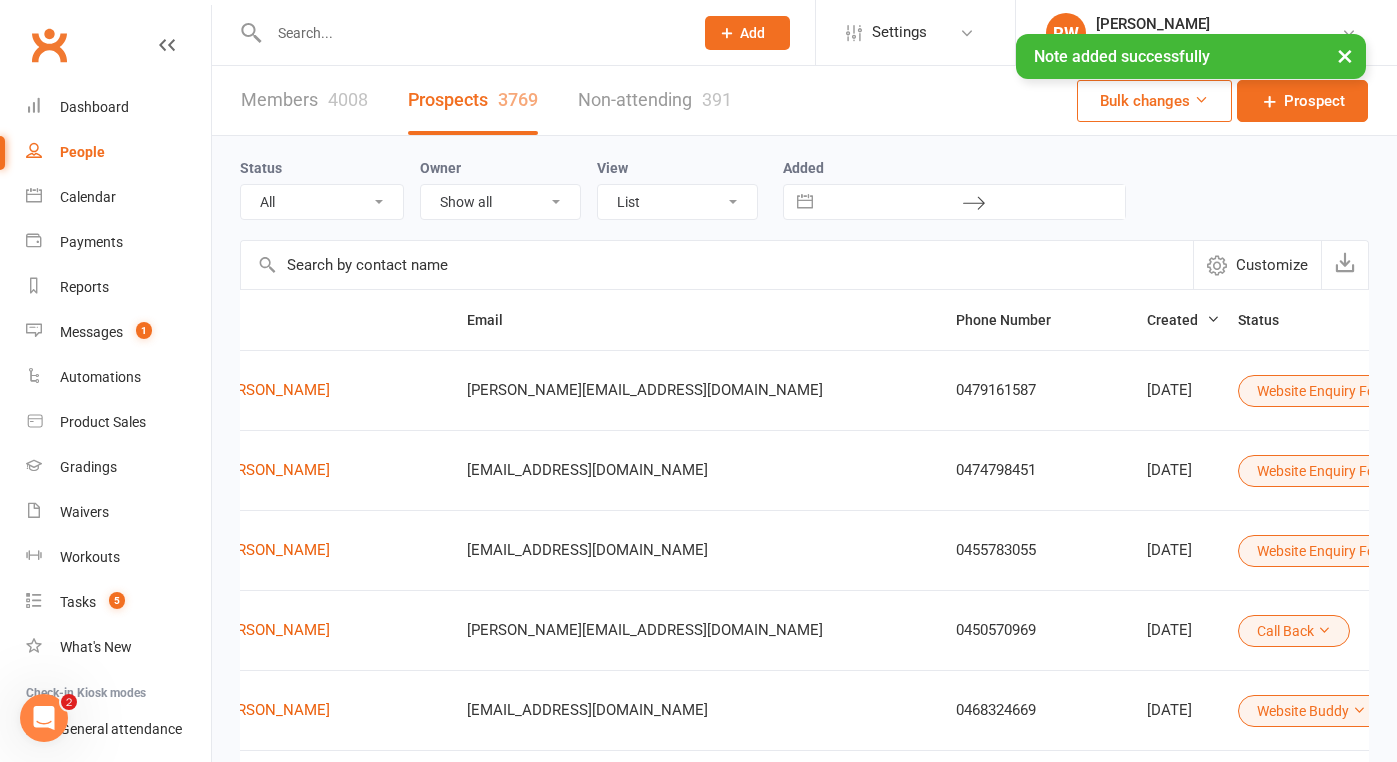 scroll, scrollTop: 1, scrollLeft: 0, axis: vertical 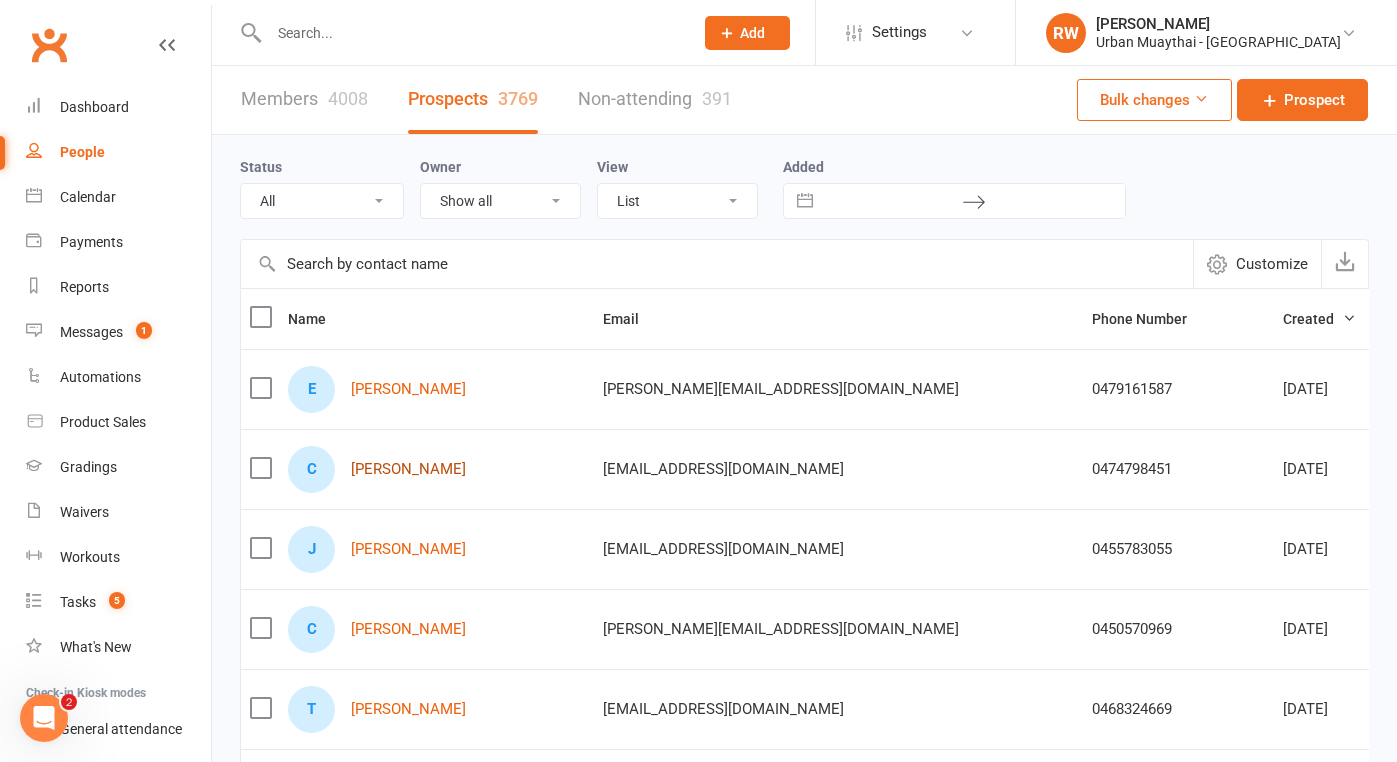 click on "[PERSON_NAME]" at bounding box center (408, 469) 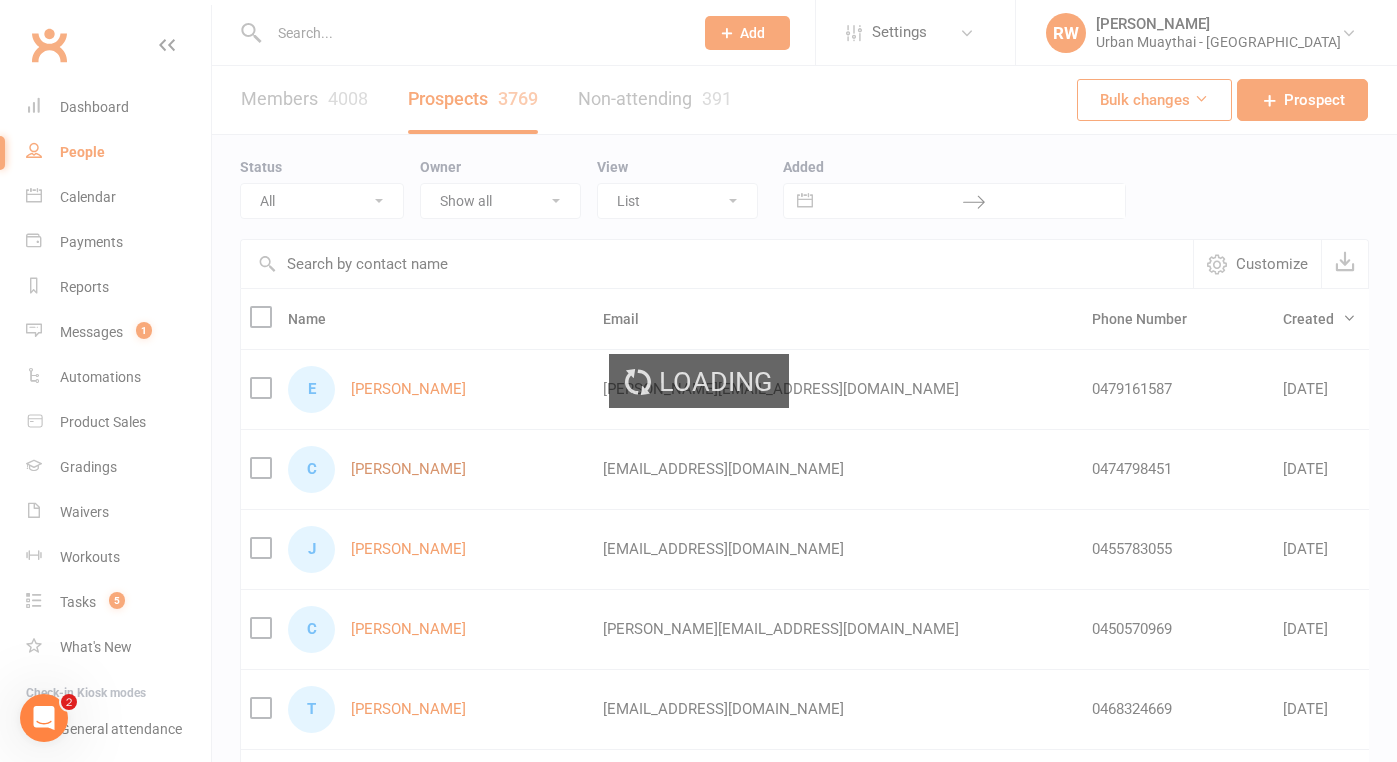 scroll, scrollTop: 0, scrollLeft: 0, axis: both 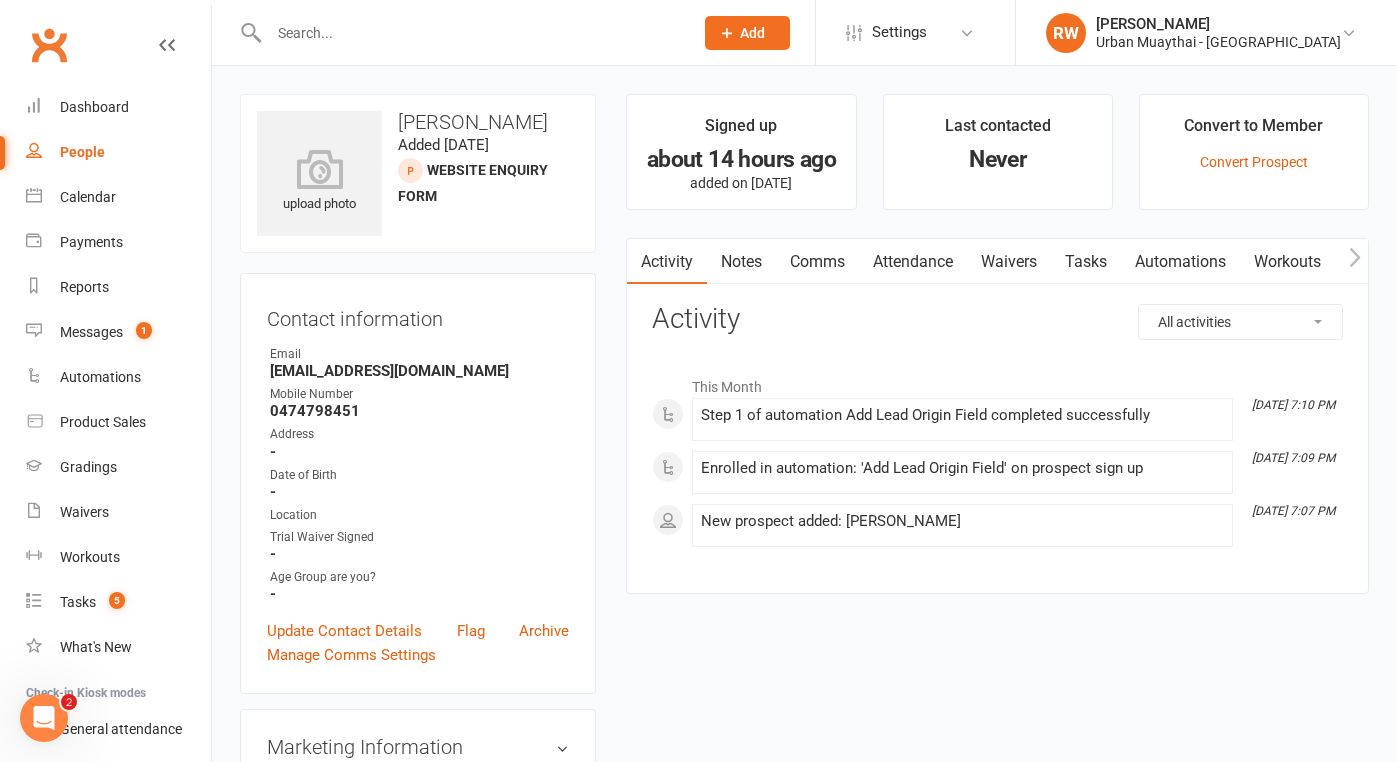 select on "100" 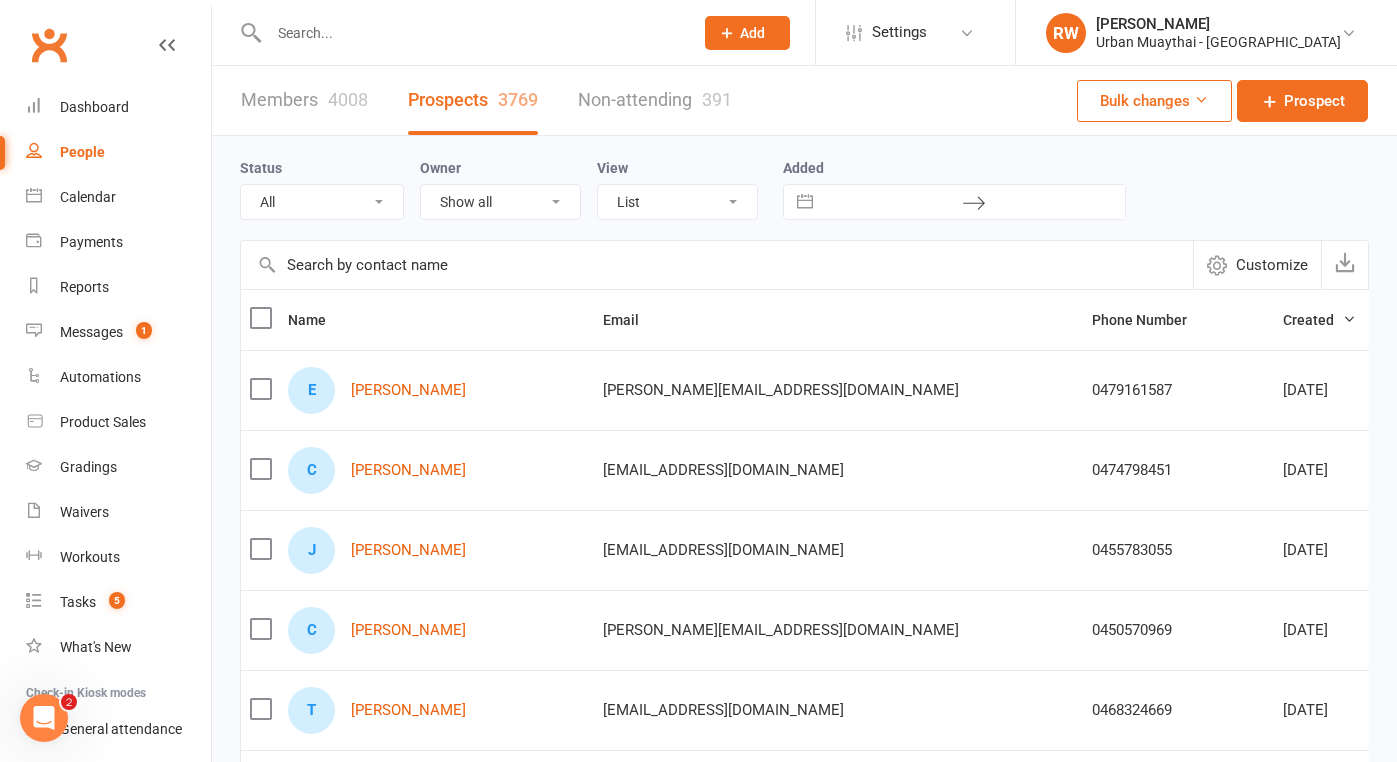 scroll, scrollTop: 3, scrollLeft: 0, axis: vertical 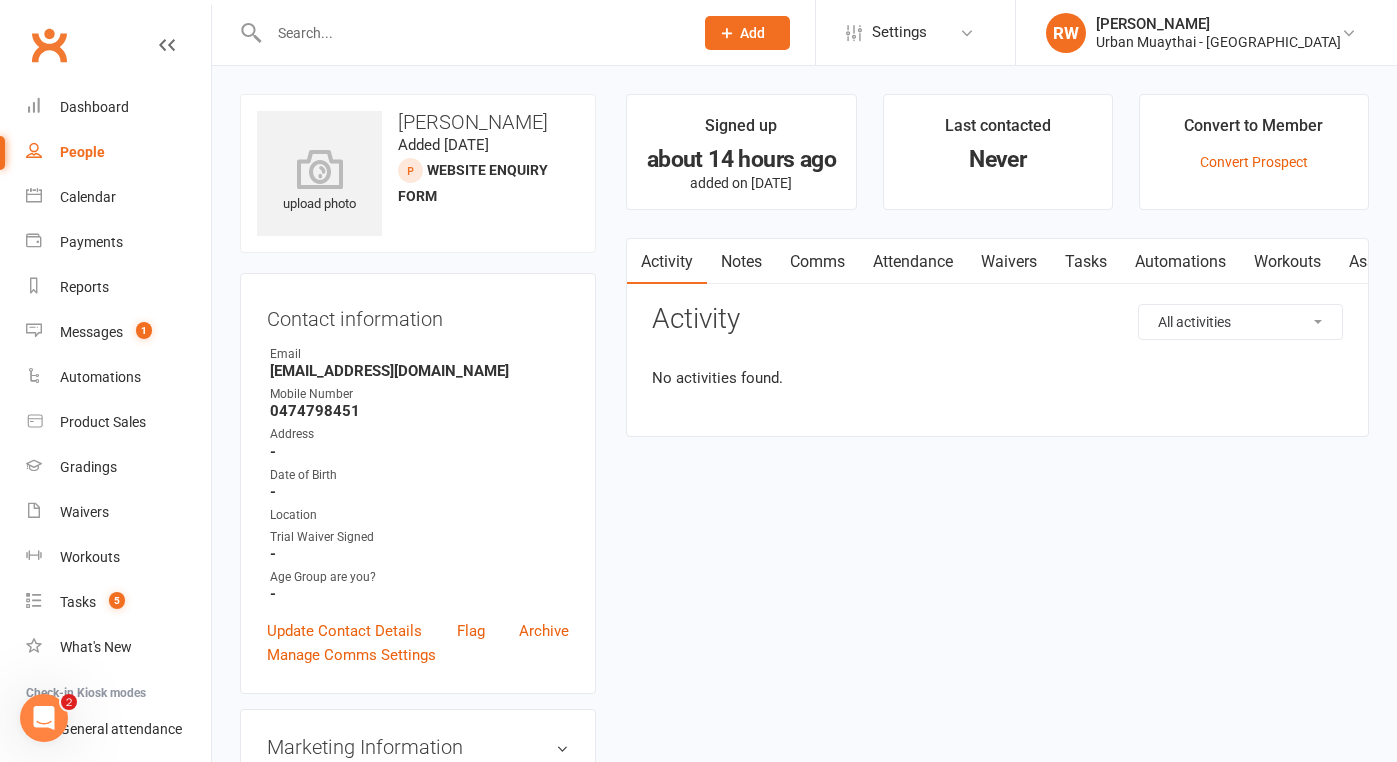 select on "100" 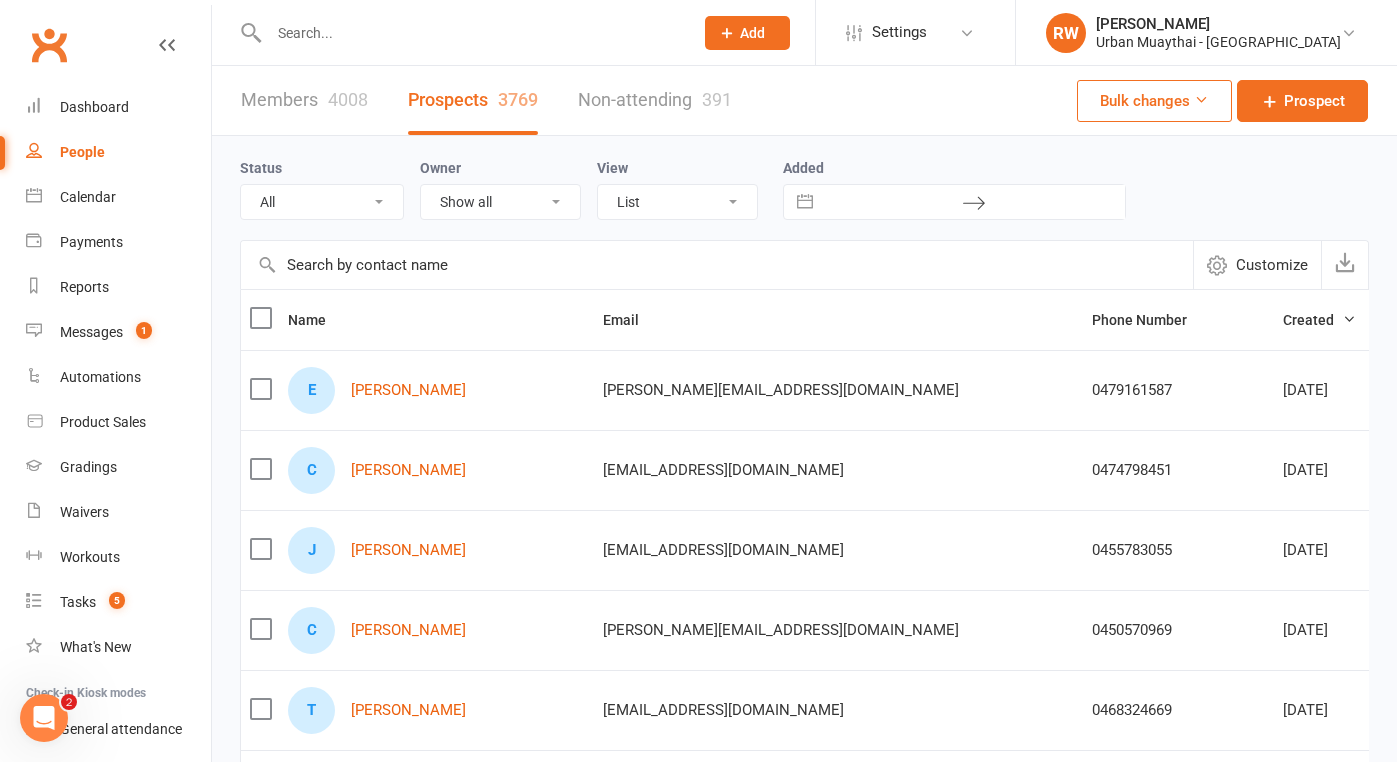 click at bounding box center (1677, 470) 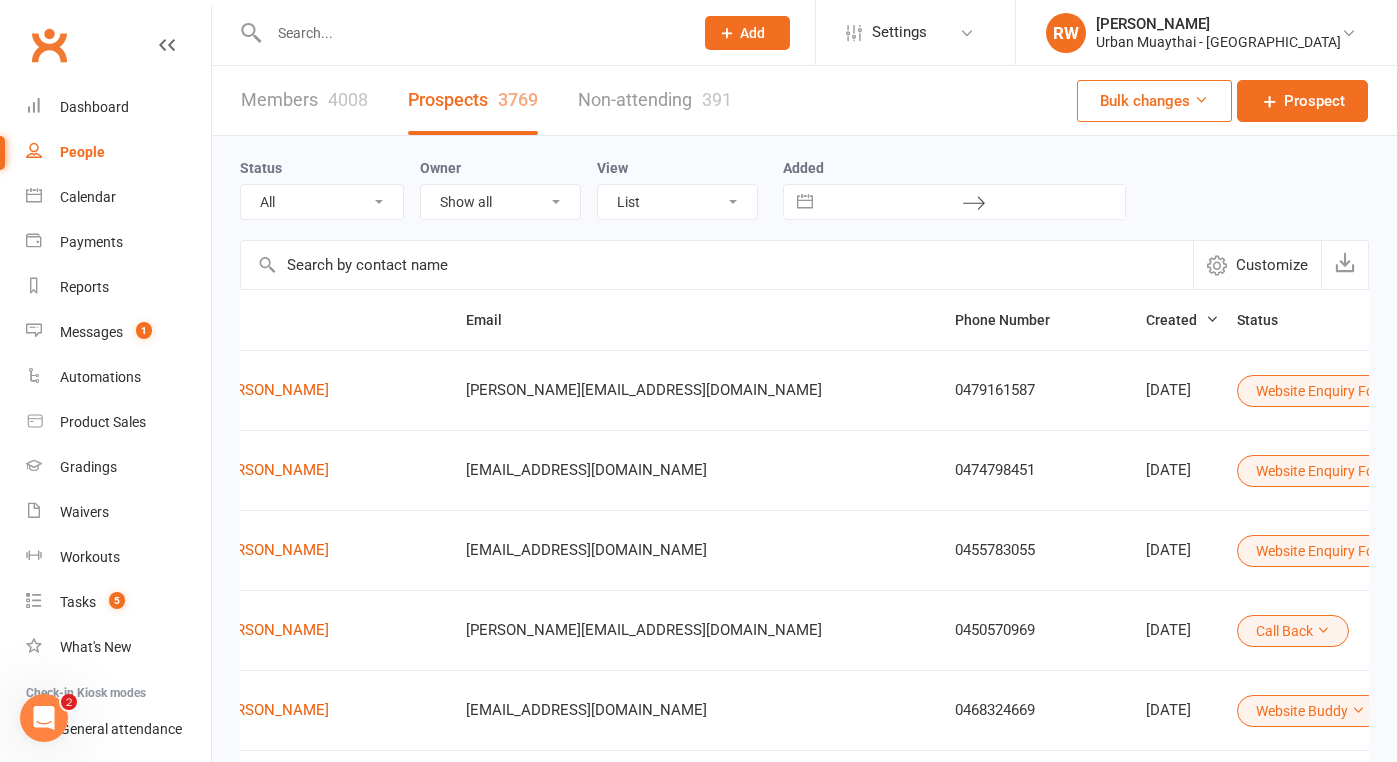 scroll, scrollTop: 0, scrollLeft: 136, axis: horizontal 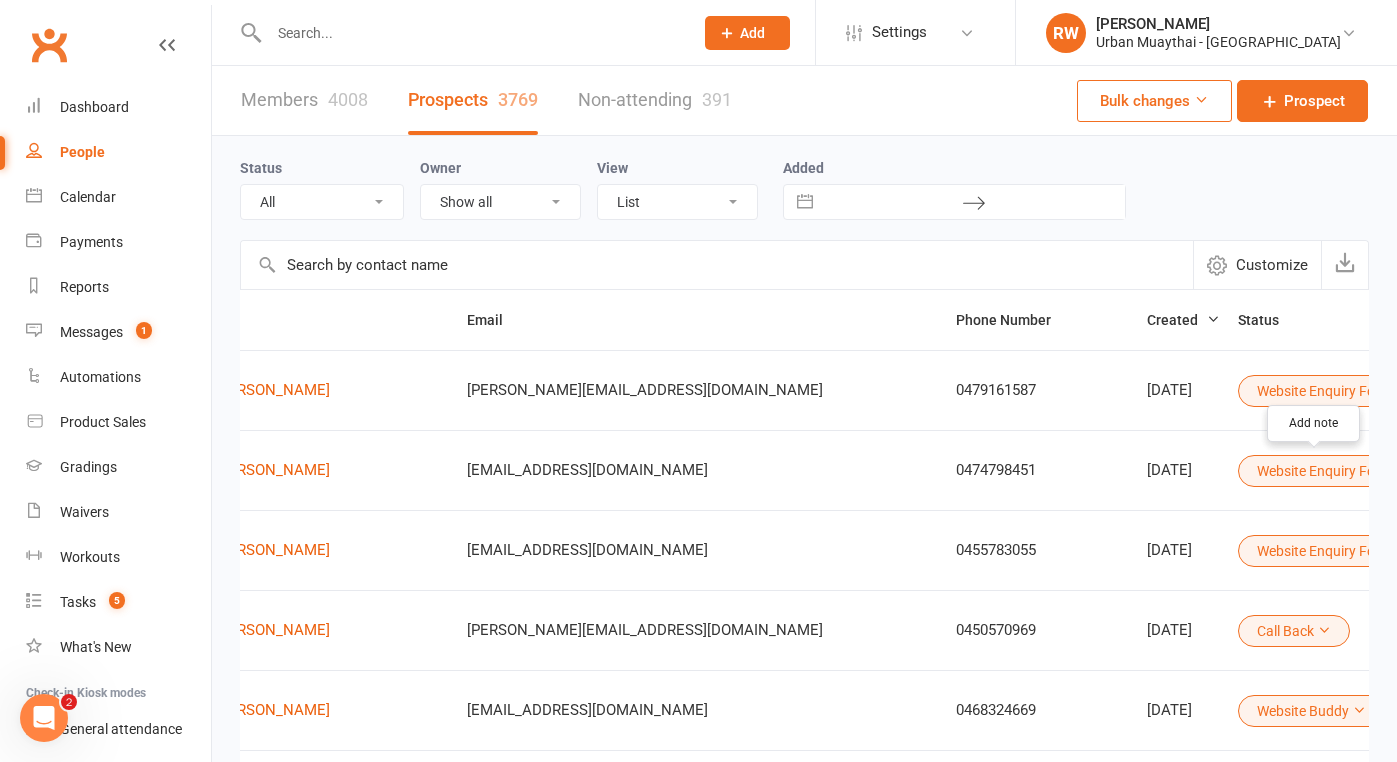 click 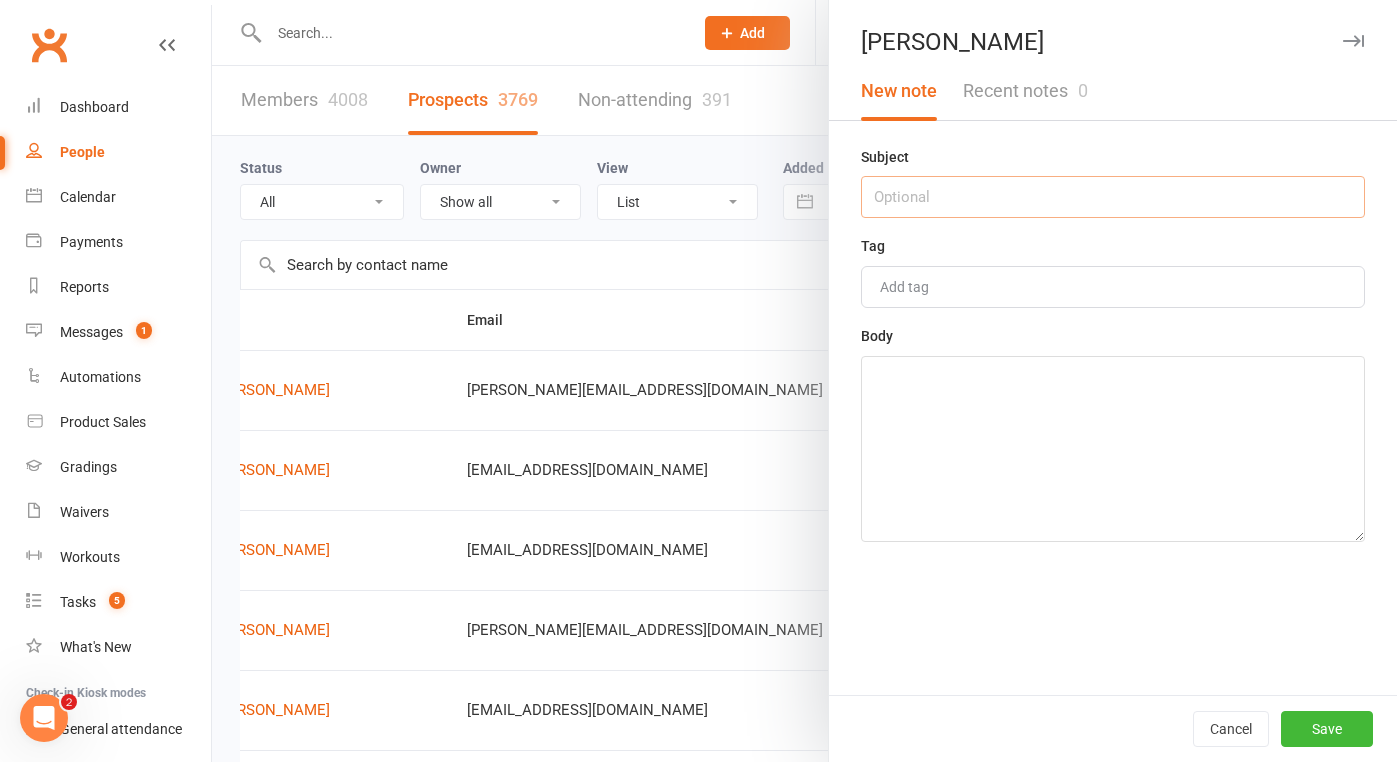 click at bounding box center (1113, 197) 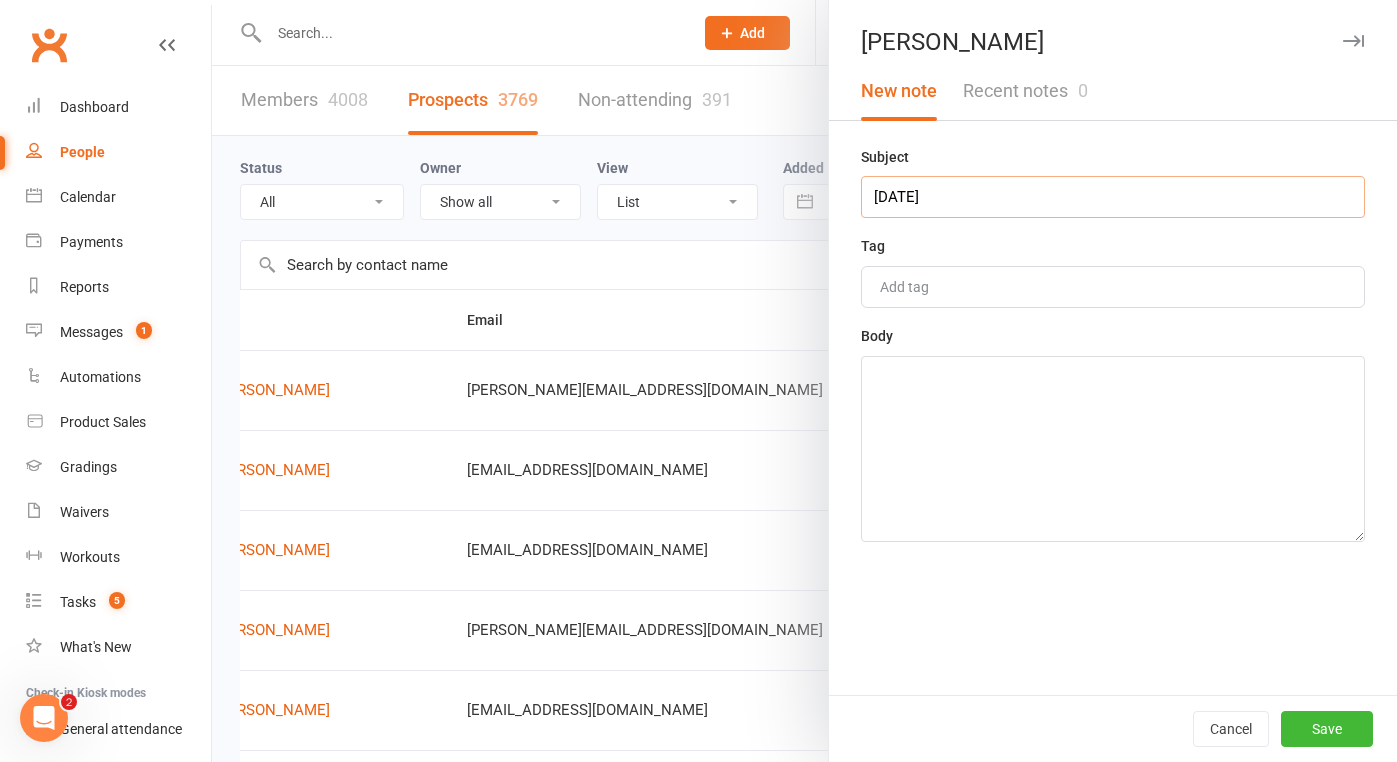 type on "[DATE]" 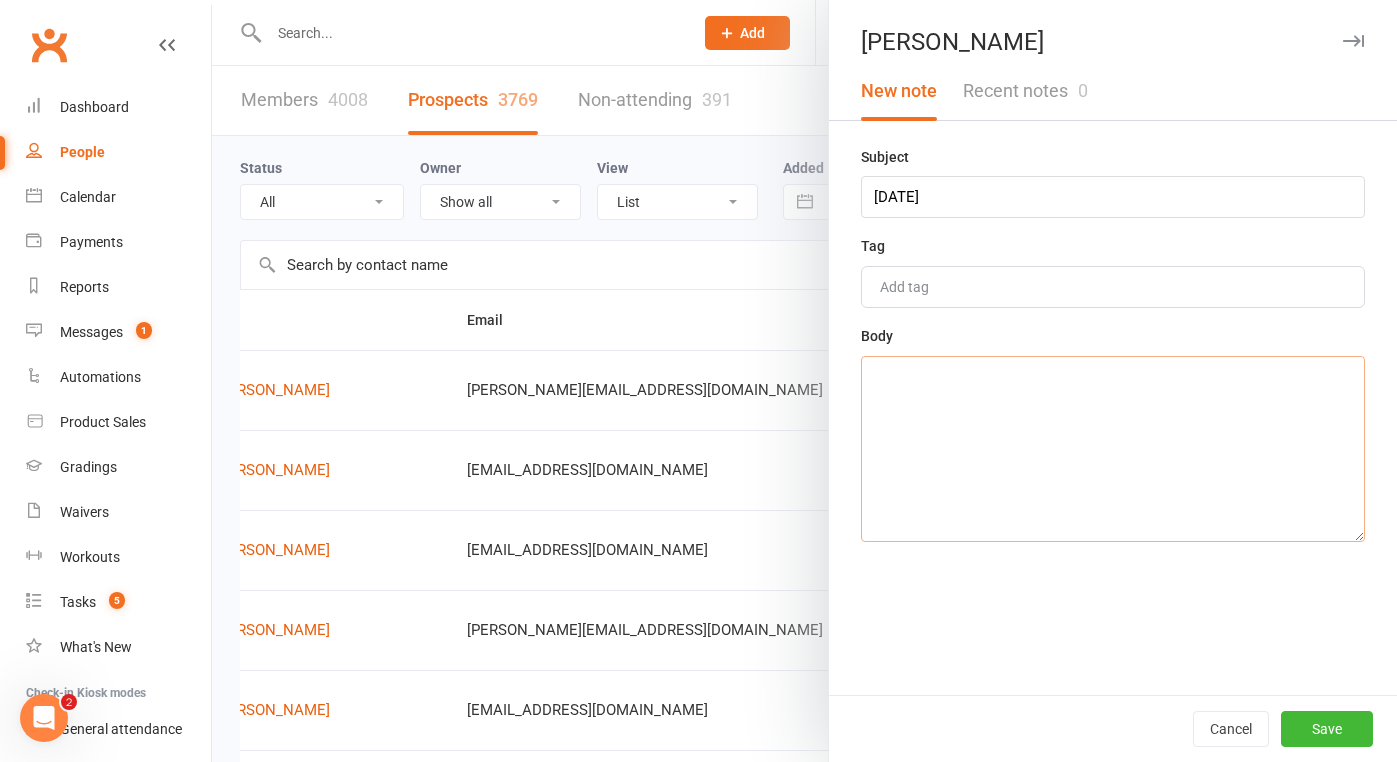 click at bounding box center (1113, 449) 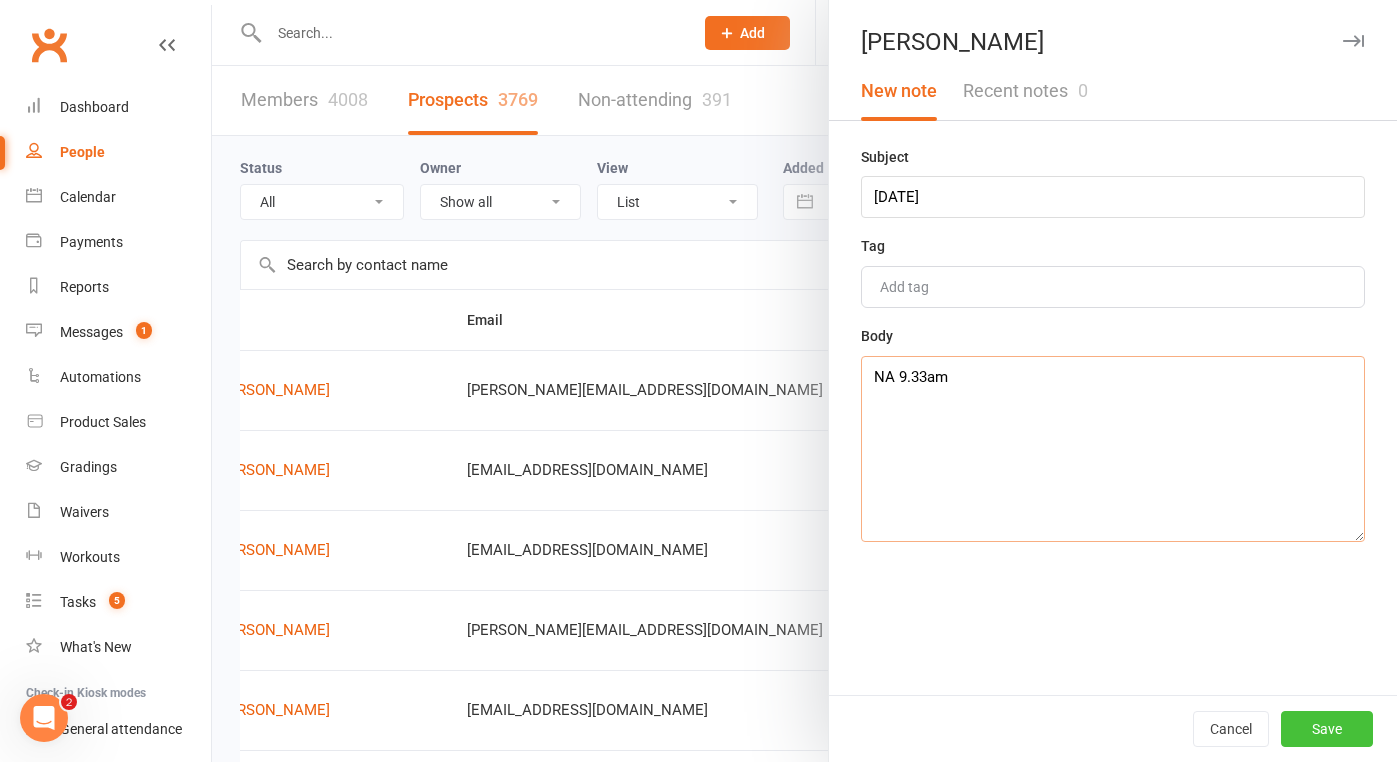 type on "NA 9.33am" 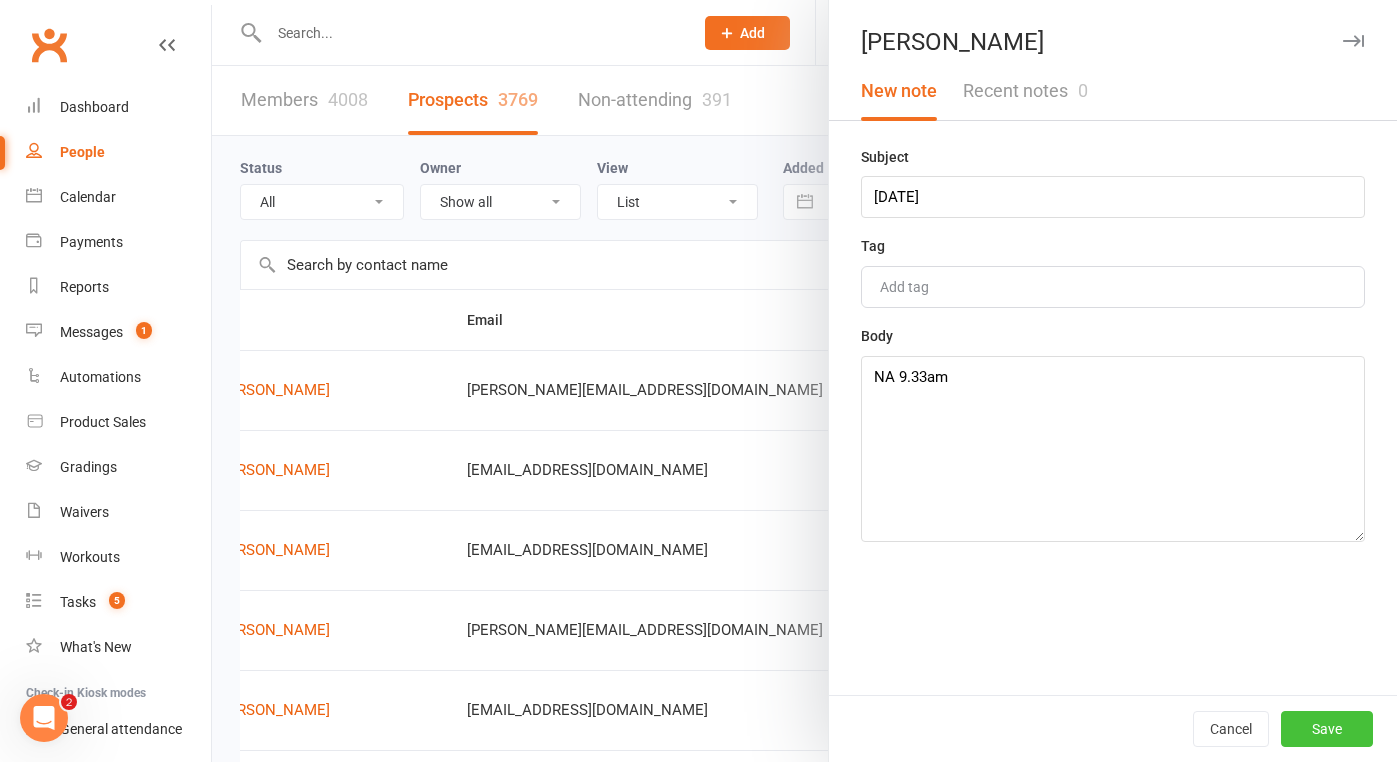 click on "Save" at bounding box center [1327, 729] 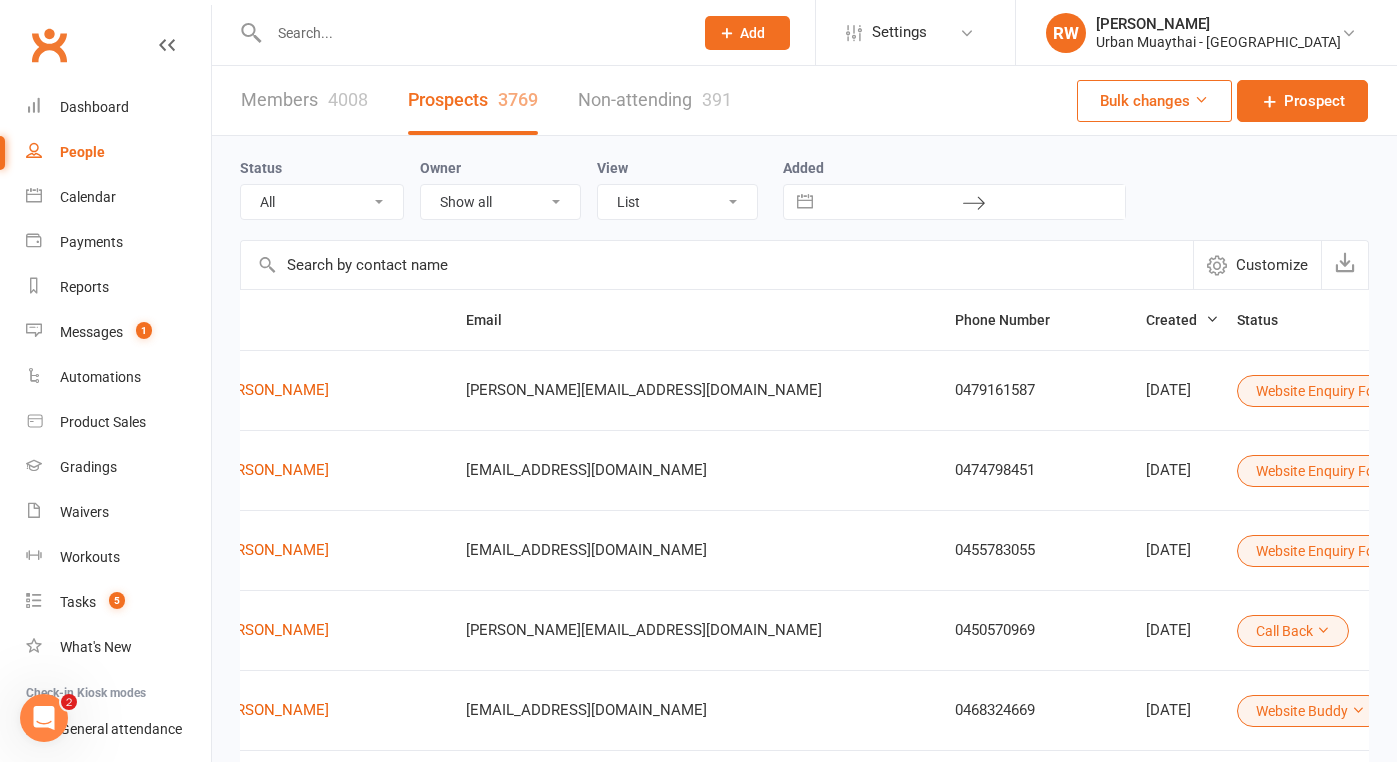 scroll, scrollTop: 0, scrollLeft: 136, axis: horizontal 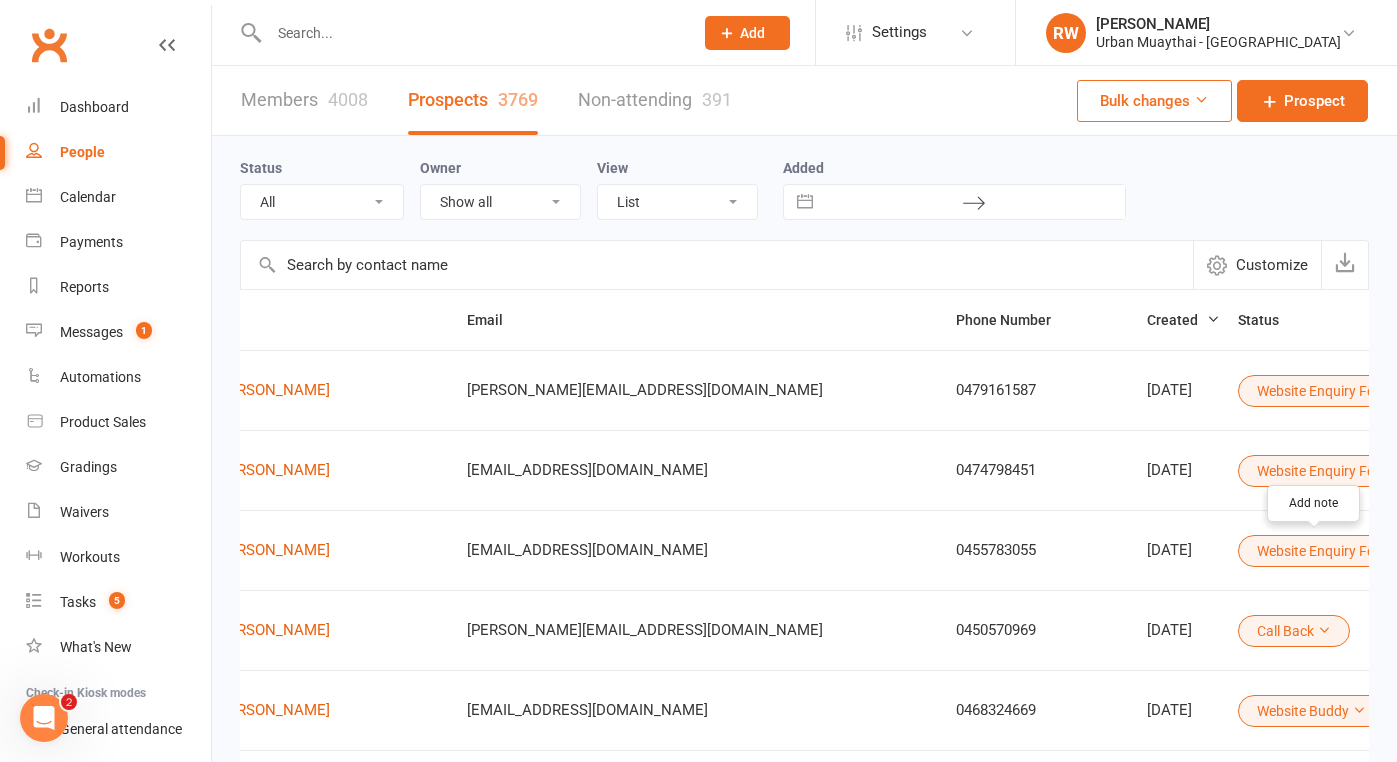click 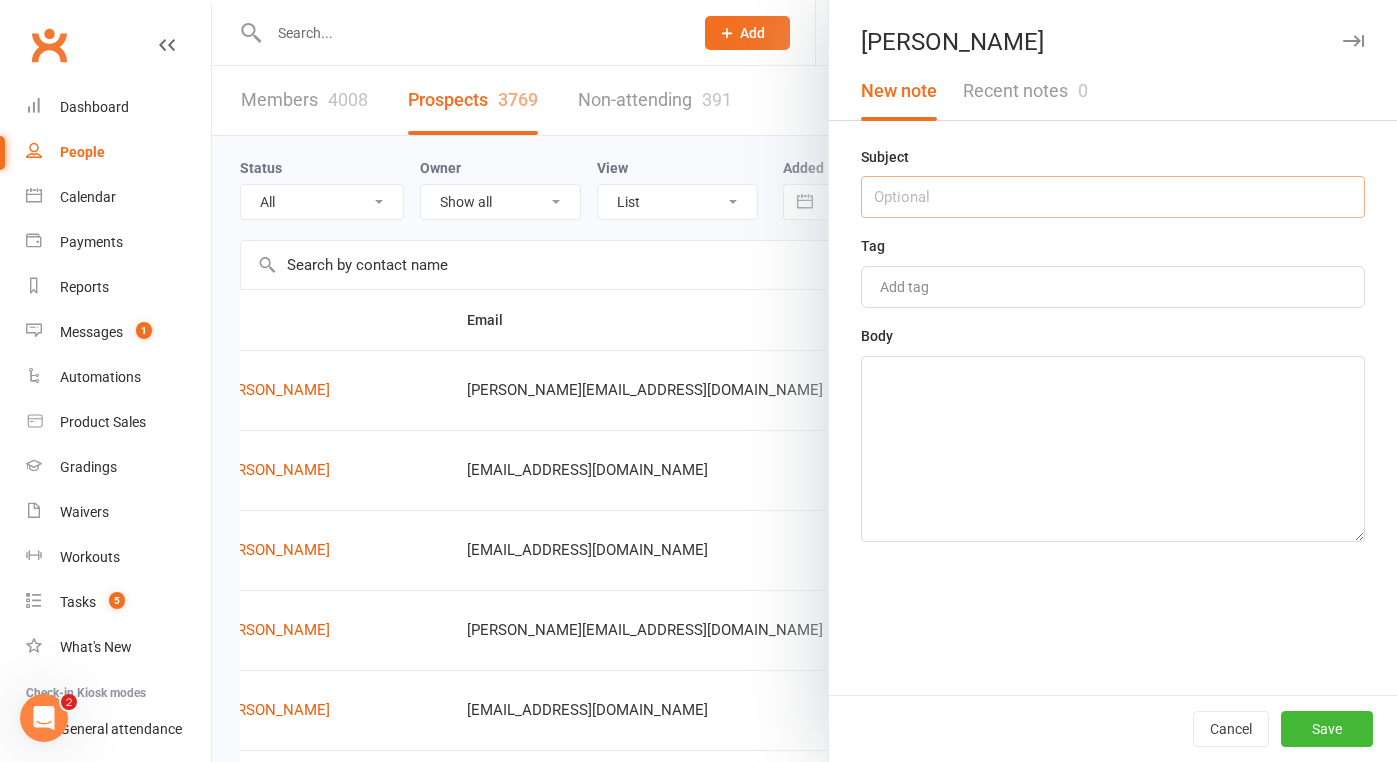 click at bounding box center (1113, 197) 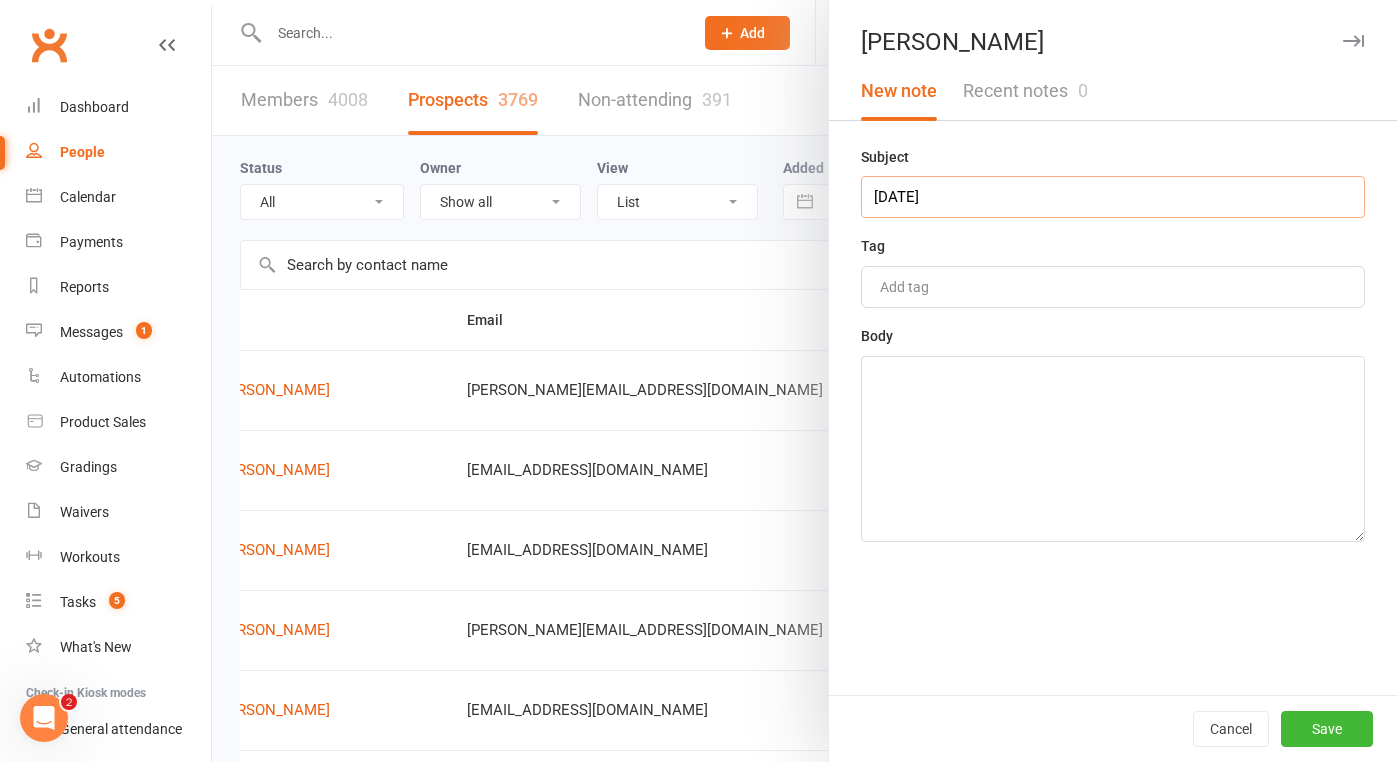 type on "[DATE]" 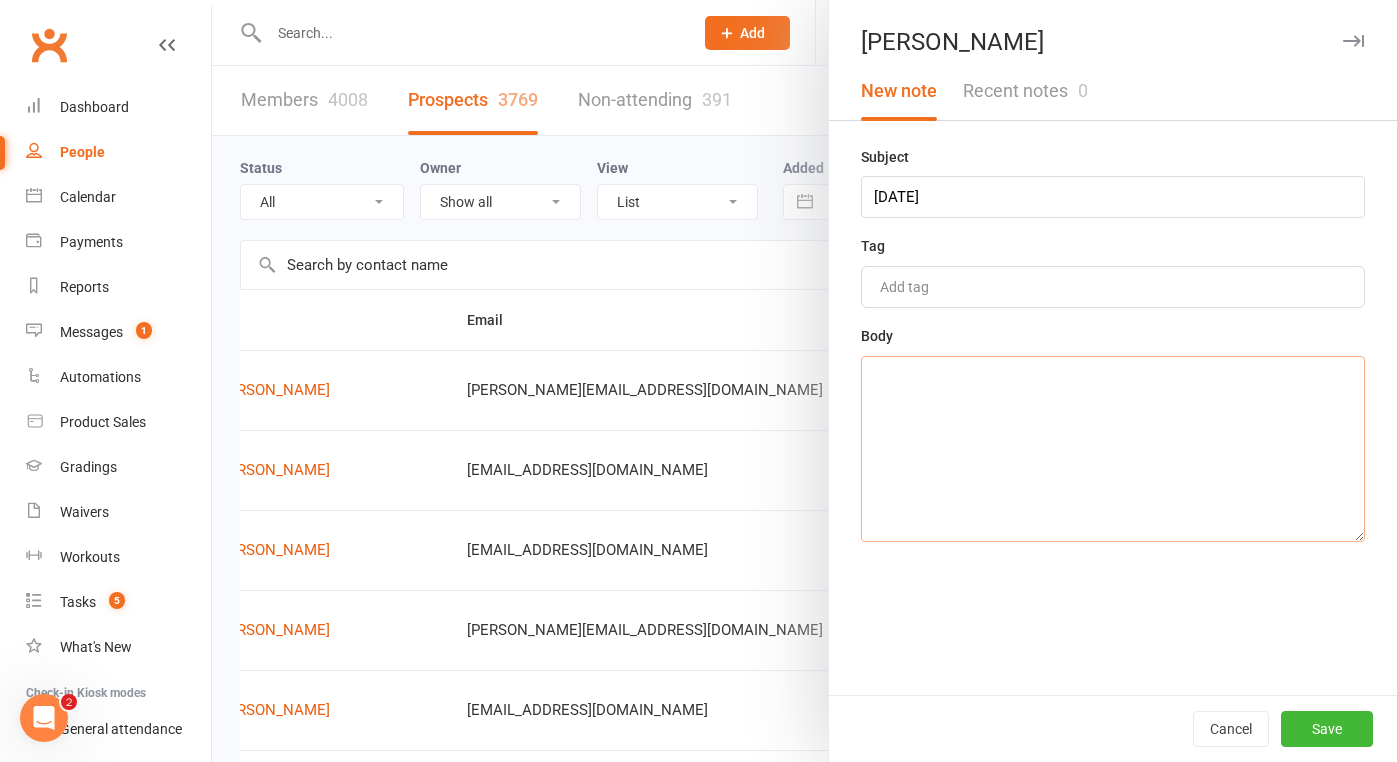 click at bounding box center (1113, 449) 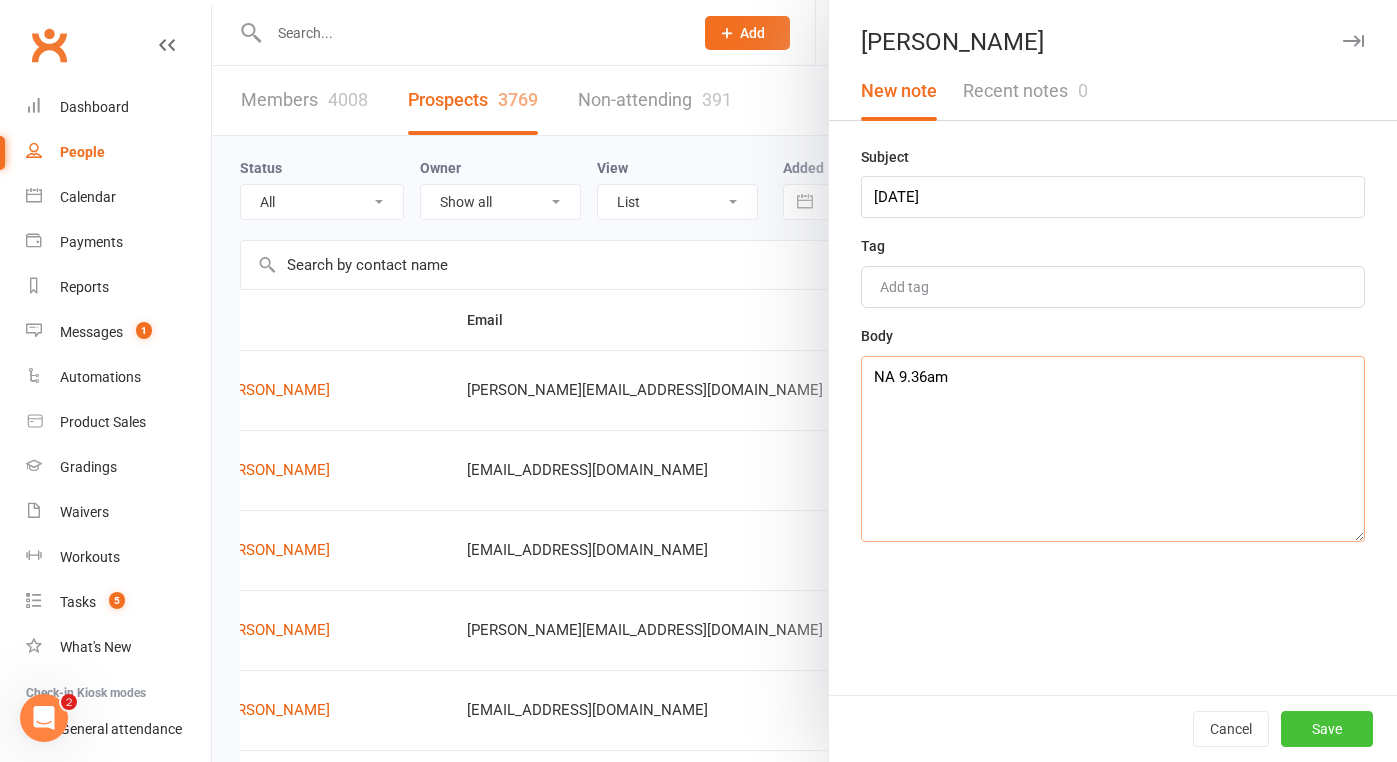 type on "NA 9.36am" 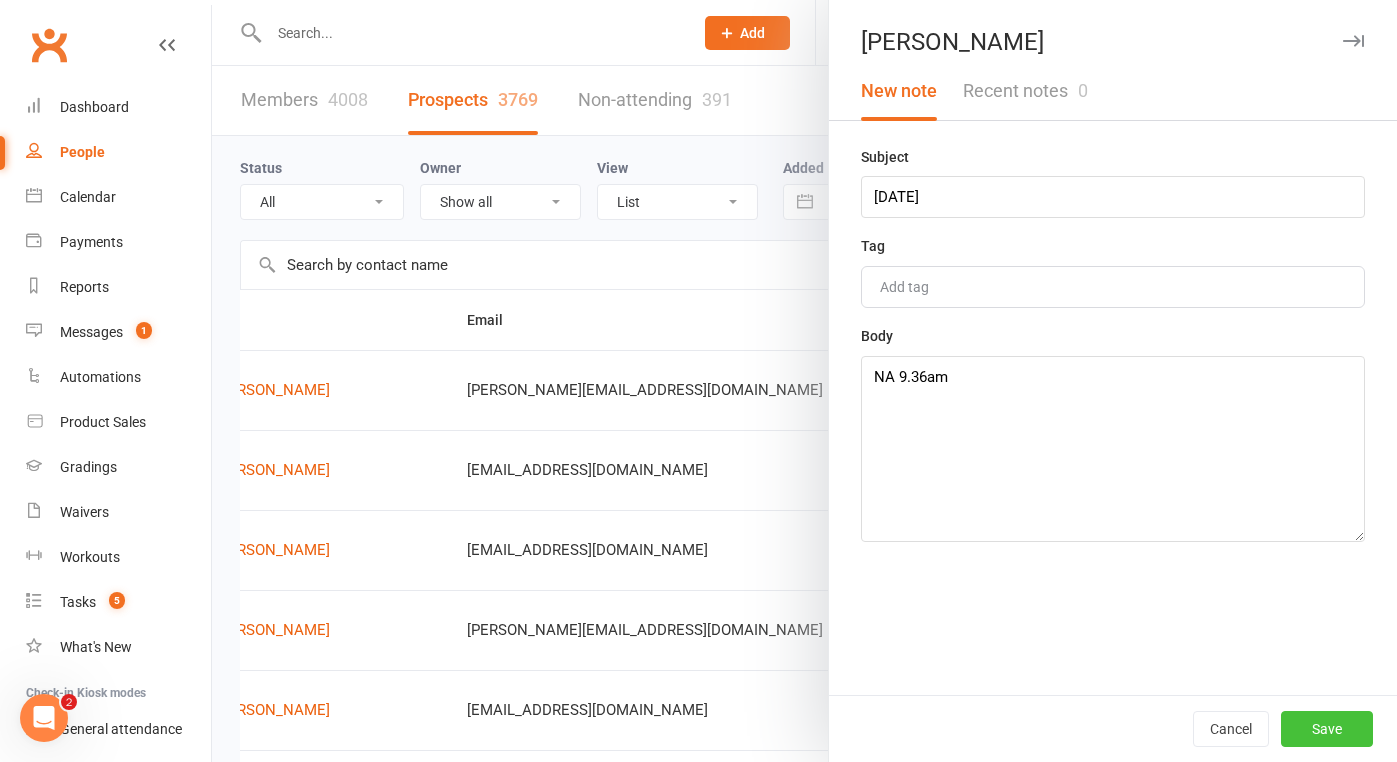 click on "Save" at bounding box center (1327, 729) 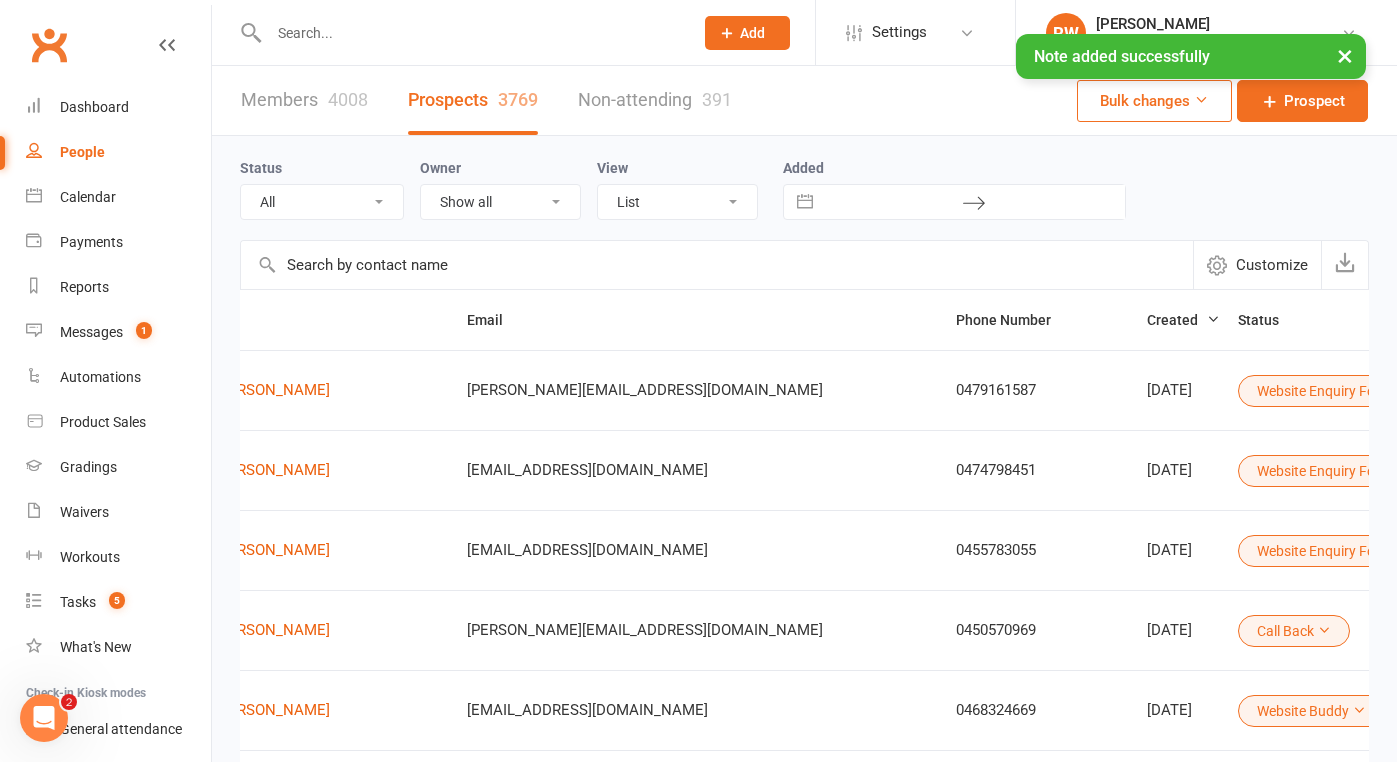 scroll, scrollTop: 2, scrollLeft: 0, axis: vertical 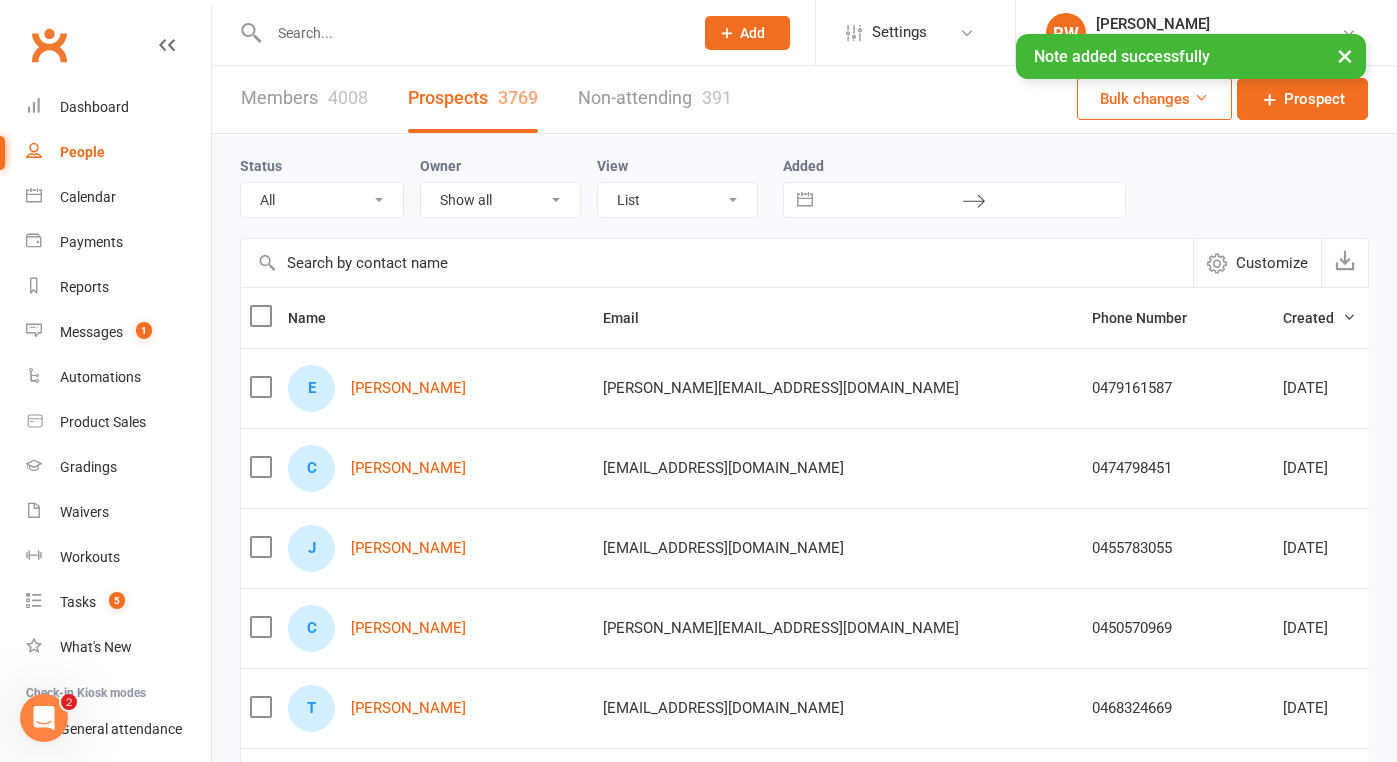 click on "0450570969" at bounding box center [1178, 628] 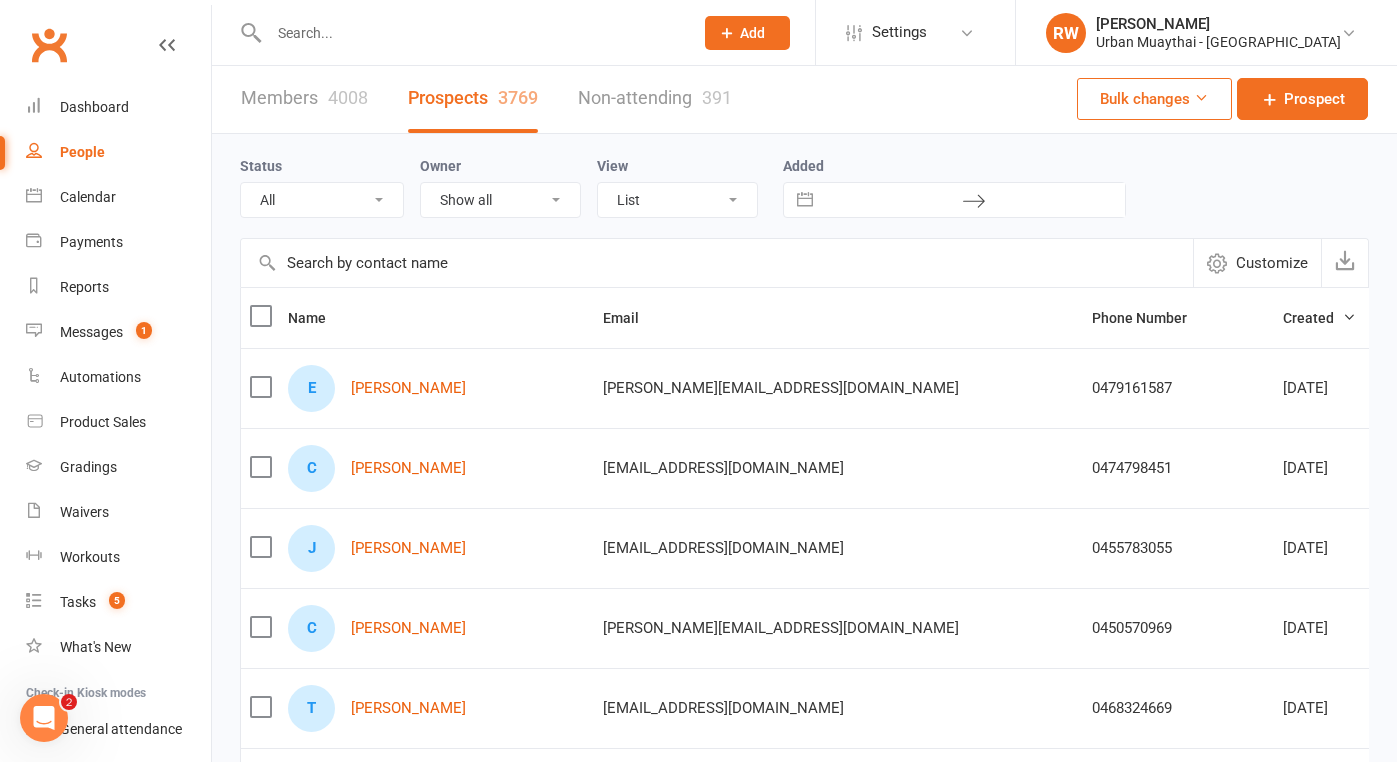 click at bounding box center [471, 33] 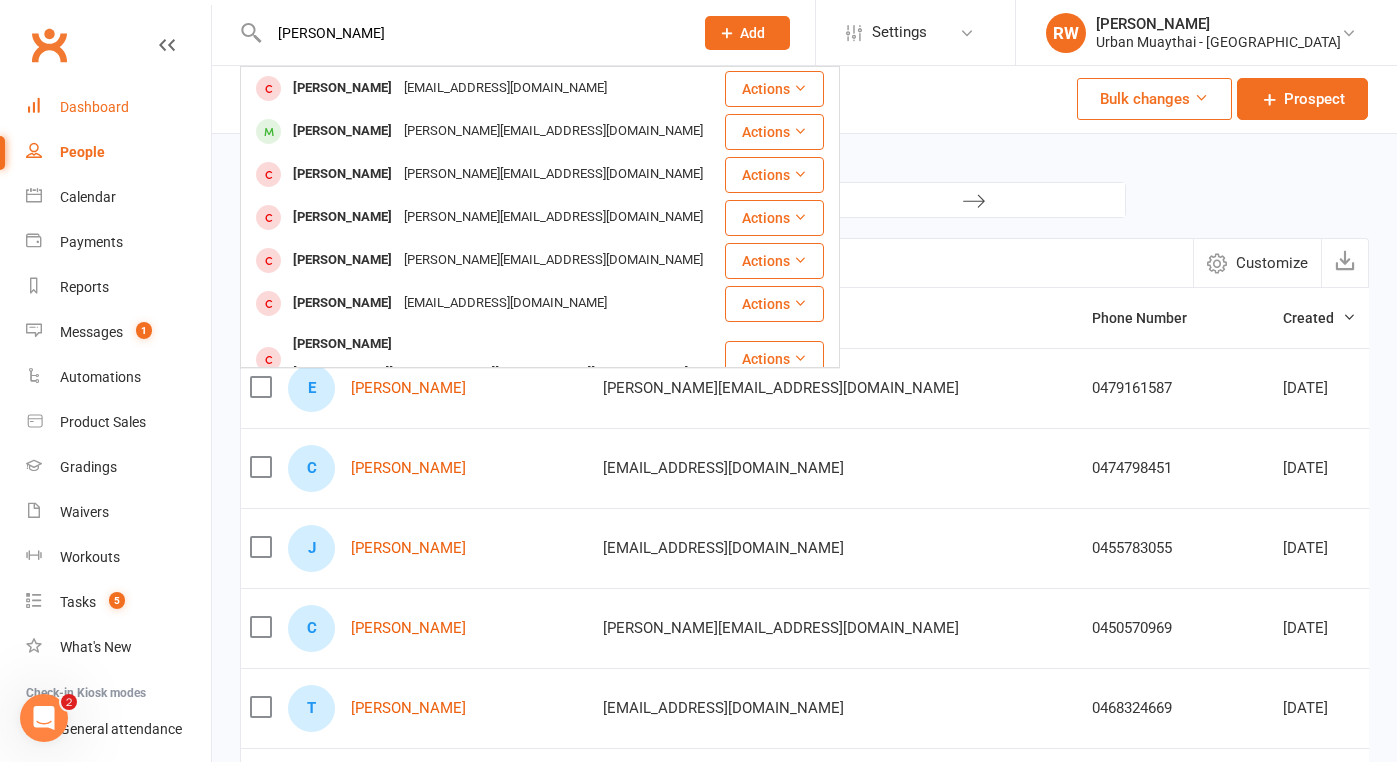 type on "[PERSON_NAME]" 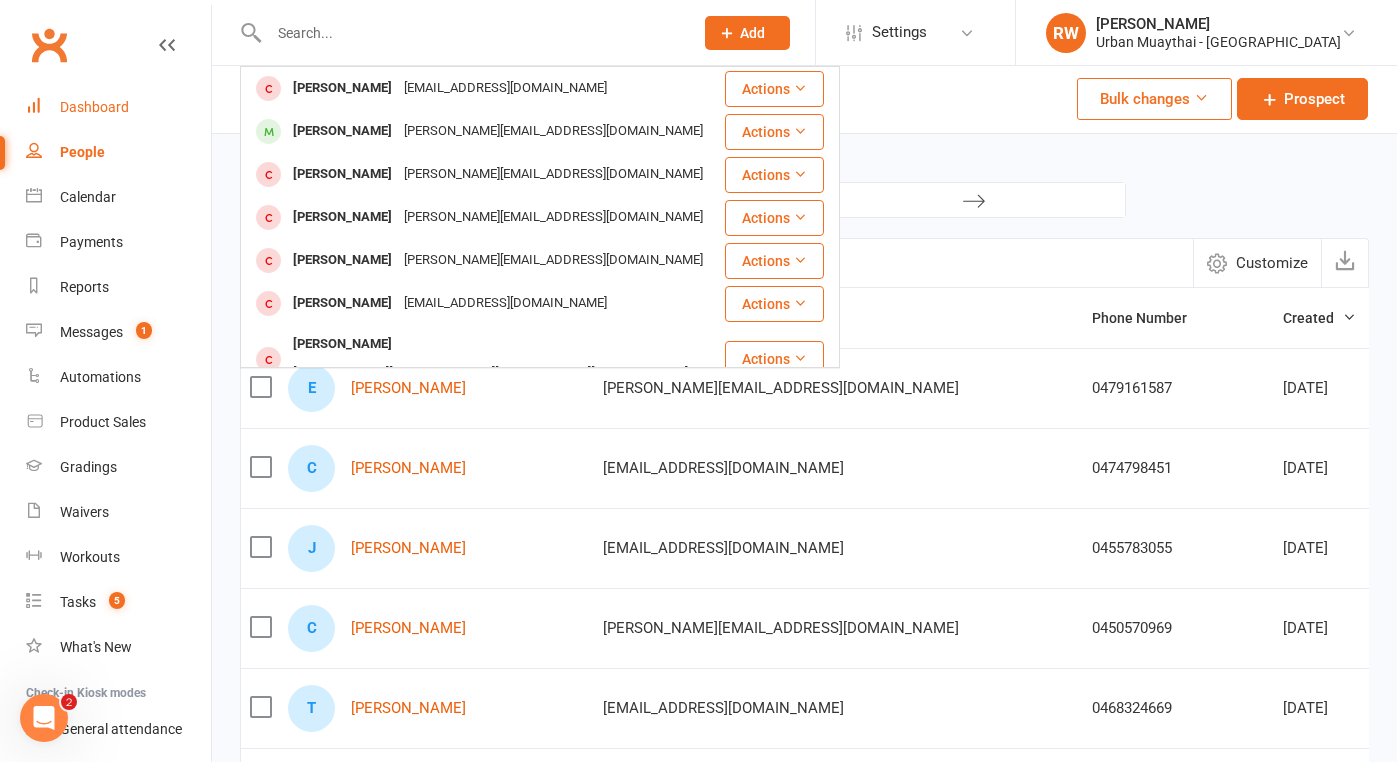 scroll, scrollTop: 0, scrollLeft: 0, axis: both 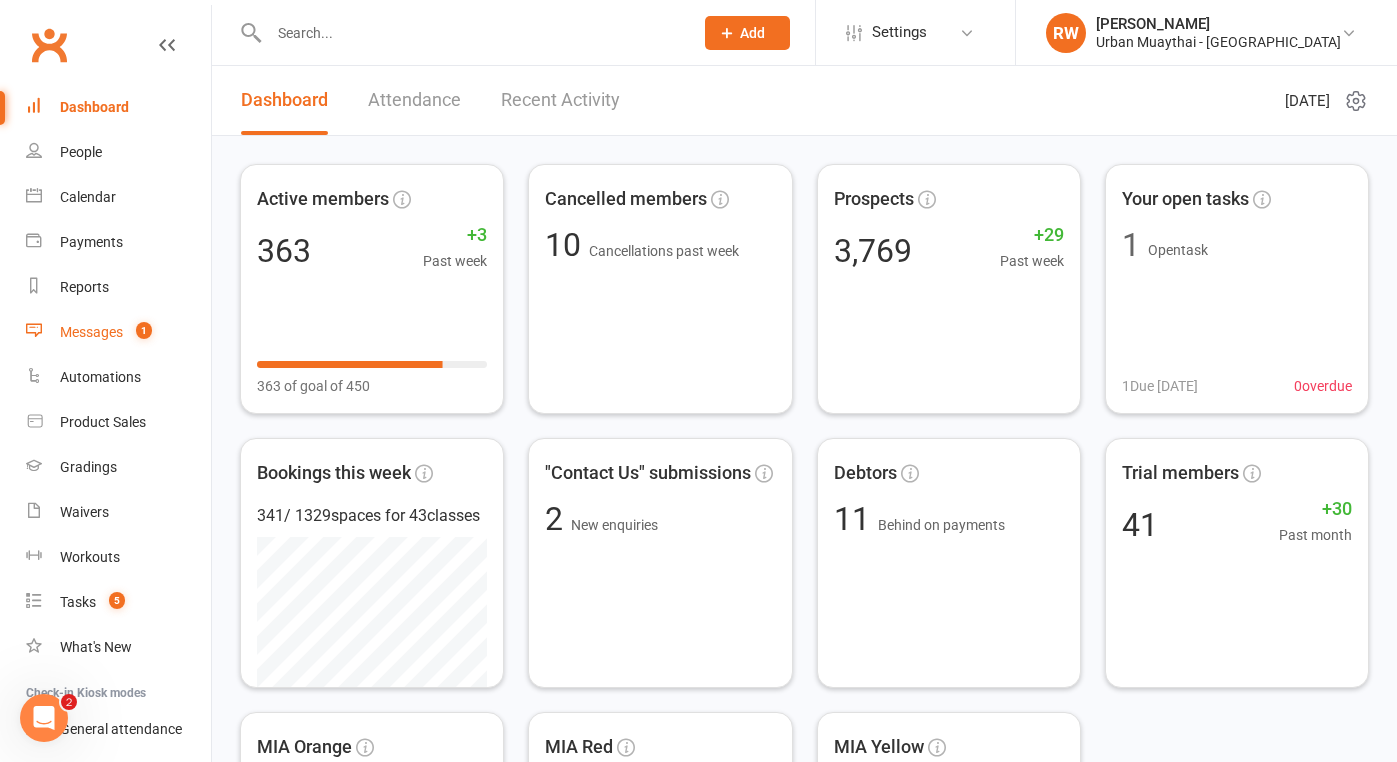 click on "Messages" at bounding box center [91, 332] 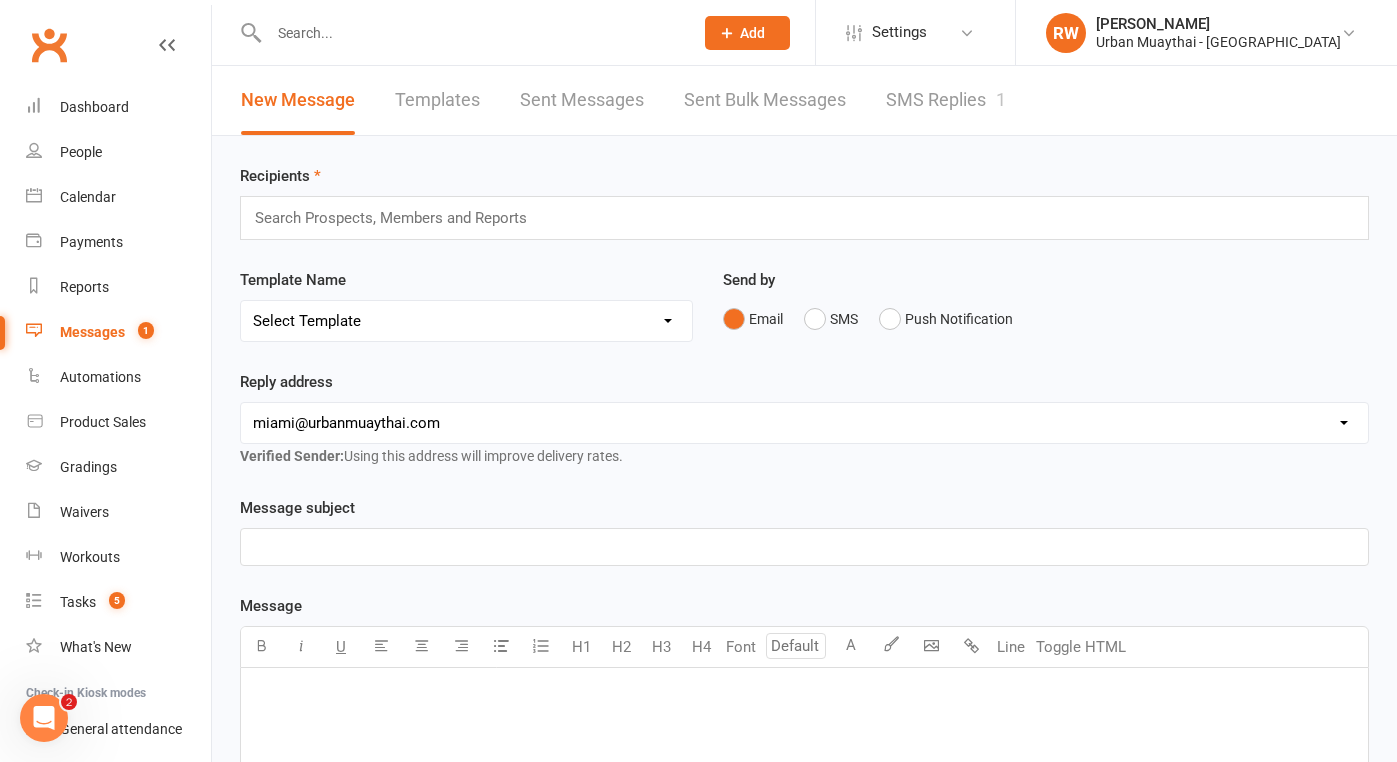 click on "SMS Replies  1" at bounding box center (946, 100) 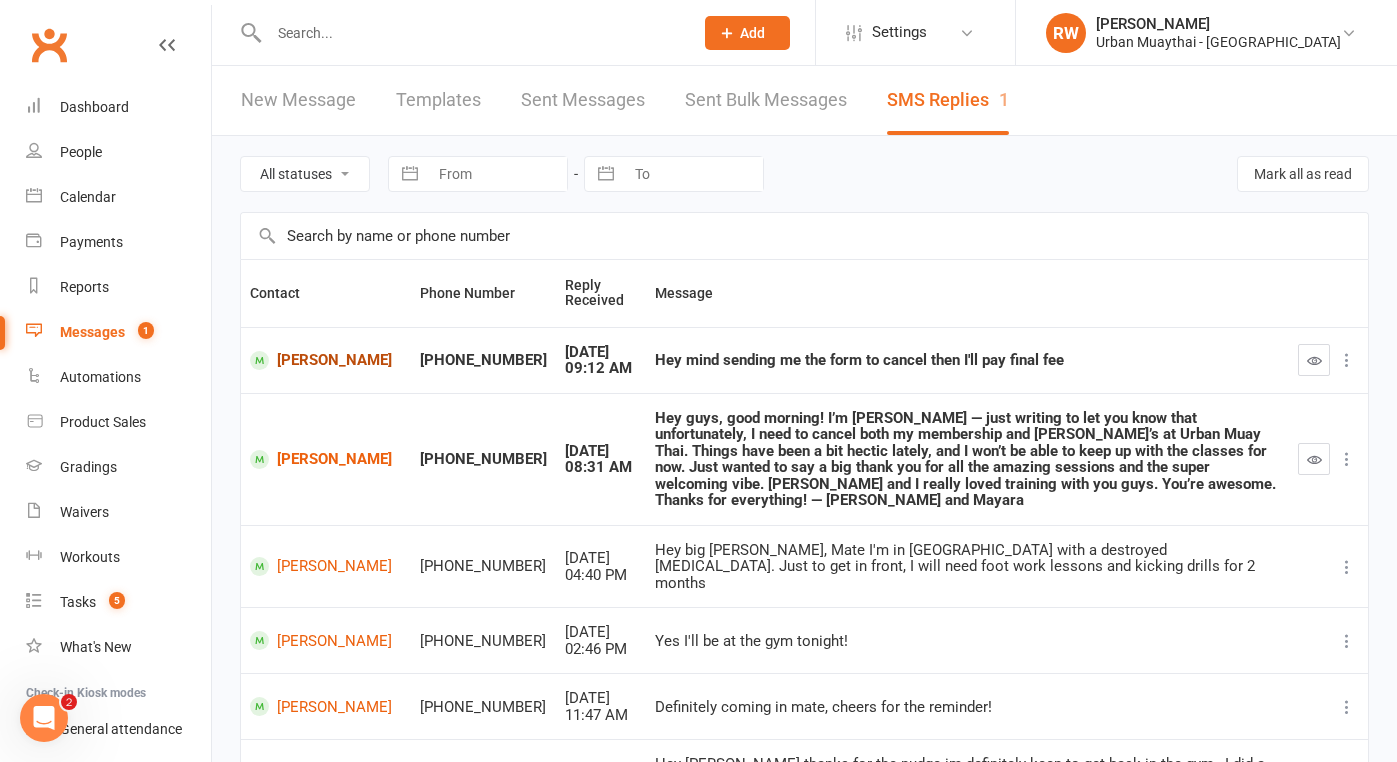 click on "[PERSON_NAME]" at bounding box center (326, 360) 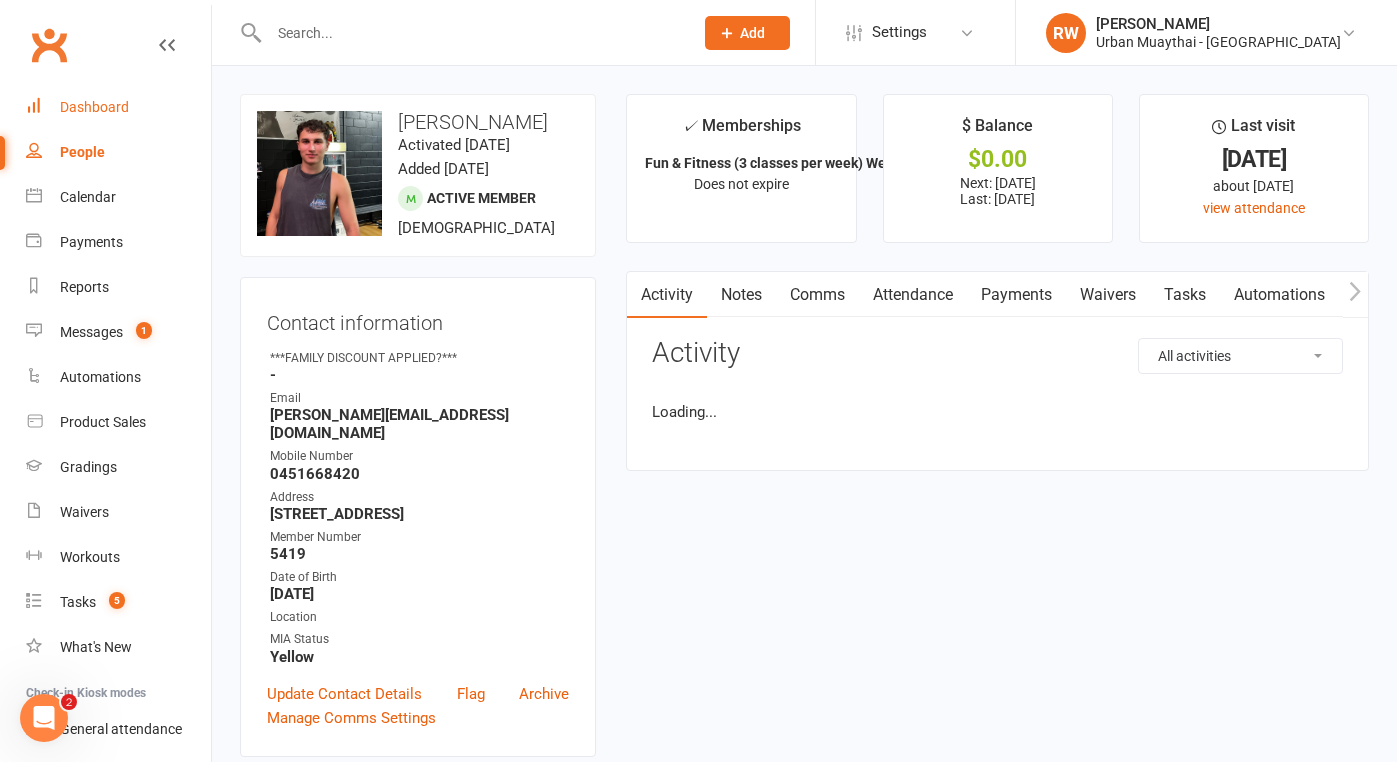 click on "Dashboard" at bounding box center [94, 107] 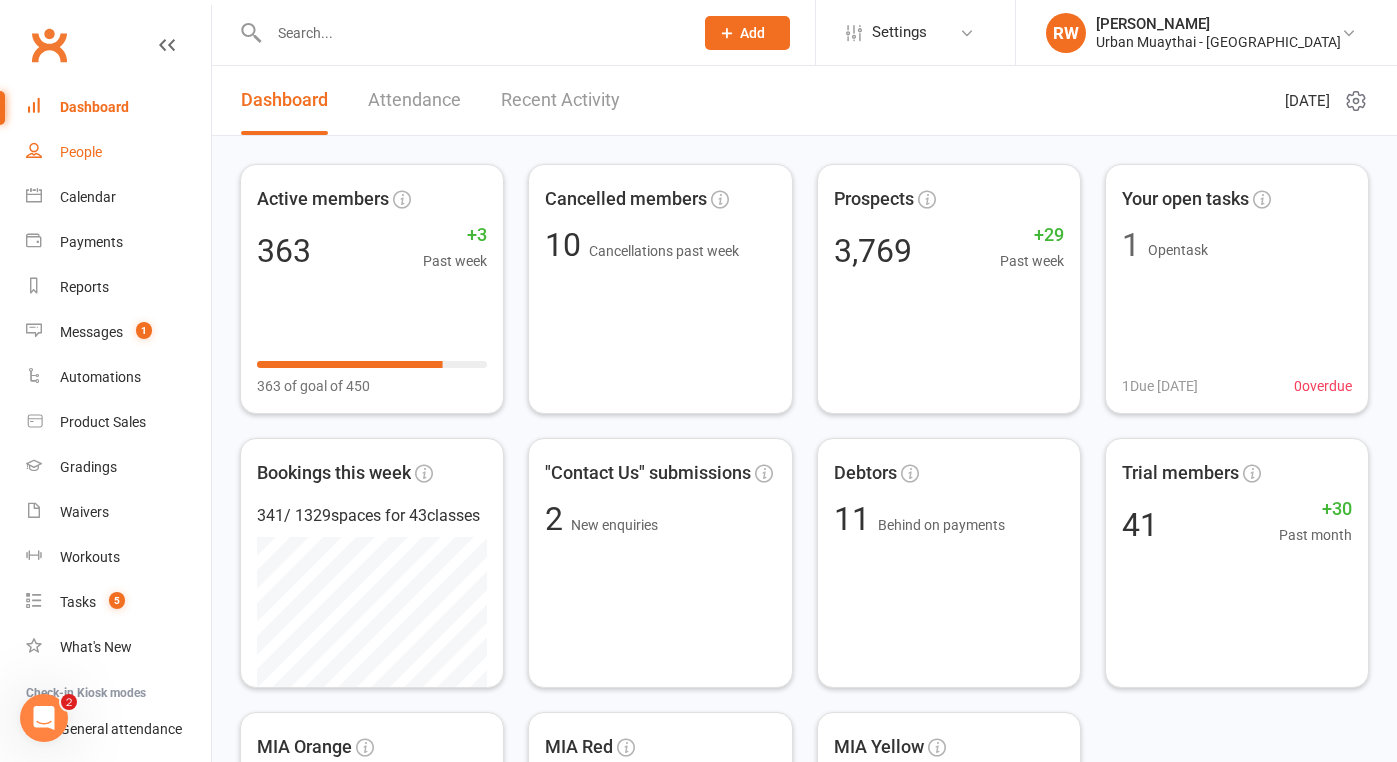 click on "People" at bounding box center [81, 152] 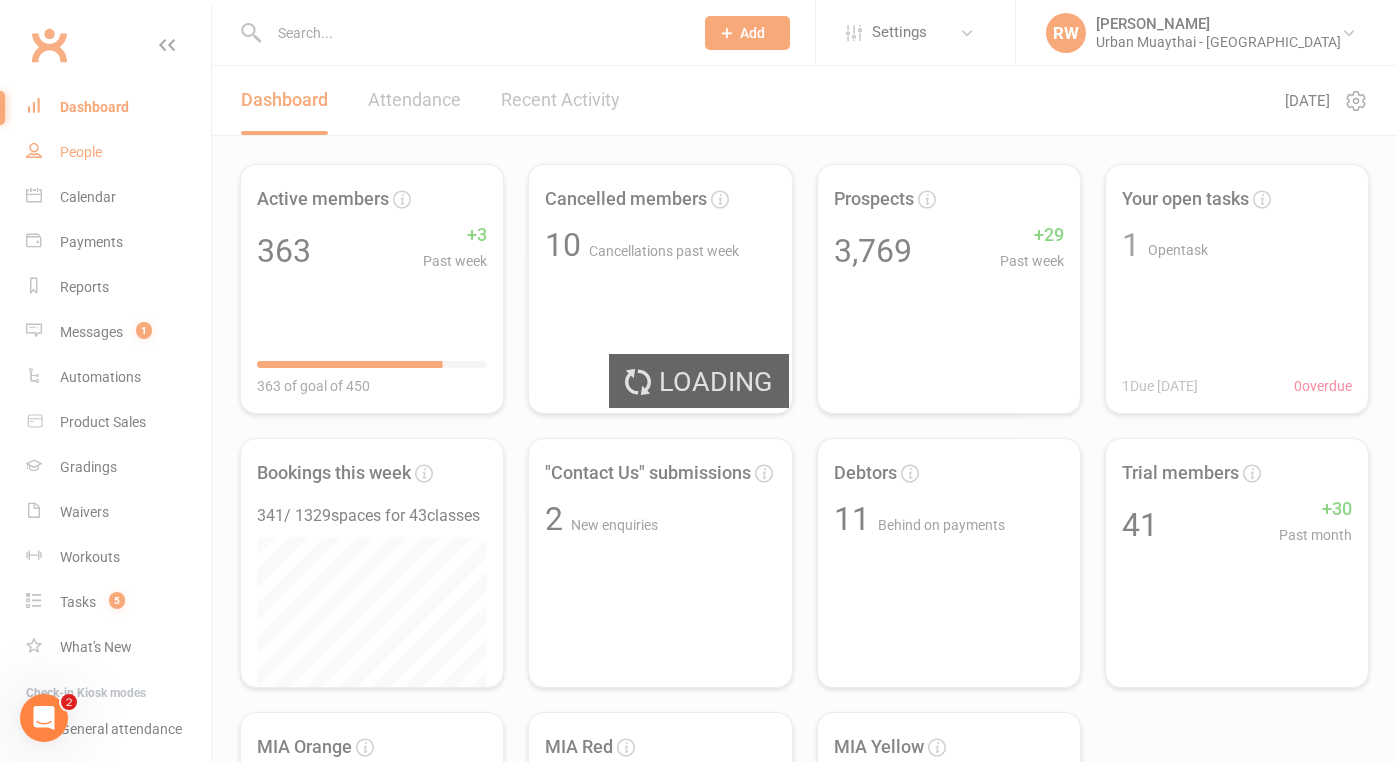 select on "100" 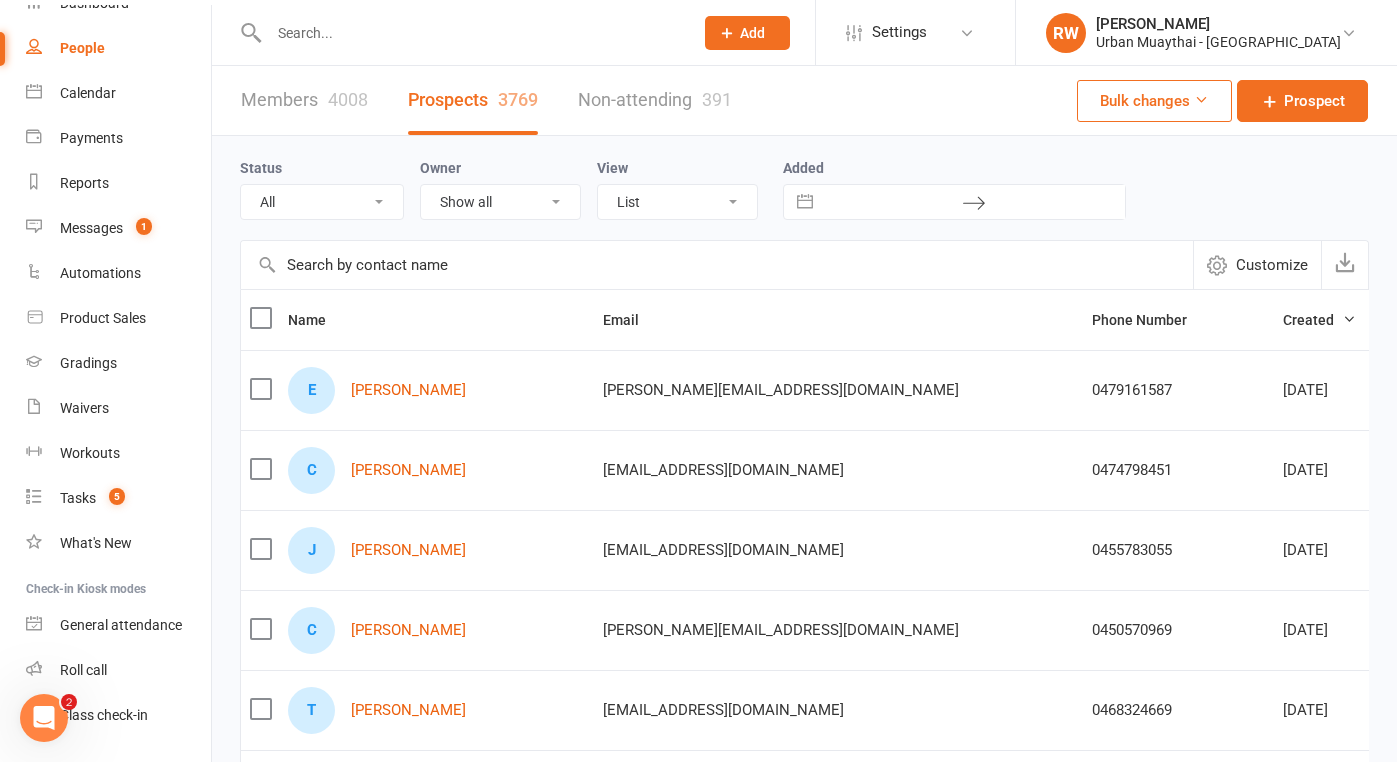 scroll, scrollTop: 150, scrollLeft: 0, axis: vertical 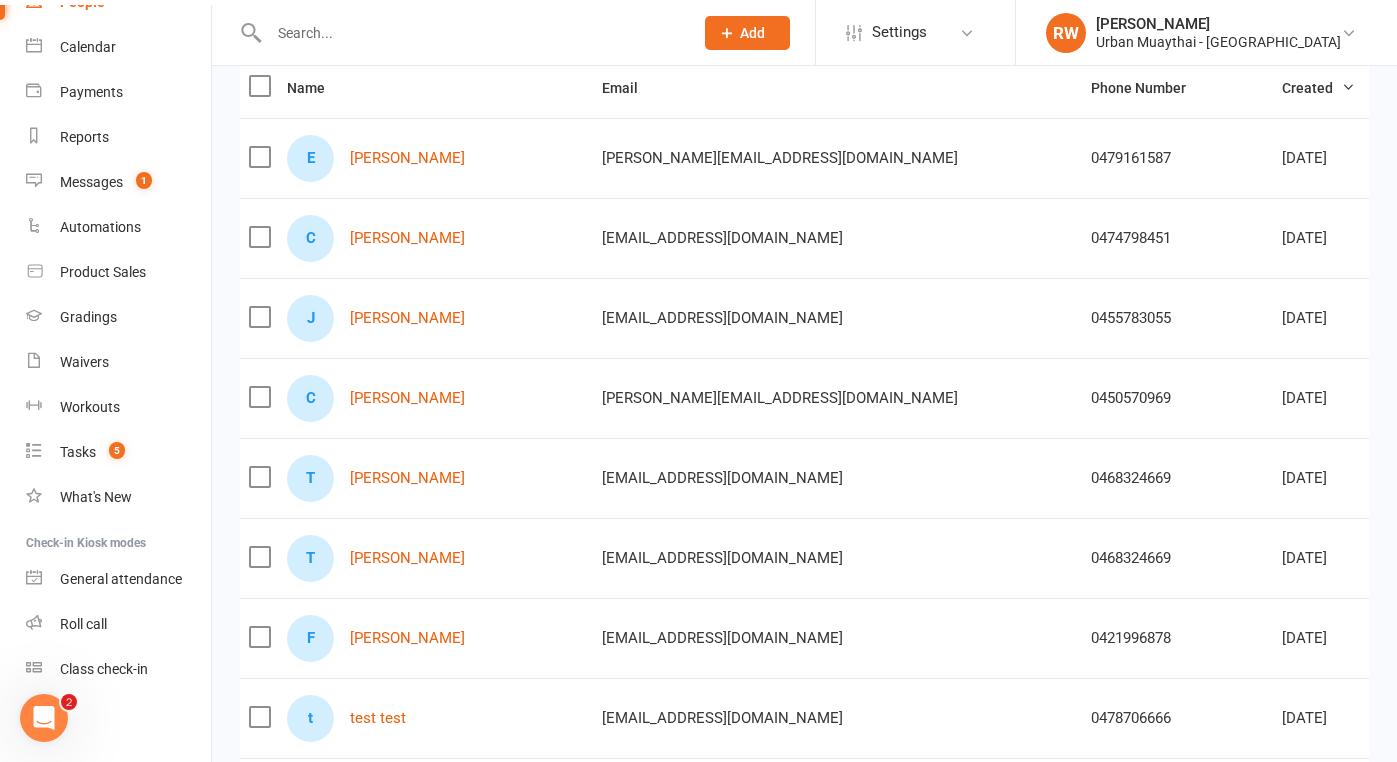 click on "0468324669" at bounding box center (1177, 478) 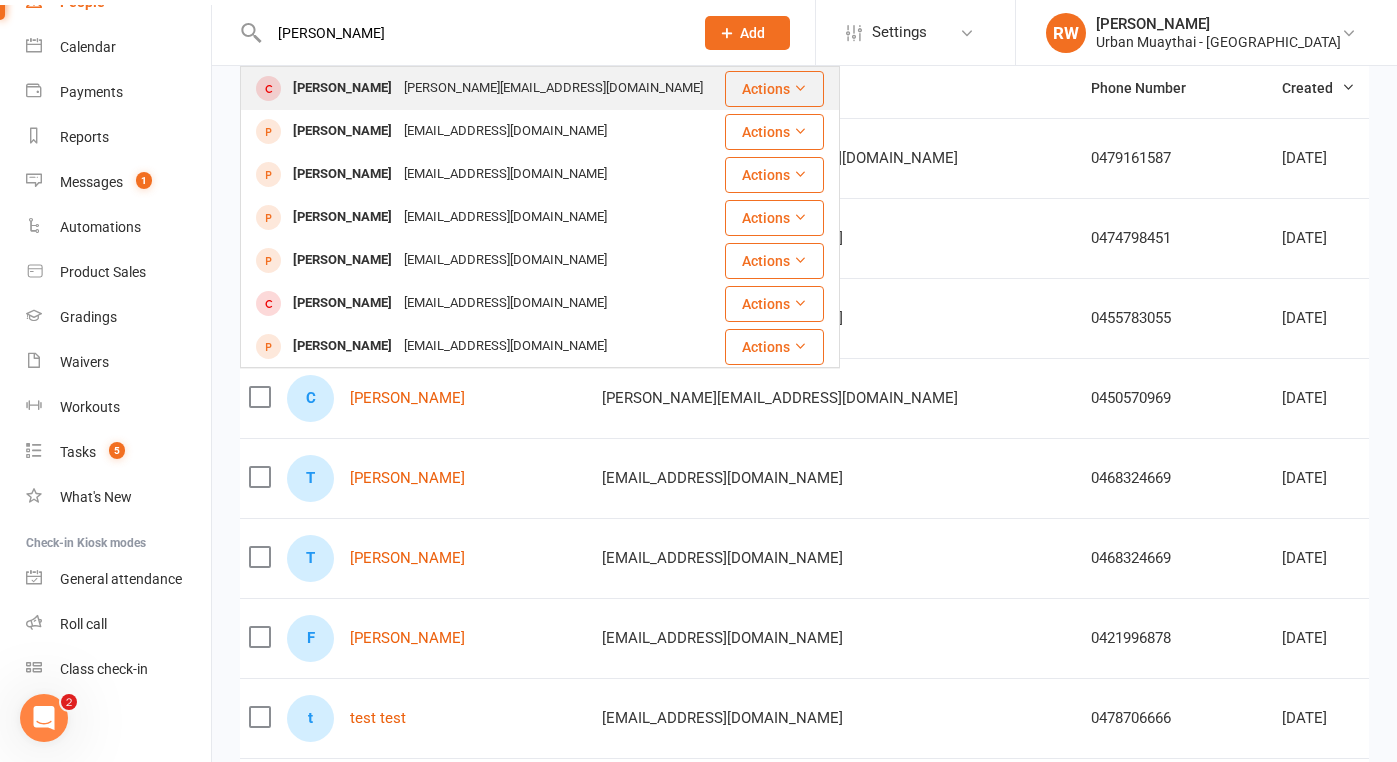 type on "[PERSON_NAME]" 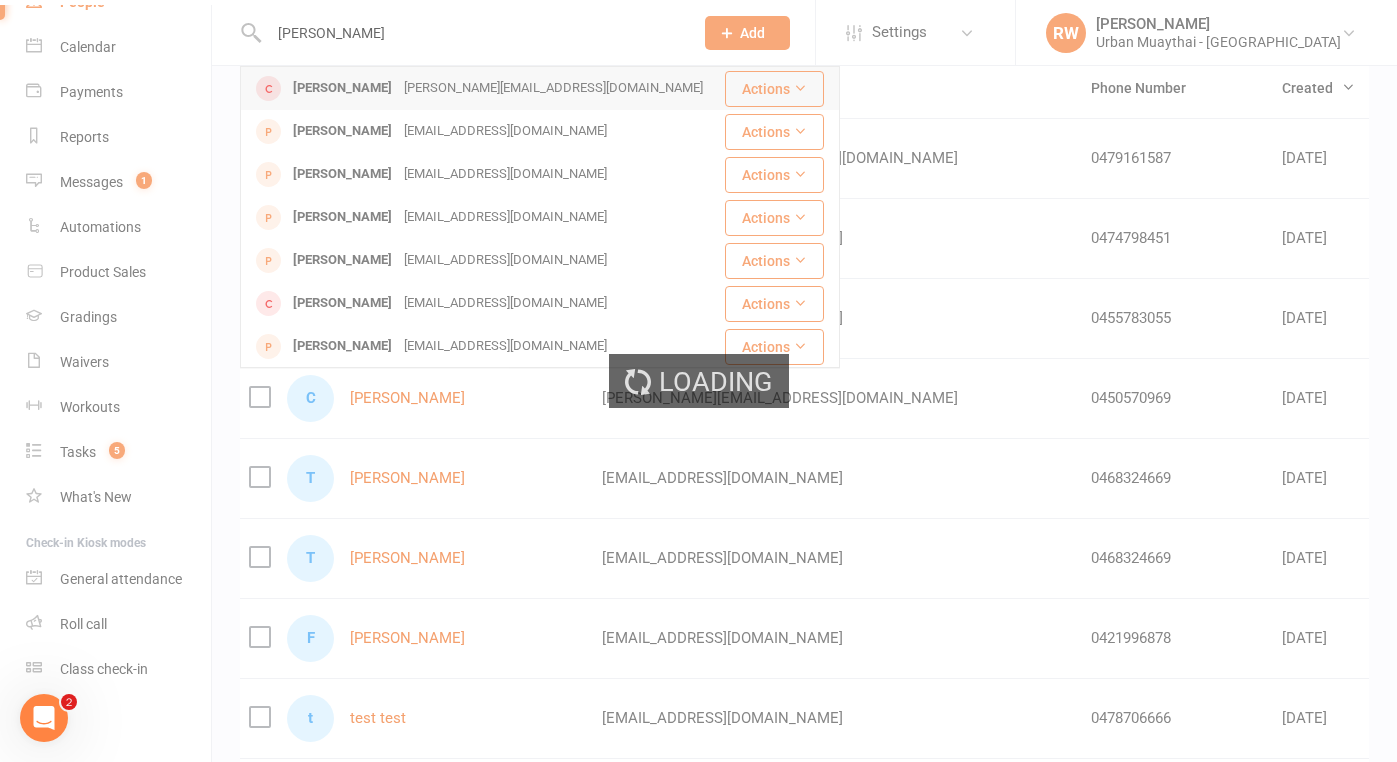 type 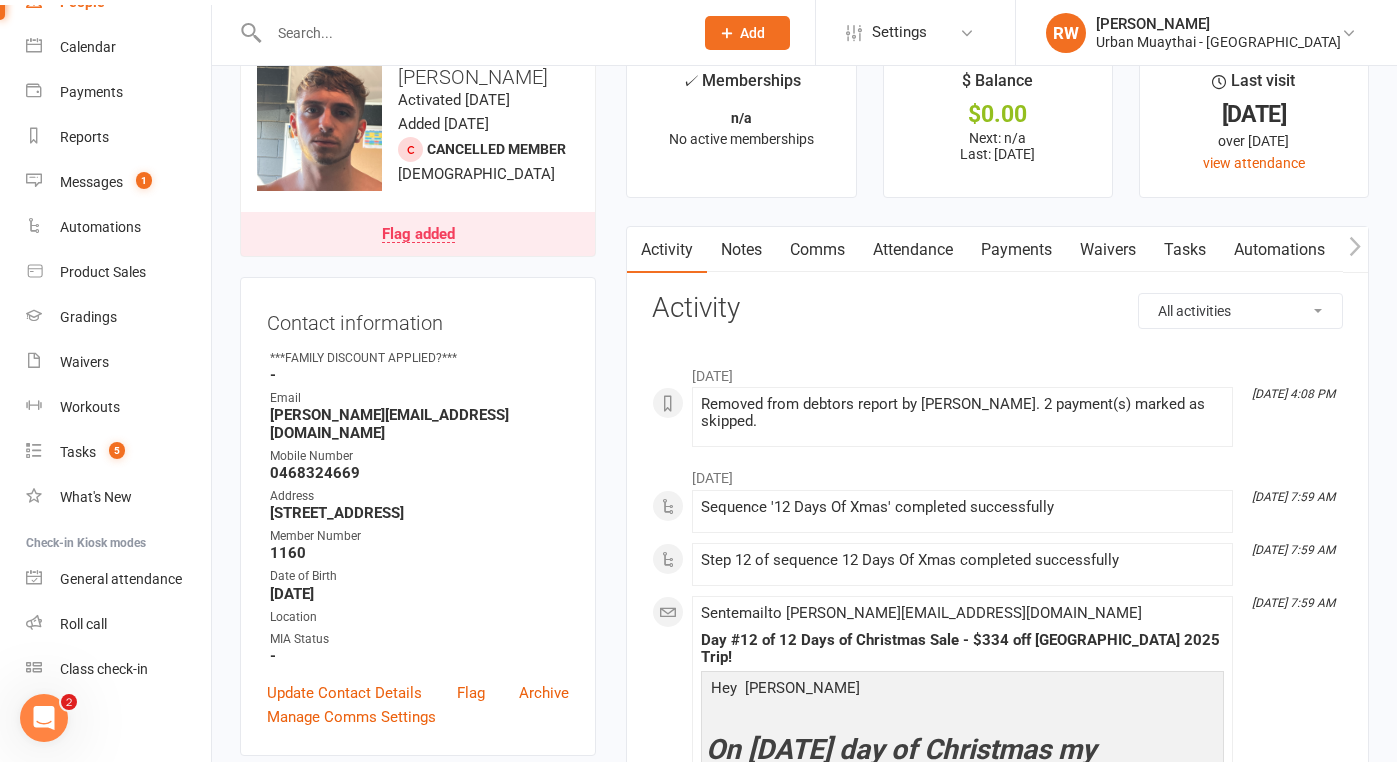 scroll, scrollTop: 45, scrollLeft: 0, axis: vertical 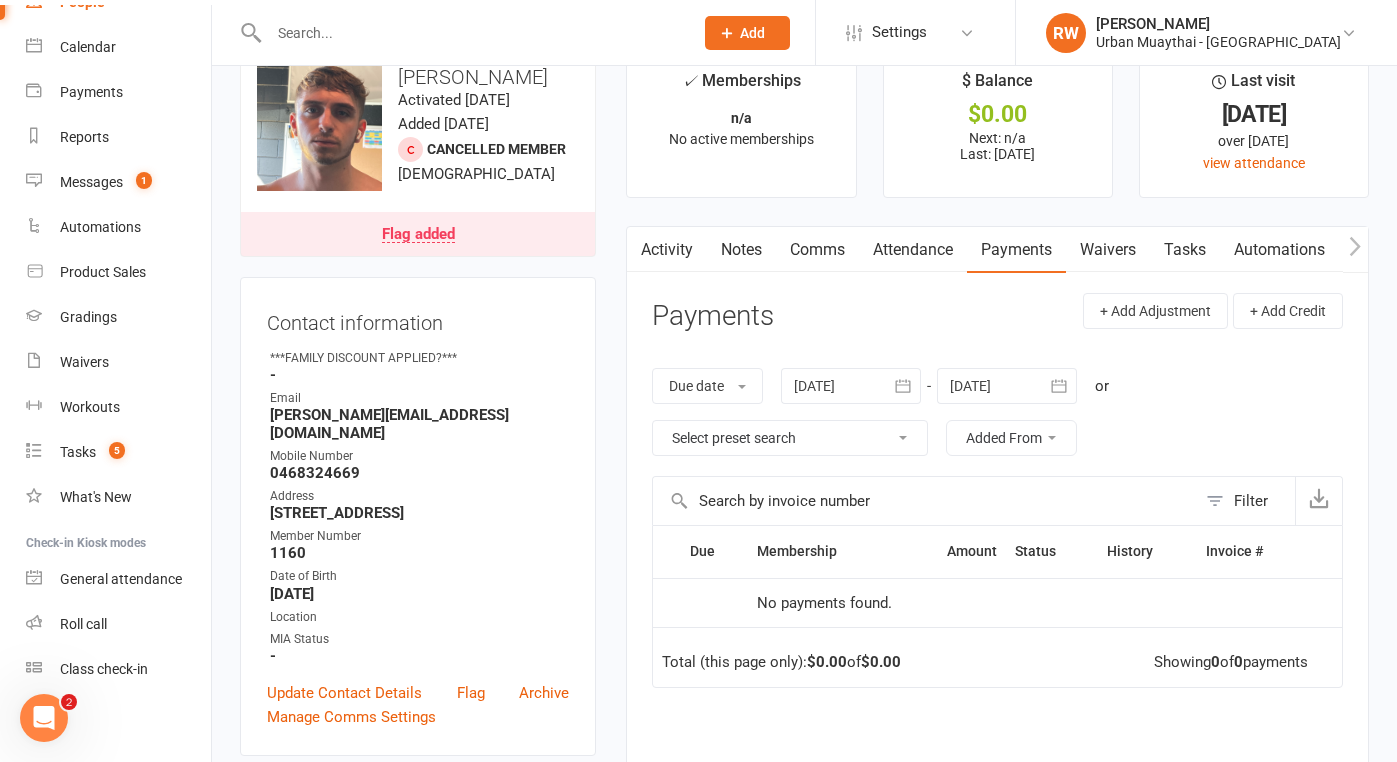 click on "Notes" at bounding box center [741, 250] 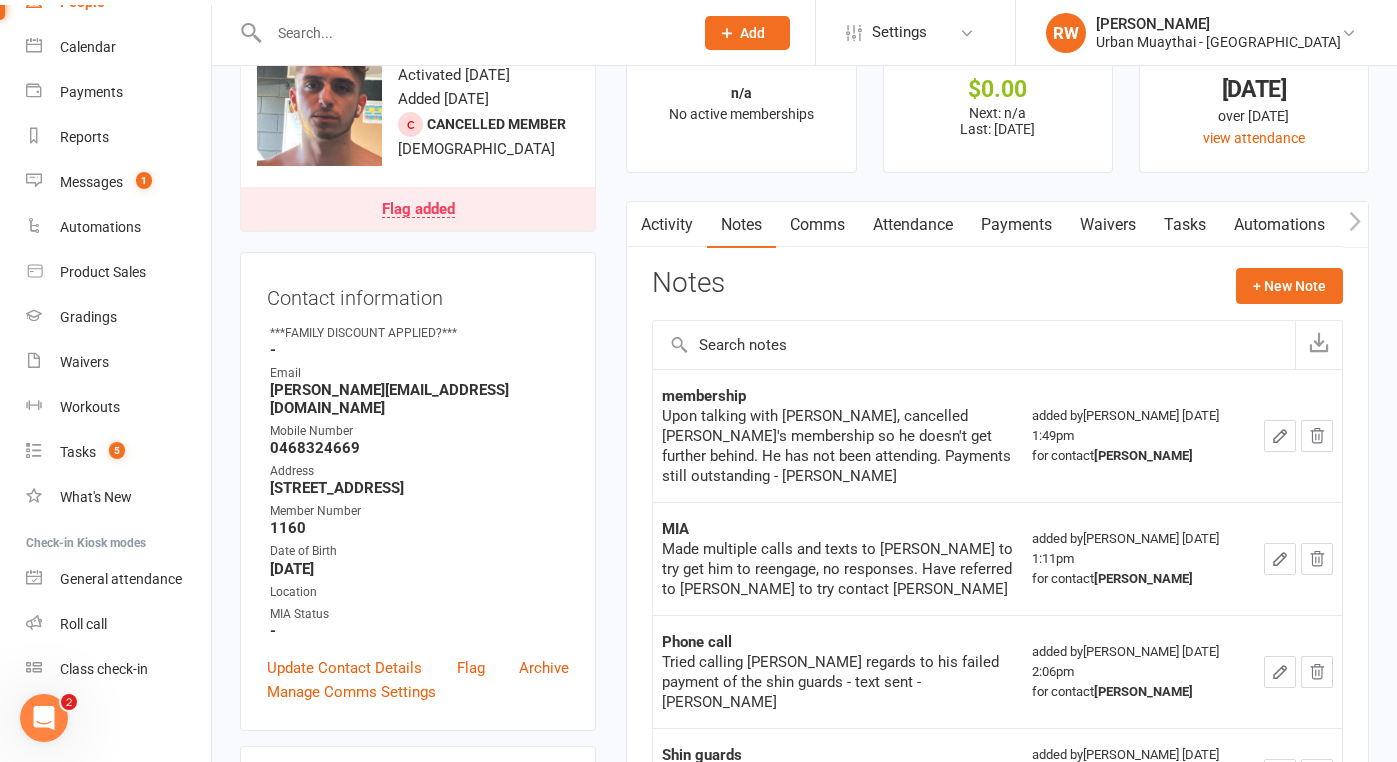 scroll, scrollTop: 67, scrollLeft: 0, axis: vertical 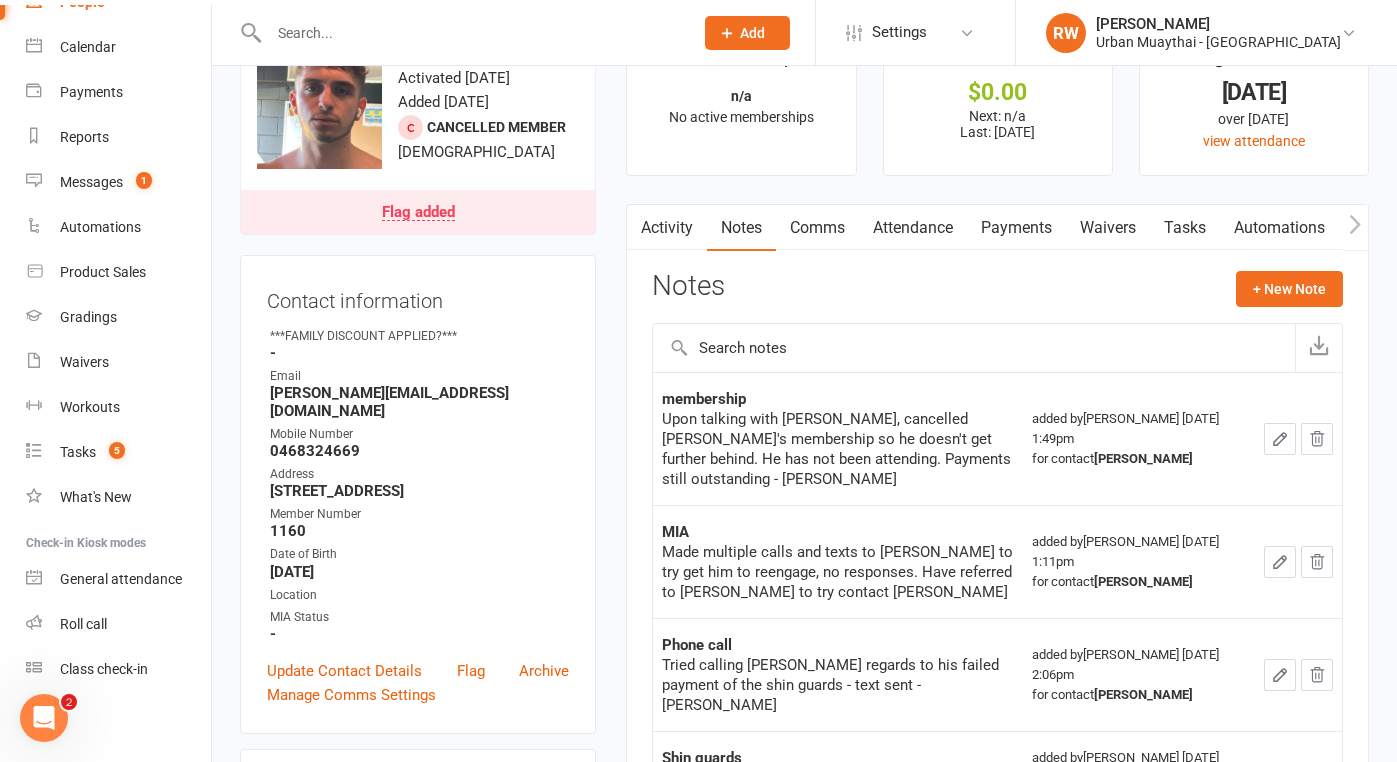 click on "Payments" at bounding box center (1016, 228) 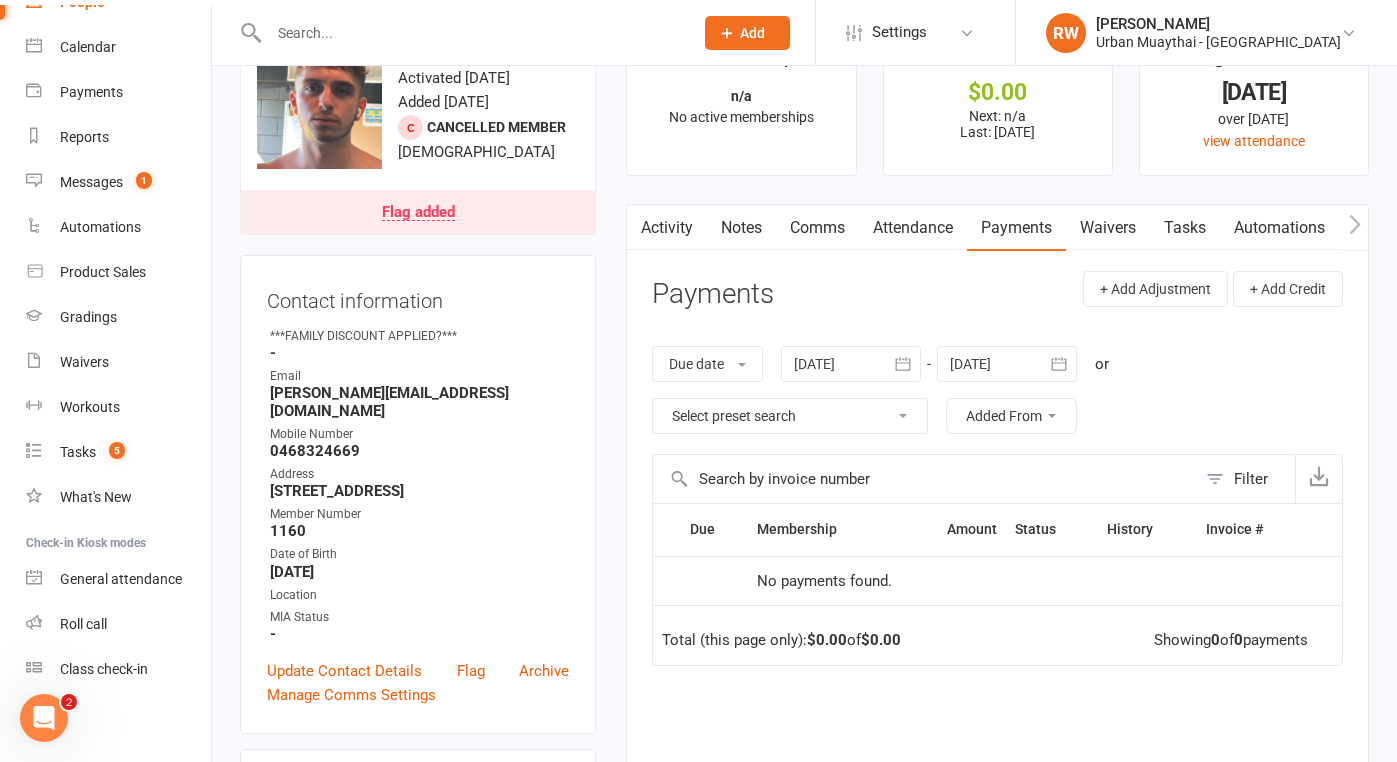 click on "Activity" at bounding box center (667, 228) 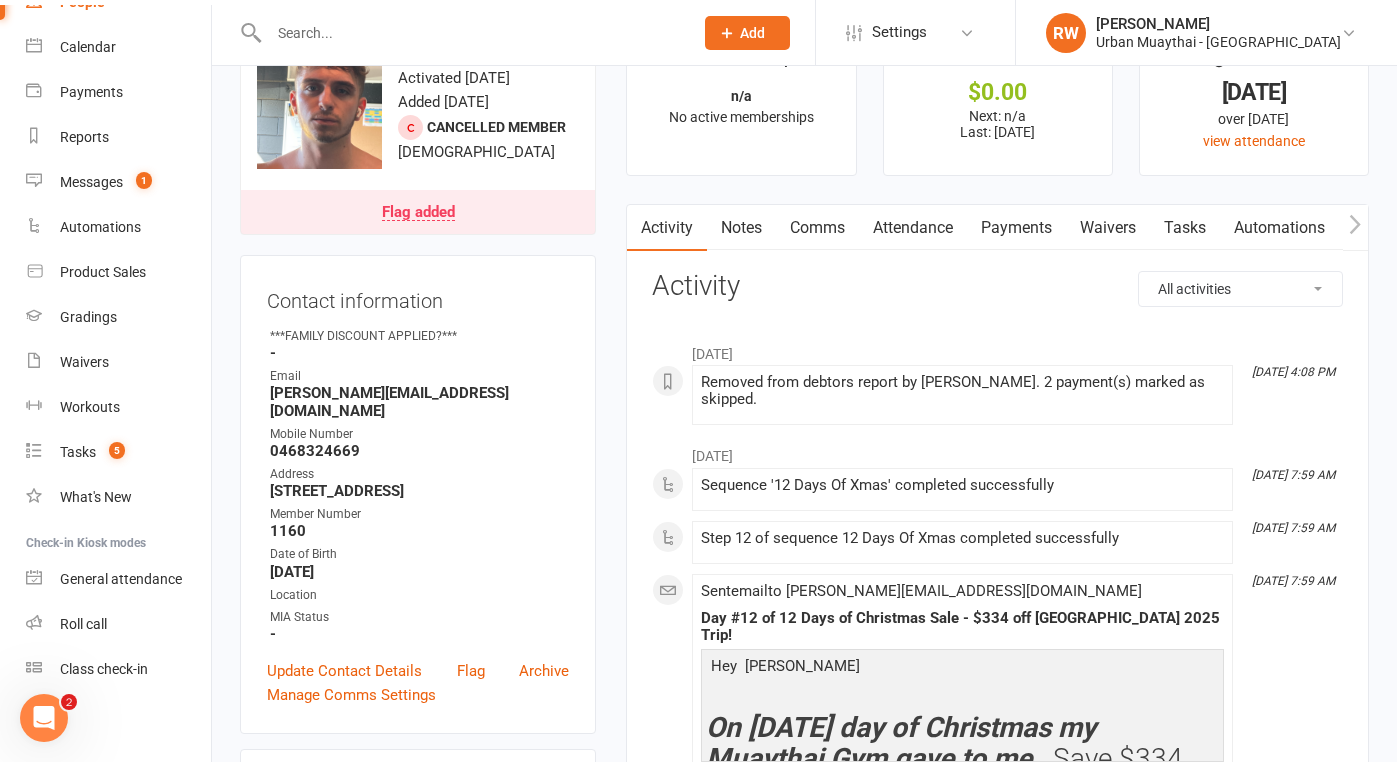 click on "Notes" at bounding box center (741, 228) 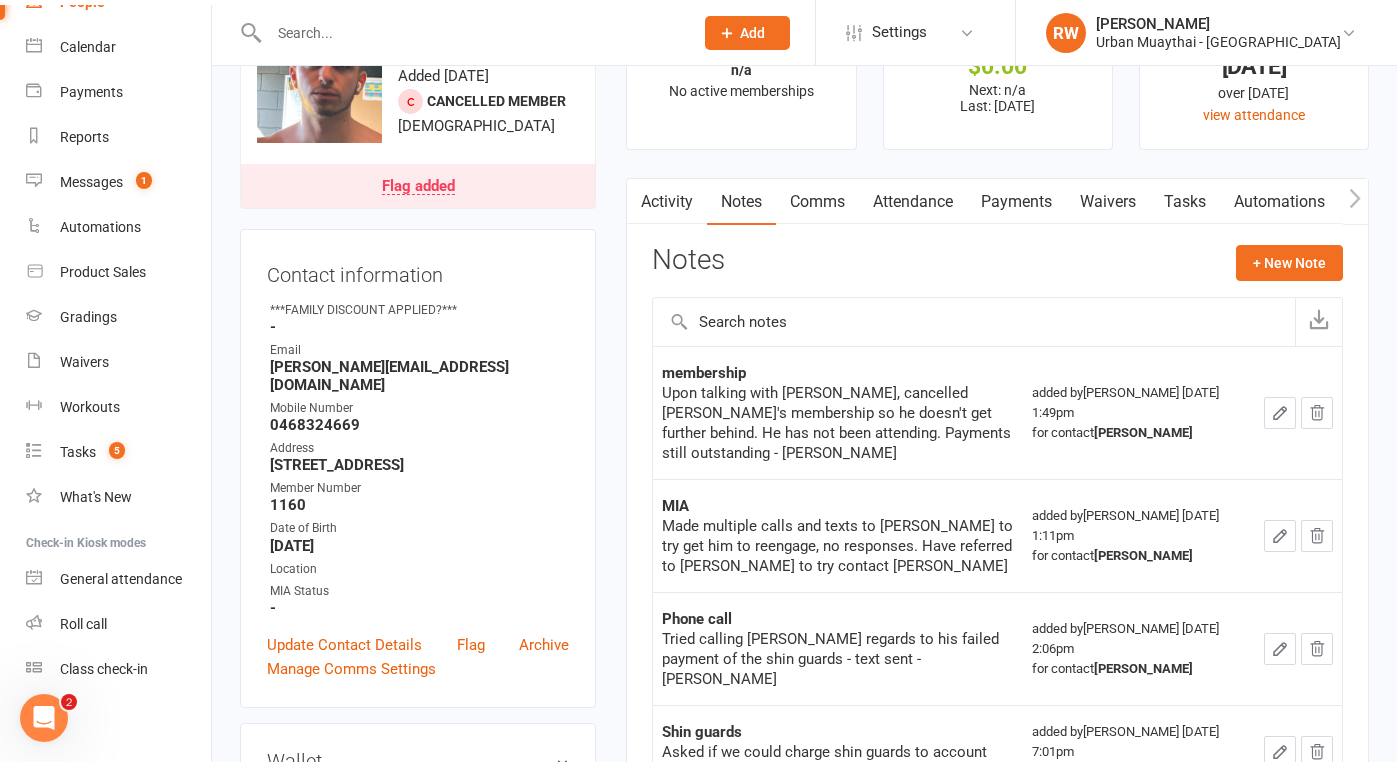 scroll, scrollTop: 95, scrollLeft: 0, axis: vertical 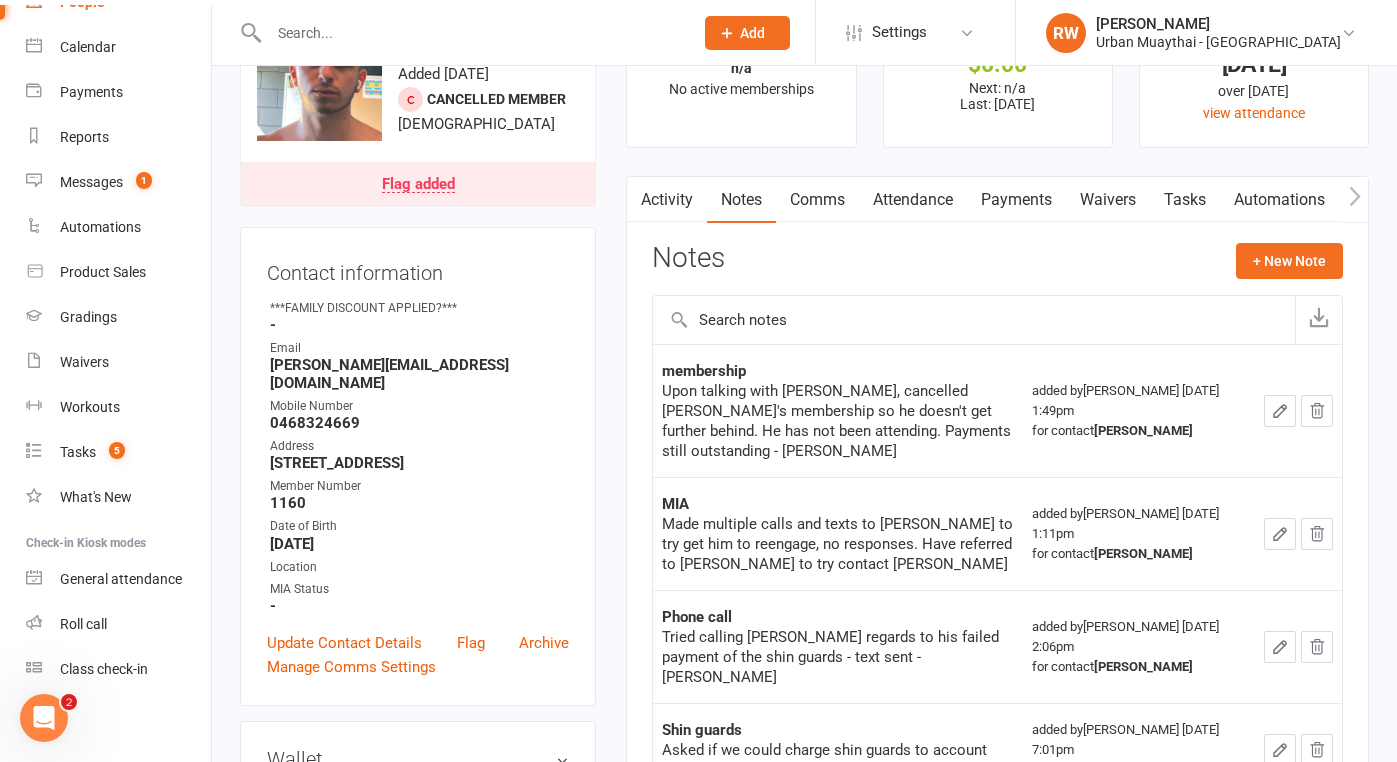 click on "Activity" at bounding box center (667, 200) 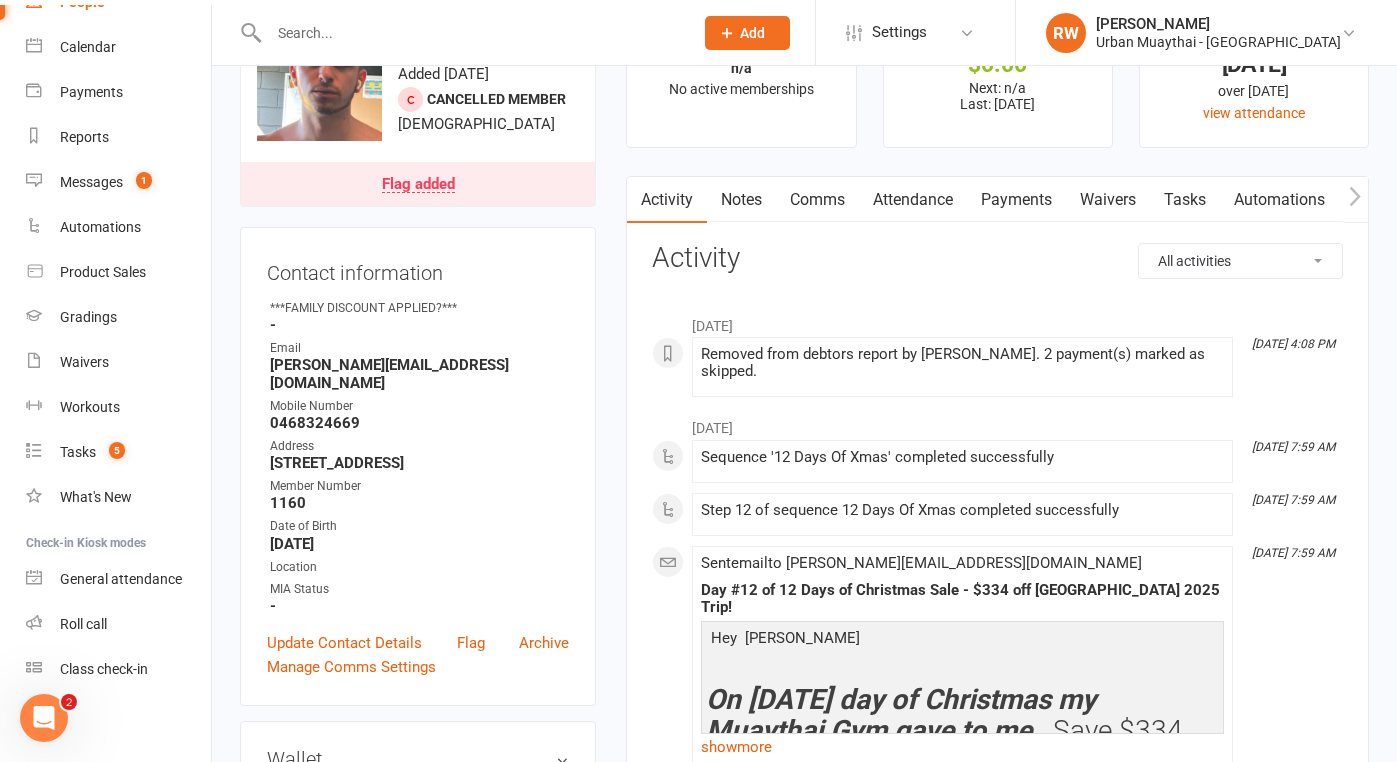 click on "Notes" at bounding box center (741, 200) 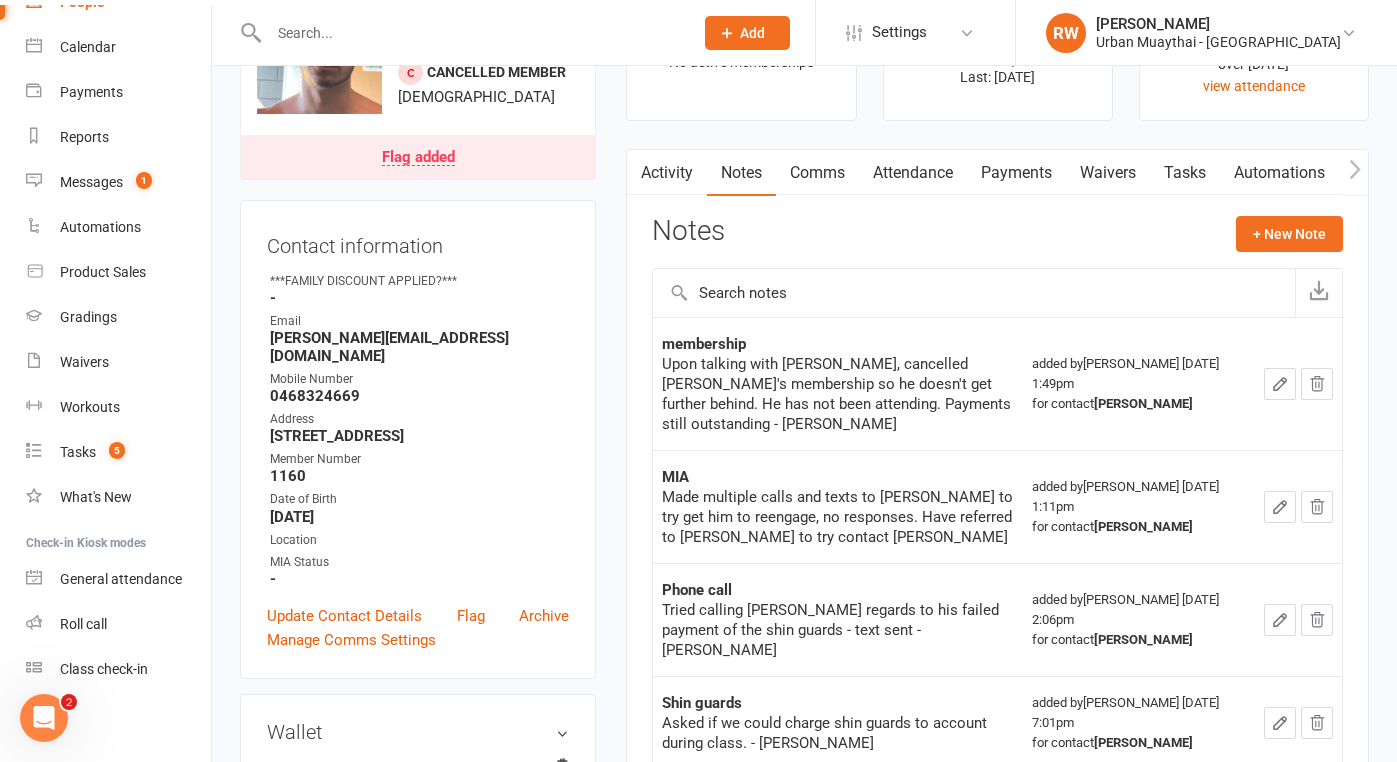 scroll, scrollTop: 121, scrollLeft: 0, axis: vertical 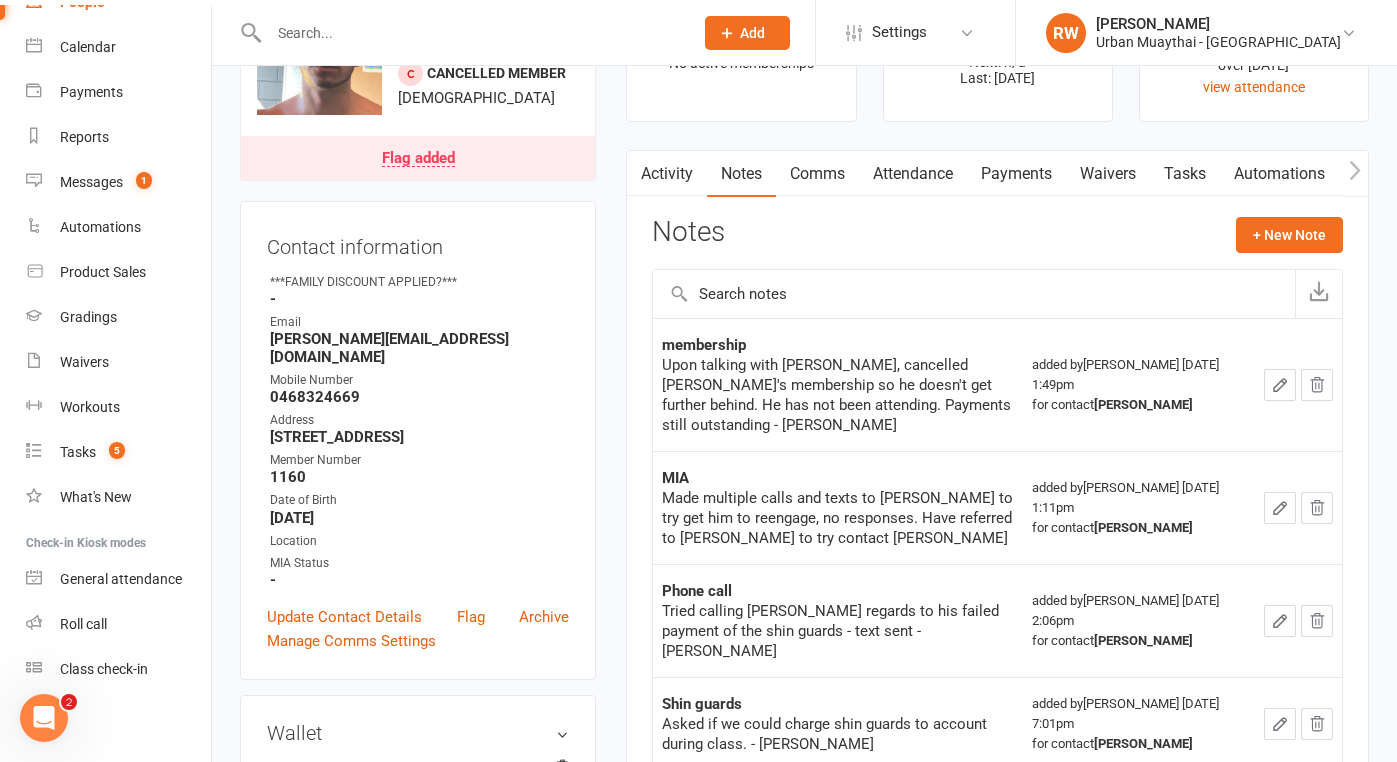 click on "Payments" at bounding box center (1016, 174) 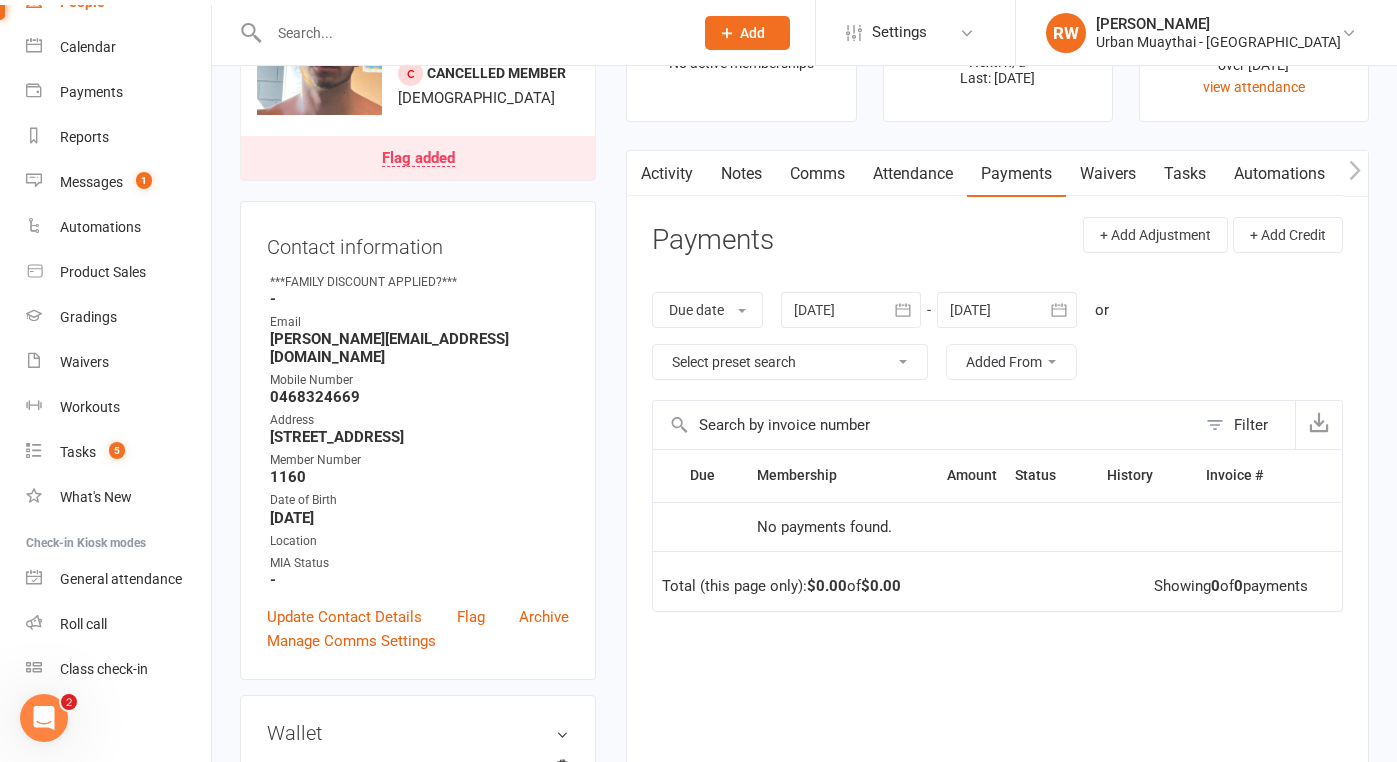 click on "✓ Memberships n/a No active memberships $ Balance $0.00 Next: n/a Last: [DATE] Last visit [DATE] over [DATE] view attendance
Activity Notes Comms Attendance Payments Waivers Tasks Automations Workouts Gradings / Promotions Mobile App Assessments Credit balance
Payments + Add Adjustment + Add Credit Due date  Due date Date paid Date failed Date settled [DATE]
[DATE]
Sun Mon Tue Wed Thu Fri Sat
23
01
02
03
04
05
06
07
24
08
09
10
11
12
13
14
25
15
16
17
18
19
20
21
26" at bounding box center [997, 447] 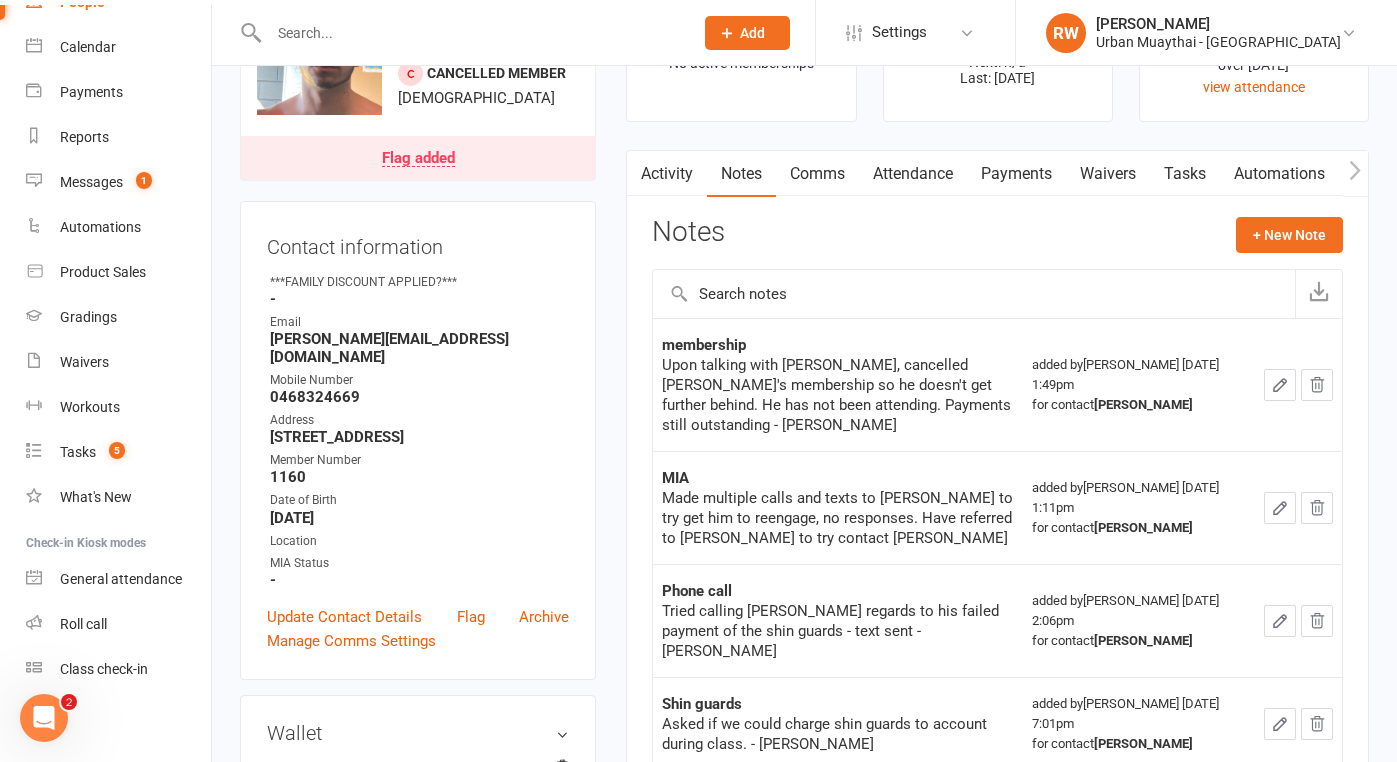 click on "Activity" at bounding box center (667, 174) 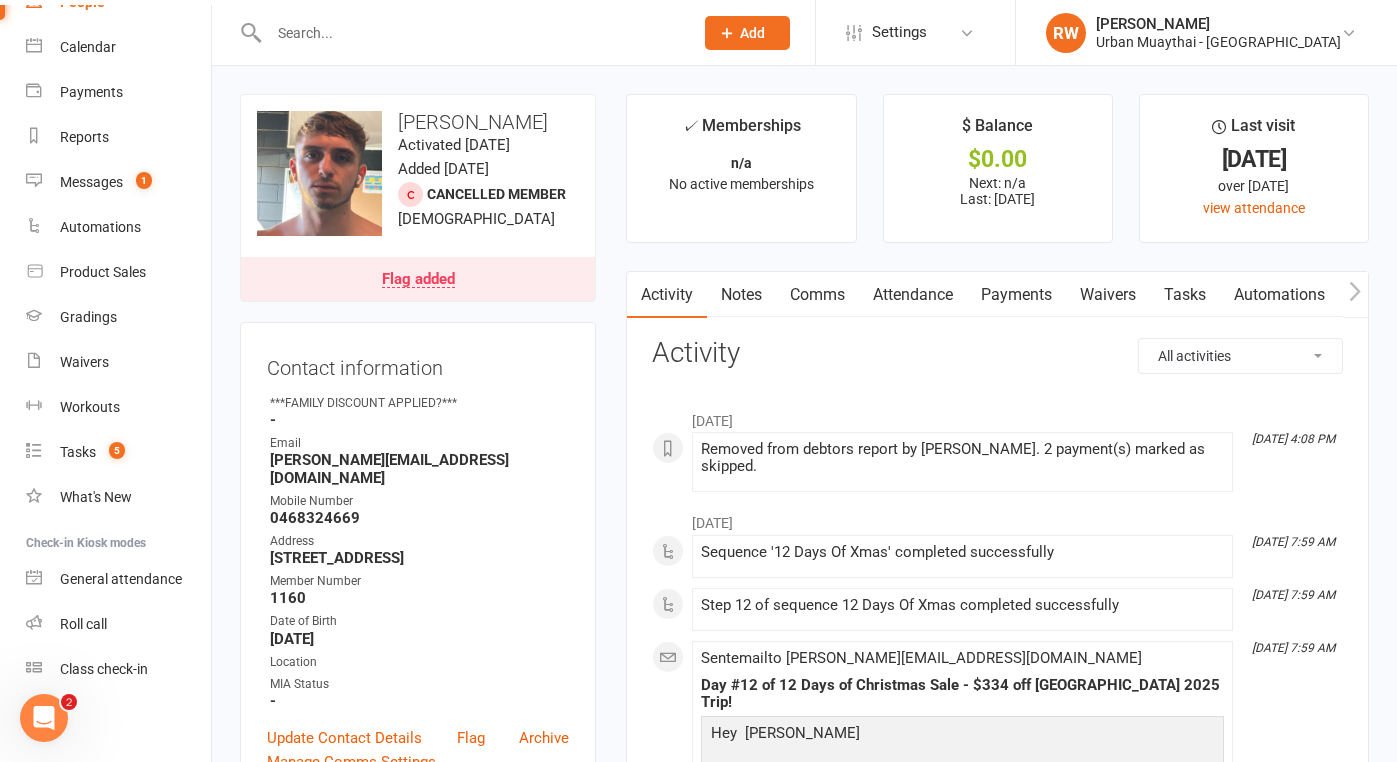 scroll, scrollTop: 0, scrollLeft: 0, axis: both 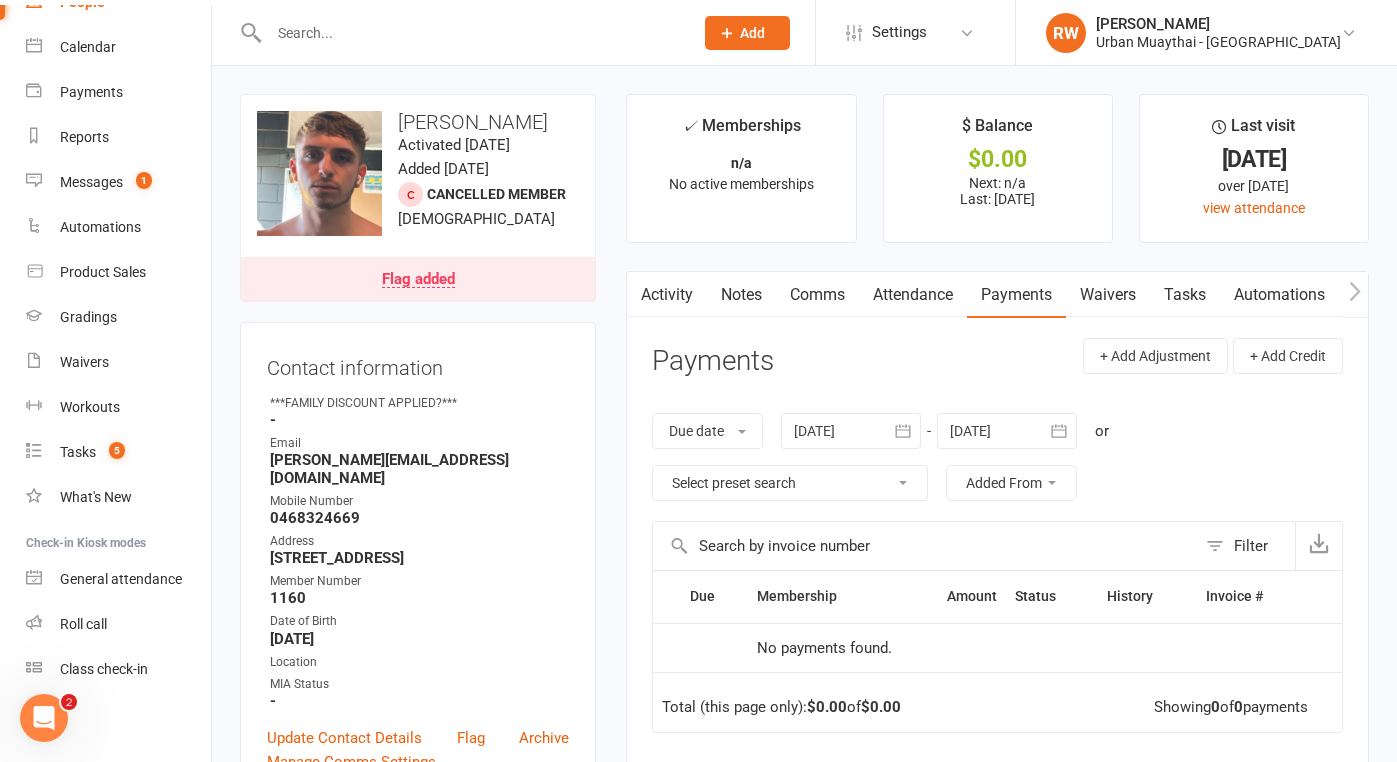 click 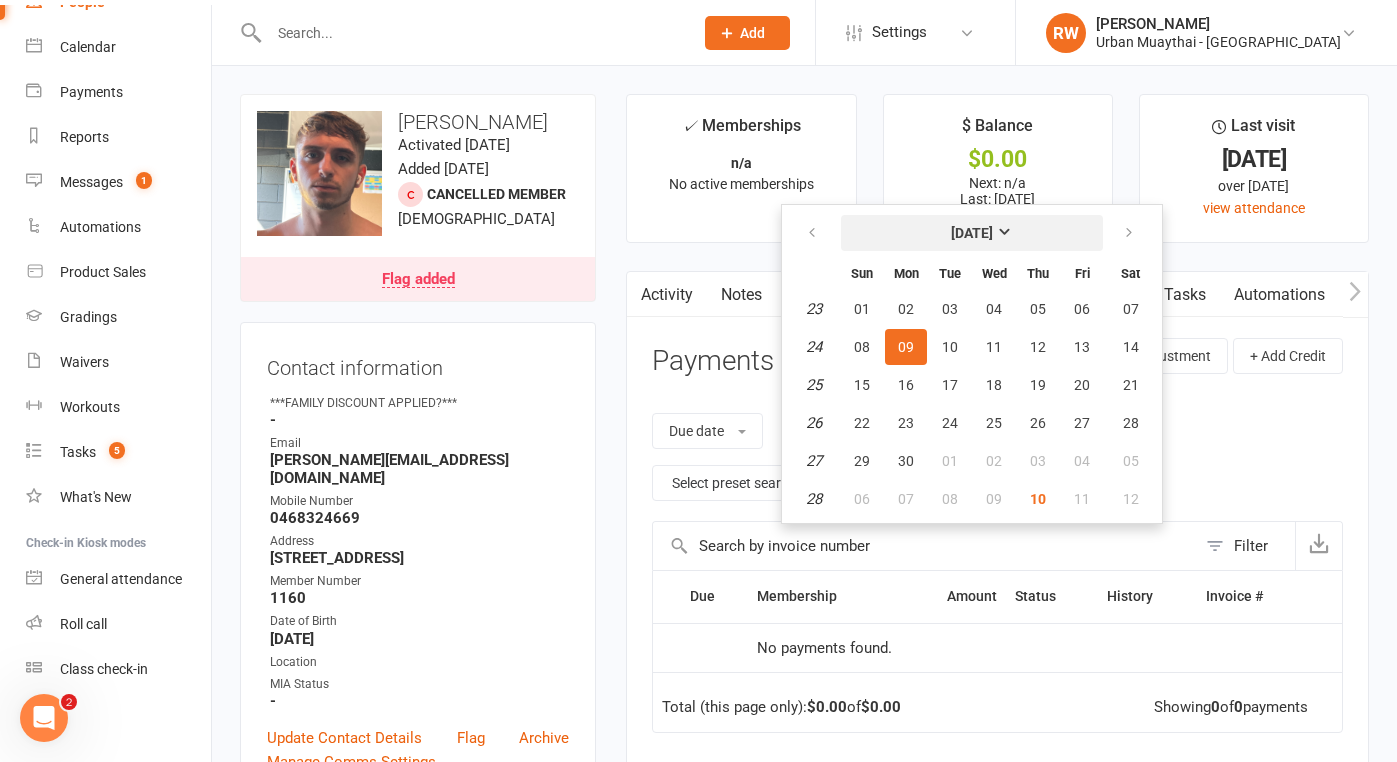 click on "[DATE]" at bounding box center (972, 233) 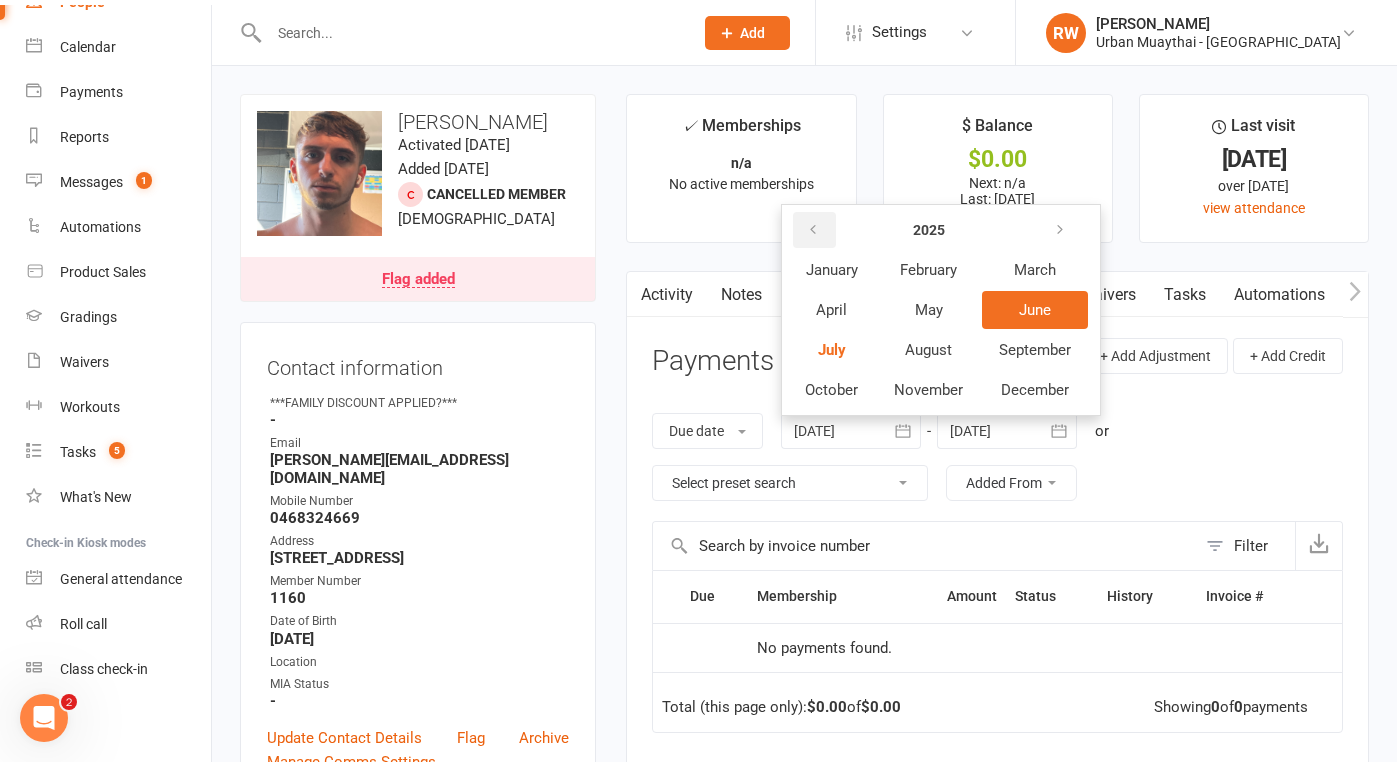 click at bounding box center (813, 230) 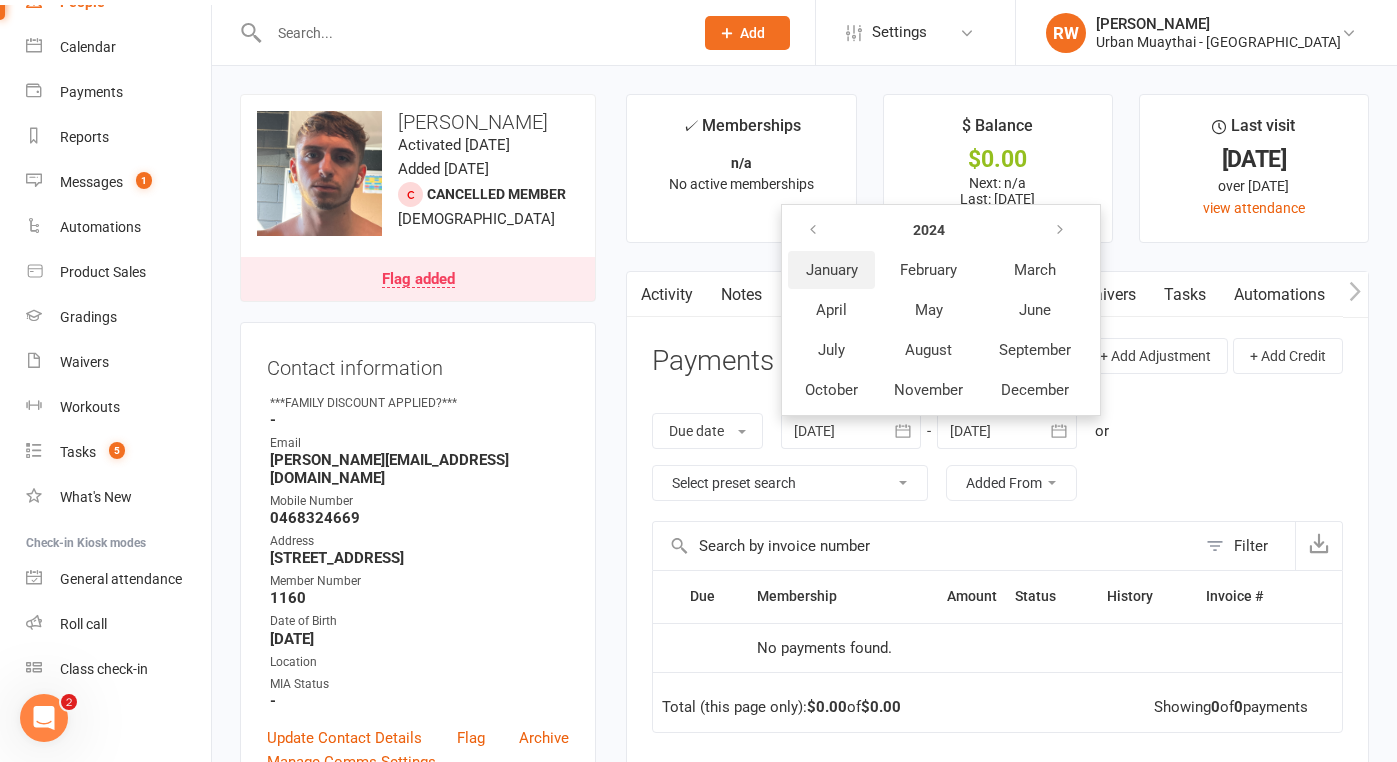 click on "January" at bounding box center (832, 270) 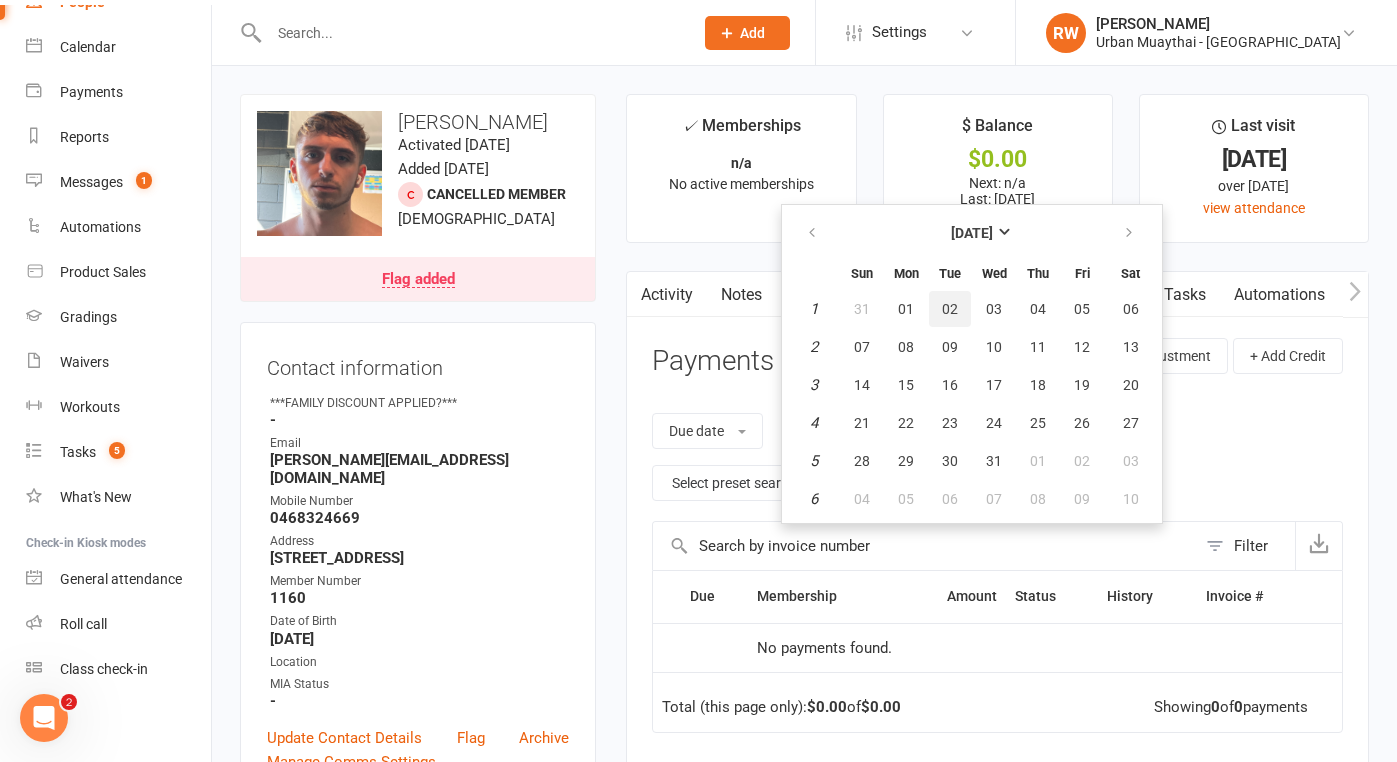 click on "02" at bounding box center (950, 309) 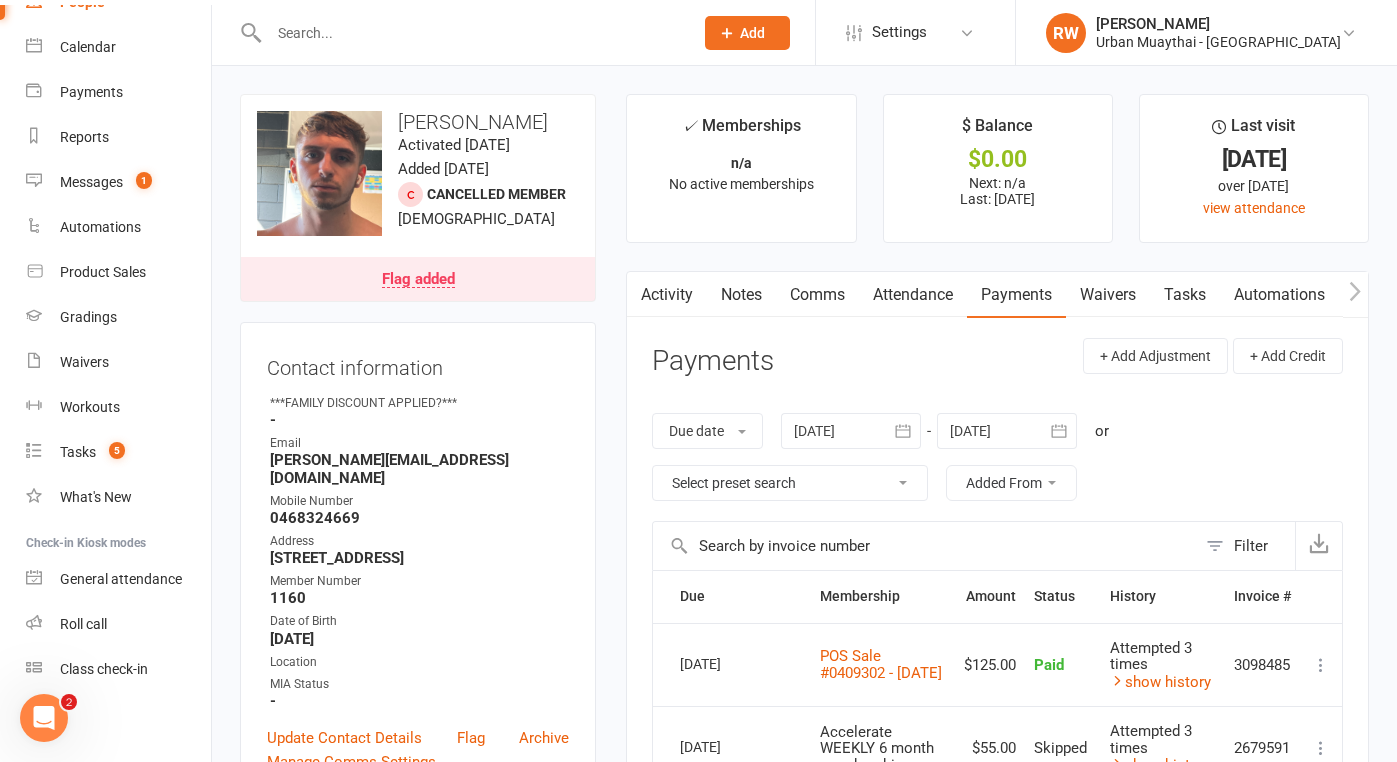 scroll, scrollTop: 0, scrollLeft: 0, axis: both 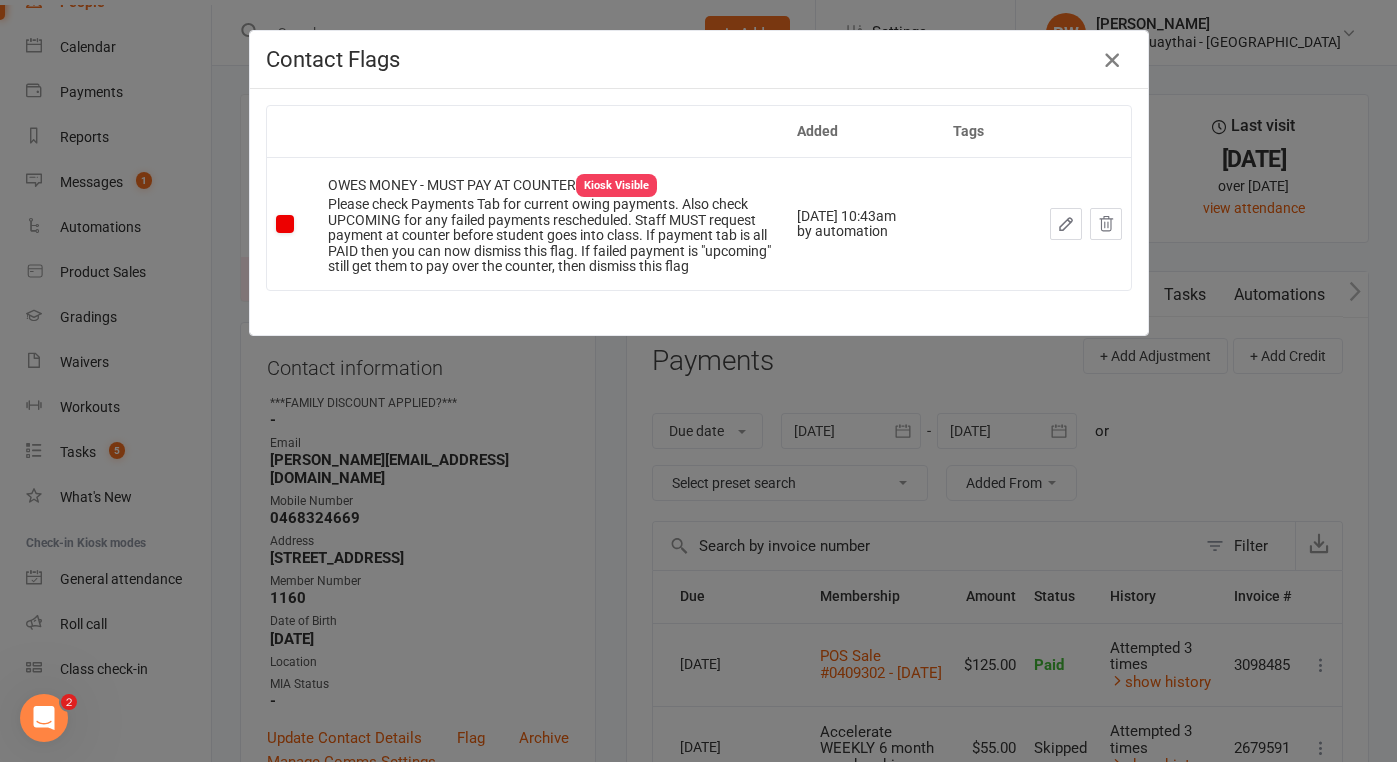 click at bounding box center (1112, 60) 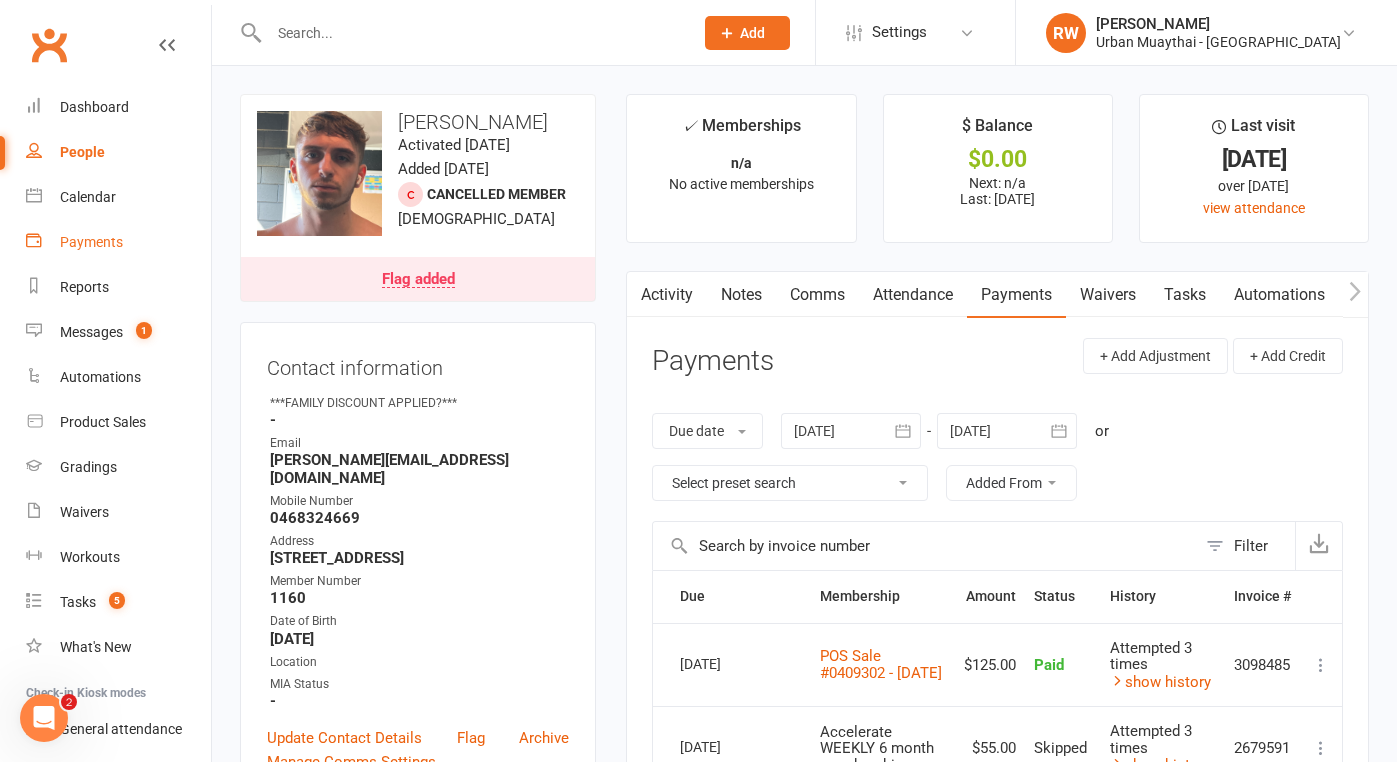 scroll, scrollTop: 0, scrollLeft: 0, axis: both 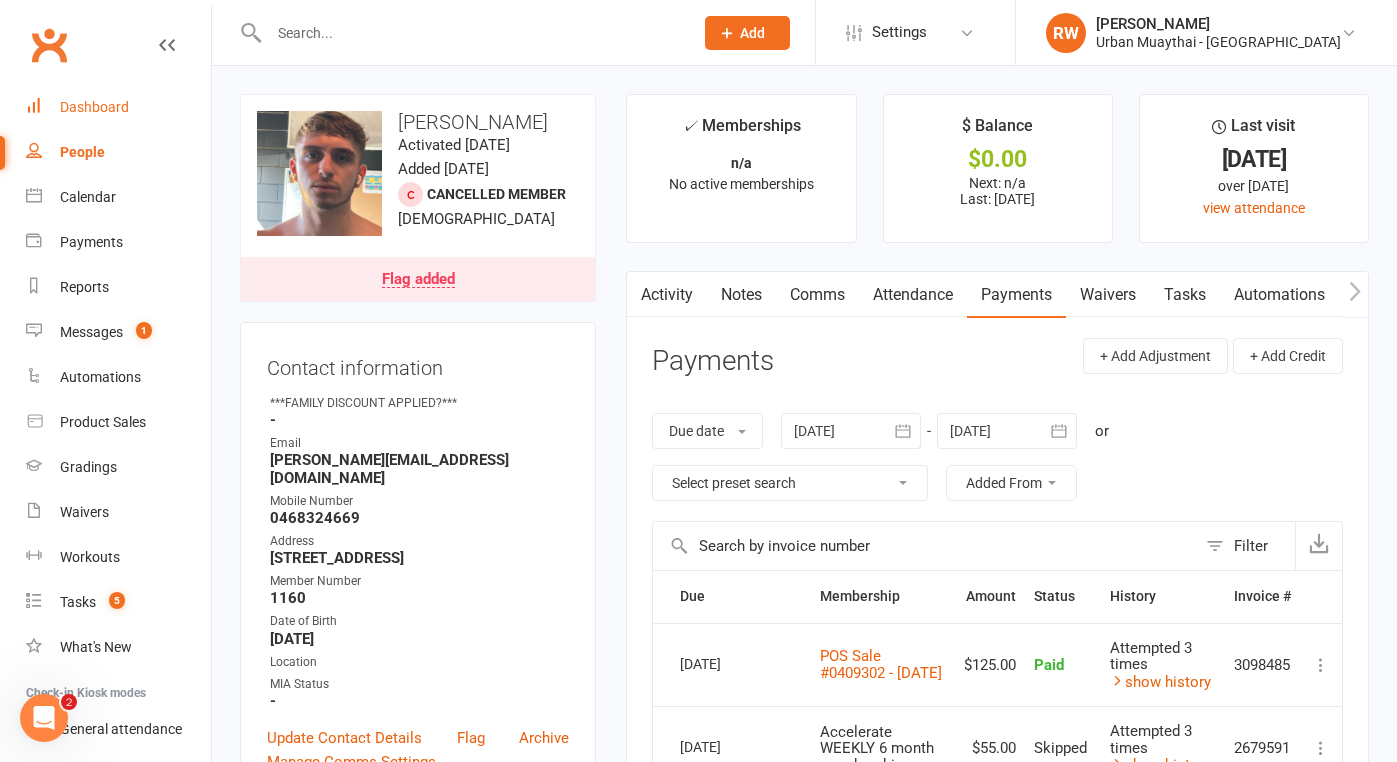 click on "Dashboard" at bounding box center [94, 107] 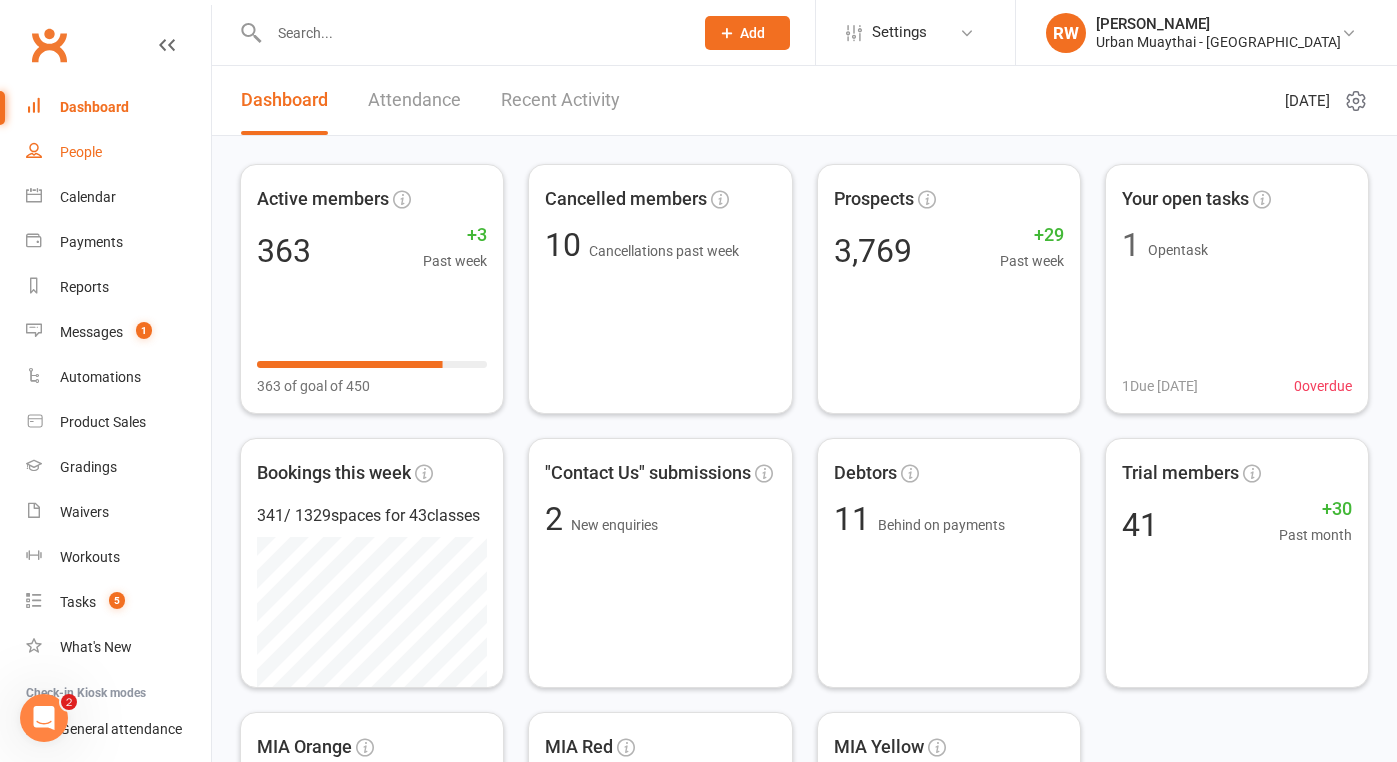 click on "People" at bounding box center [118, 152] 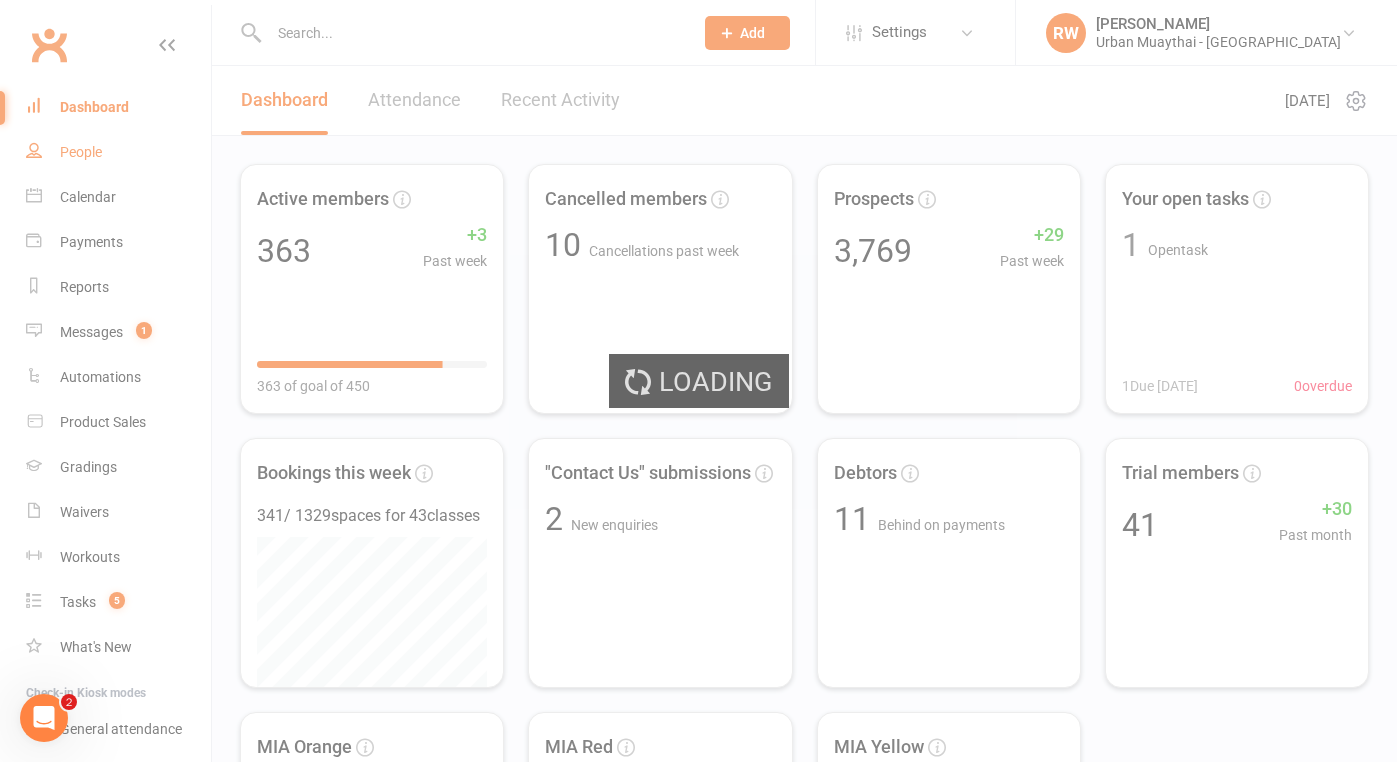 select on "100" 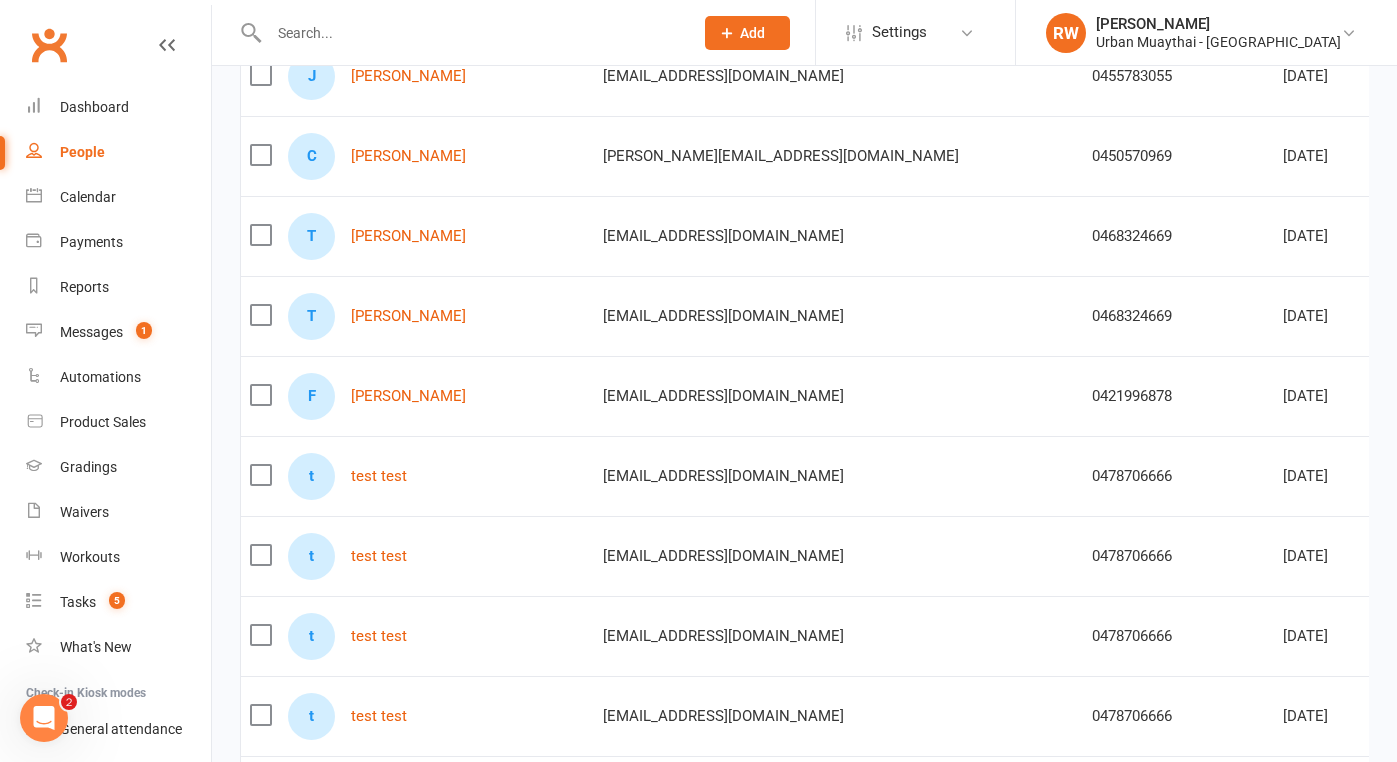 scroll, scrollTop: 473, scrollLeft: 0, axis: vertical 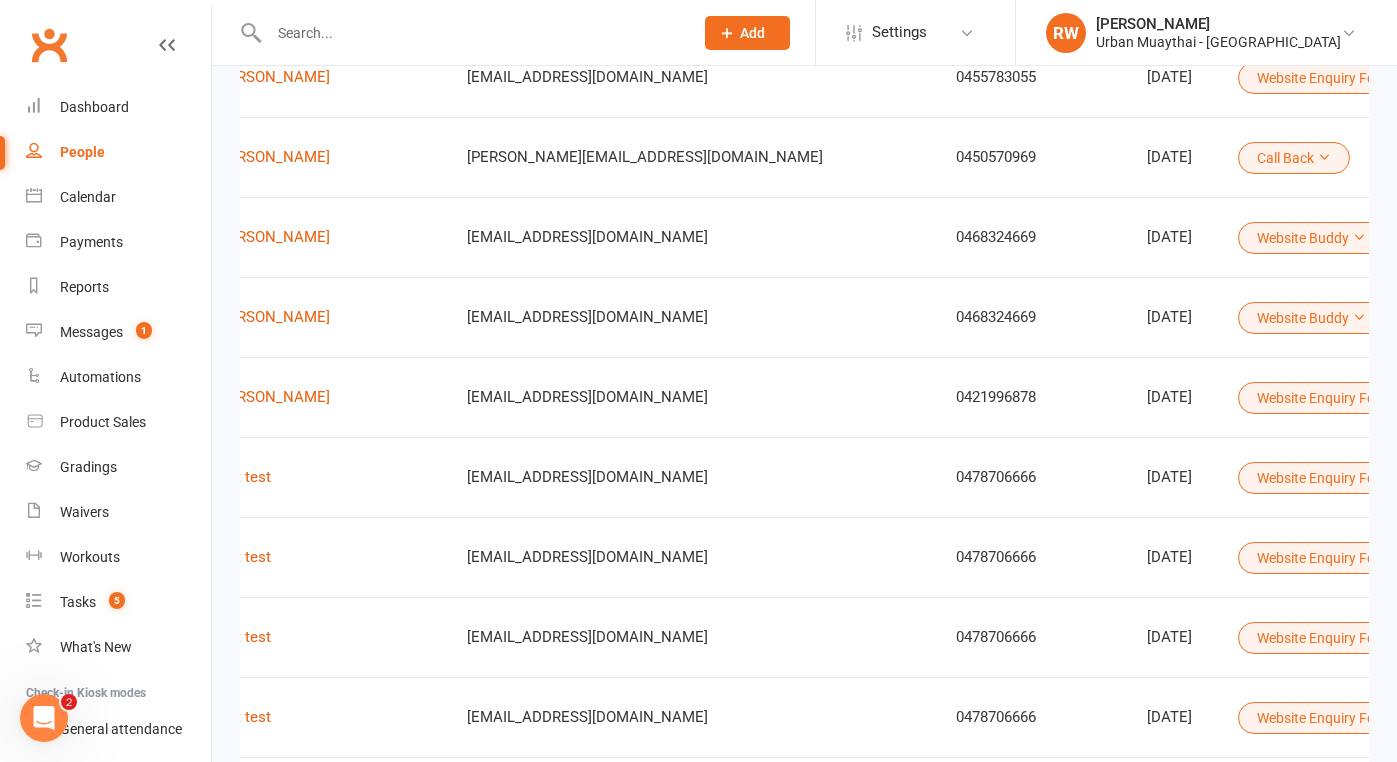 click at bounding box center [1705, 318] 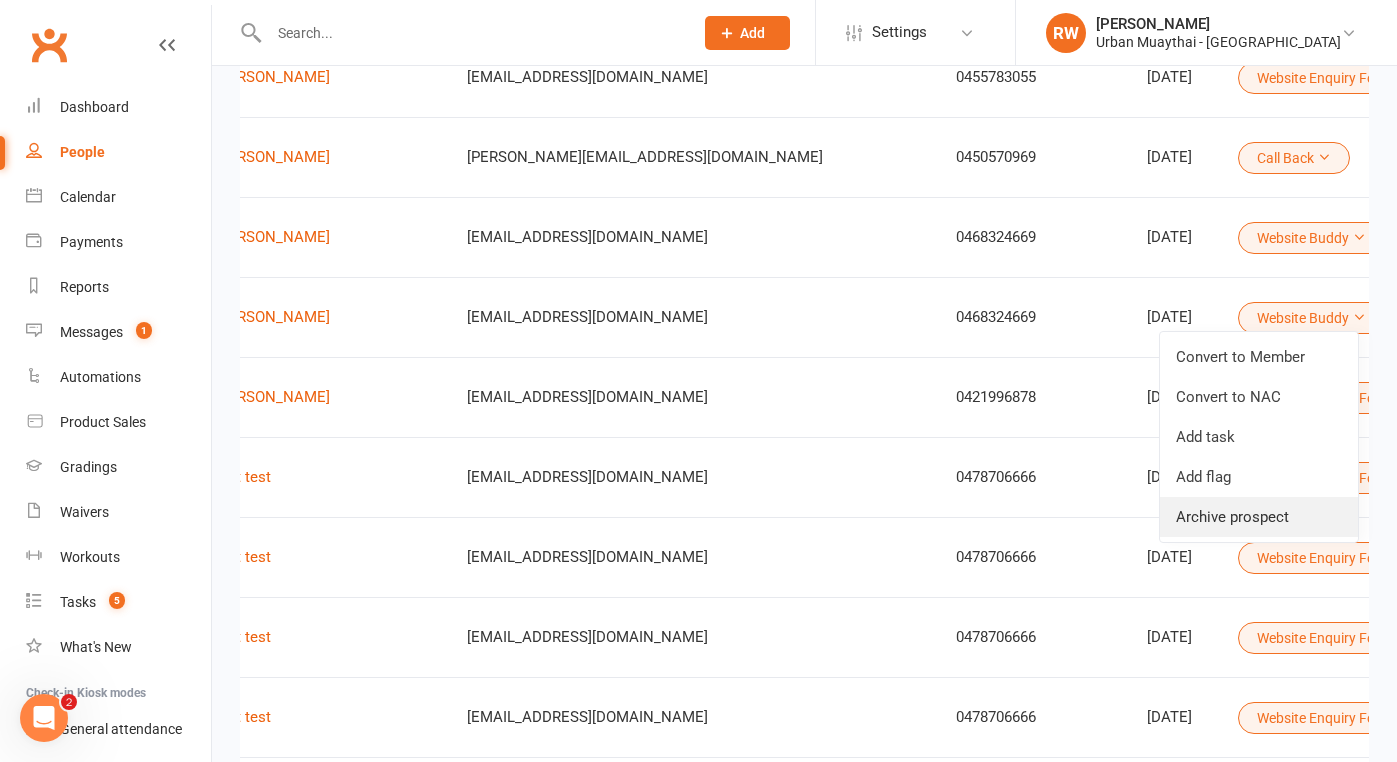 click on "Archive prospect" at bounding box center [1259, 517] 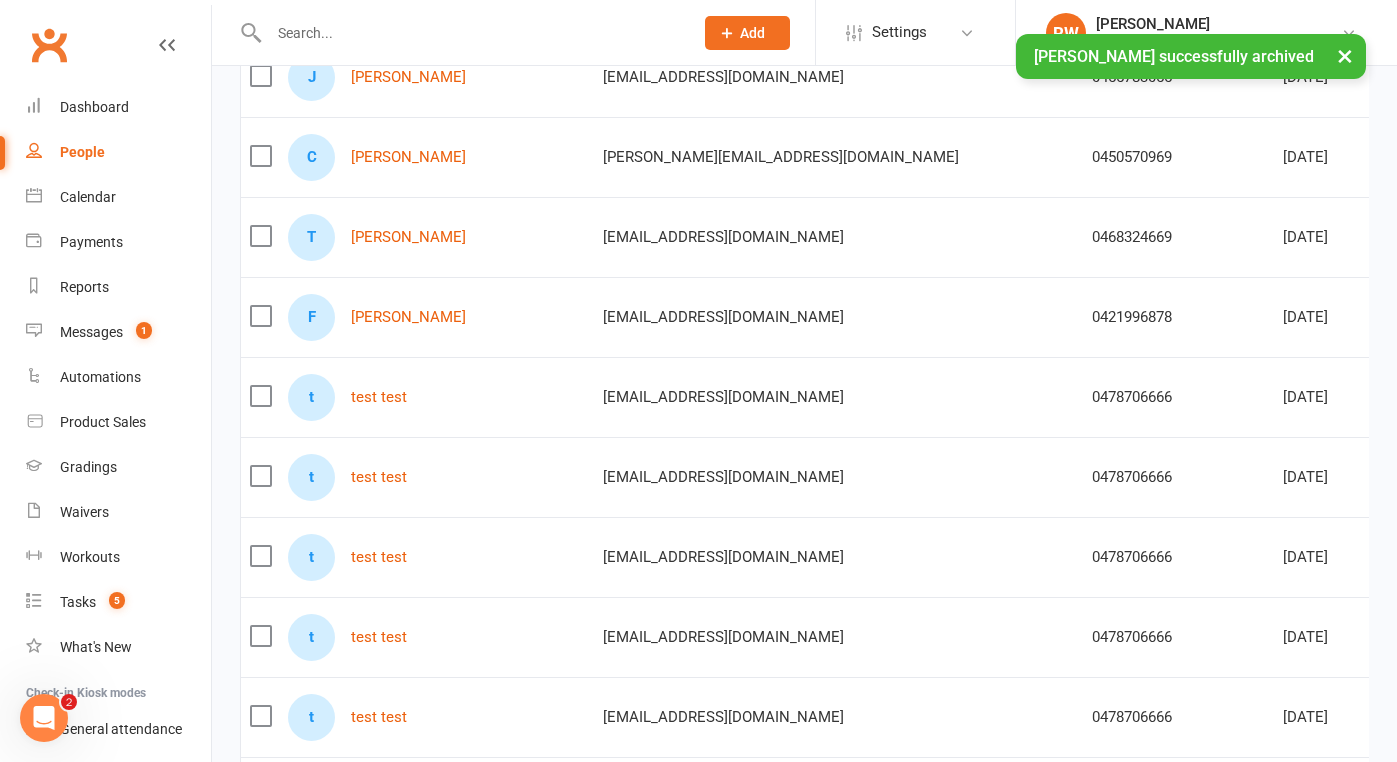 scroll, scrollTop: 0, scrollLeft: 0, axis: both 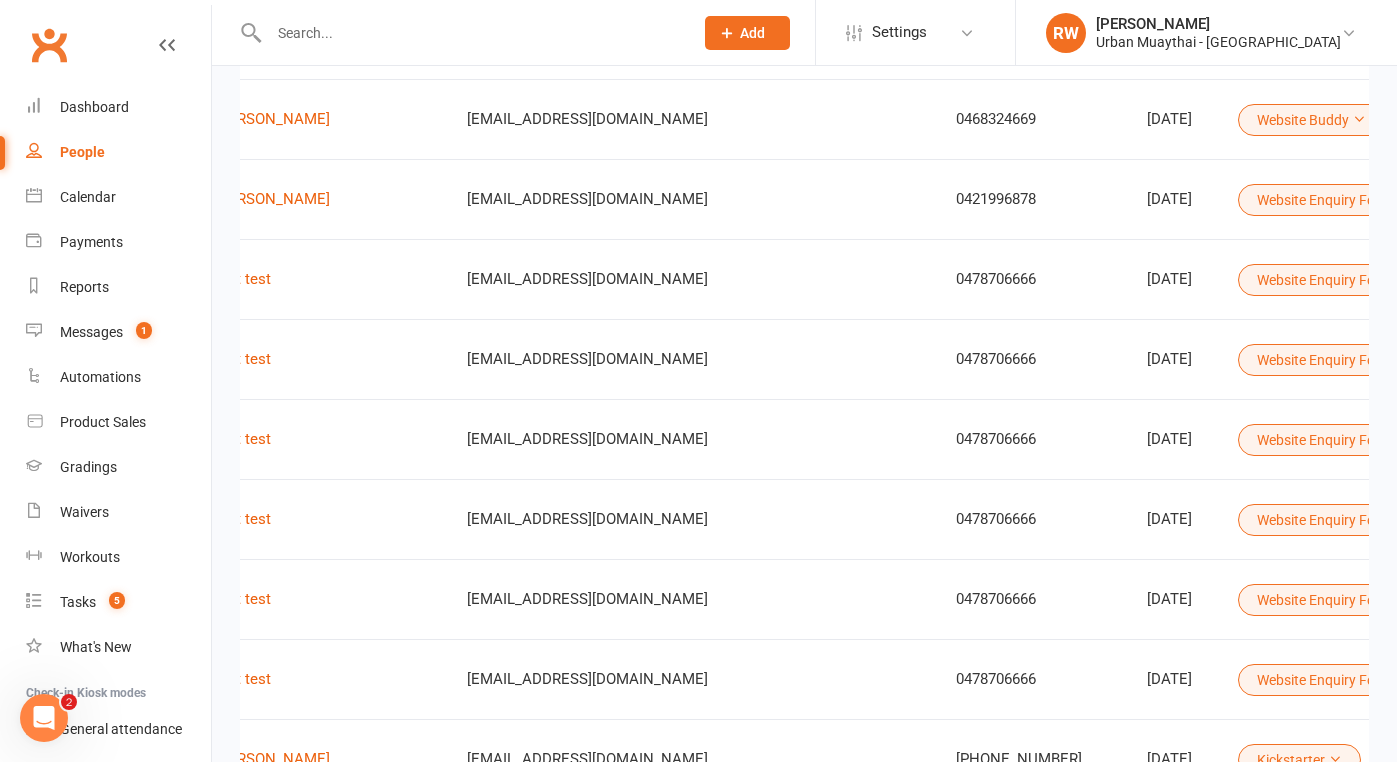click at bounding box center (1705, 280) 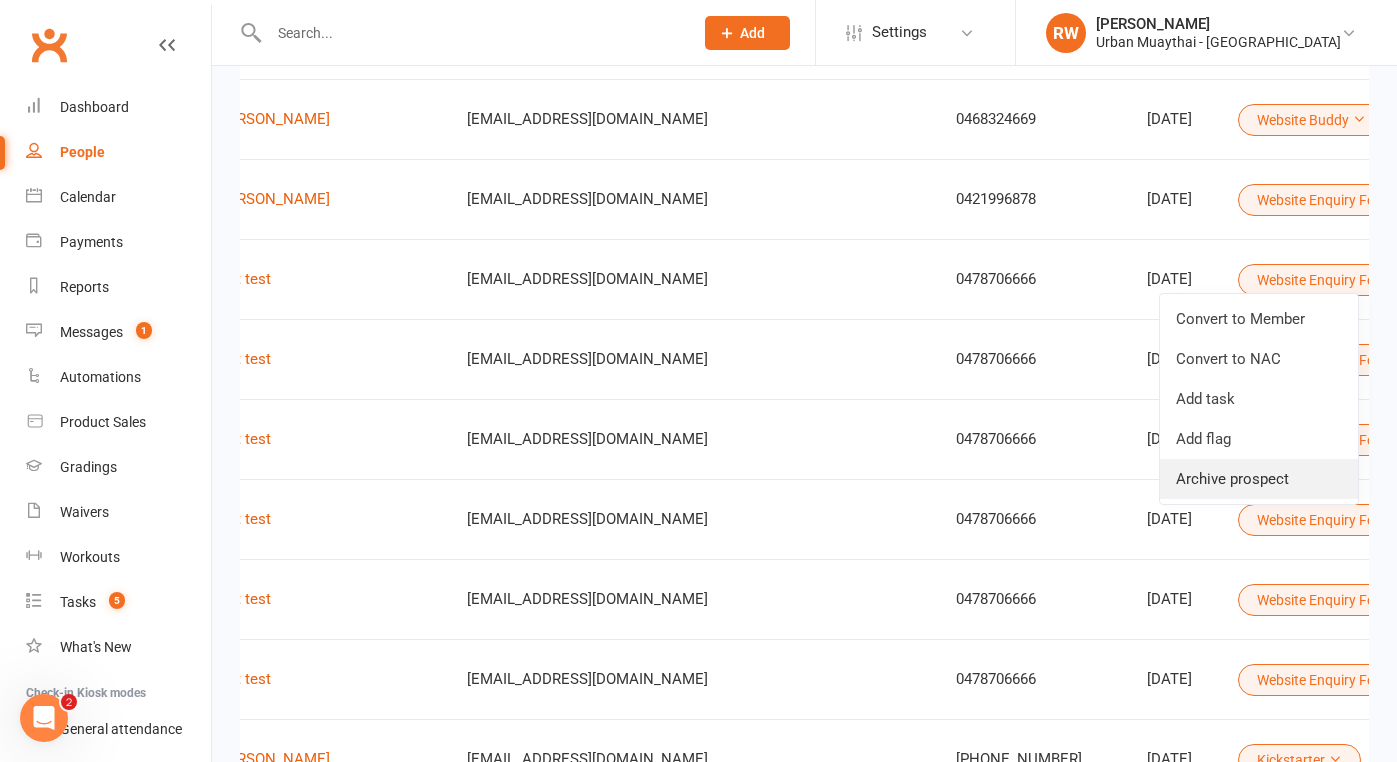 click on "Archive prospect" at bounding box center [1259, 479] 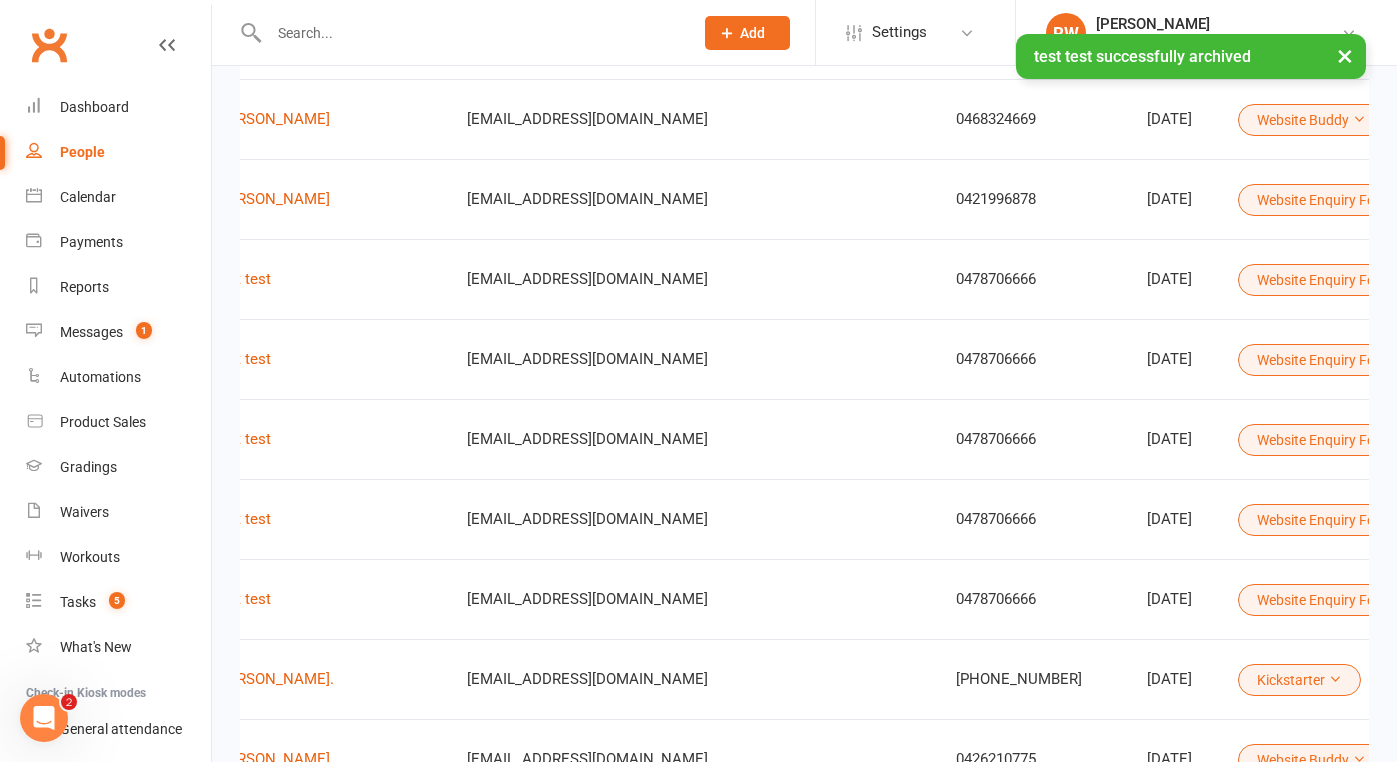 click at bounding box center (1705, 280) 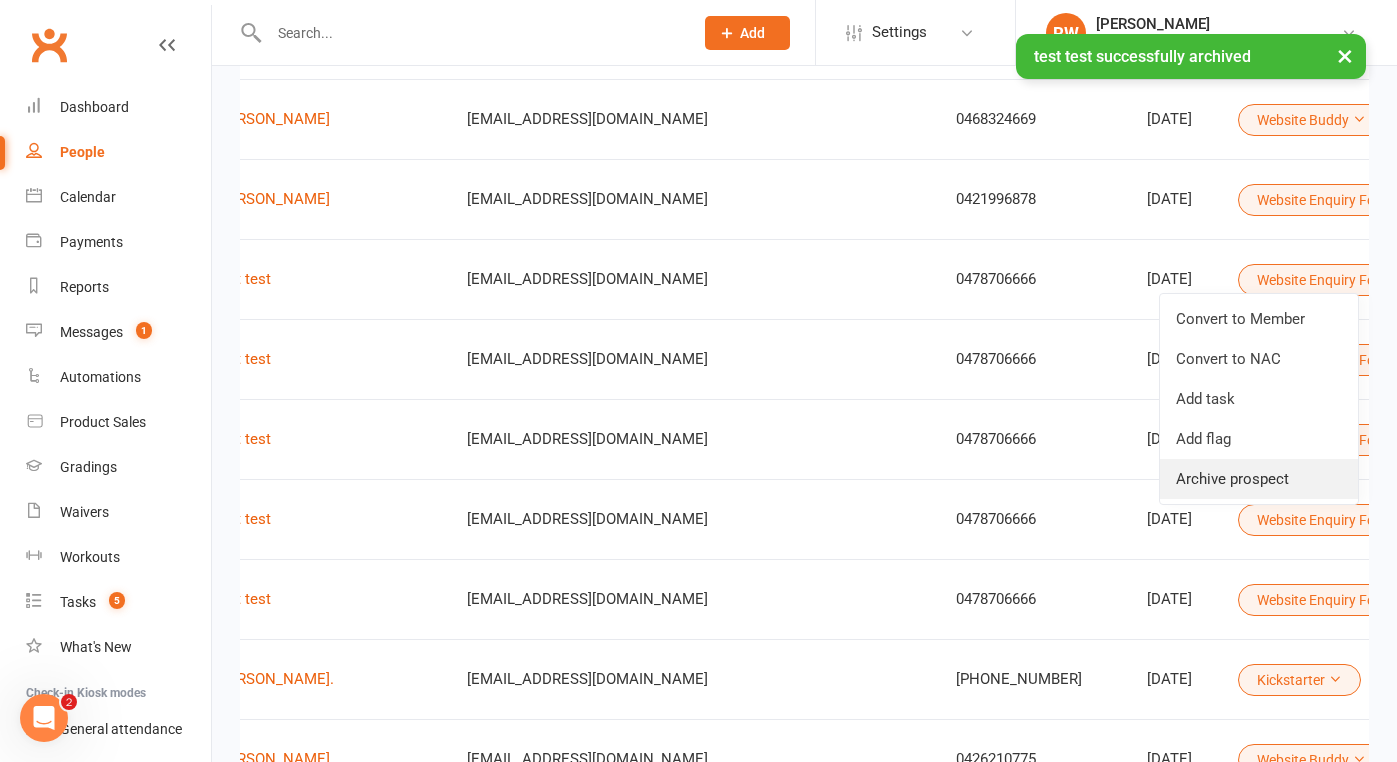 click on "Archive prospect" at bounding box center (1259, 479) 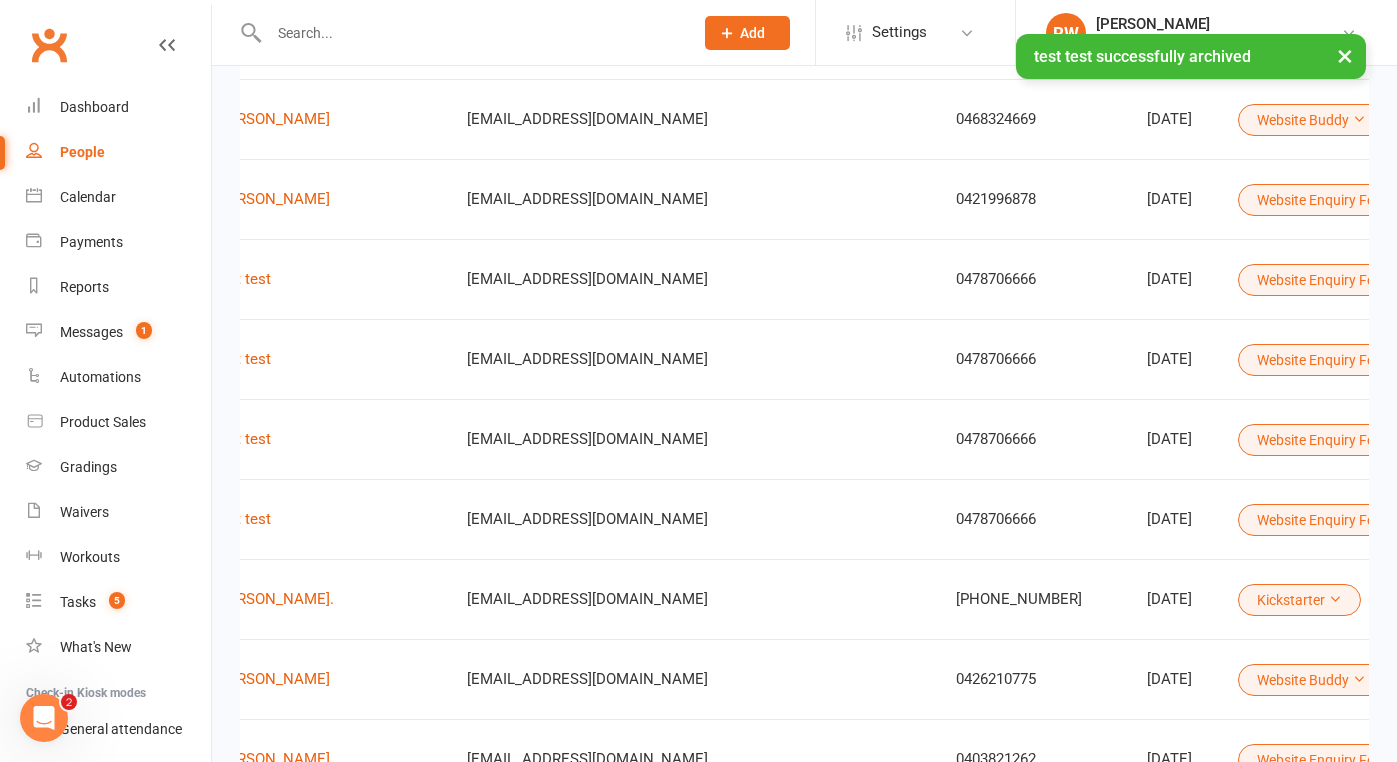 click at bounding box center [1705, 280] 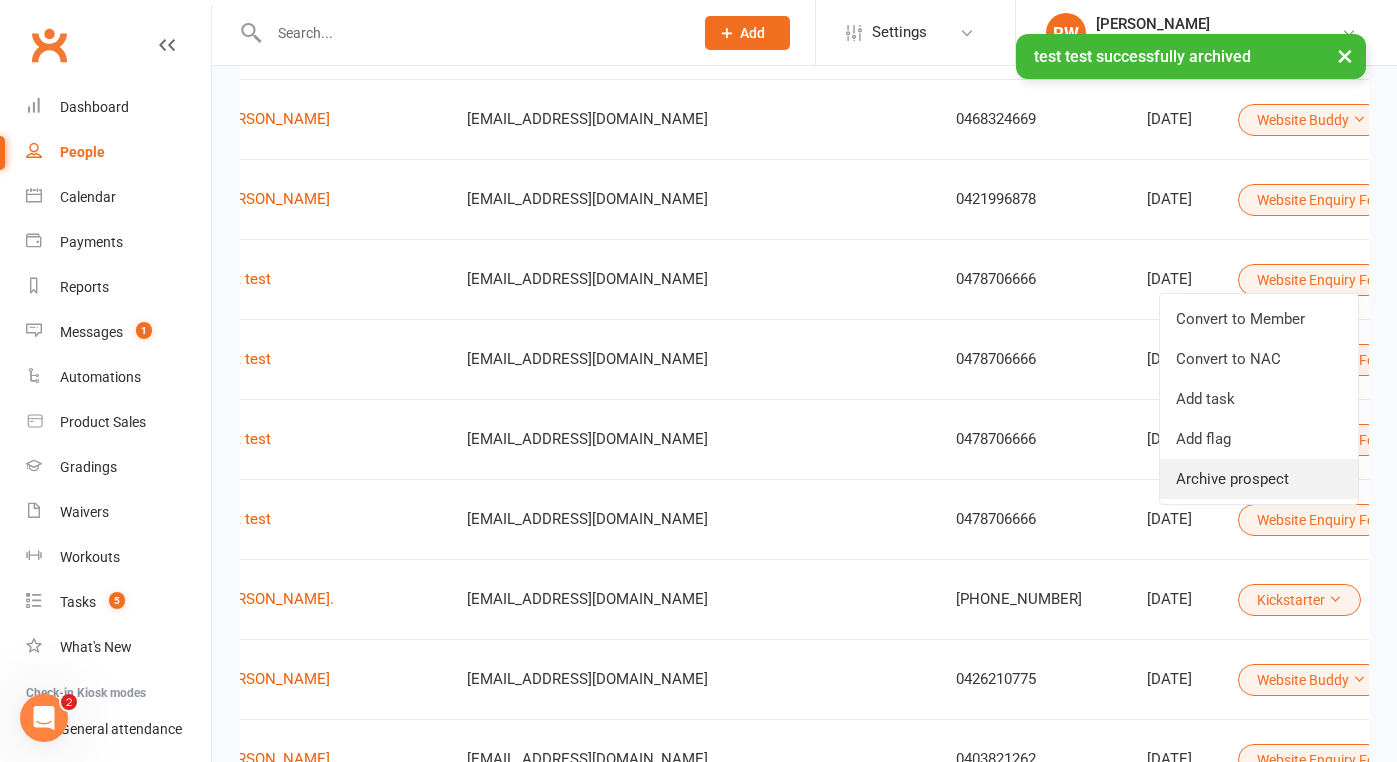 click on "Archive prospect" at bounding box center (1259, 479) 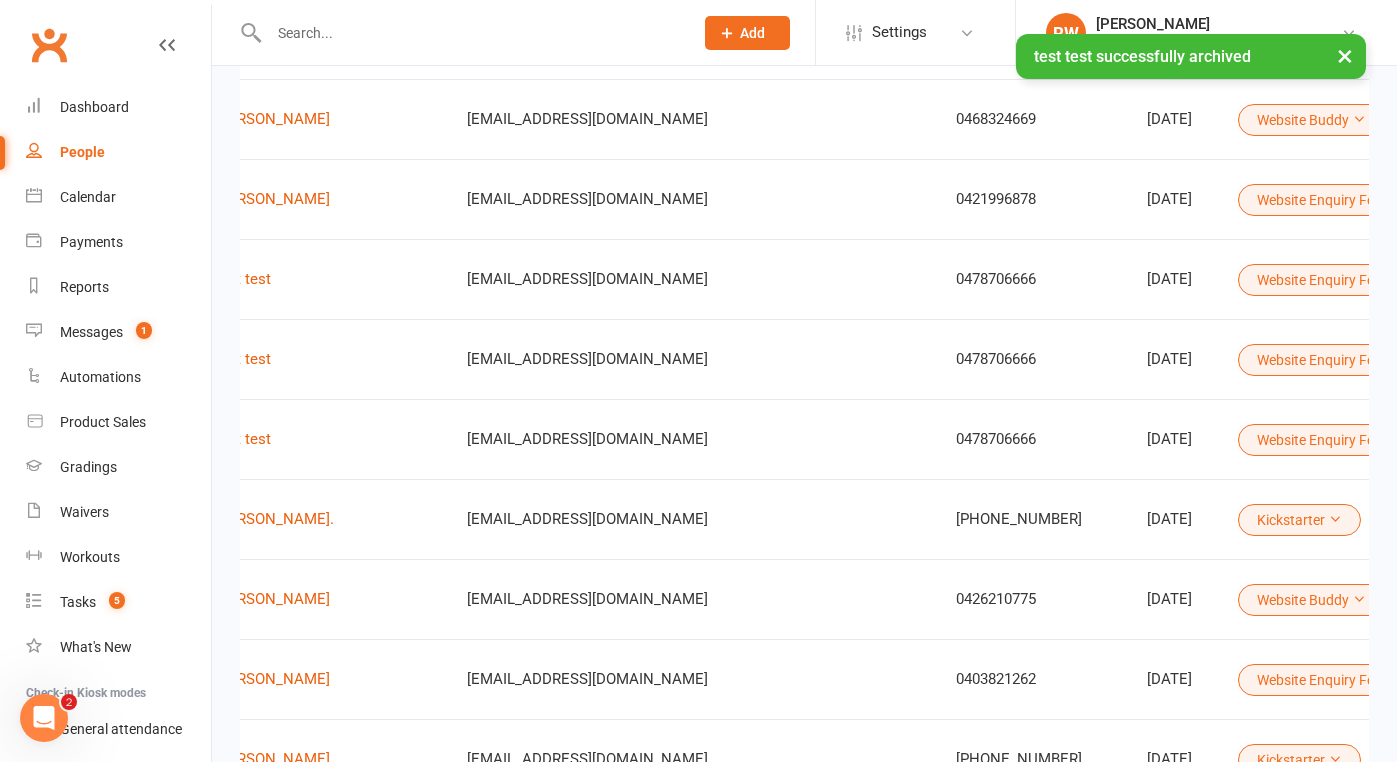 click at bounding box center (1705, 280) 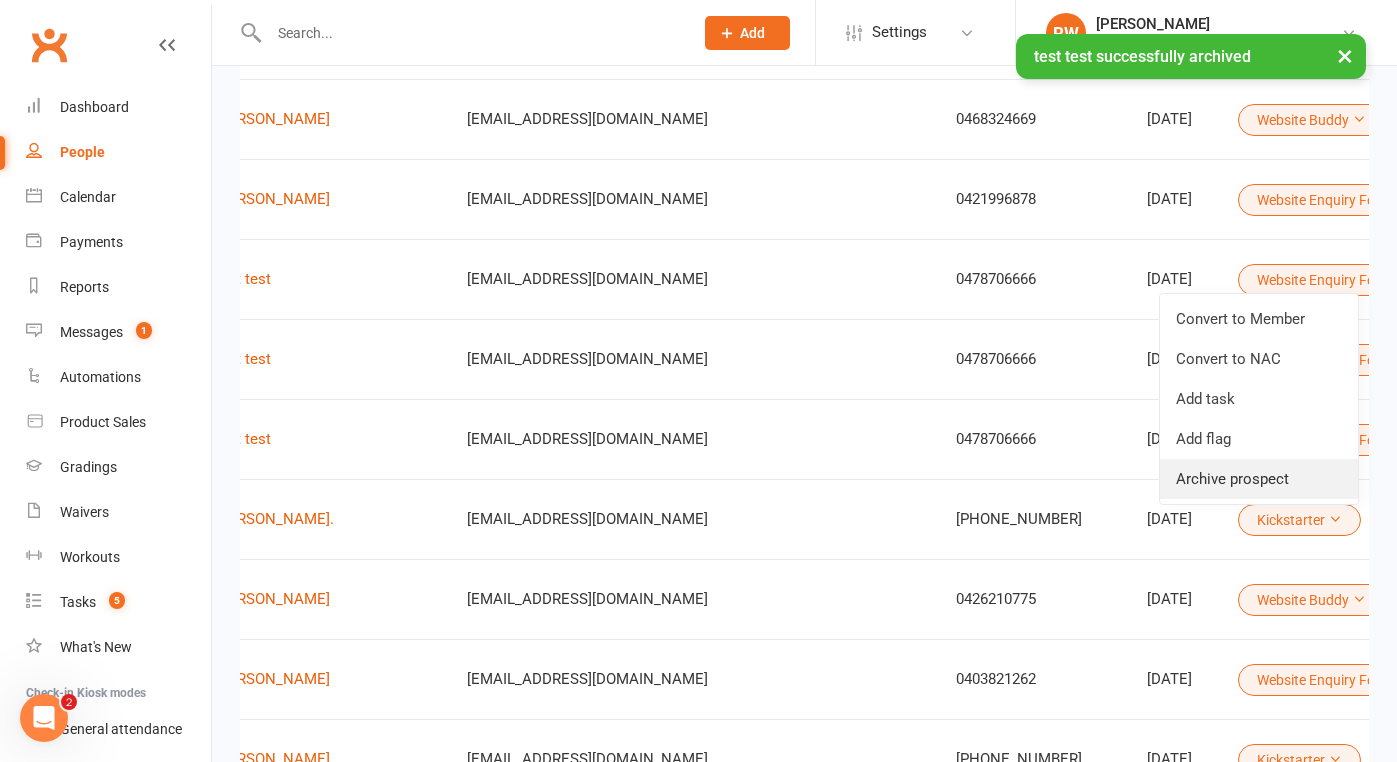 click on "Archive prospect" at bounding box center (1259, 479) 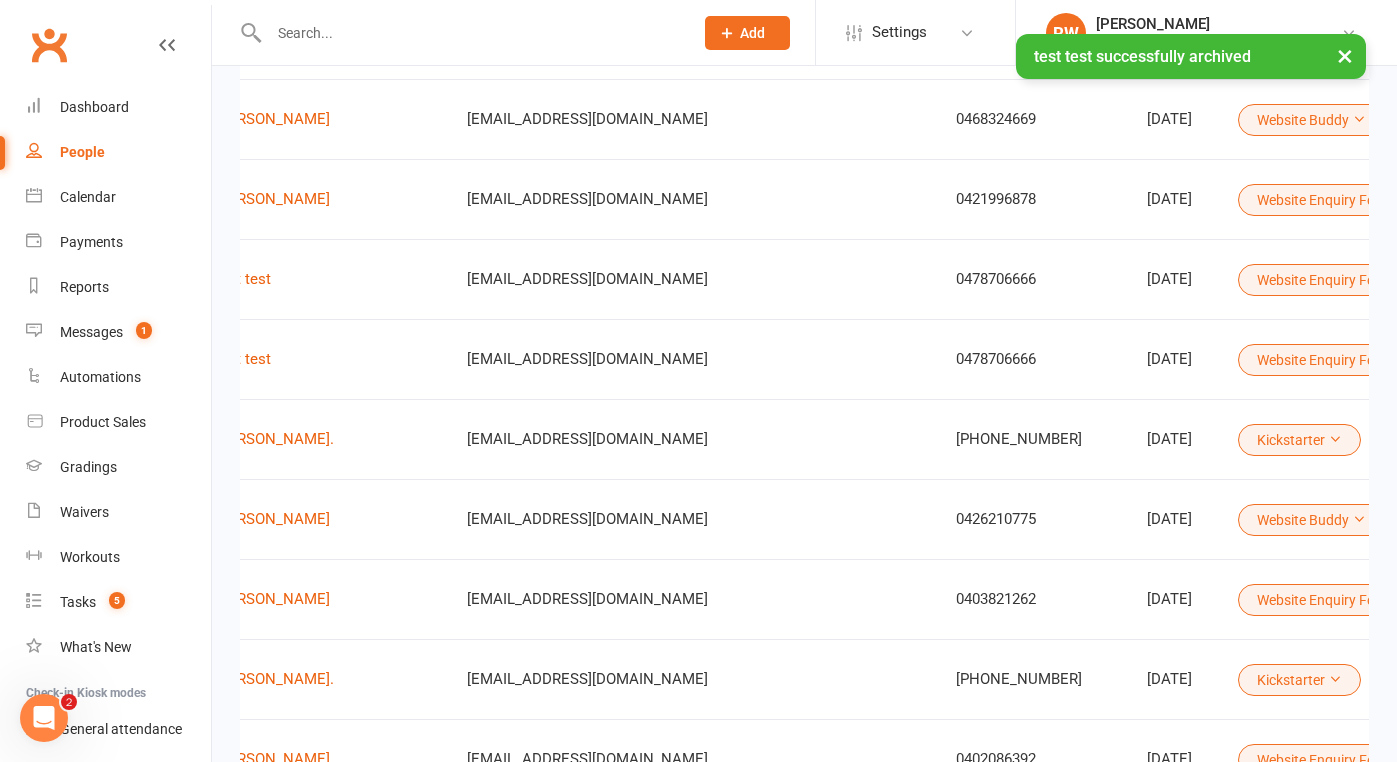click at bounding box center [1705, 360] 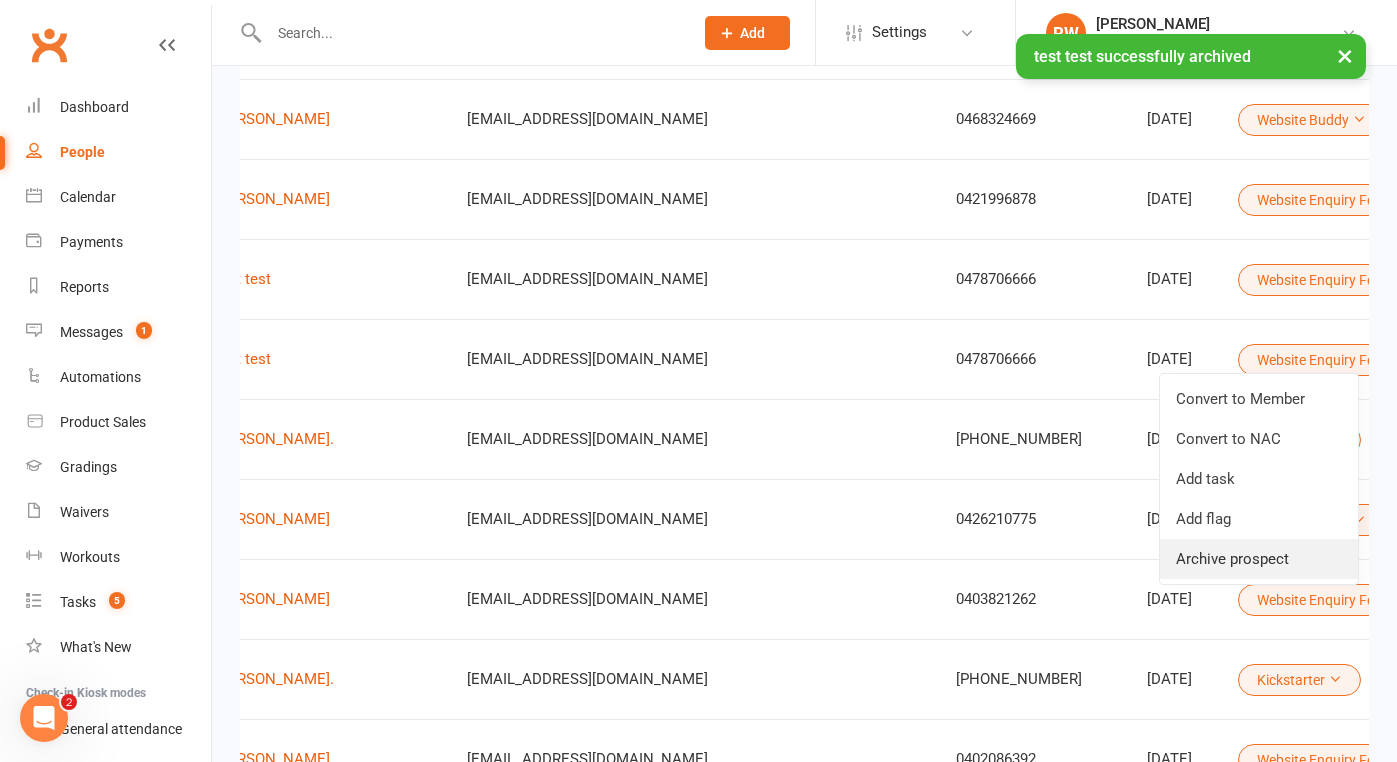 click on "Archive prospect" at bounding box center (1259, 559) 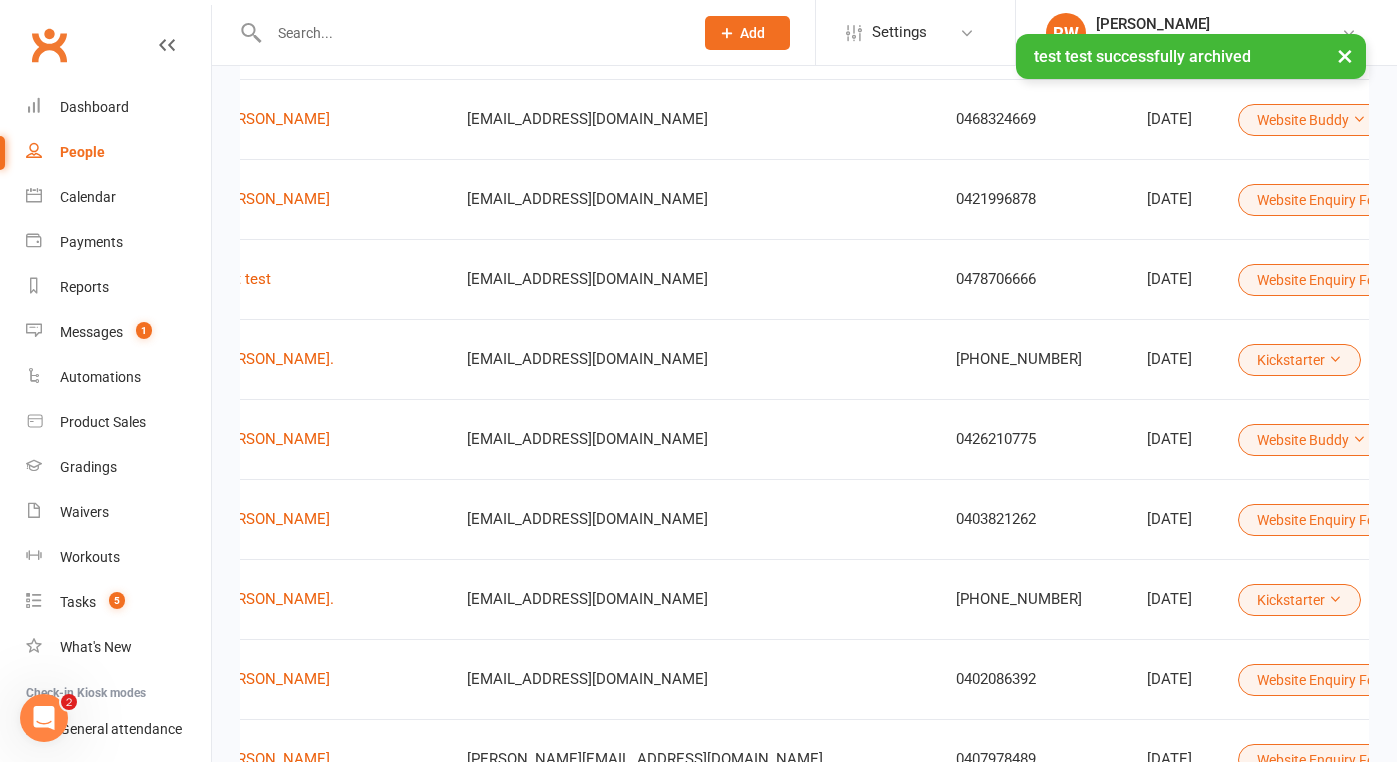 click at bounding box center [1705, 280] 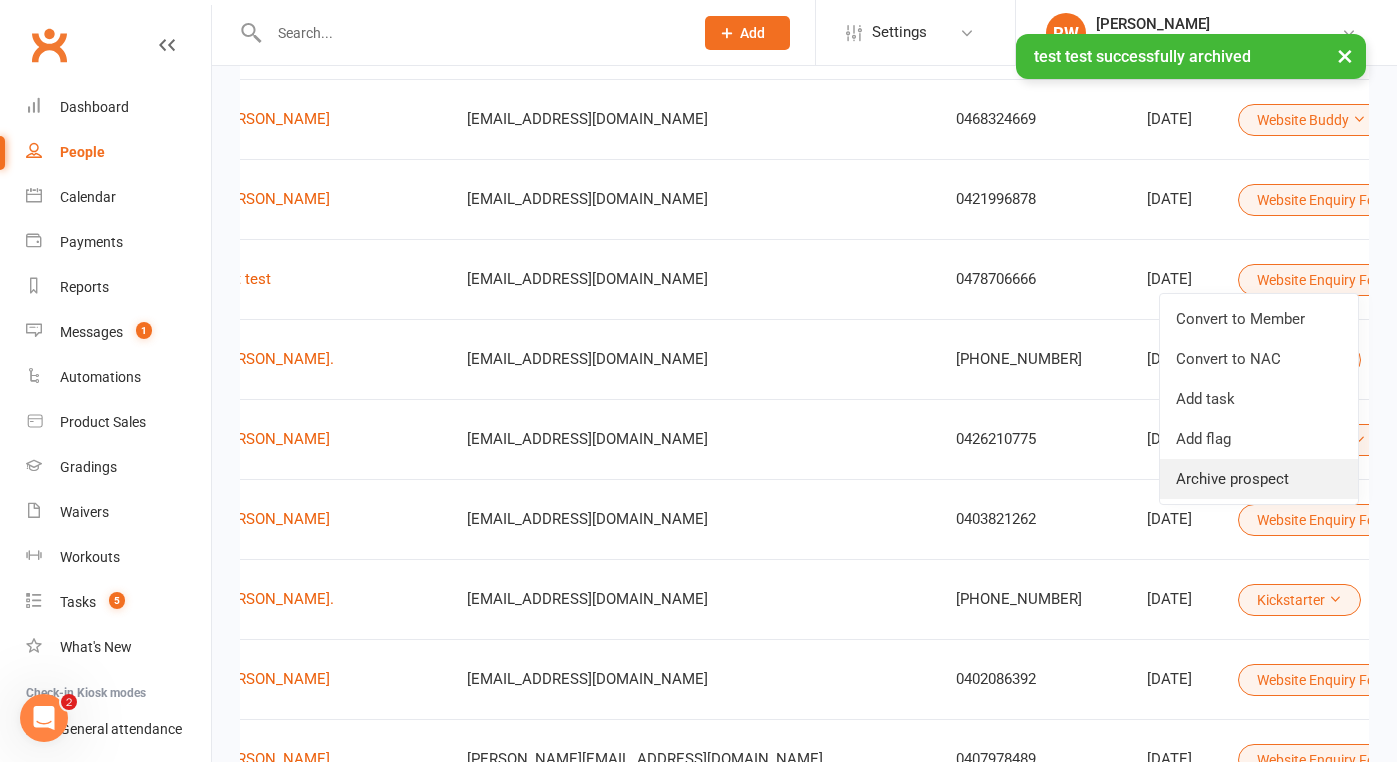 click on "Archive prospect" at bounding box center (1259, 479) 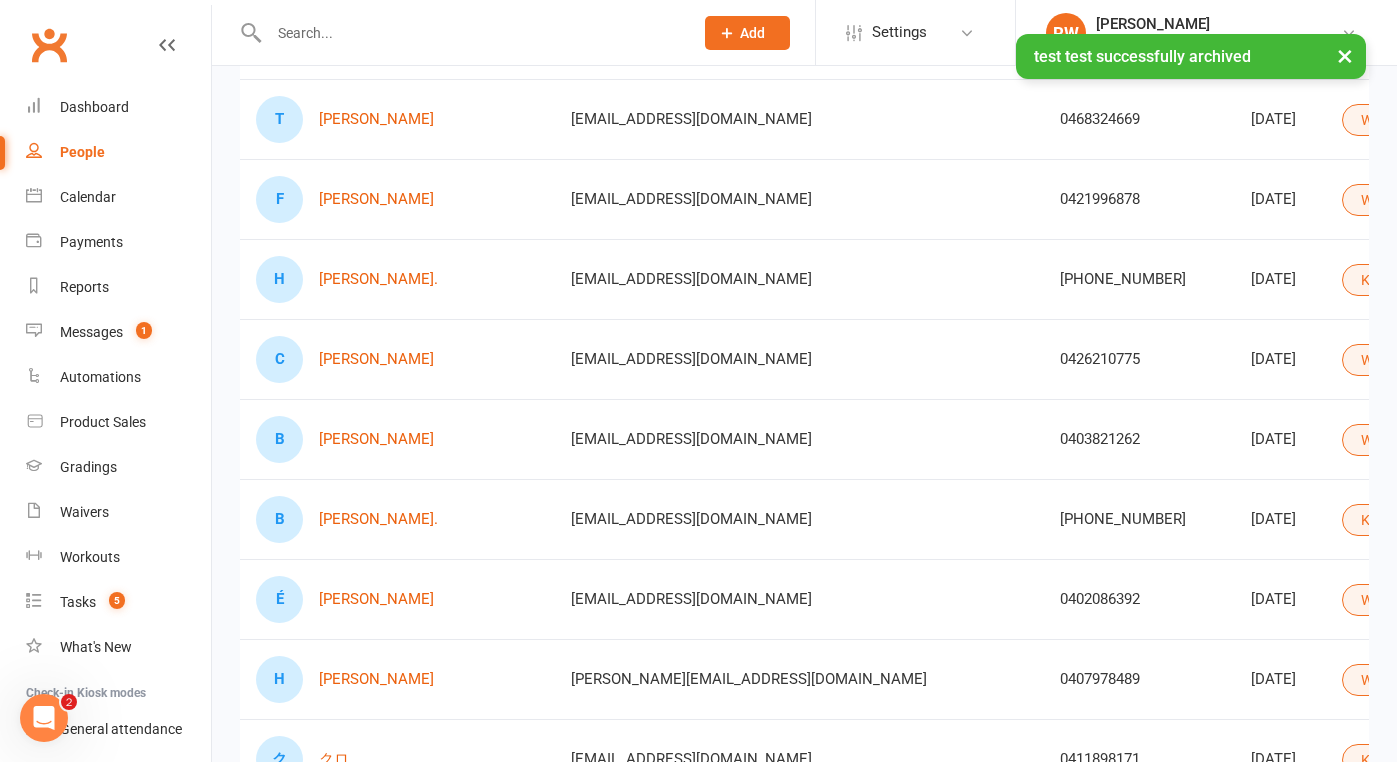 scroll, scrollTop: 0, scrollLeft: 35, axis: horizontal 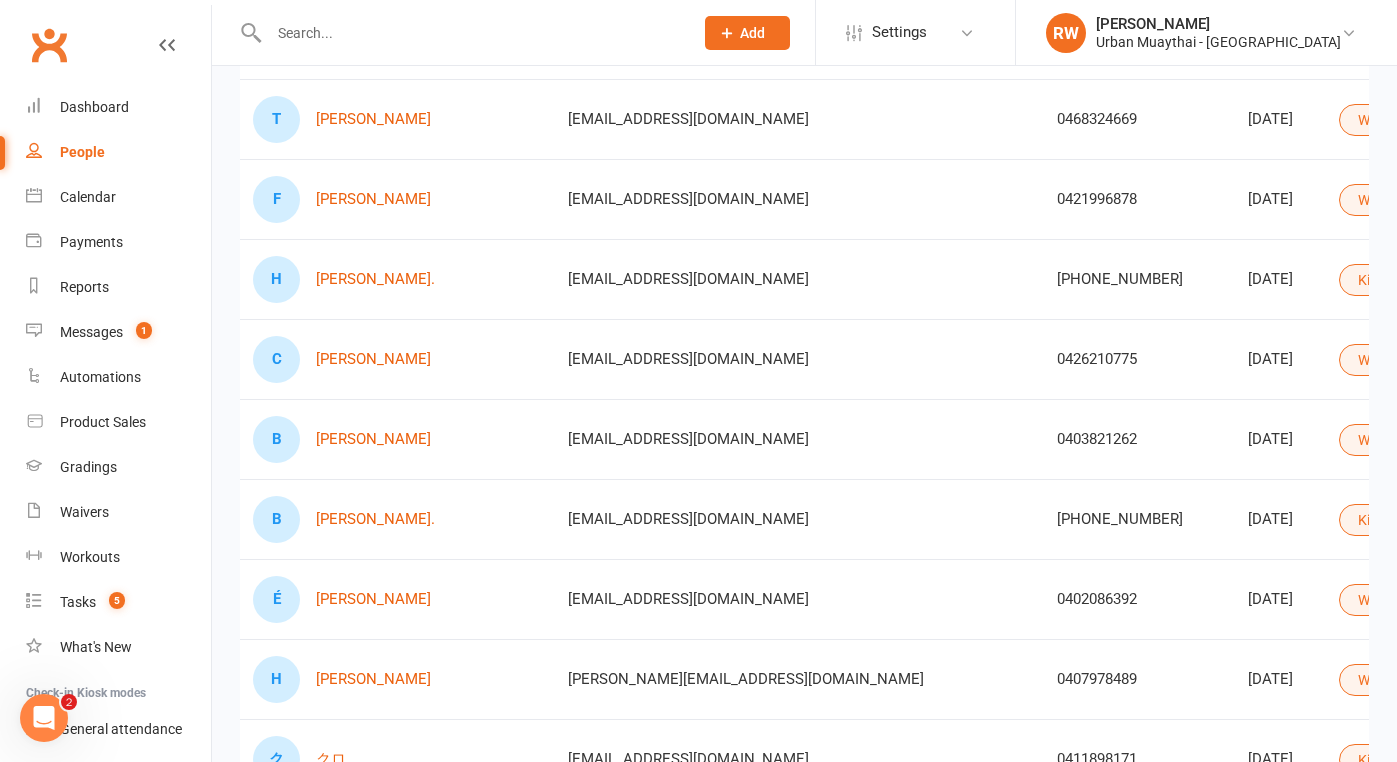 click on "[PHONE_NUMBER]" at bounding box center [1143, 279] 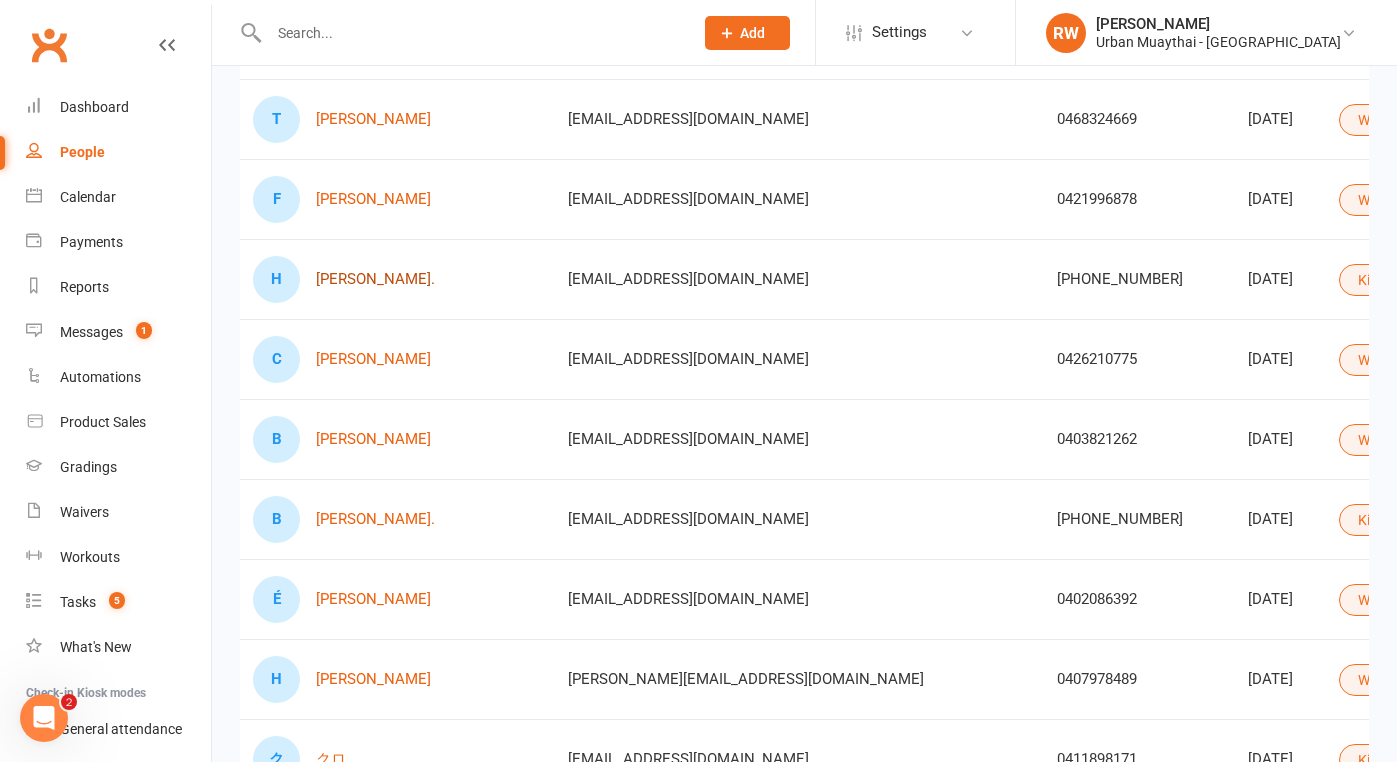 click on "[PERSON_NAME]." at bounding box center [375, 279] 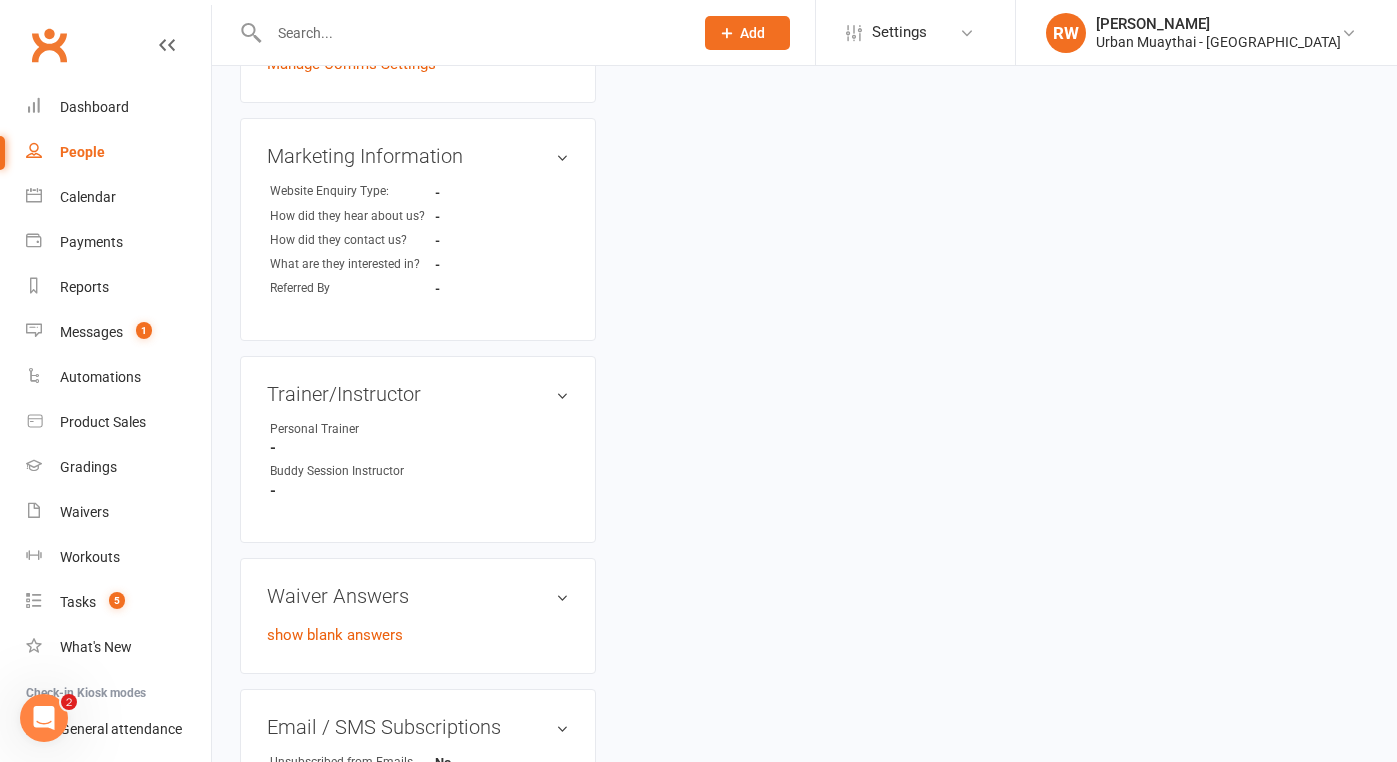 scroll, scrollTop: 0, scrollLeft: 0, axis: both 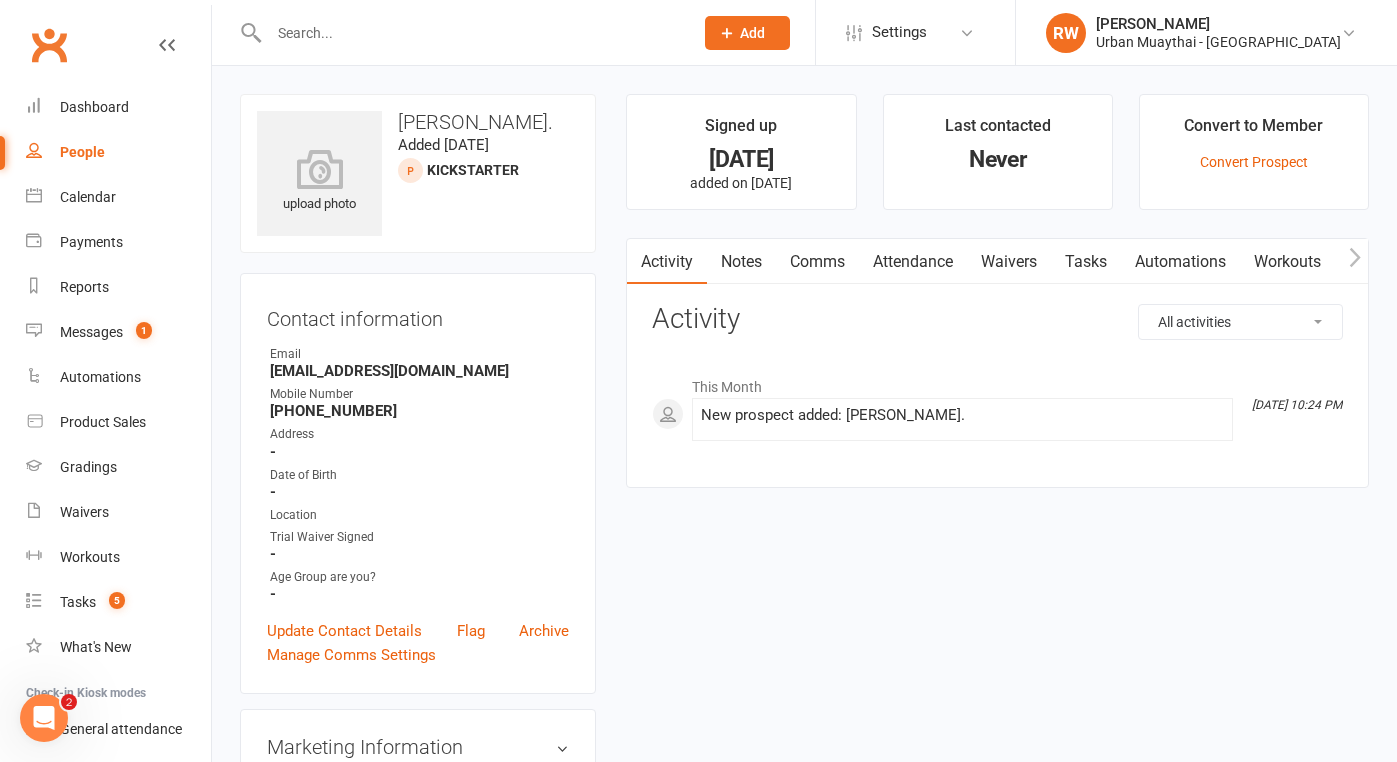 click on "[PHONE_NUMBER]" at bounding box center (419, 411) 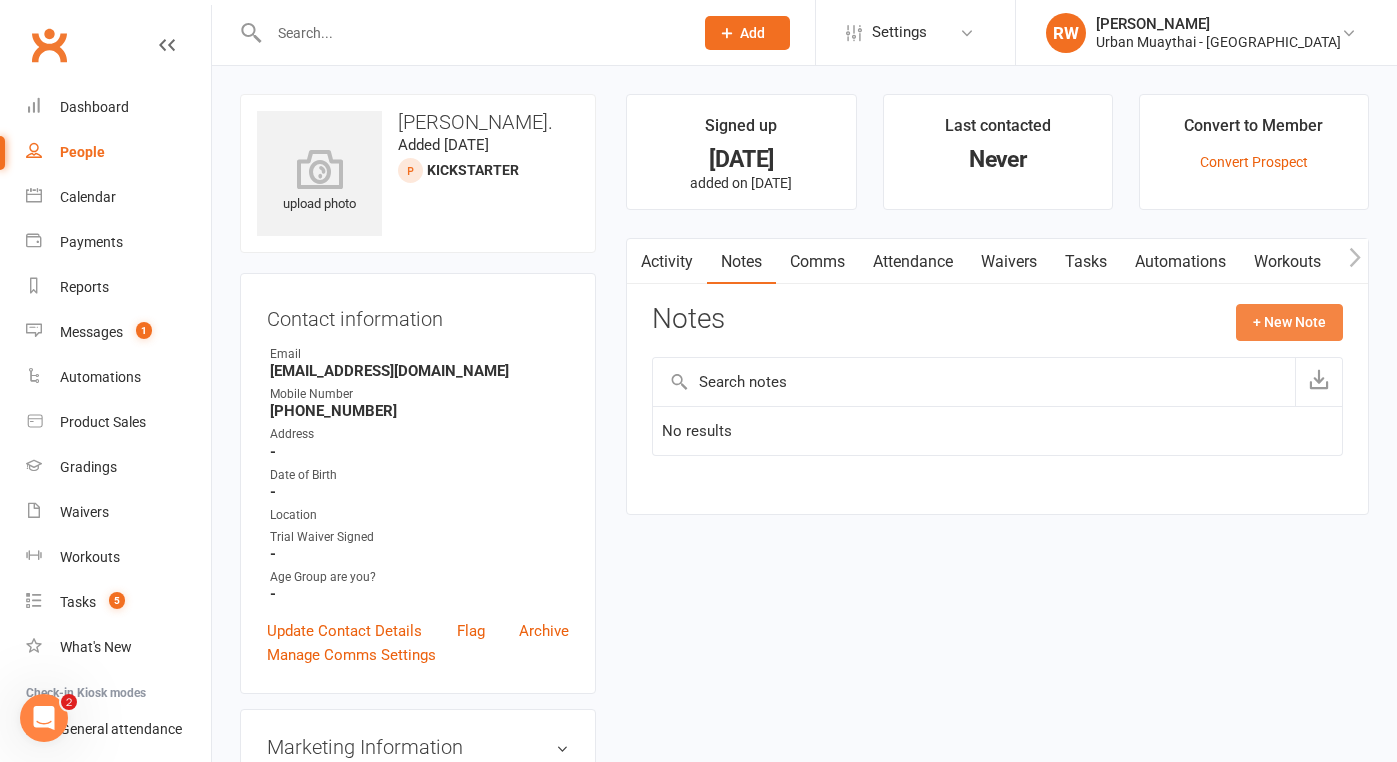 click on "+ New Note" at bounding box center (1289, 322) 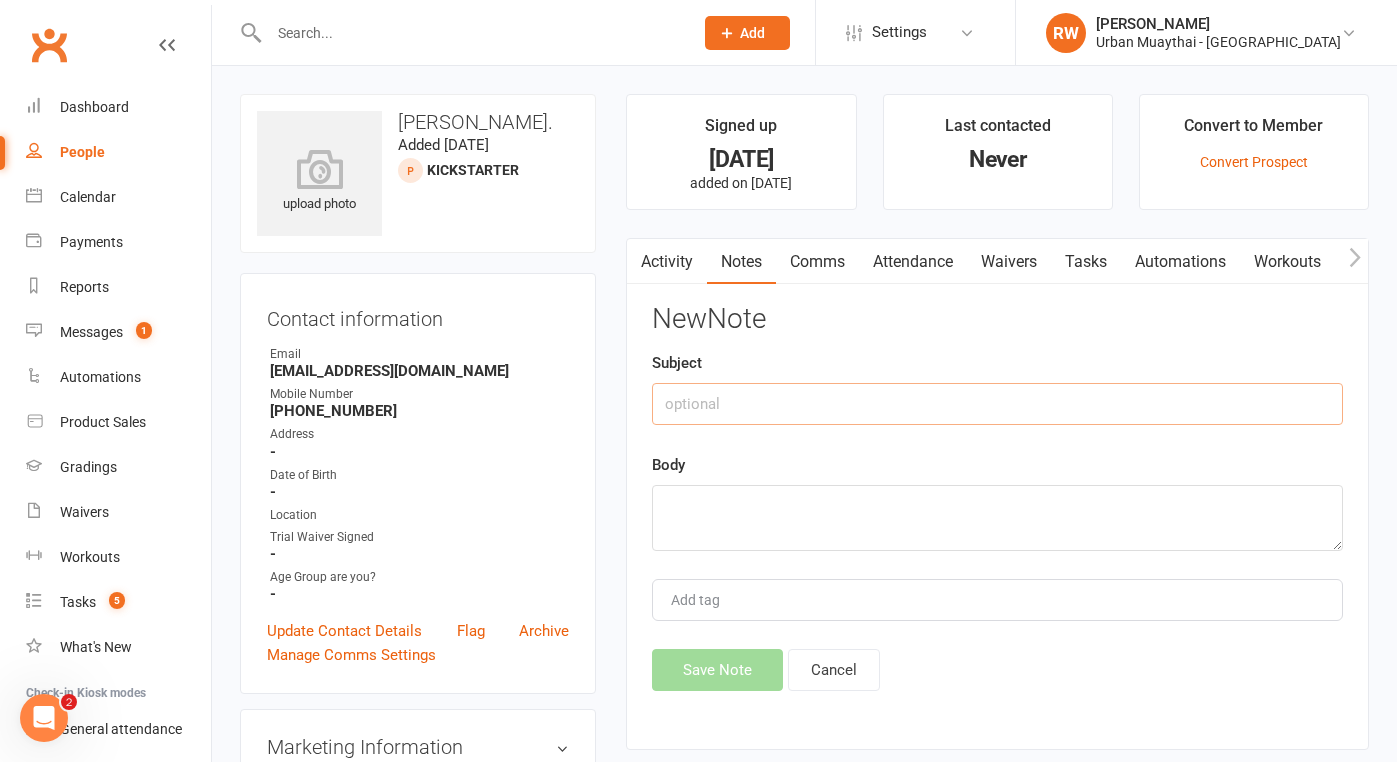 click at bounding box center [997, 404] 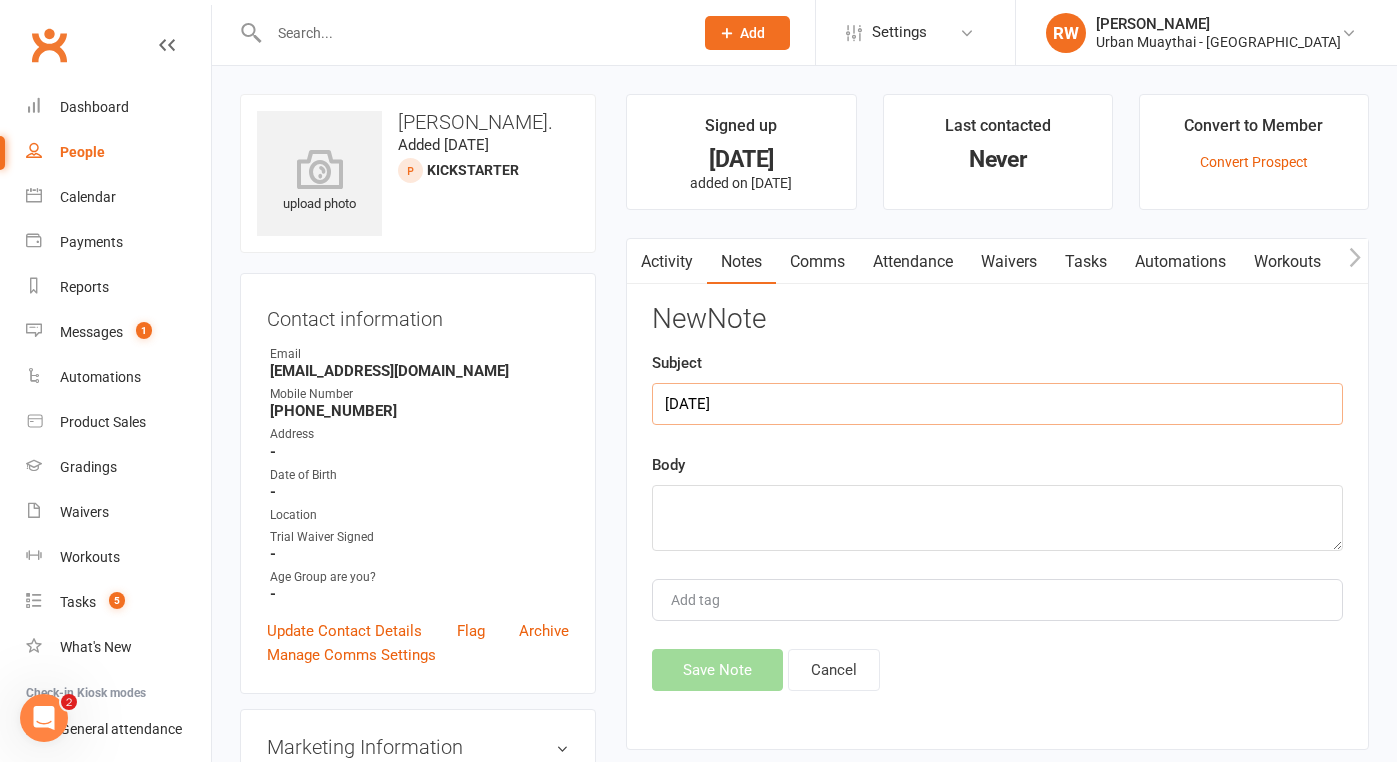type on "[DATE]" 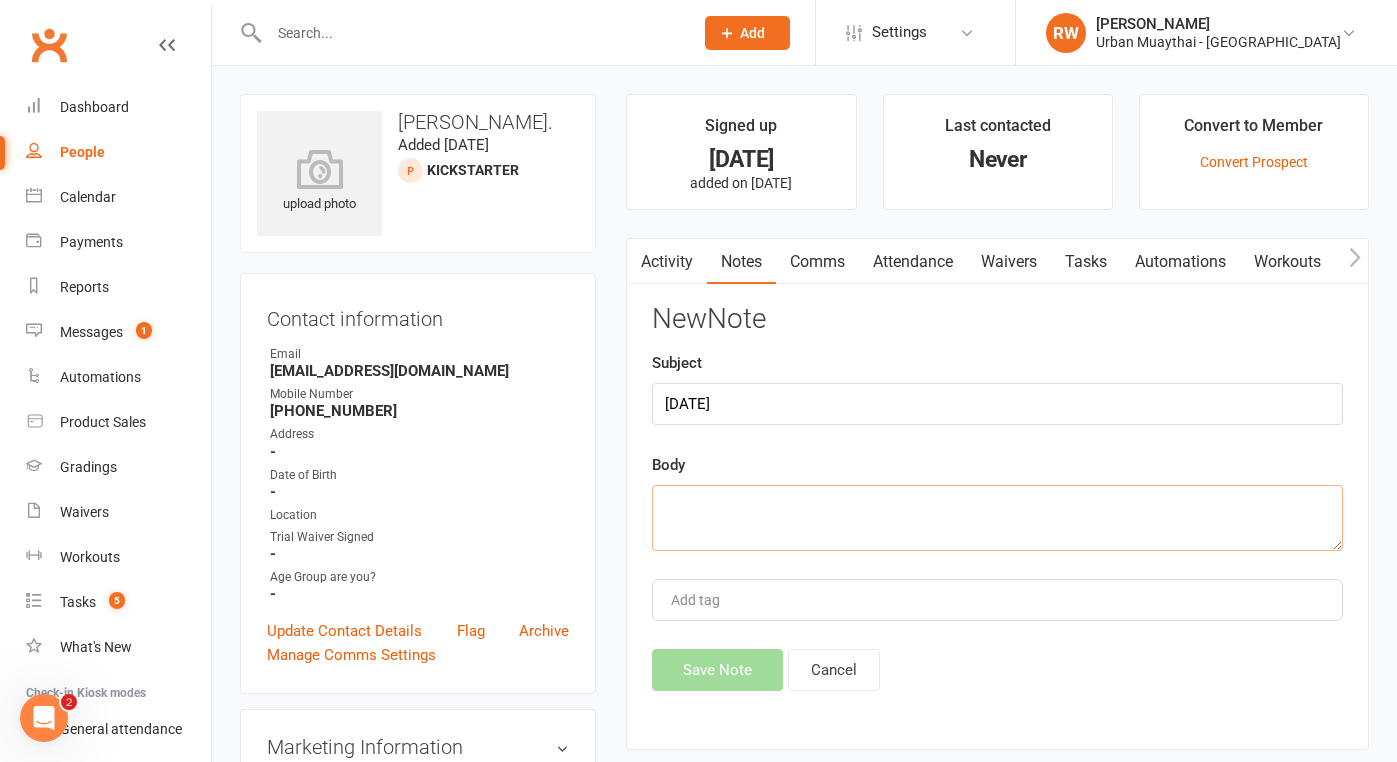 click at bounding box center (997, 518) 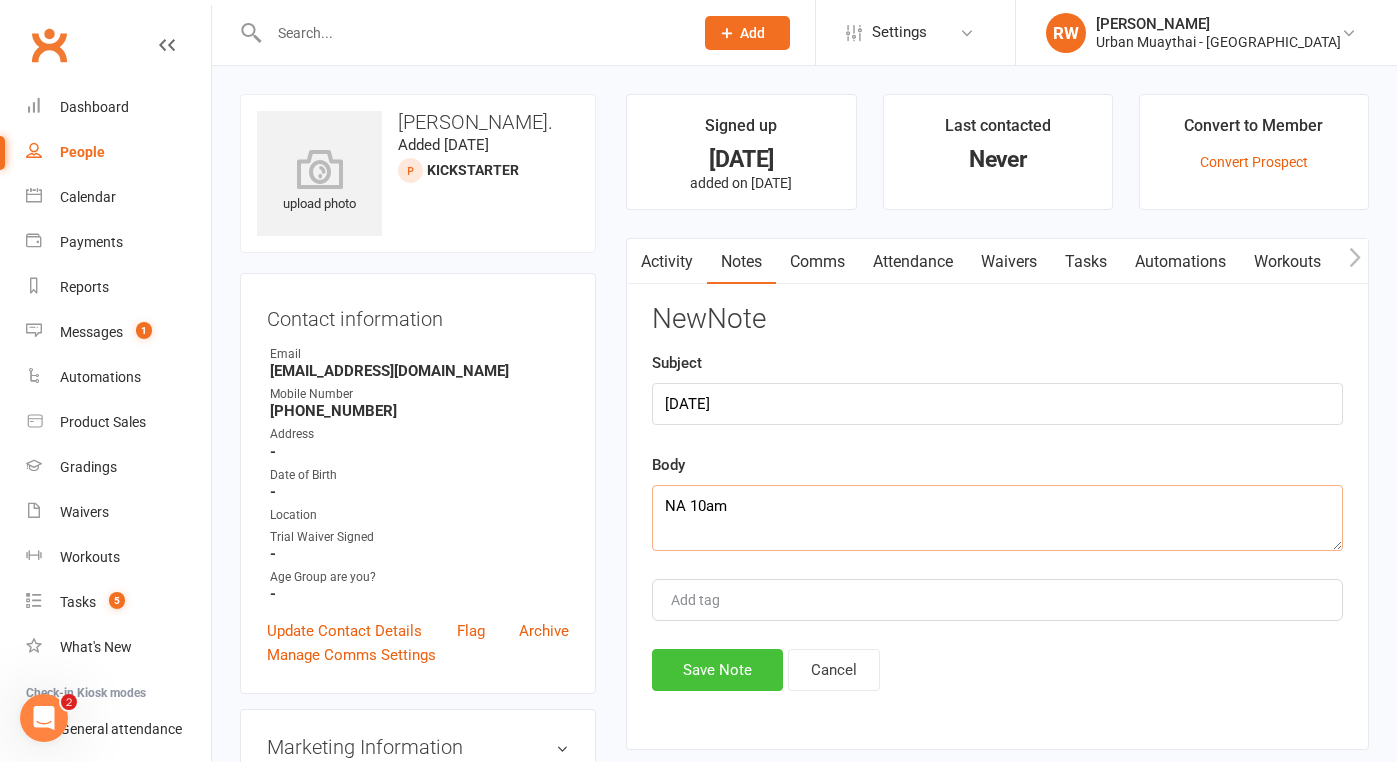 type on "NA 10am" 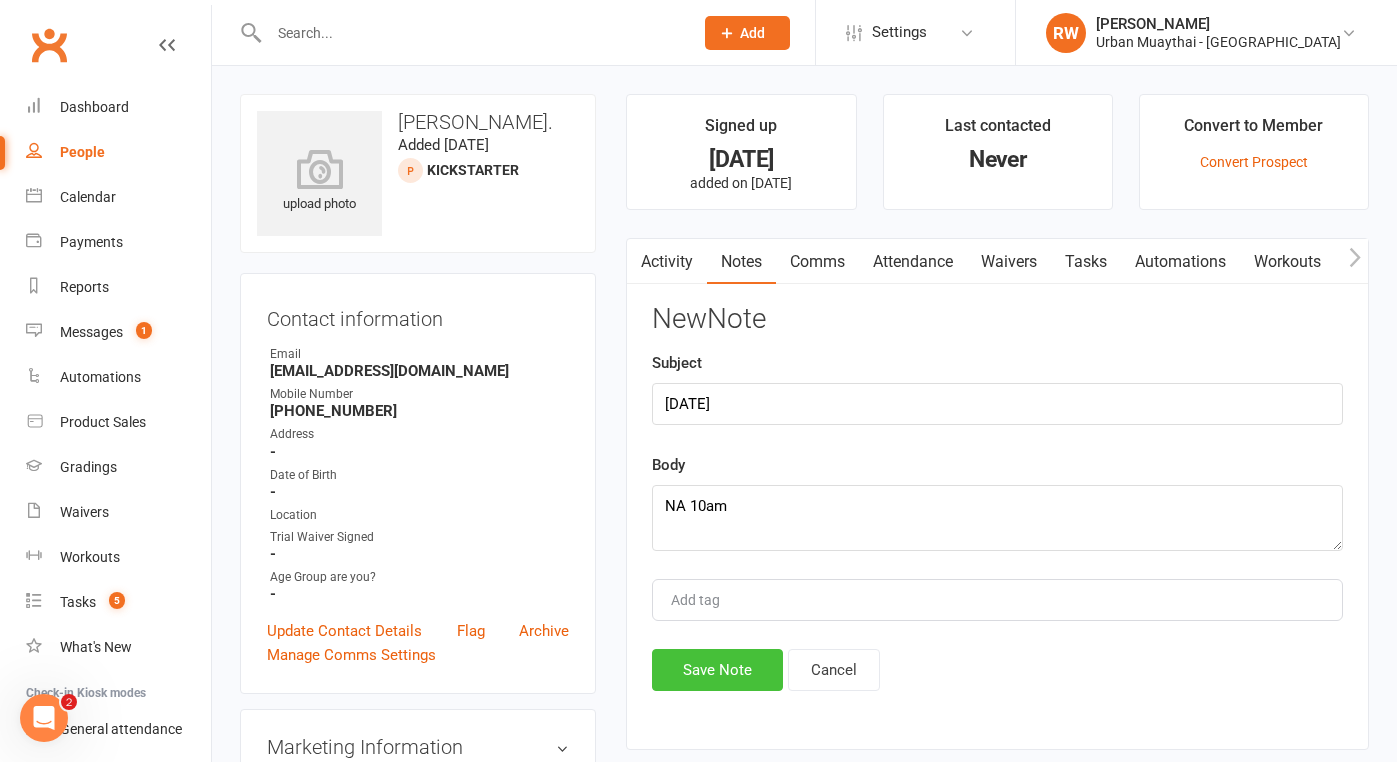 click on "Save Note" at bounding box center (717, 670) 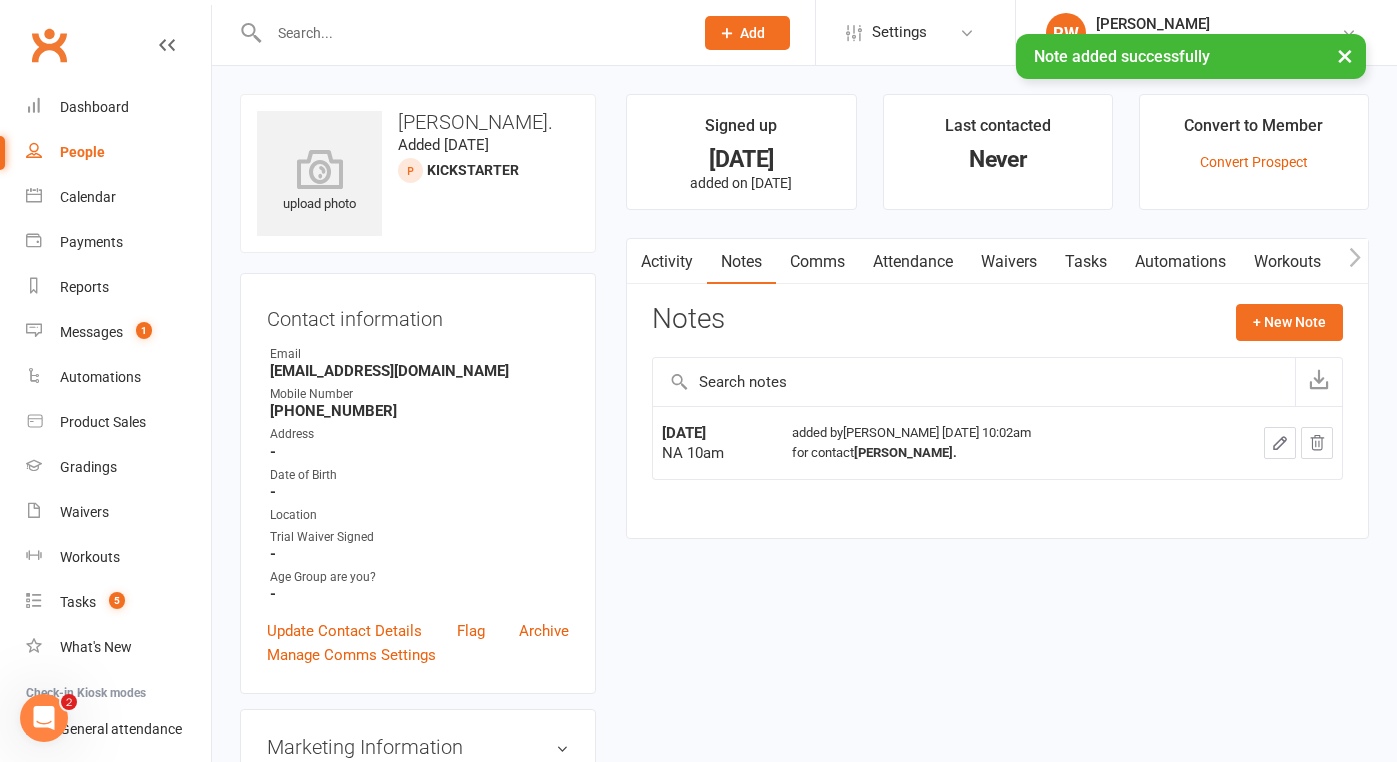 select on "100" 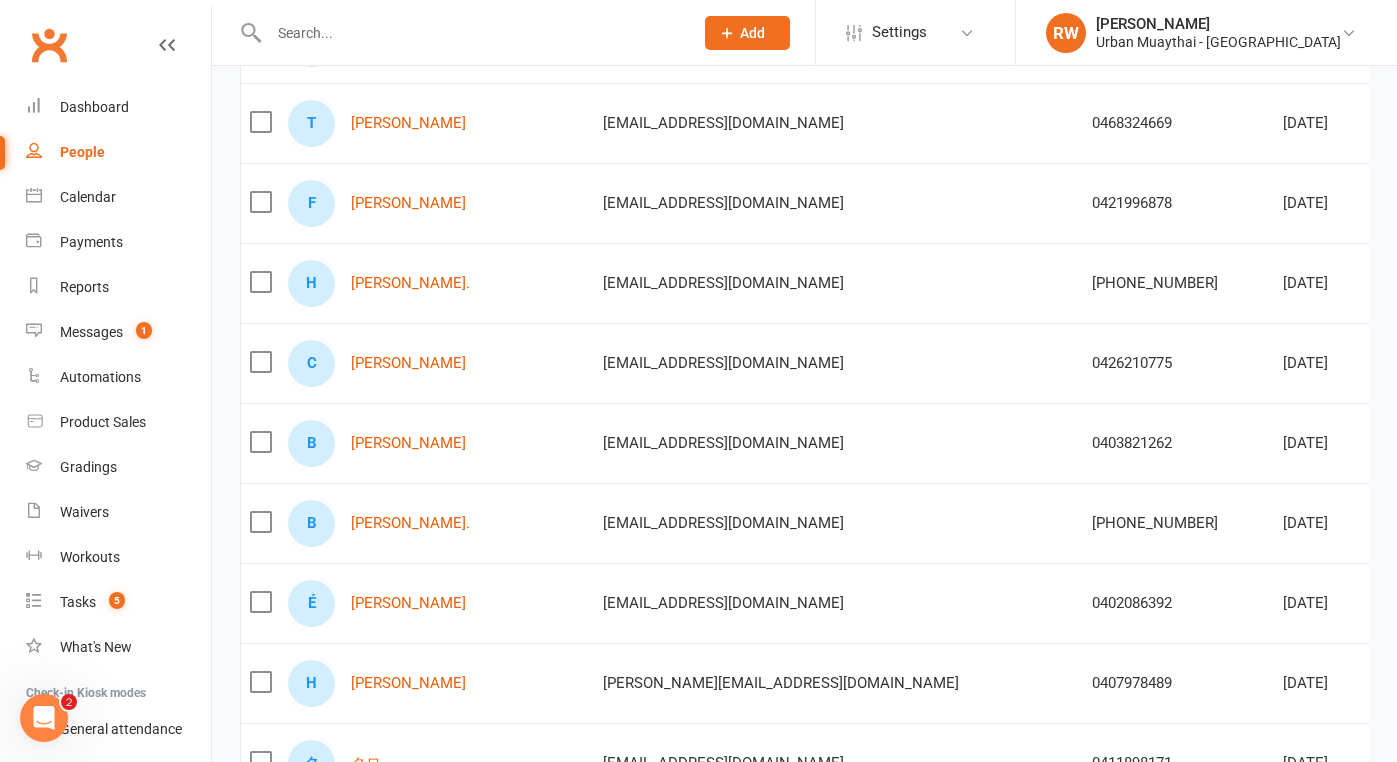 scroll, scrollTop: 600, scrollLeft: 0, axis: vertical 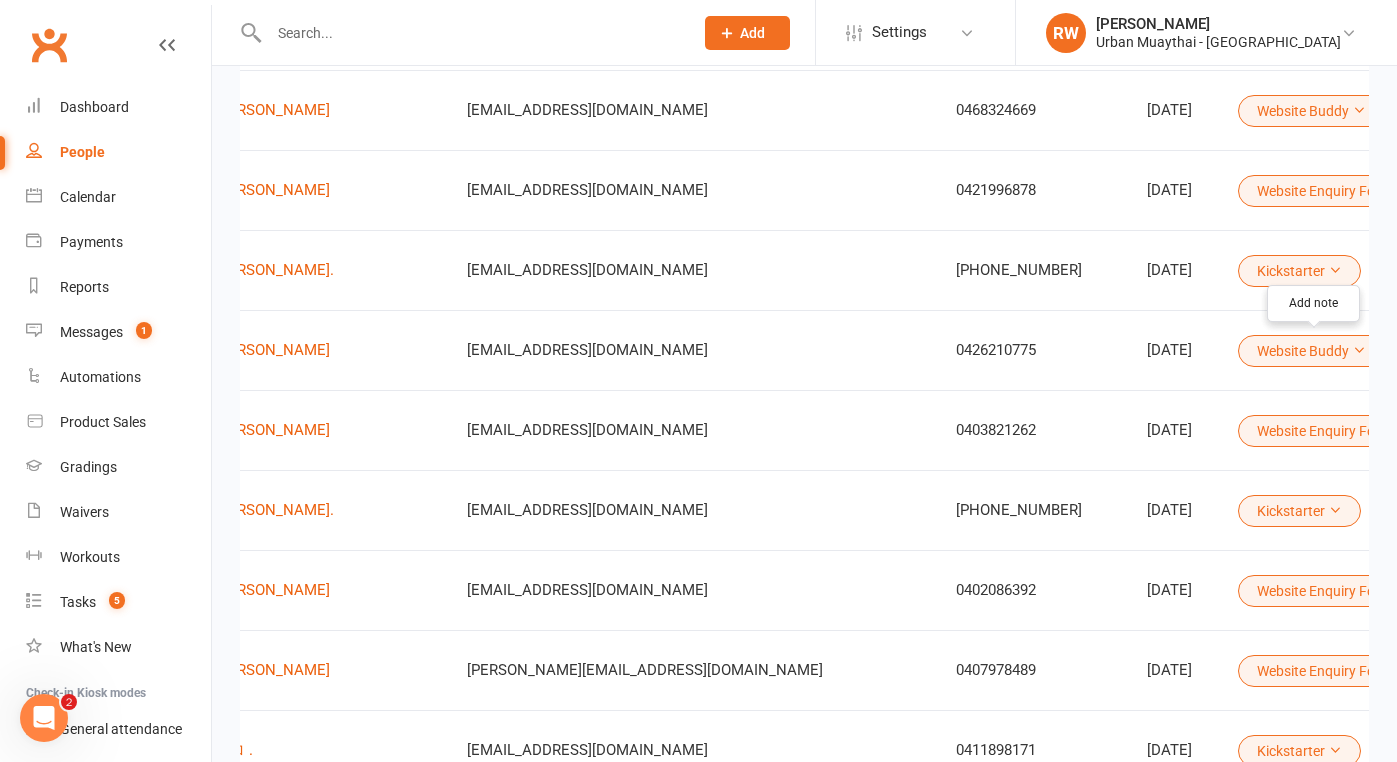 click 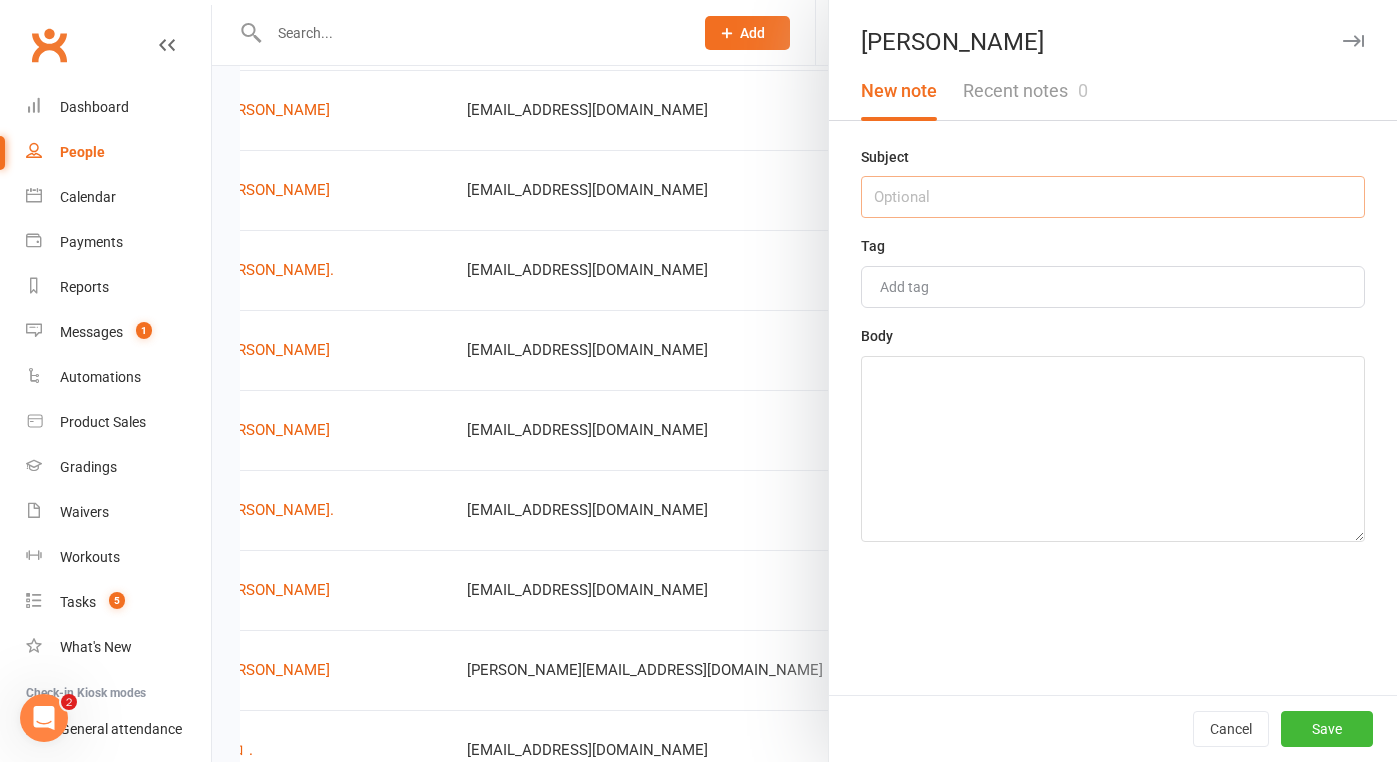 click at bounding box center [1113, 197] 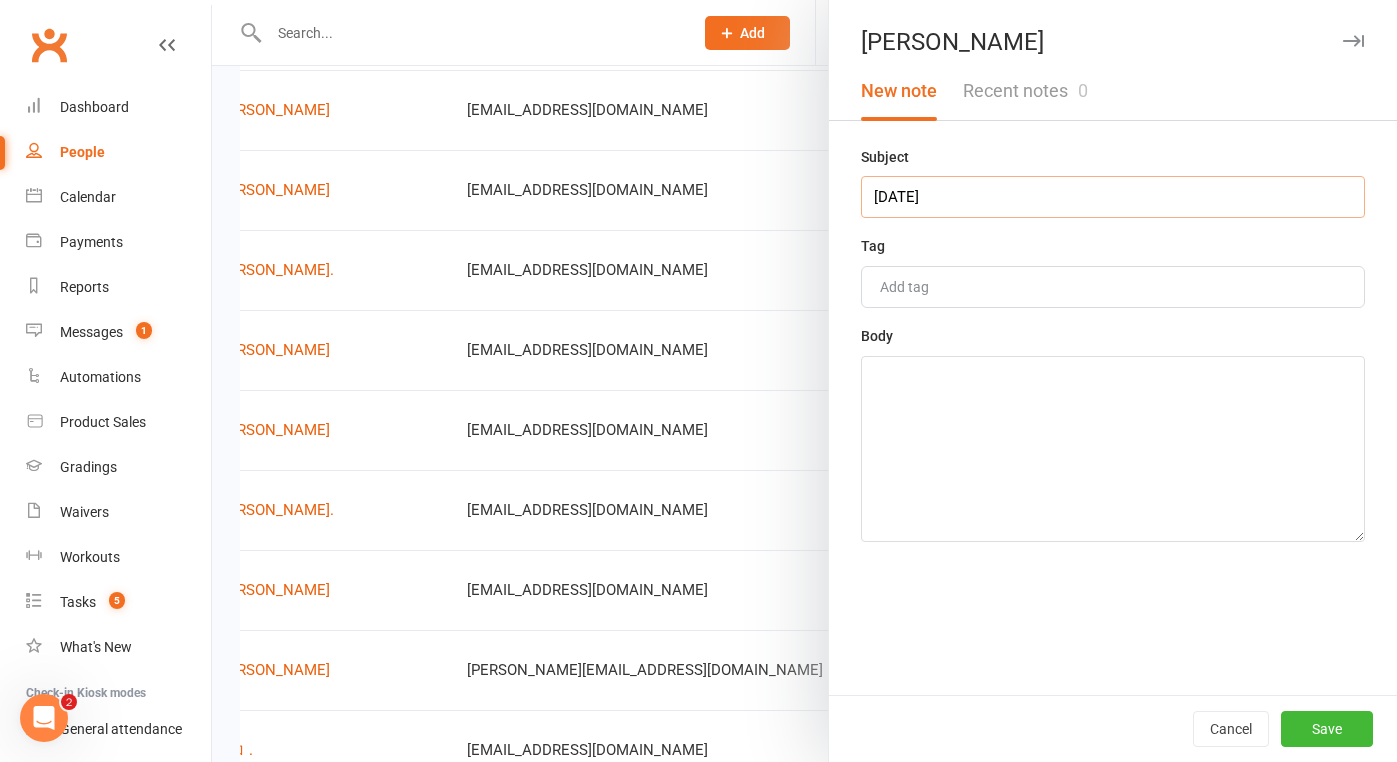 type on "[DATE]" 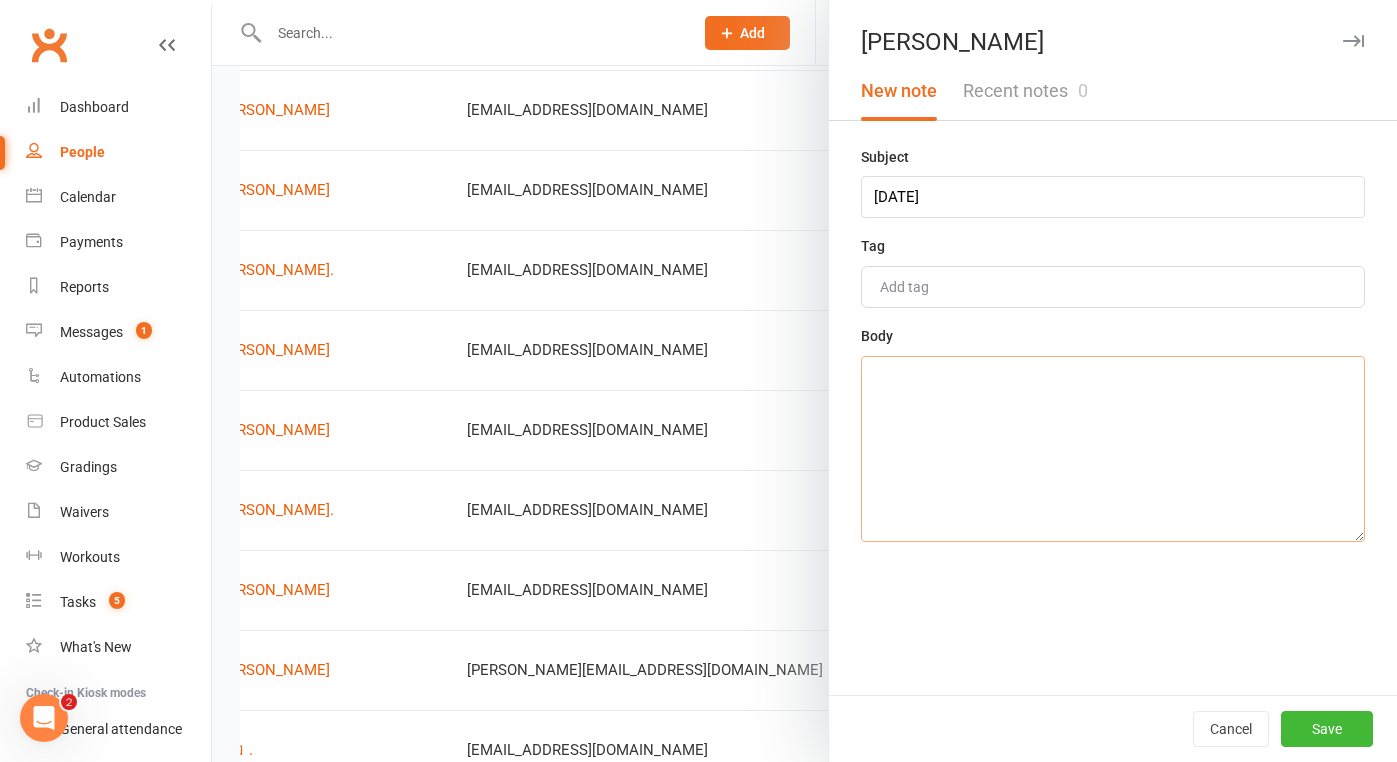 click at bounding box center [1113, 449] 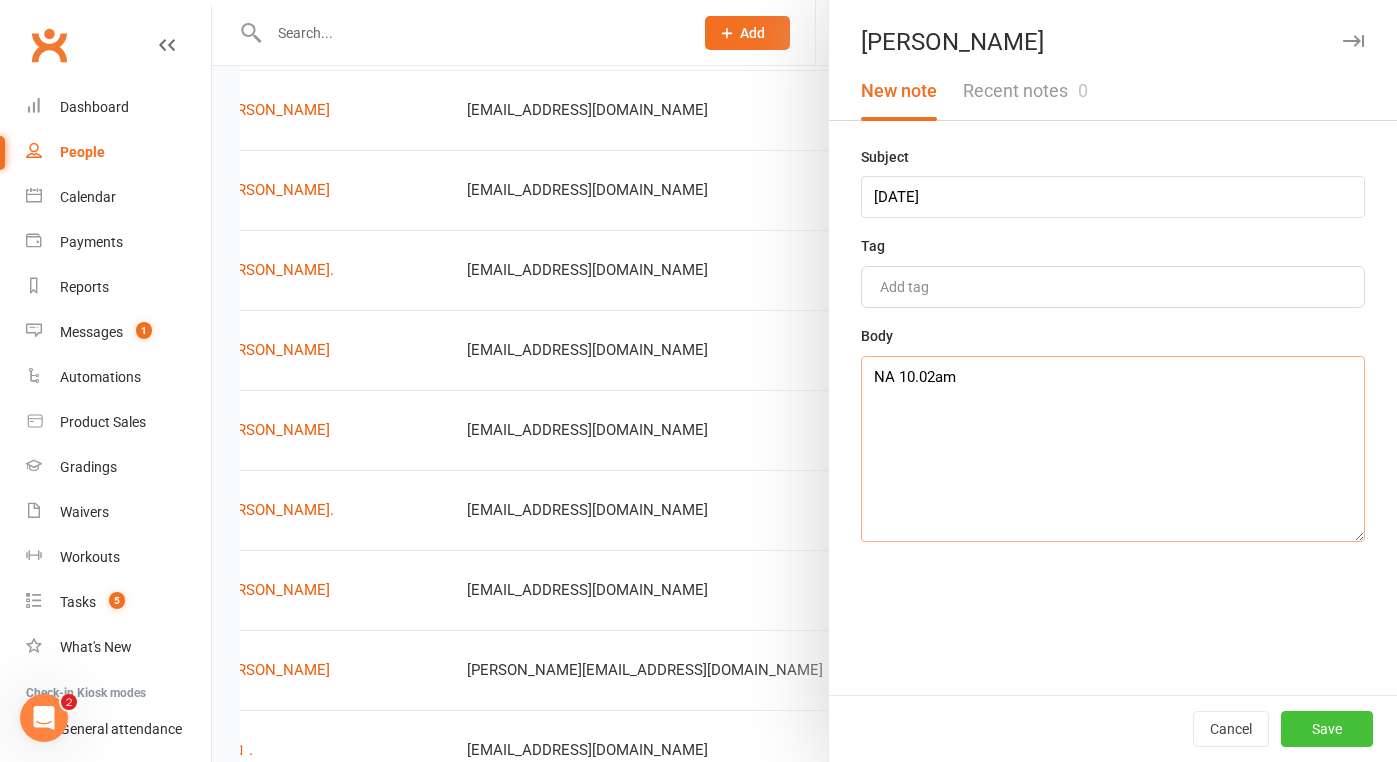 type on "NA 10.02am" 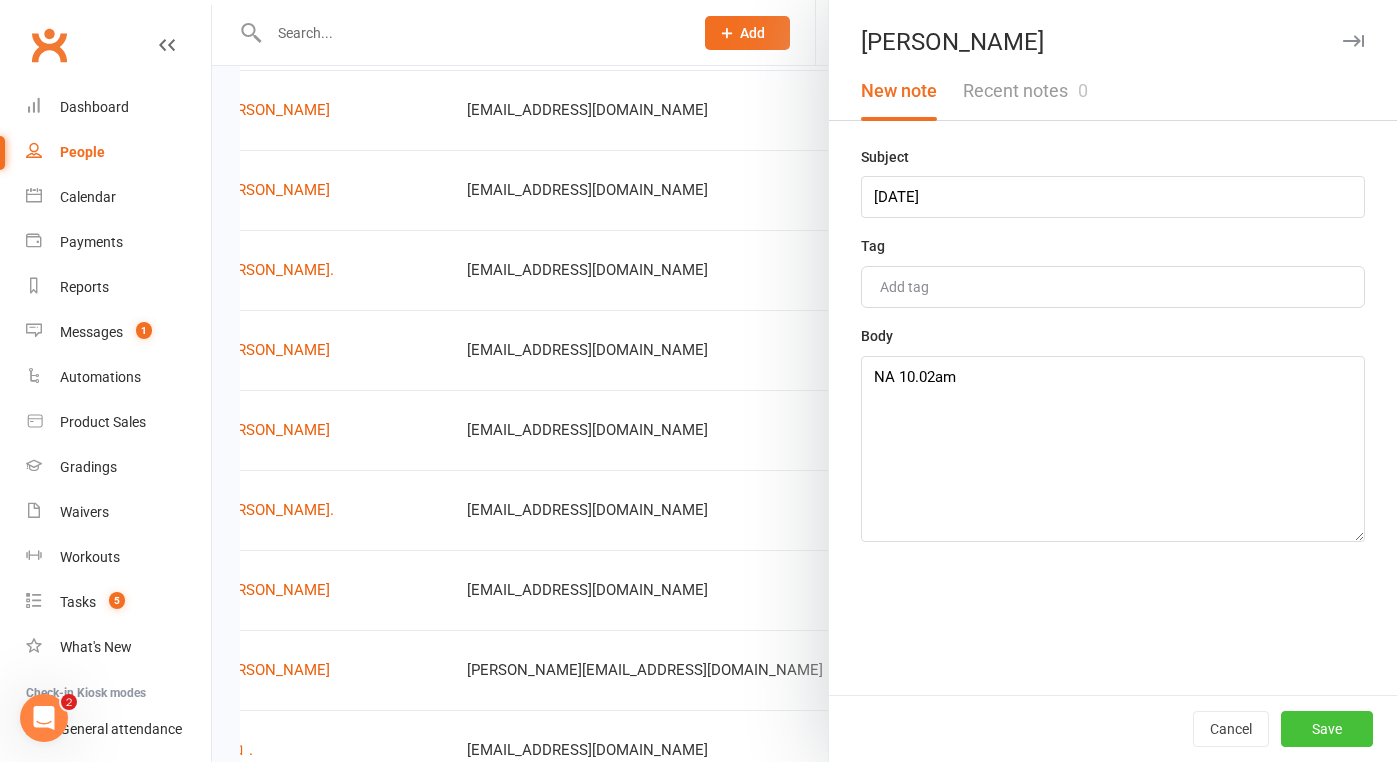 click on "Save" at bounding box center [1327, 729] 